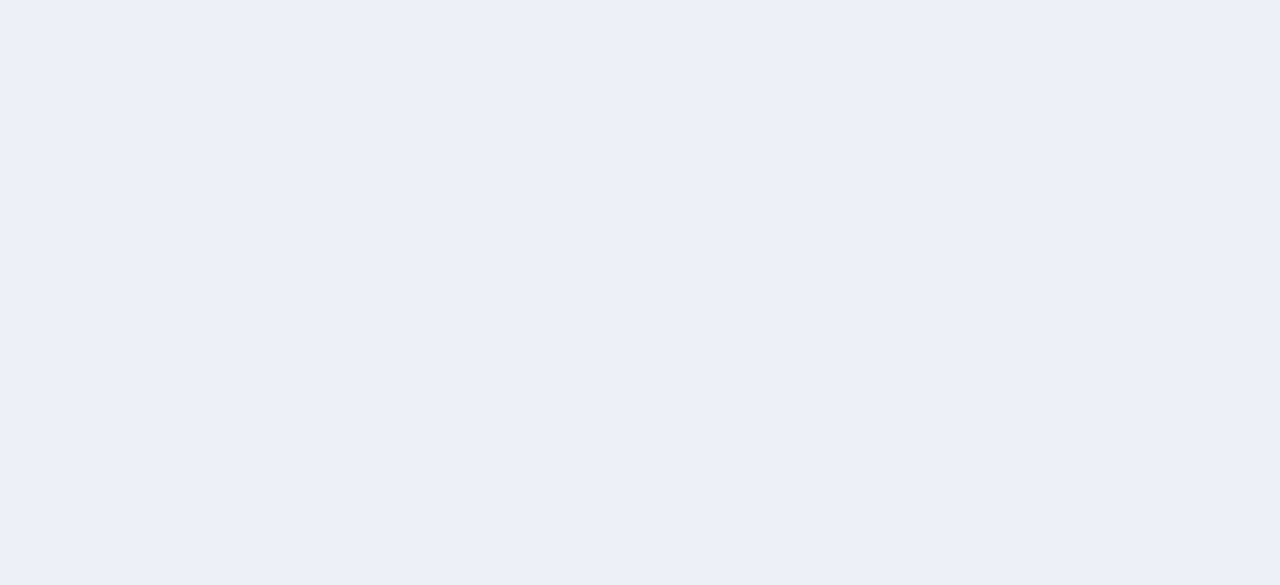 scroll, scrollTop: 0, scrollLeft: 0, axis: both 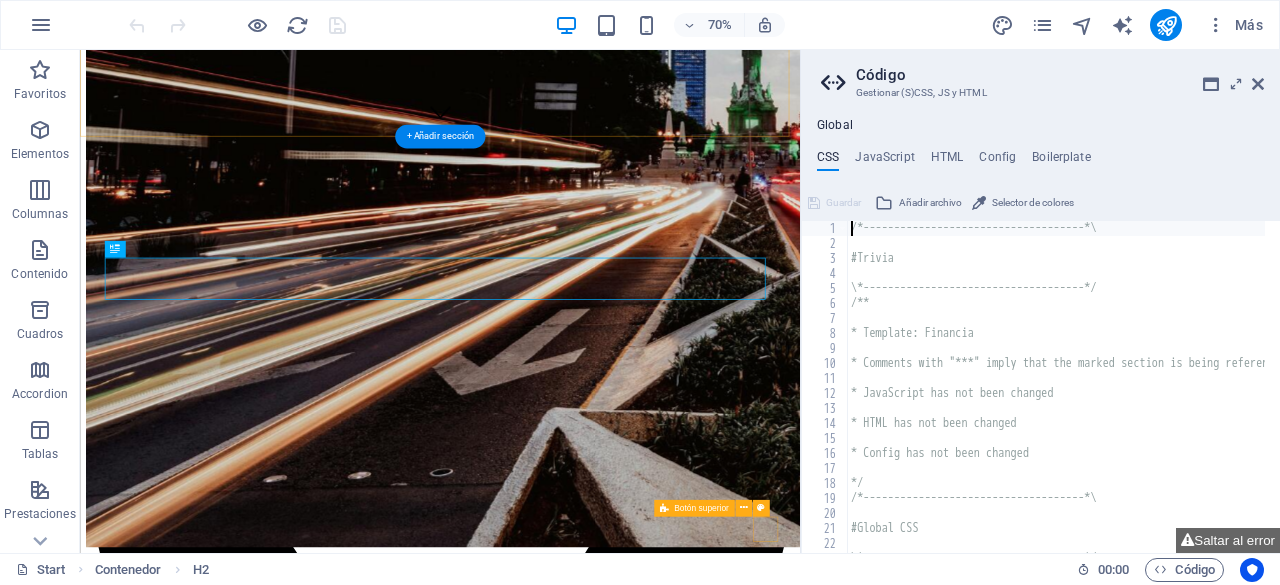 click at bounding box center (88, 5197) 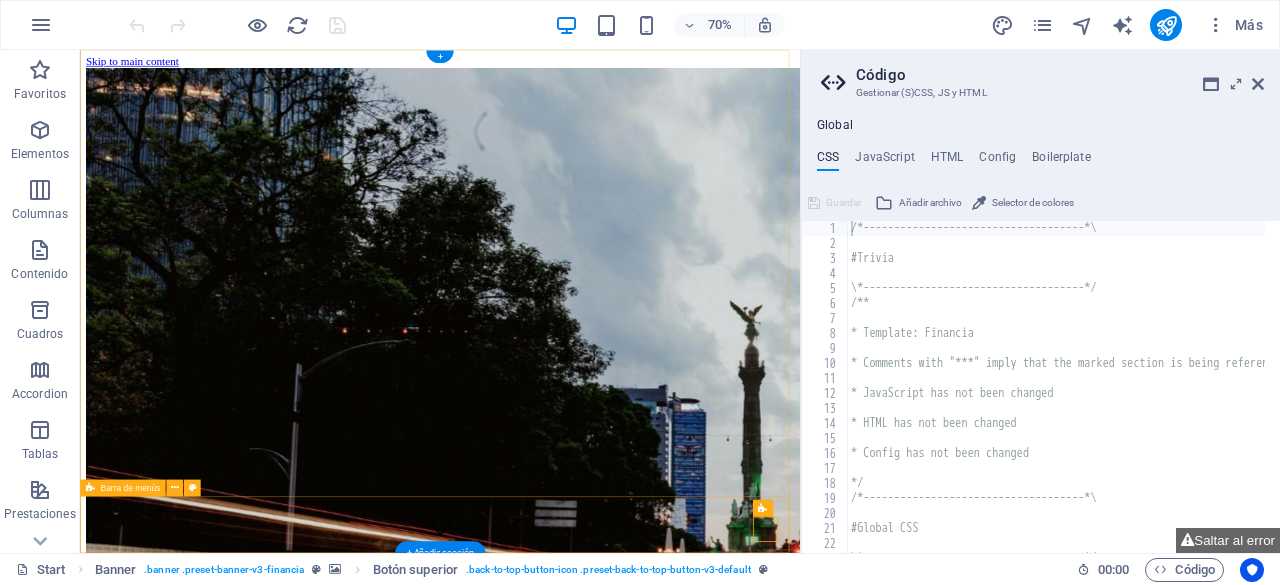 scroll, scrollTop: 0, scrollLeft: 0, axis: both 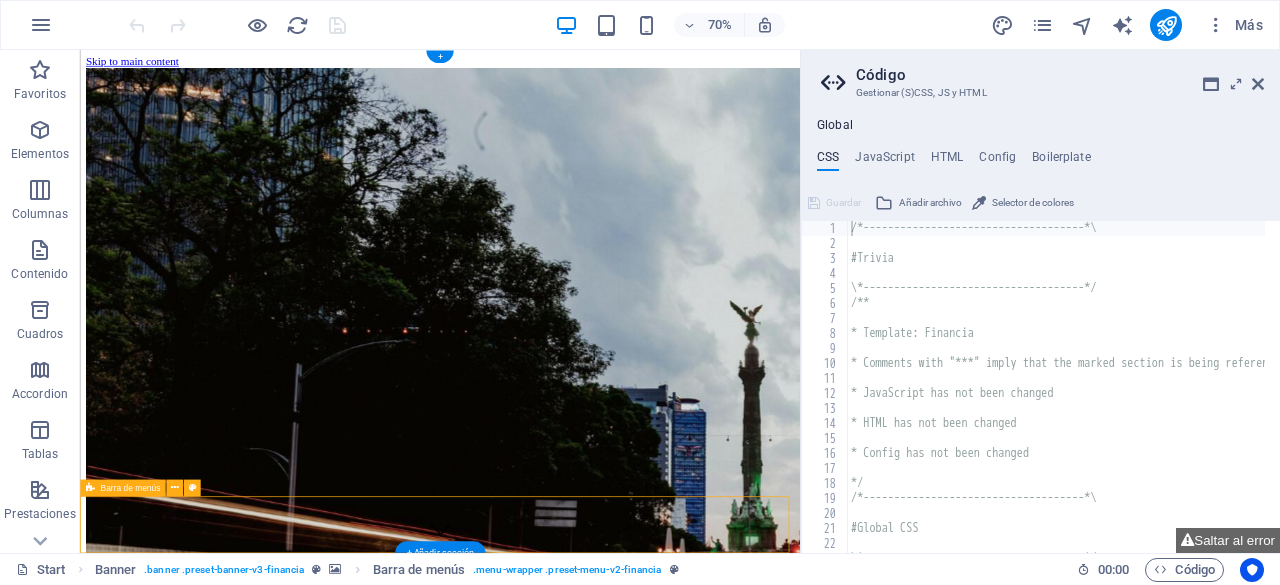 click on "Inicio The Consulting Servicios Partners Contacto" at bounding box center [594, 3974] 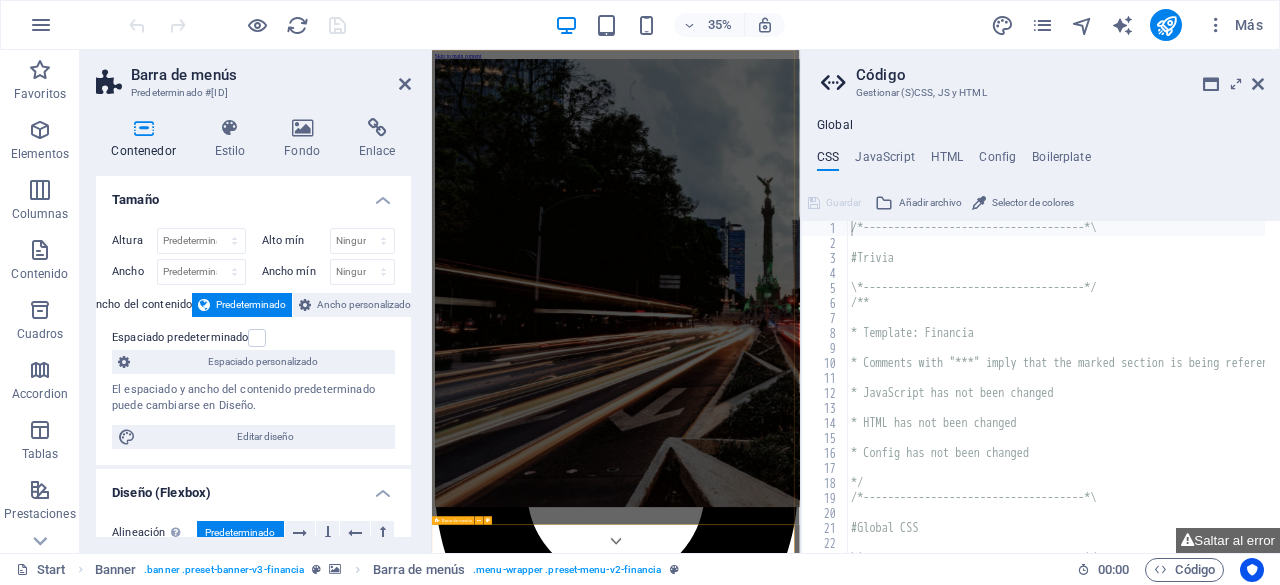 click on "Inicio The Consulting Servicios Partners Contacto" at bounding box center [957, 4033] 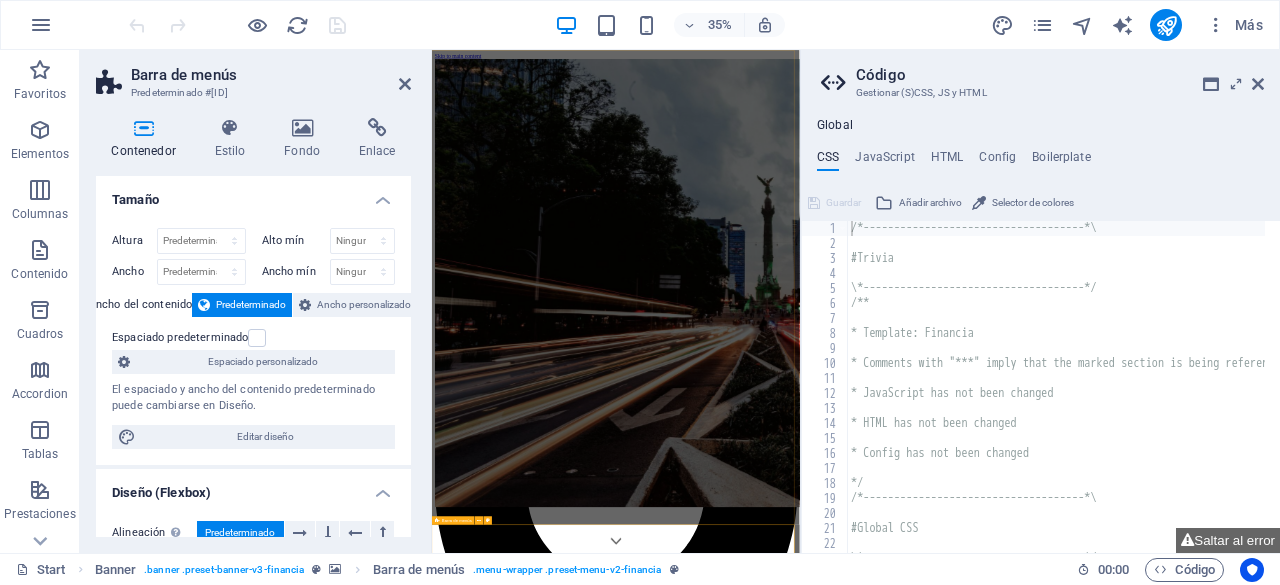 click on "Inicio The Consulting Servicios Partners Contacto" at bounding box center (957, 4033) 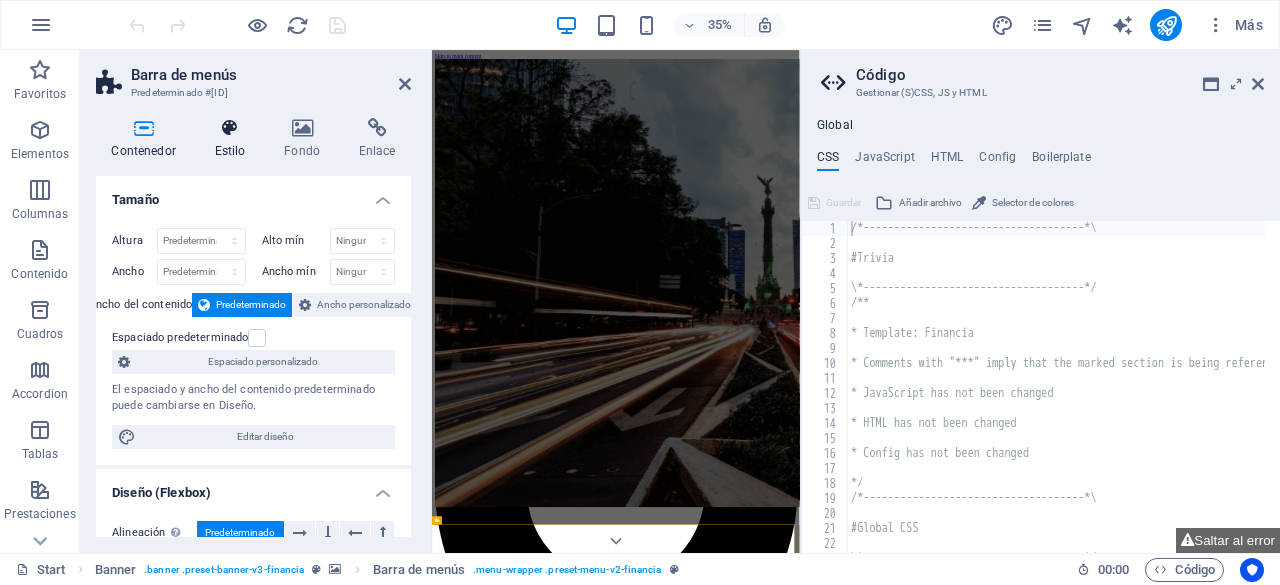 click at bounding box center [230, 128] 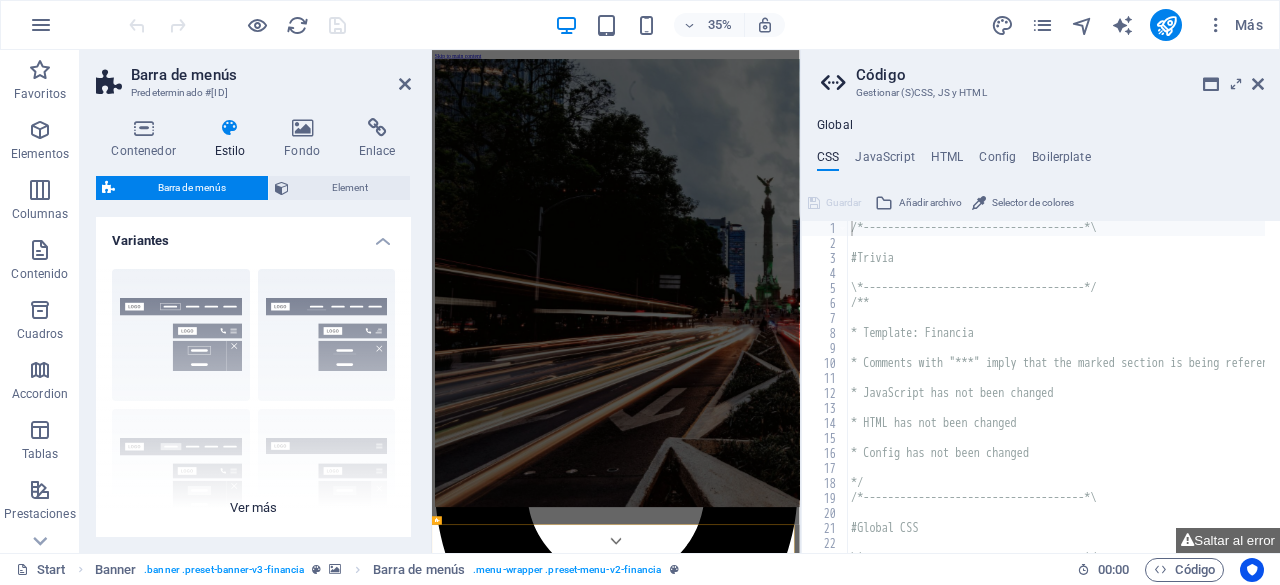 scroll, scrollTop: 11, scrollLeft: 0, axis: vertical 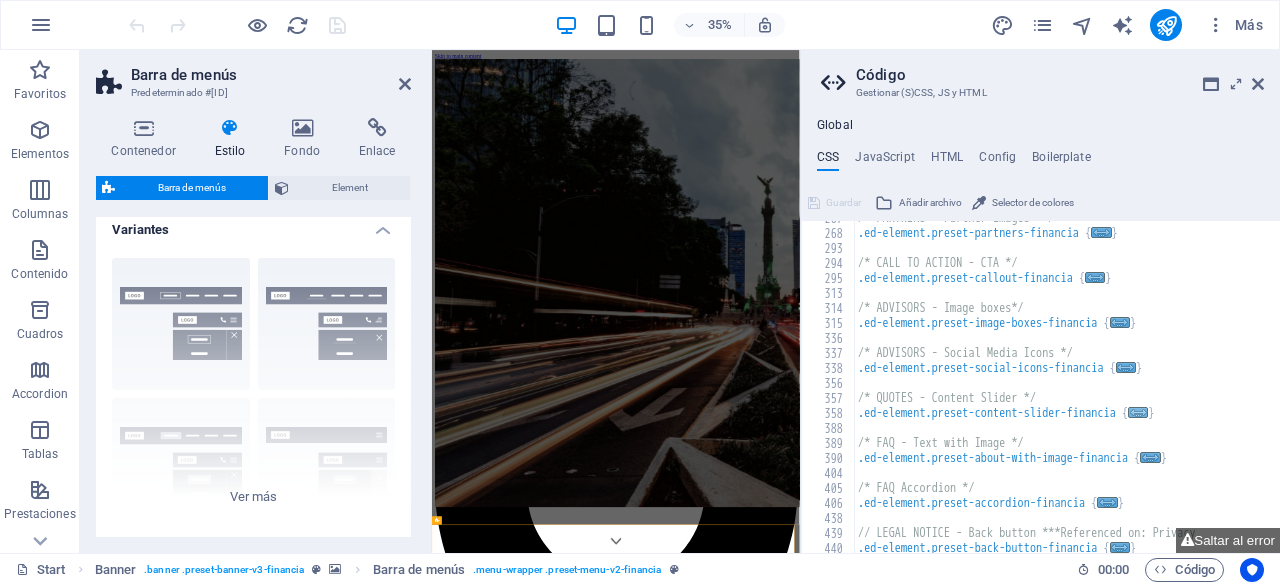 click on "..." at bounding box center [1138, 412] 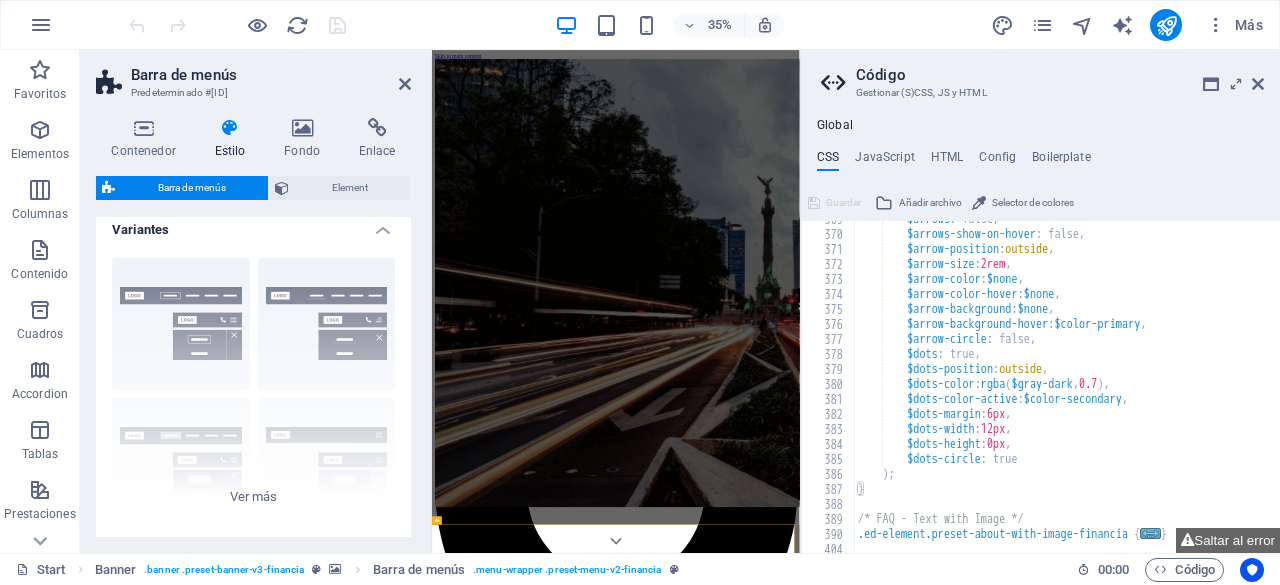 scroll, scrollTop: 1449, scrollLeft: 0, axis: vertical 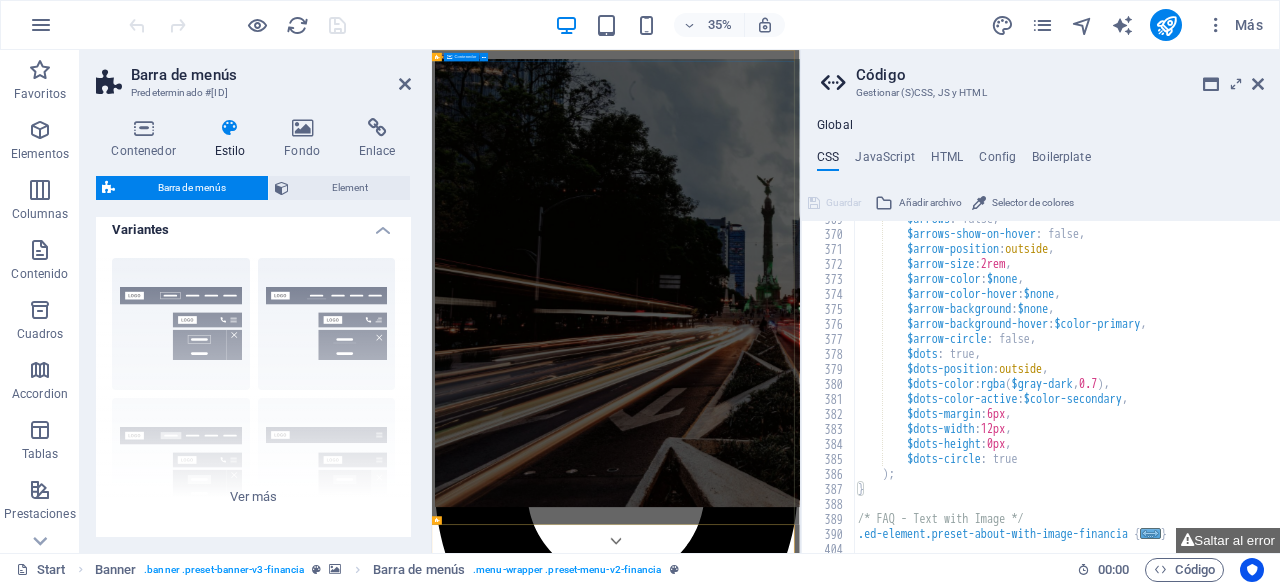click at bounding box center [957, 2511] 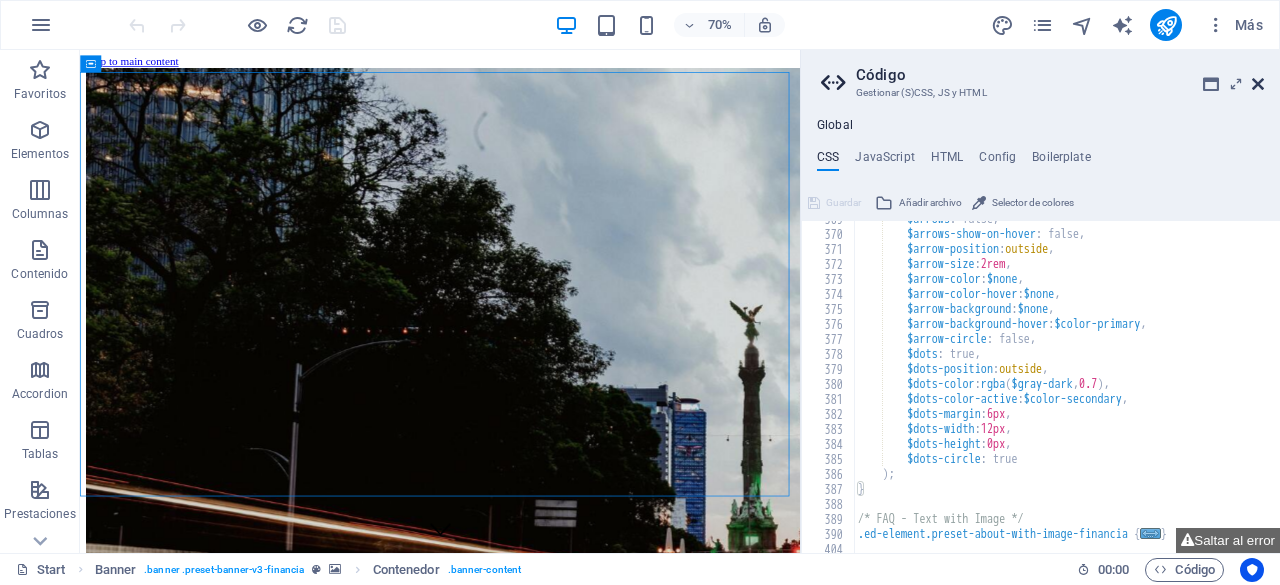 click at bounding box center [1258, 84] 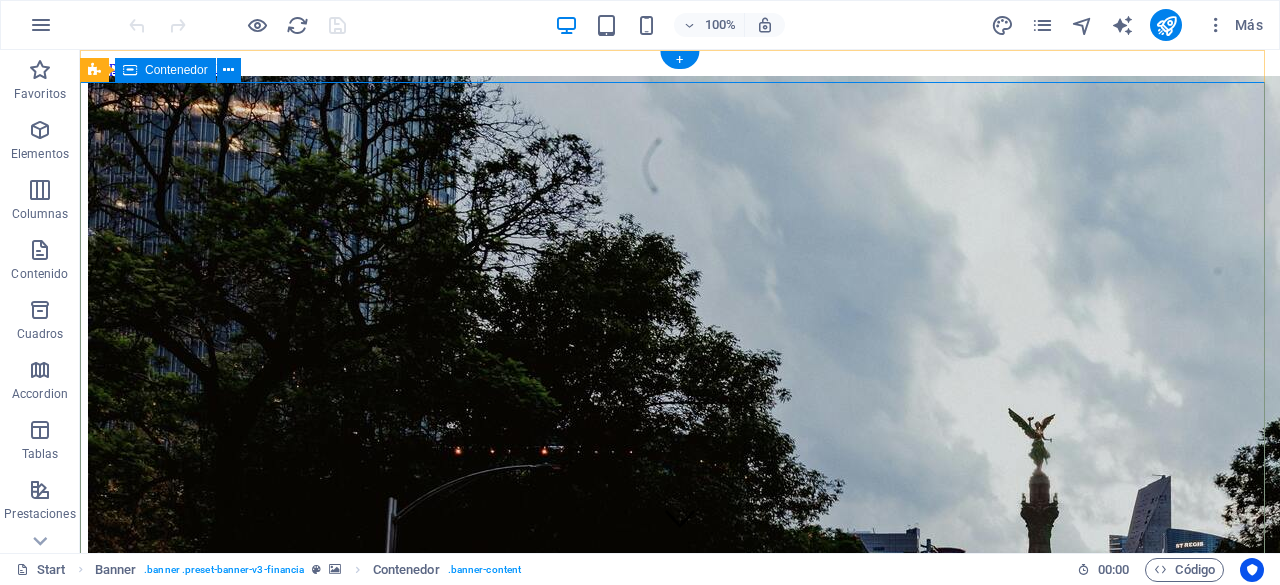 scroll, scrollTop: 129, scrollLeft: 0, axis: vertical 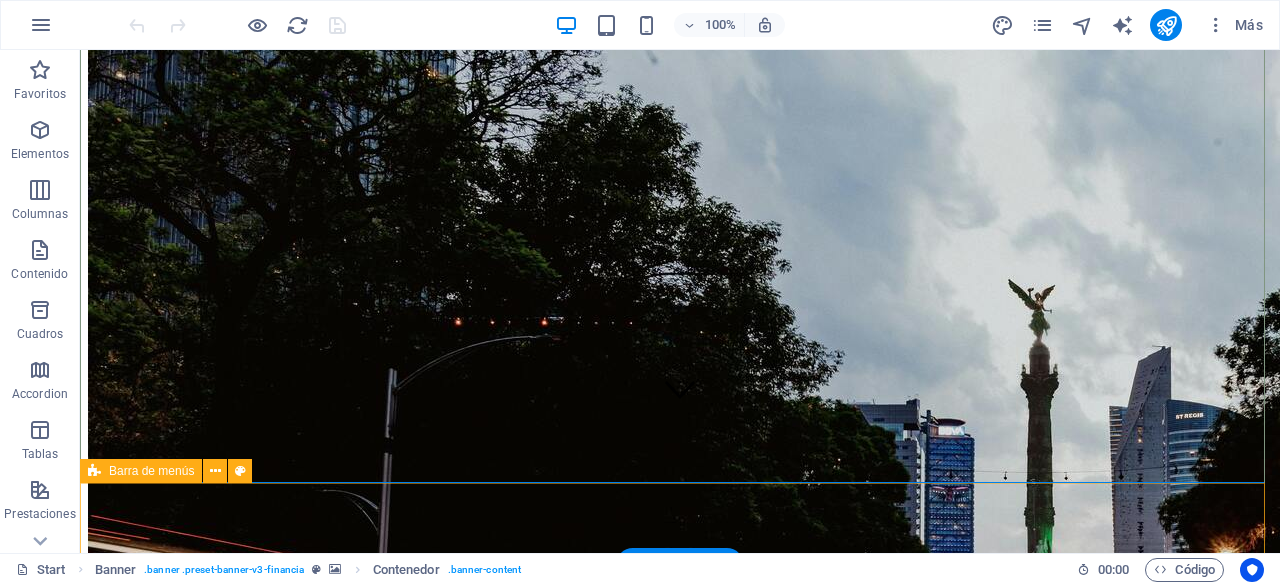 click on "Inicio The Consulting Servicios Partners Contacto" at bounding box center (680, 4231) 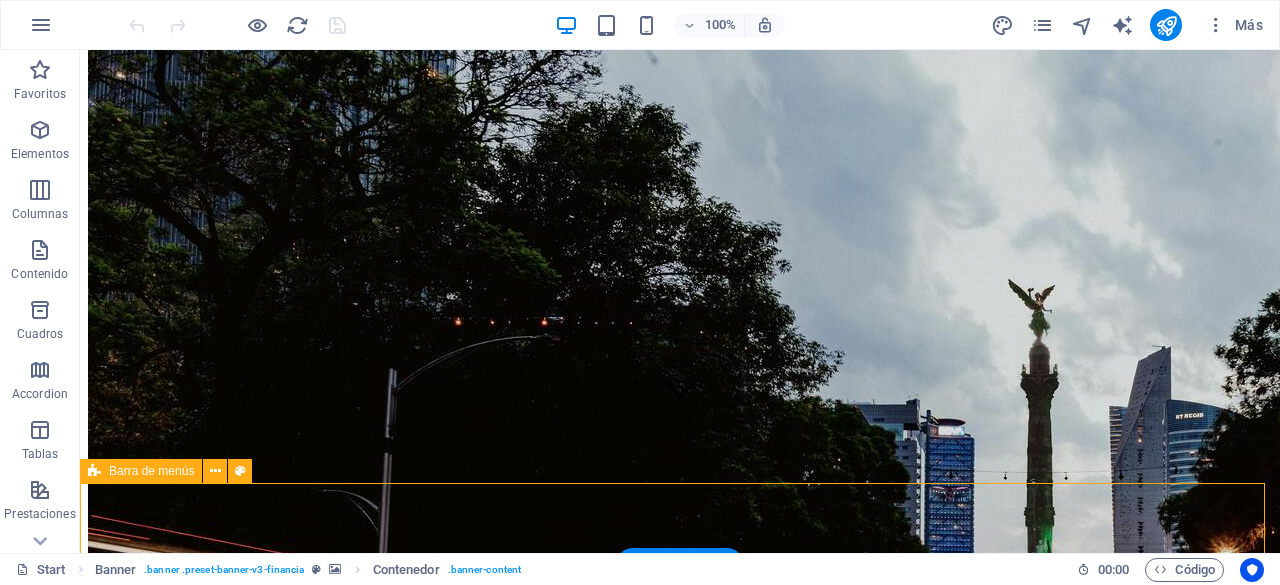 click on "Inicio The Consulting Servicios Partners Contacto" at bounding box center [680, 4231] 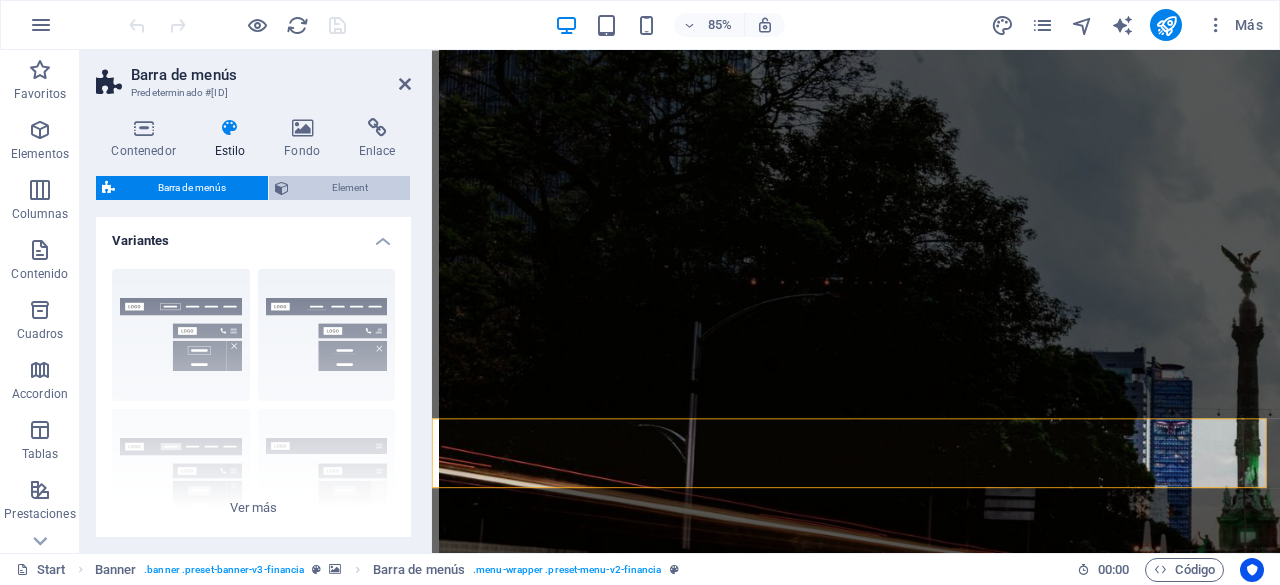 click on "Element" at bounding box center [349, 188] 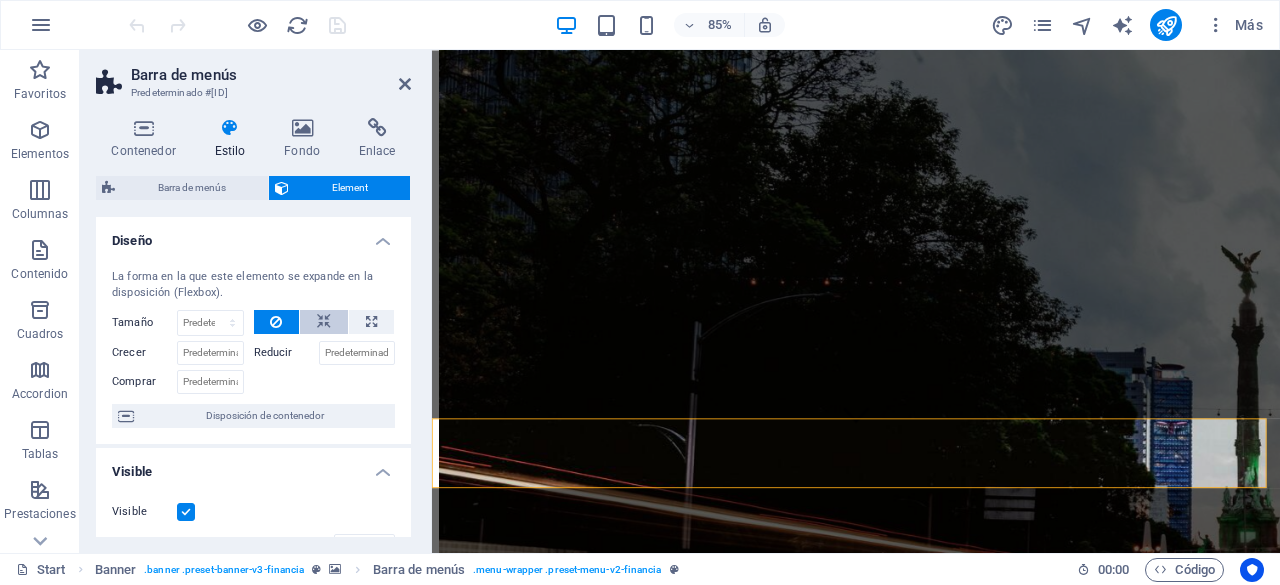 scroll, scrollTop: 45, scrollLeft: 0, axis: vertical 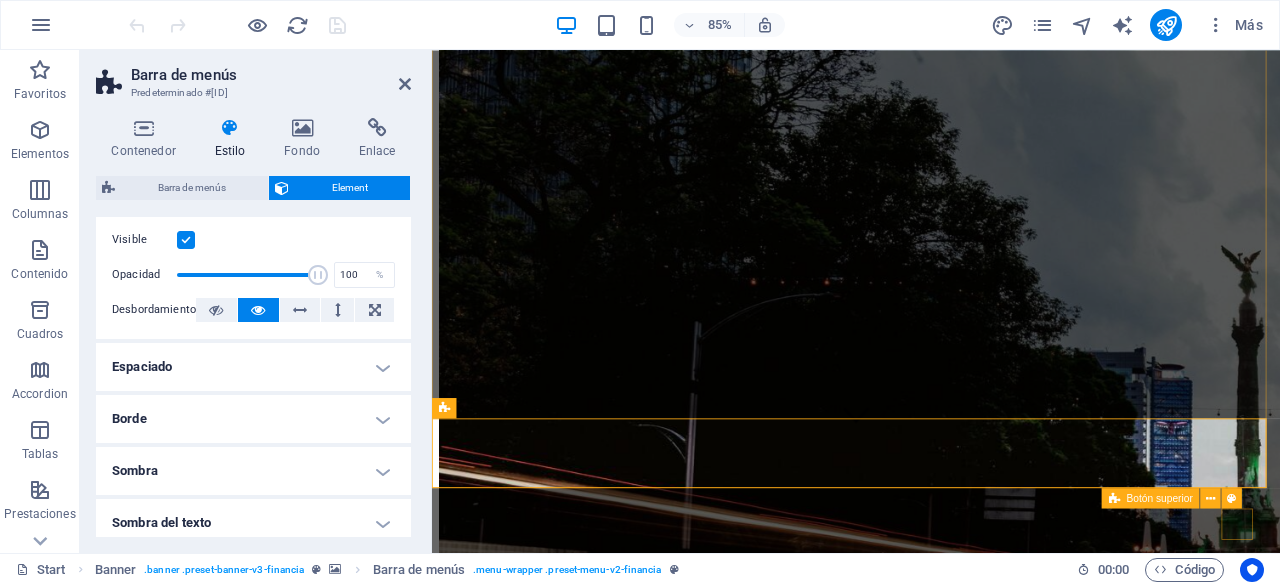 click at bounding box center [440, 5075] 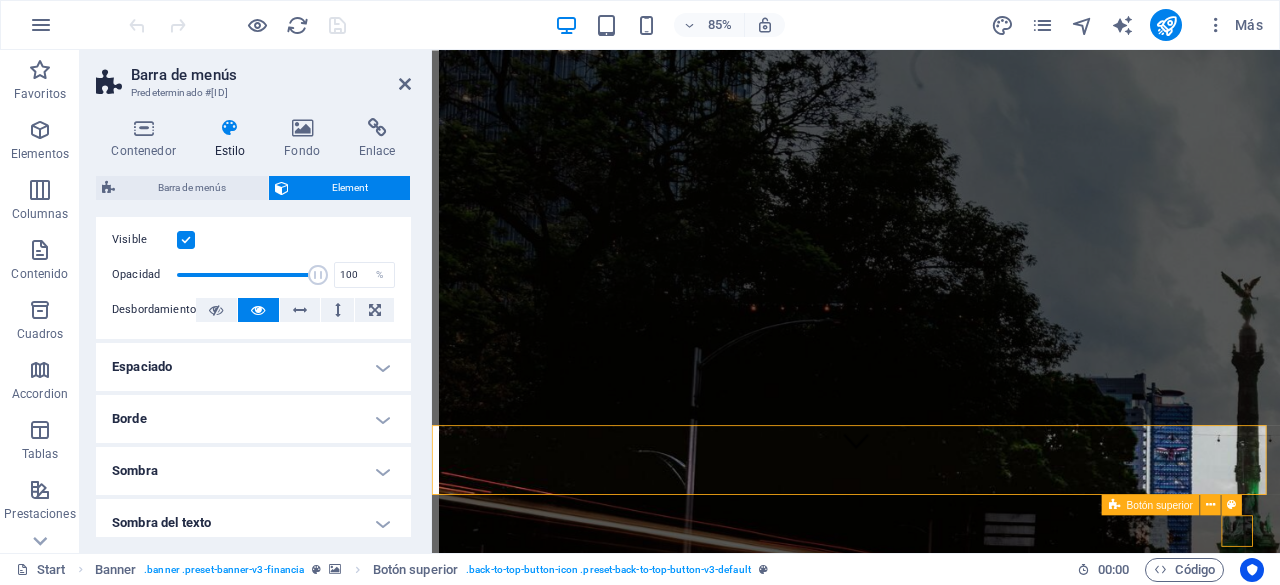 scroll, scrollTop: 4, scrollLeft: 0, axis: vertical 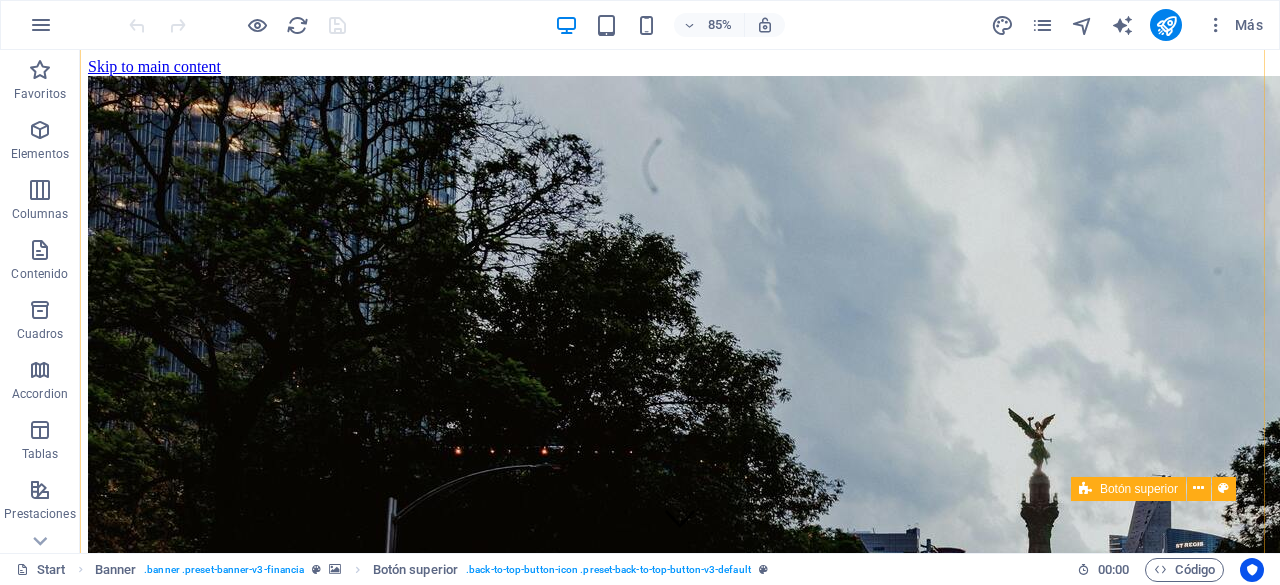 click at bounding box center [88, 5868] 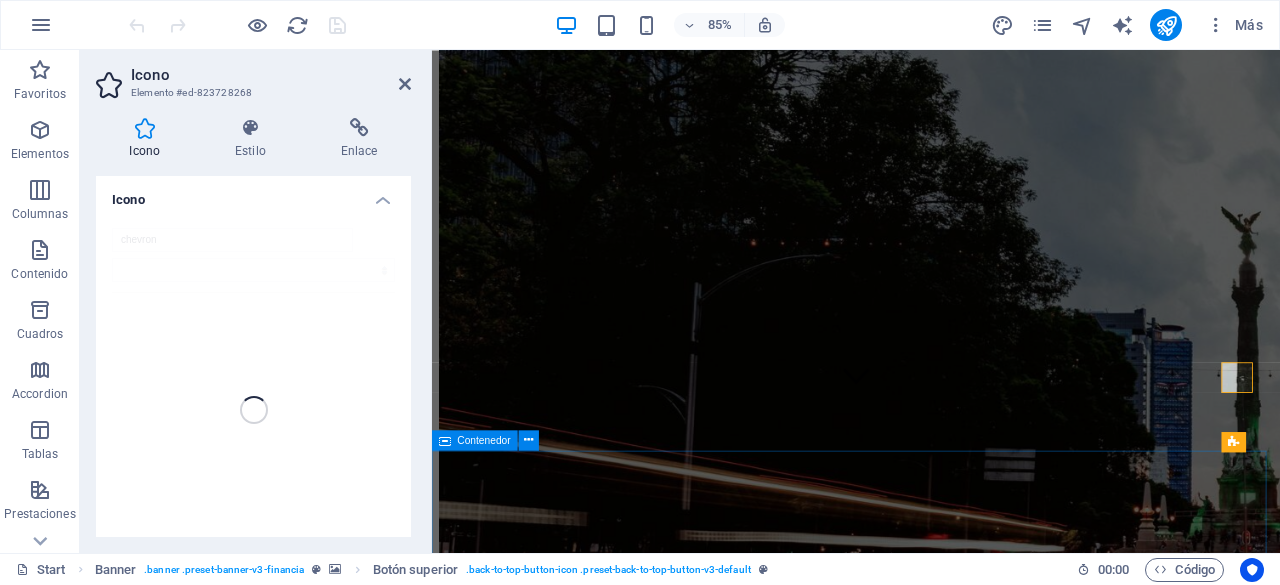 scroll, scrollTop: 177, scrollLeft: 0, axis: vertical 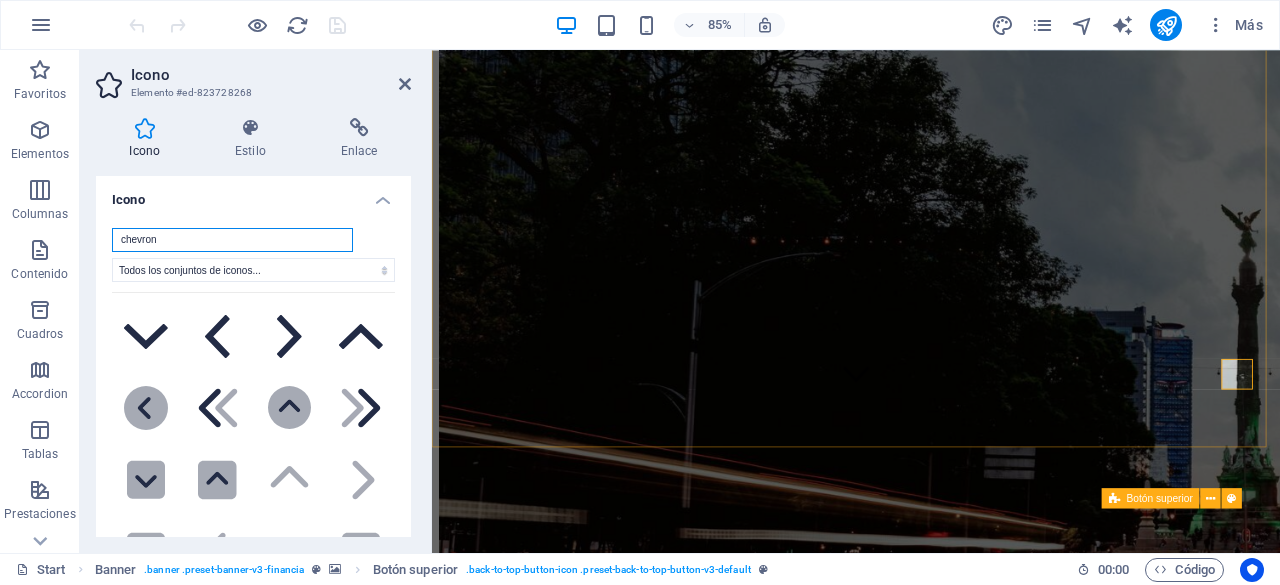 click at bounding box center (440, 5075) 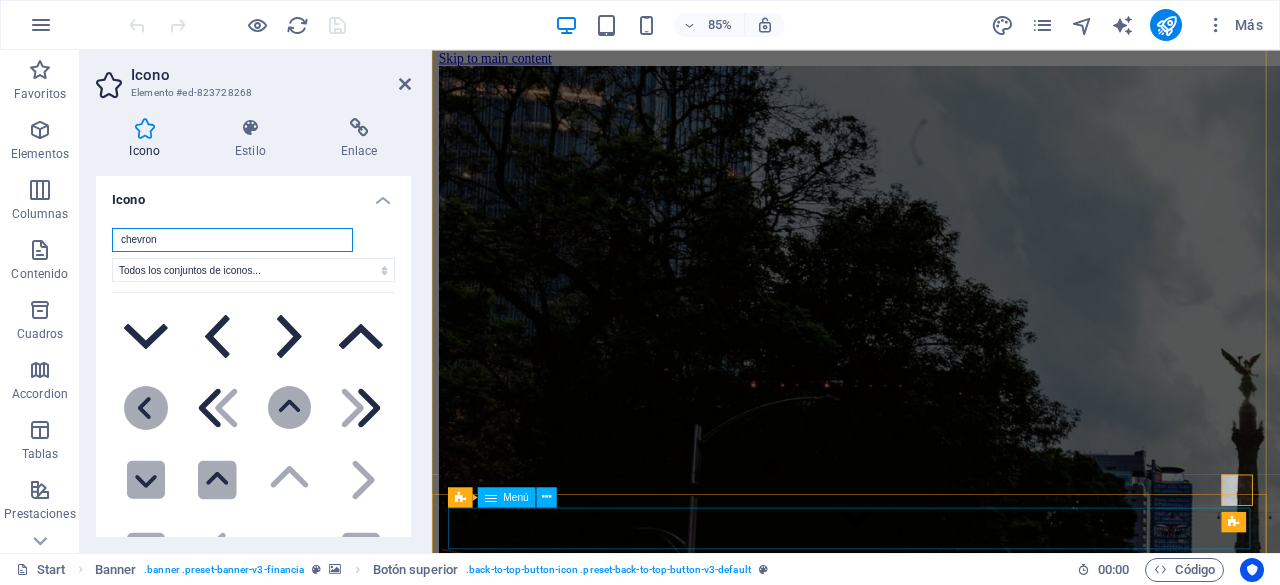 scroll, scrollTop: 0, scrollLeft: 0, axis: both 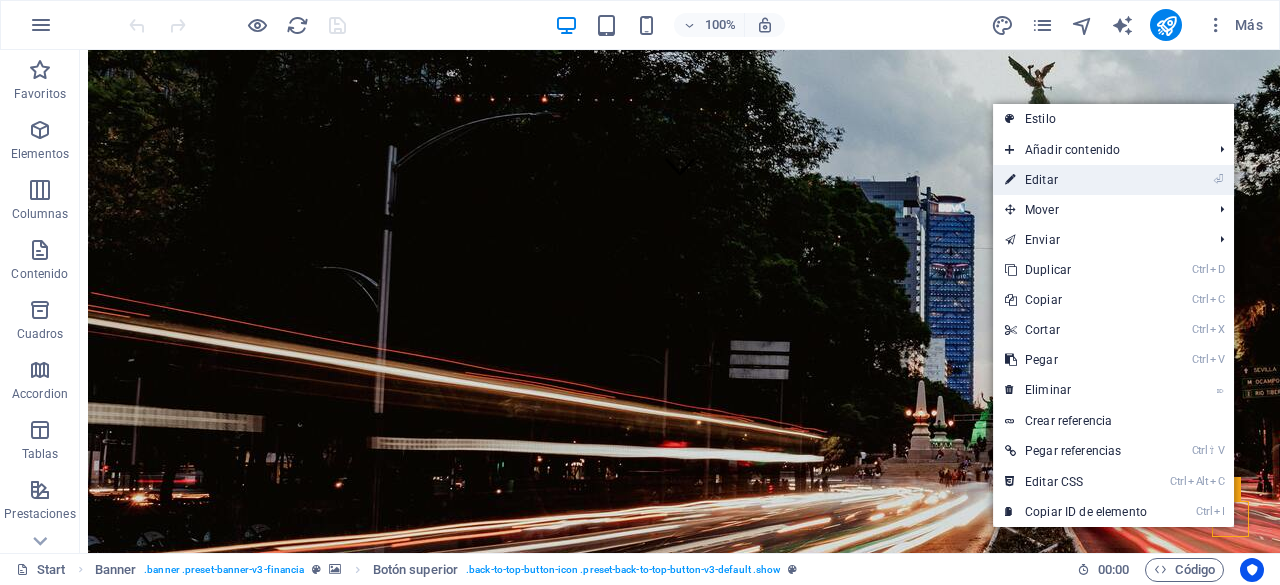 click on "⏎  Editar" at bounding box center (1076, 180) 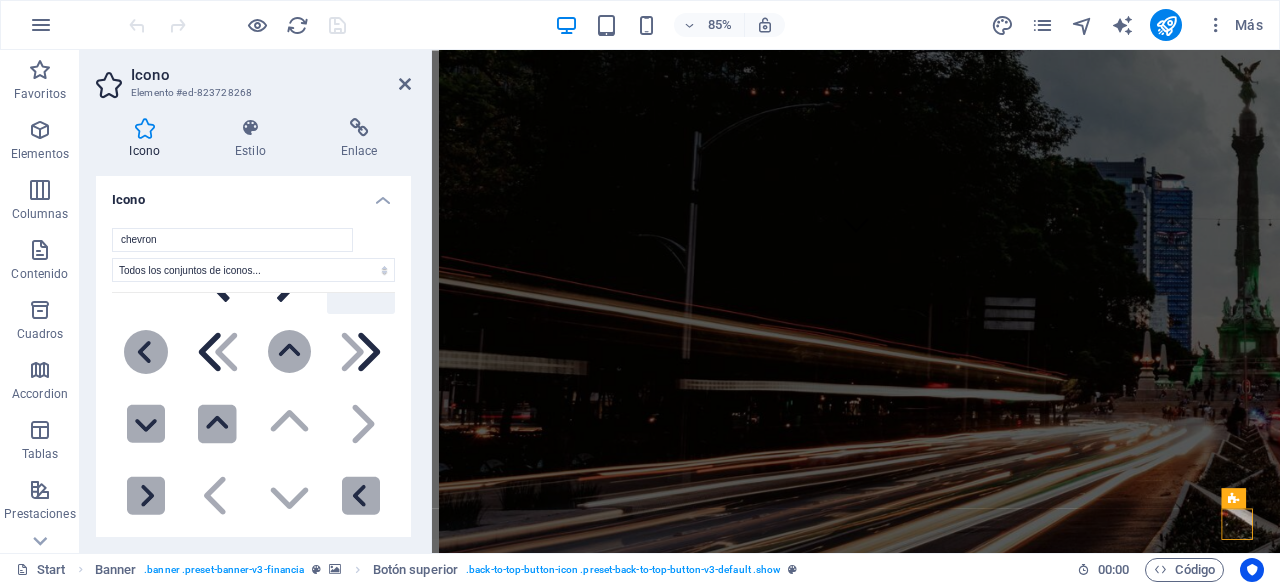 scroll, scrollTop: 60, scrollLeft: 0, axis: vertical 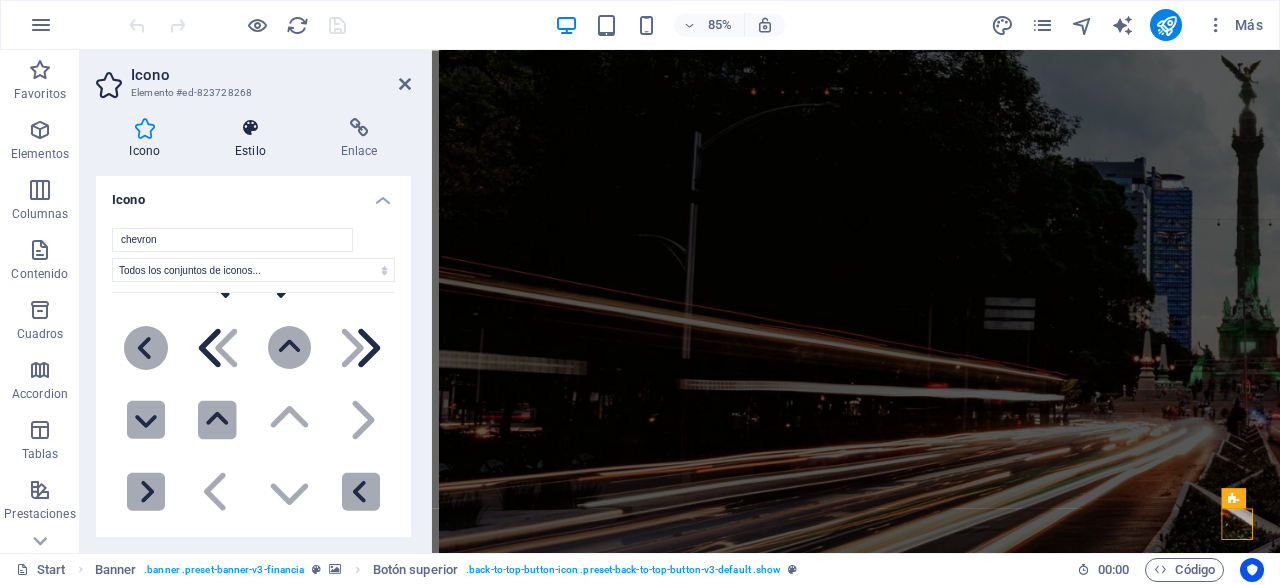 click on "Estilo" at bounding box center [255, 139] 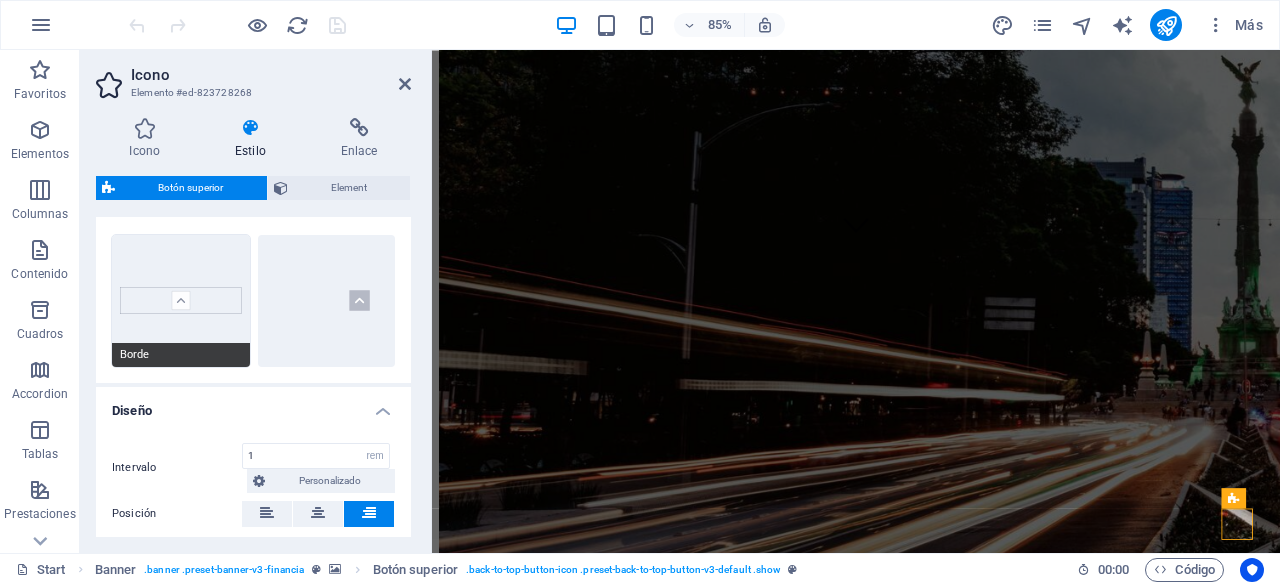 scroll, scrollTop: 0, scrollLeft: 0, axis: both 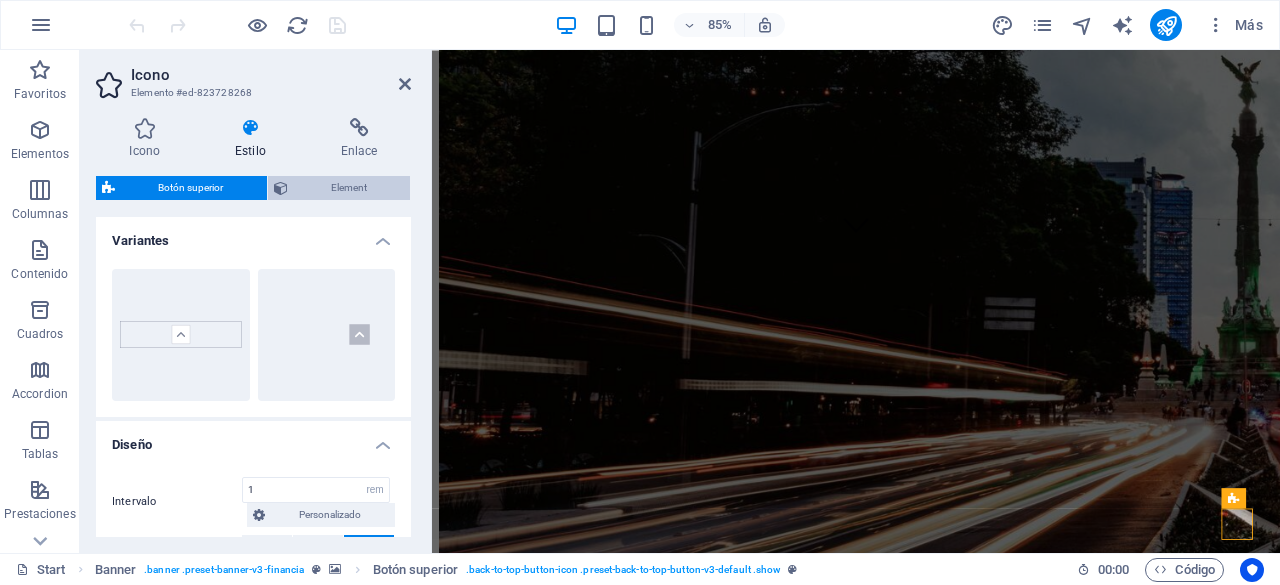 click on "Element" at bounding box center (349, 188) 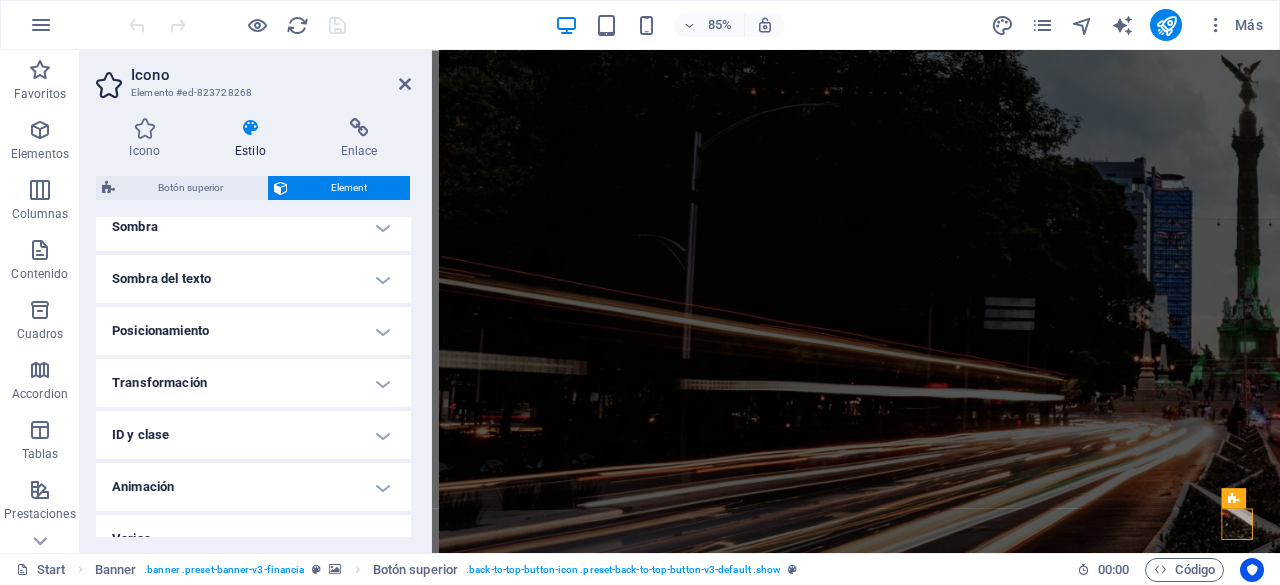 scroll, scrollTop: 540, scrollLeft: 0, axis: vertical 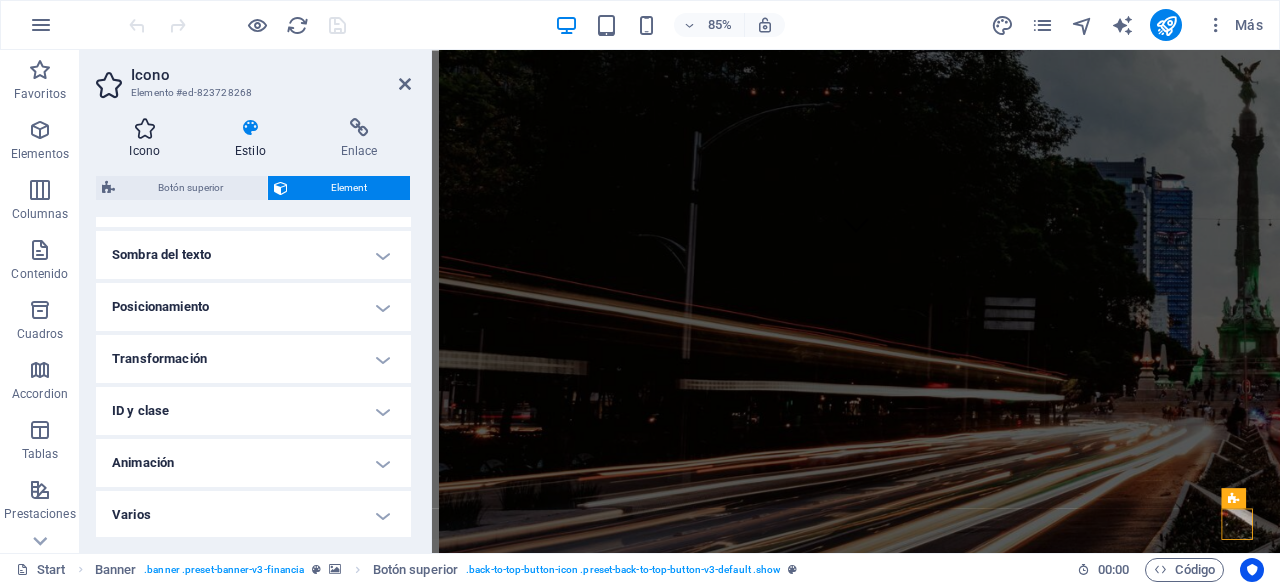 click on "Icono" at bounding box center [149, 139] 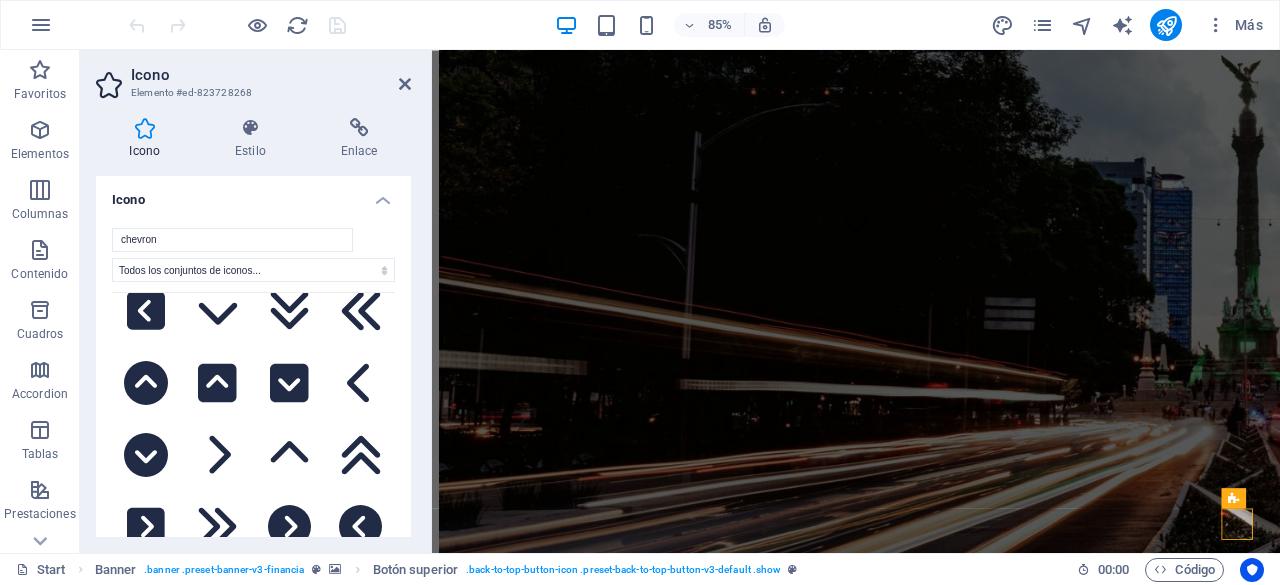 scroll, scrollTop: 383, scrollLeft: 0, axis: vertical 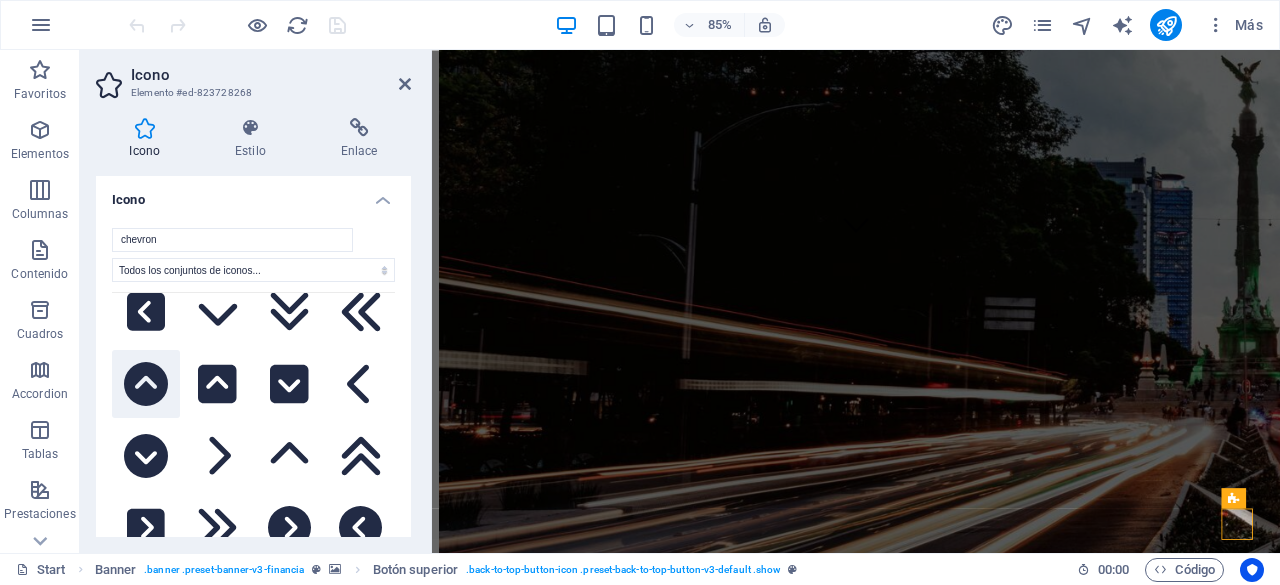 click 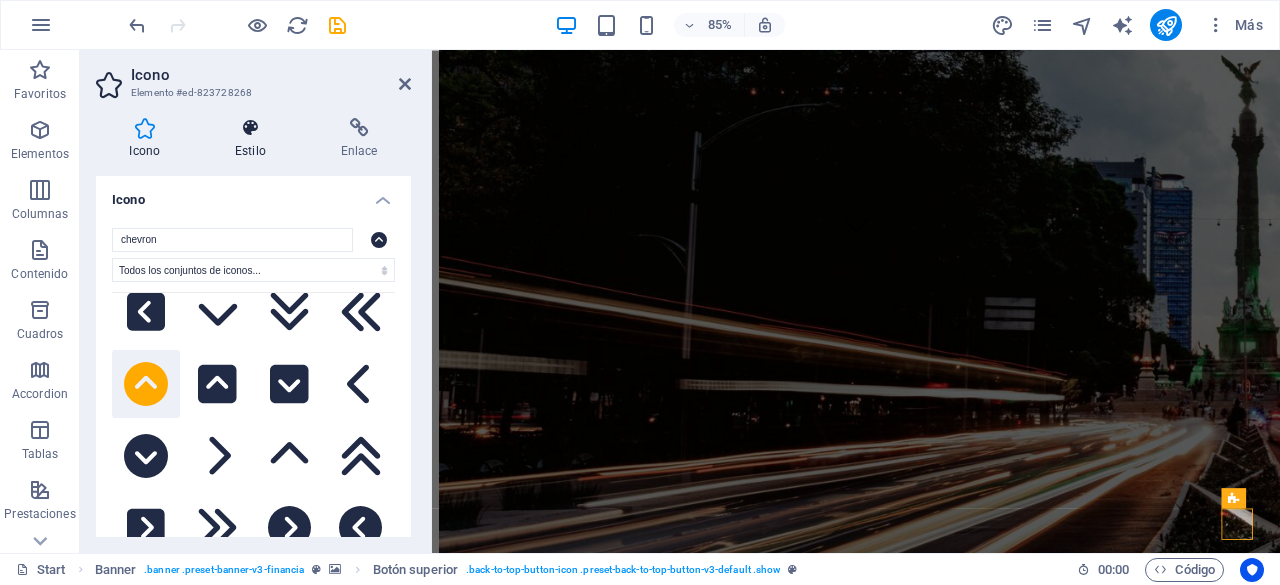 click on "Estilo" at bounding box center [255, 139] 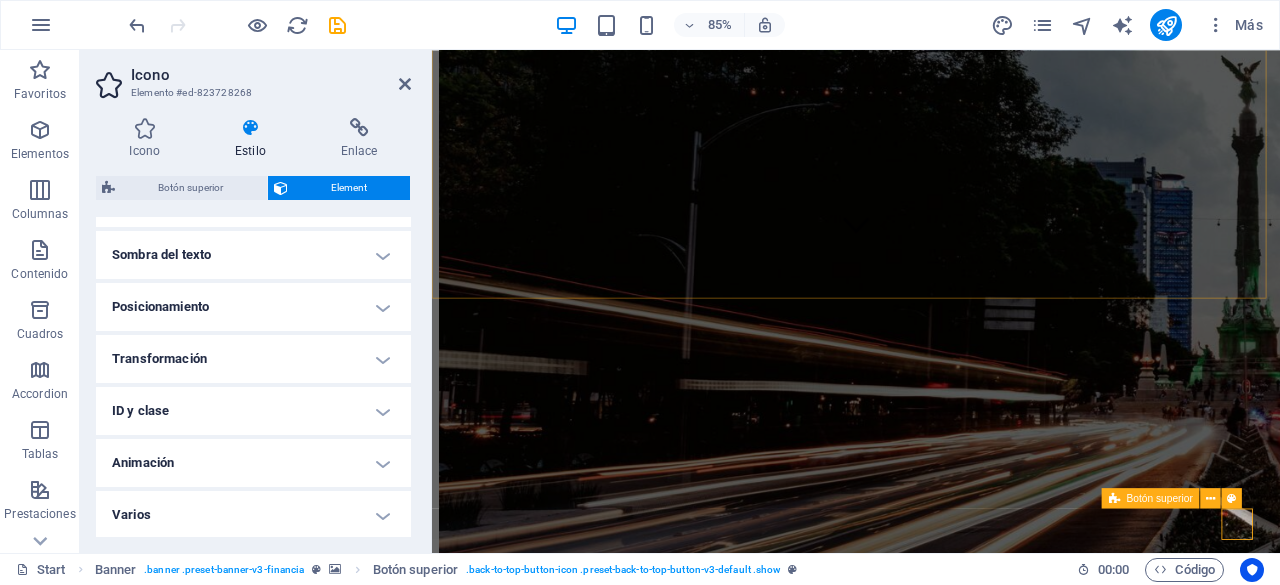 click at bounding box center [440, 5075] 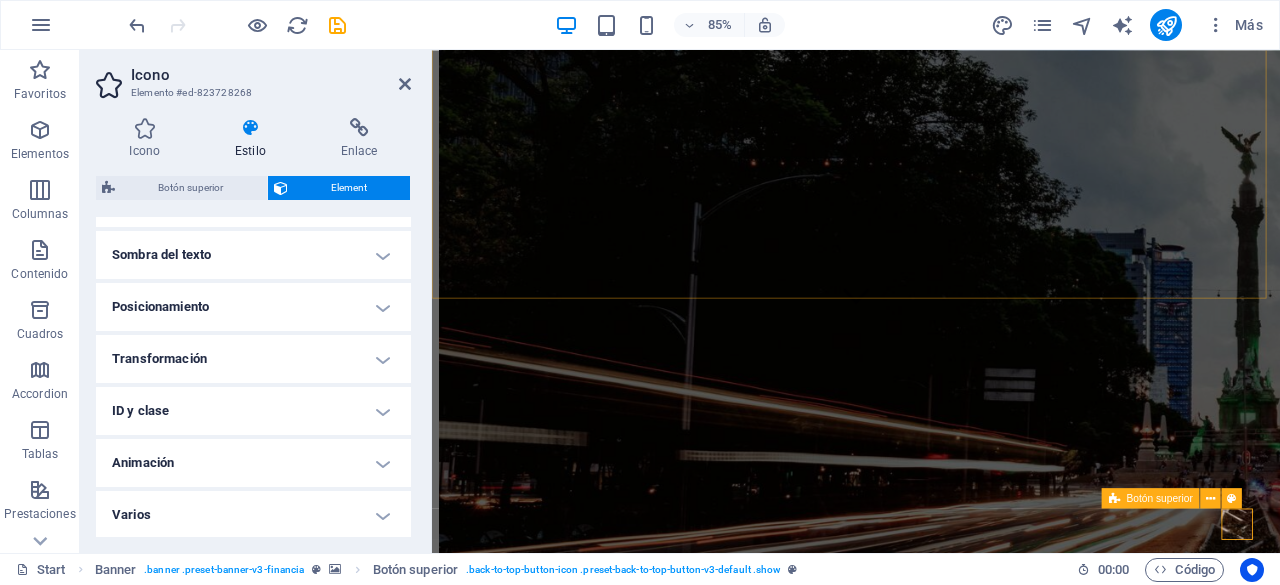 click at bounding box center (440, 5075) 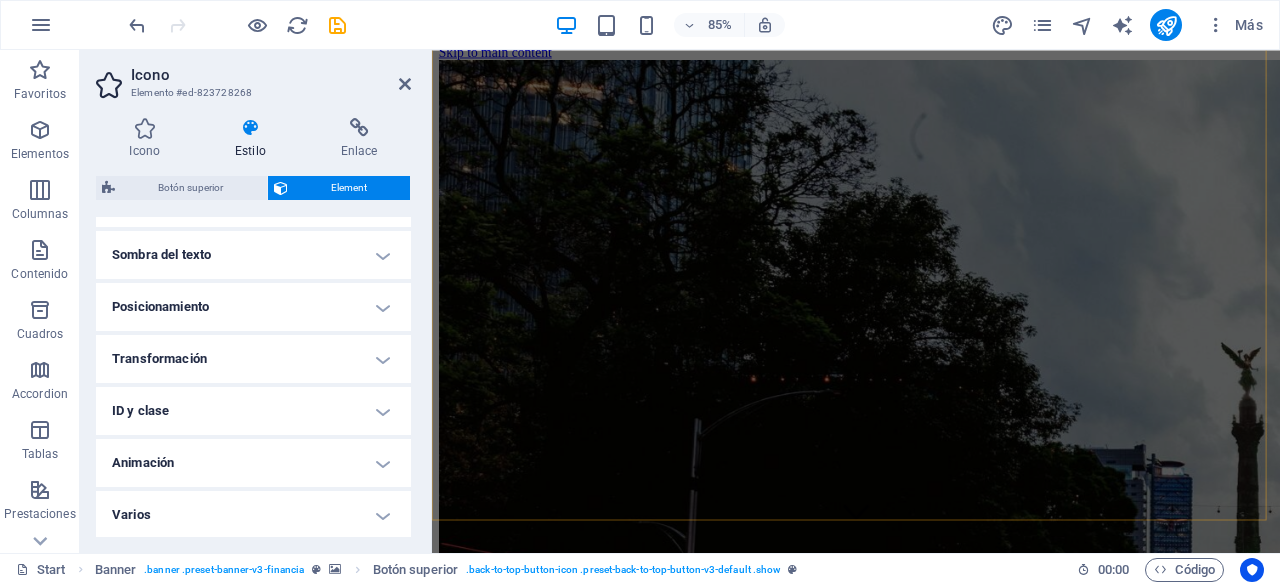 scroll, scrollTop: 0, scrollLeft: 0, axis: both 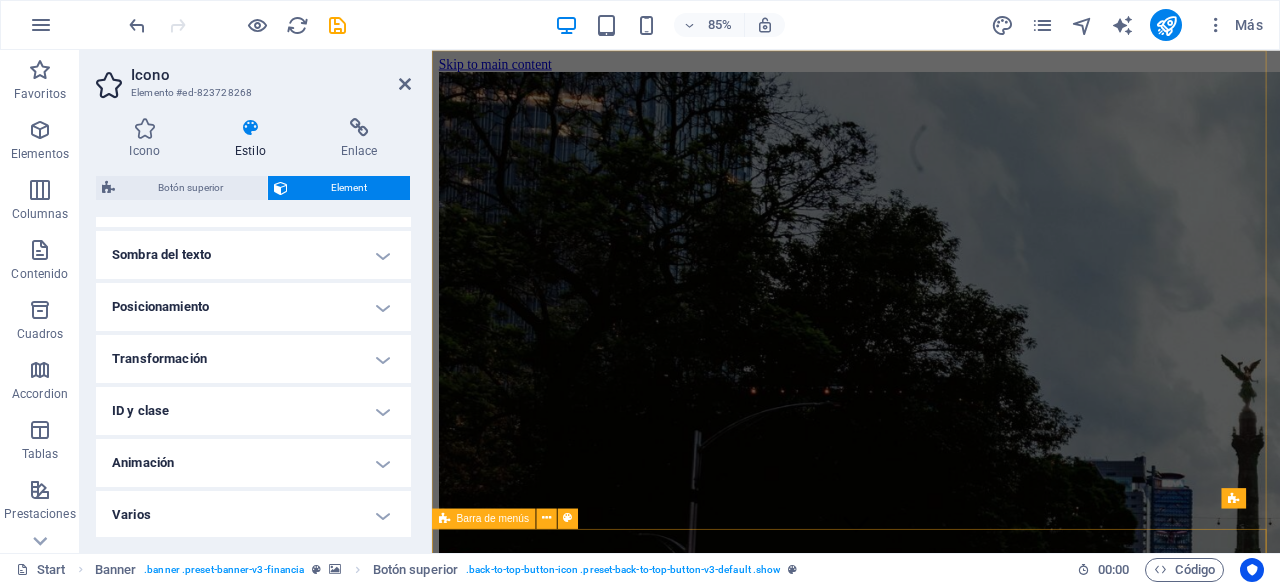 click on "Inicio The Consulting Servicios Partners Contacto" at bounding box center [931, 3815] 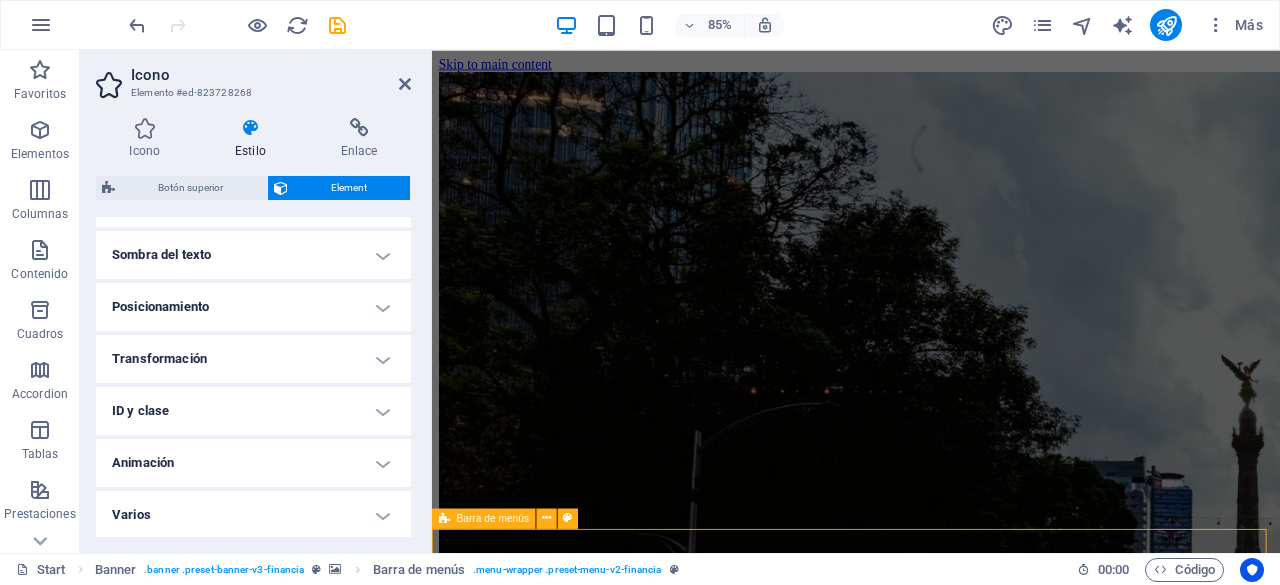 click on "Inicio The Consulting Servicios Partners Contacto" at bounding box center [931, 3815] 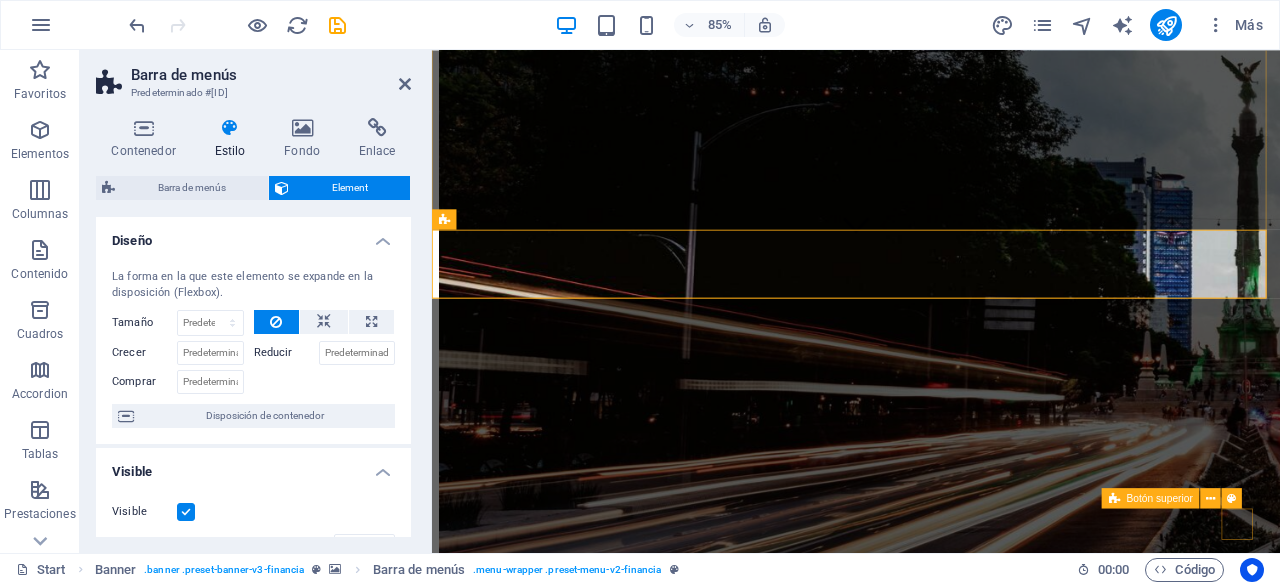 click at bounding box center [440, 5075] 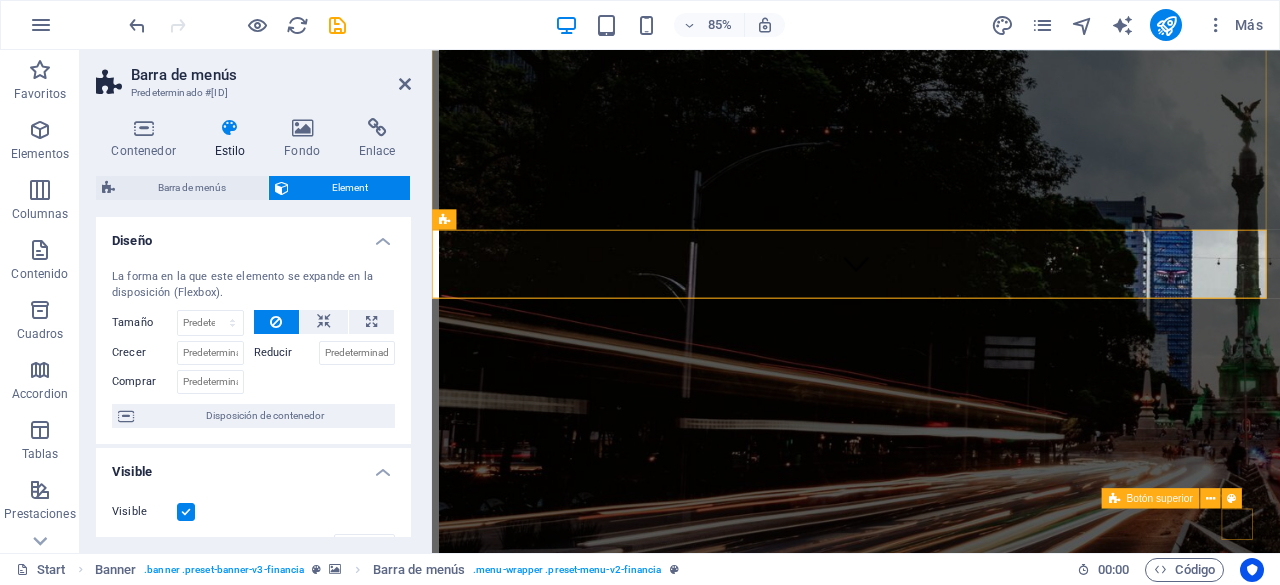 click at bounding box center [440, 5075] 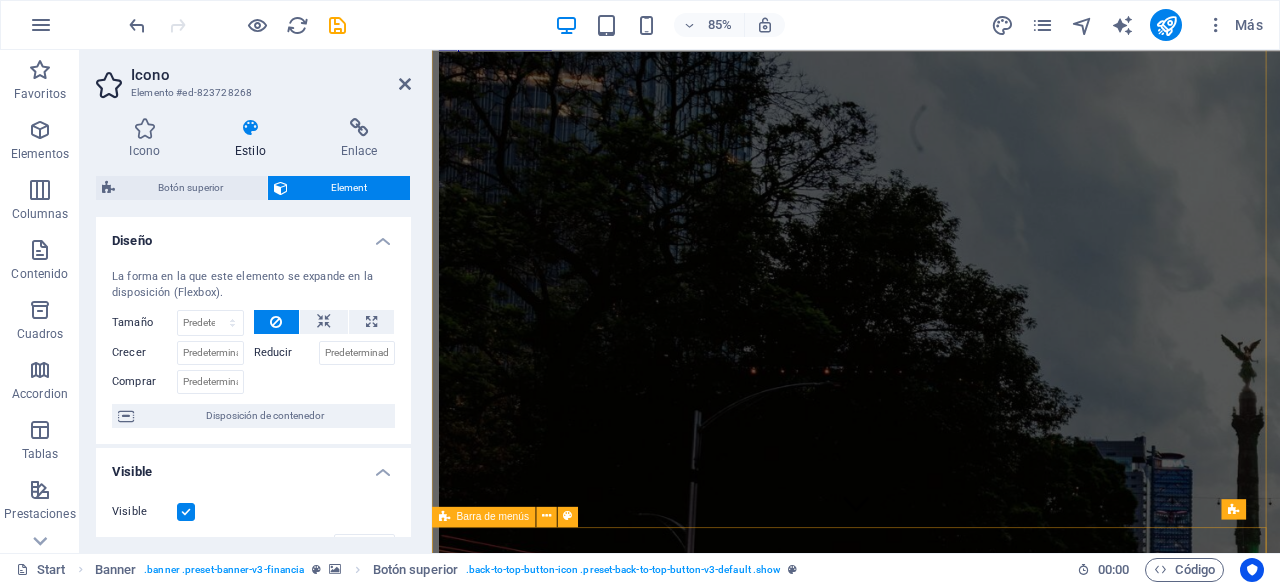 scroll, scrollTop: 0, scrollLeft: 0, axis: both 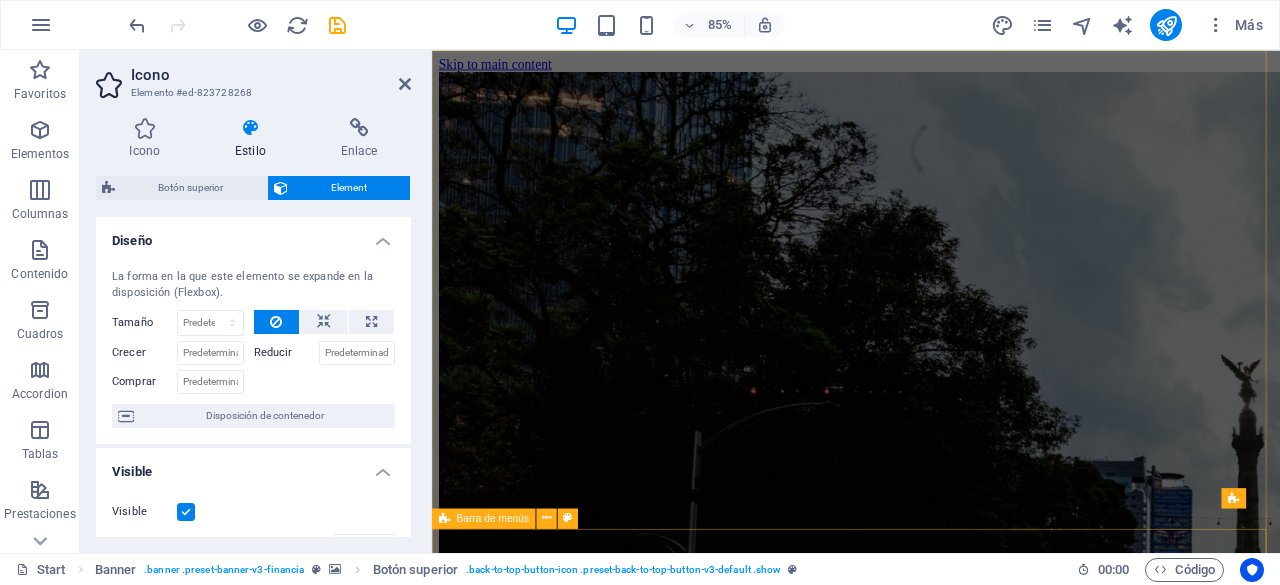 click on "Inicio The Consulting Servicios Partners Contacto" at bounding box center [931, 3815] 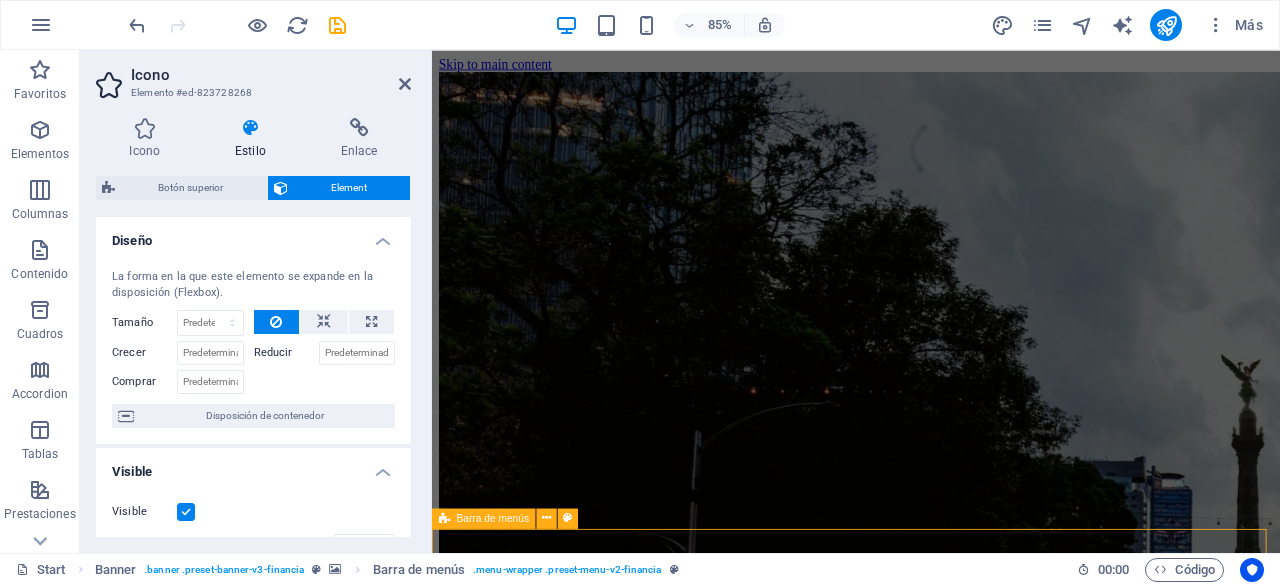 click on "Inicio The Consulting Servicios Partners Contacto" at bounding box center [931, 3815] 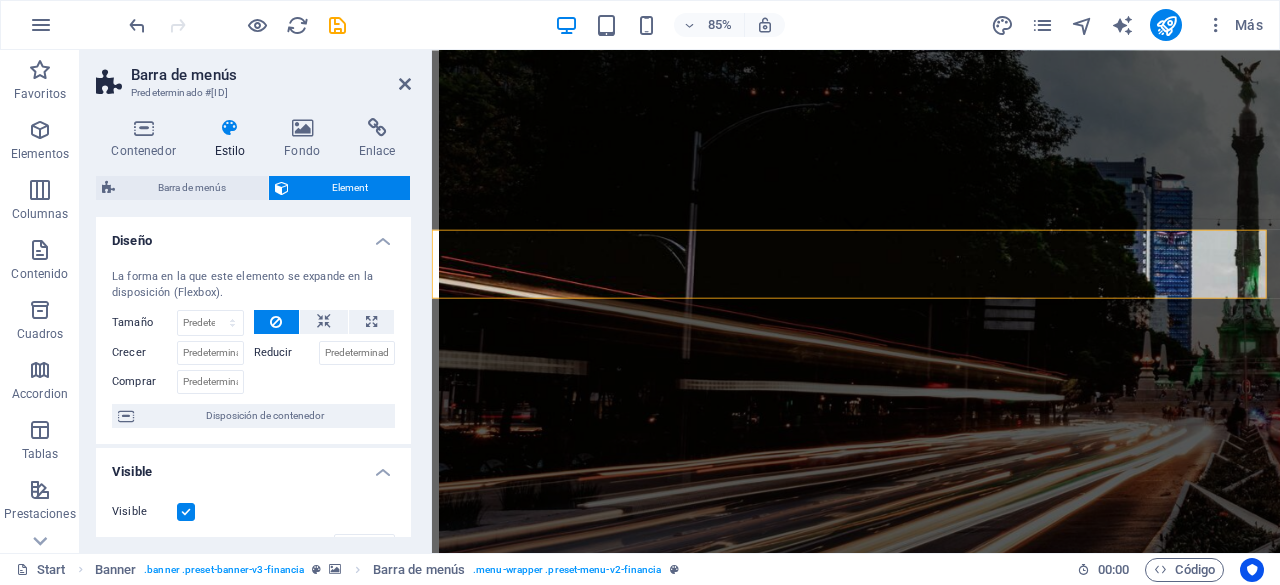 click on "Estilo" at bounding box center [234, 139] 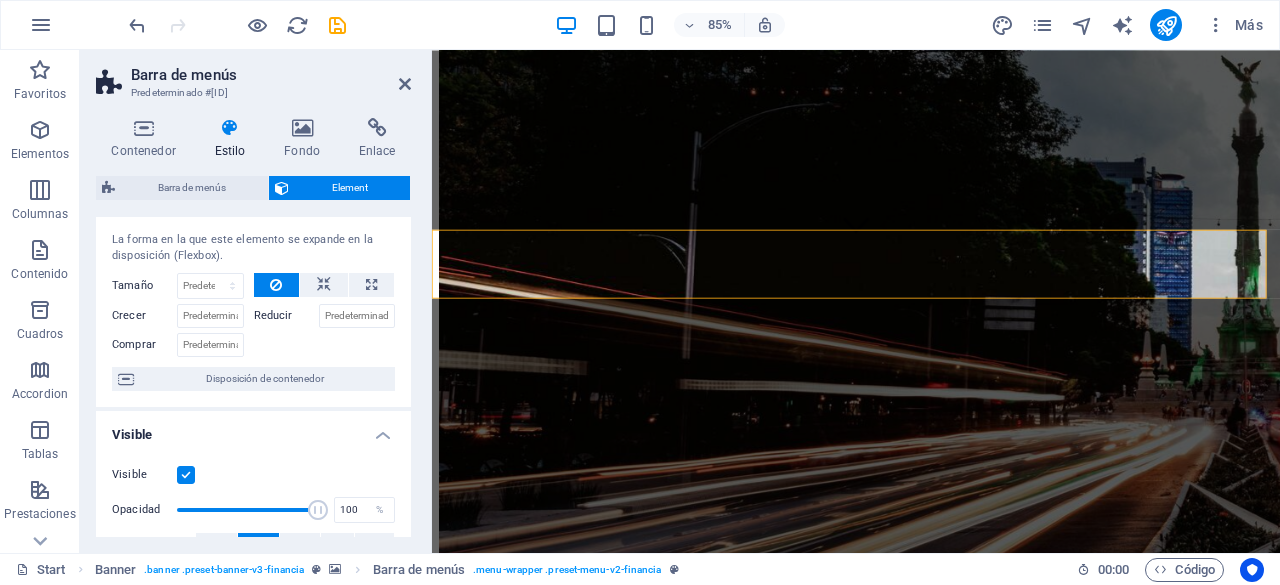 scroll, scrollTop: 38, scrollLeft: 0, axis: vertical 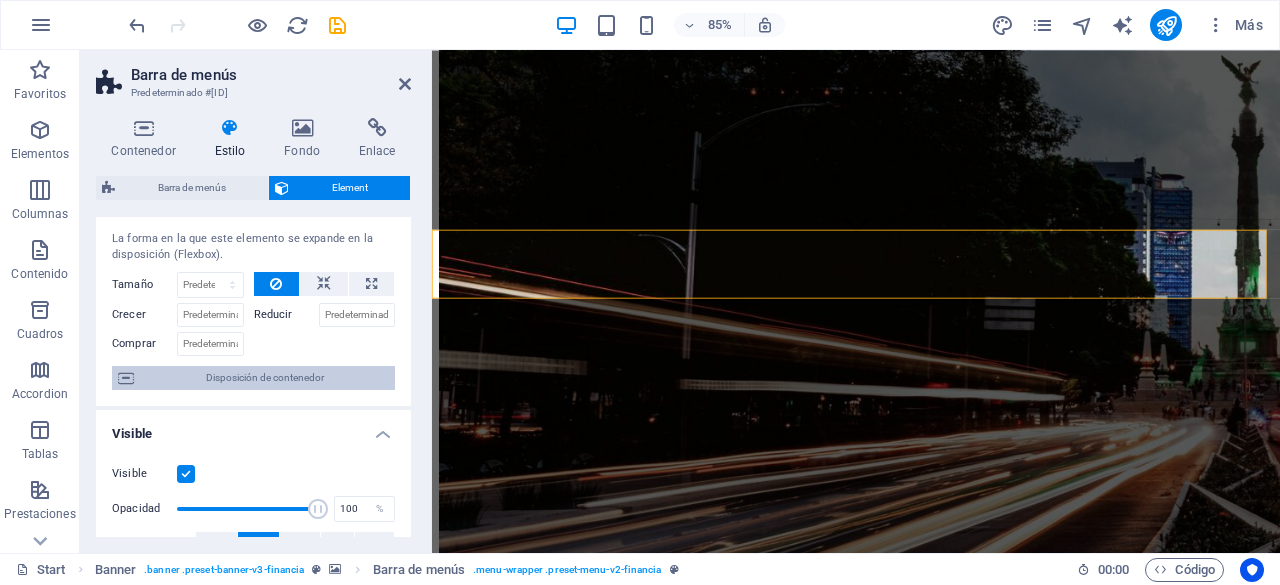 click on "Disposición de contenedor" at bounding box center (264, 378) 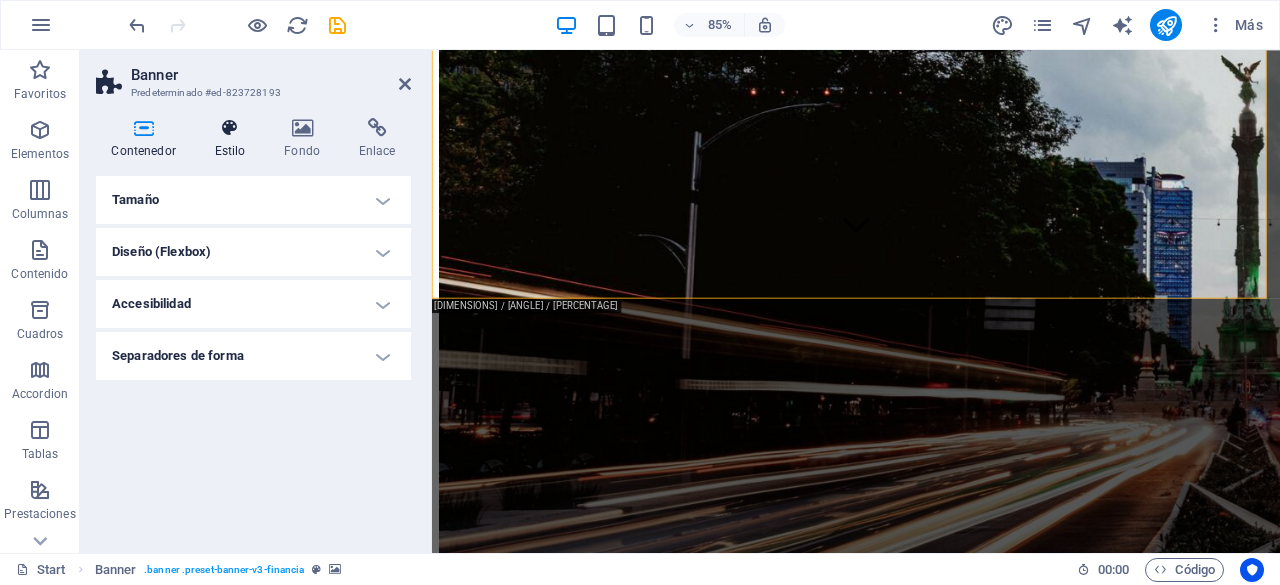 click at bounding box center [230, 128] 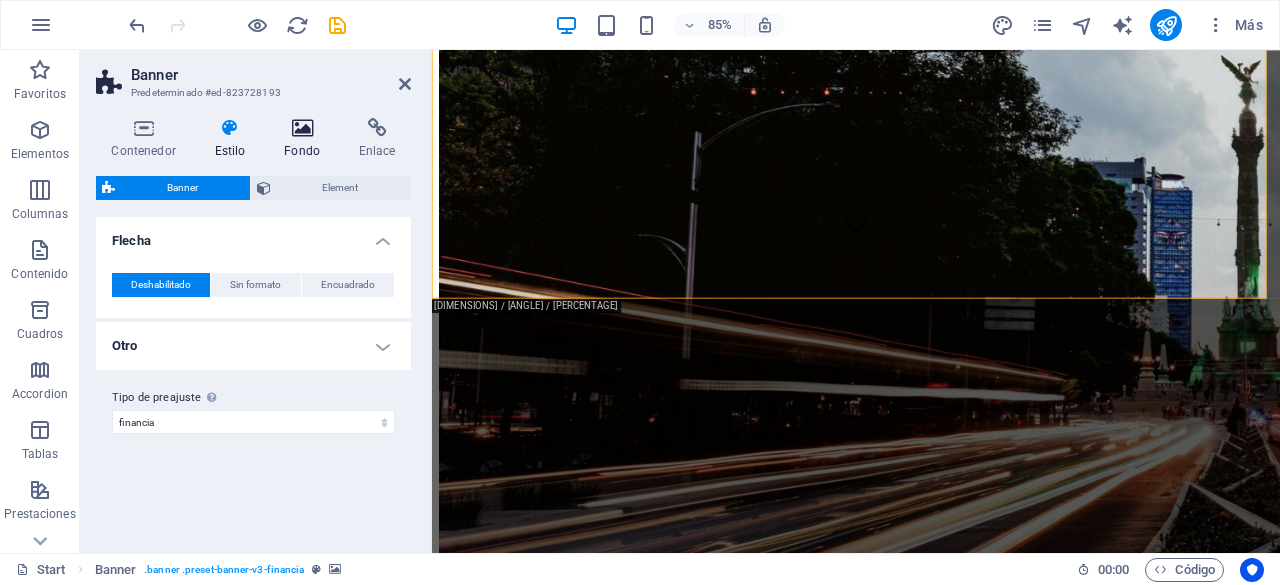 click at bounding box center (302, 128) 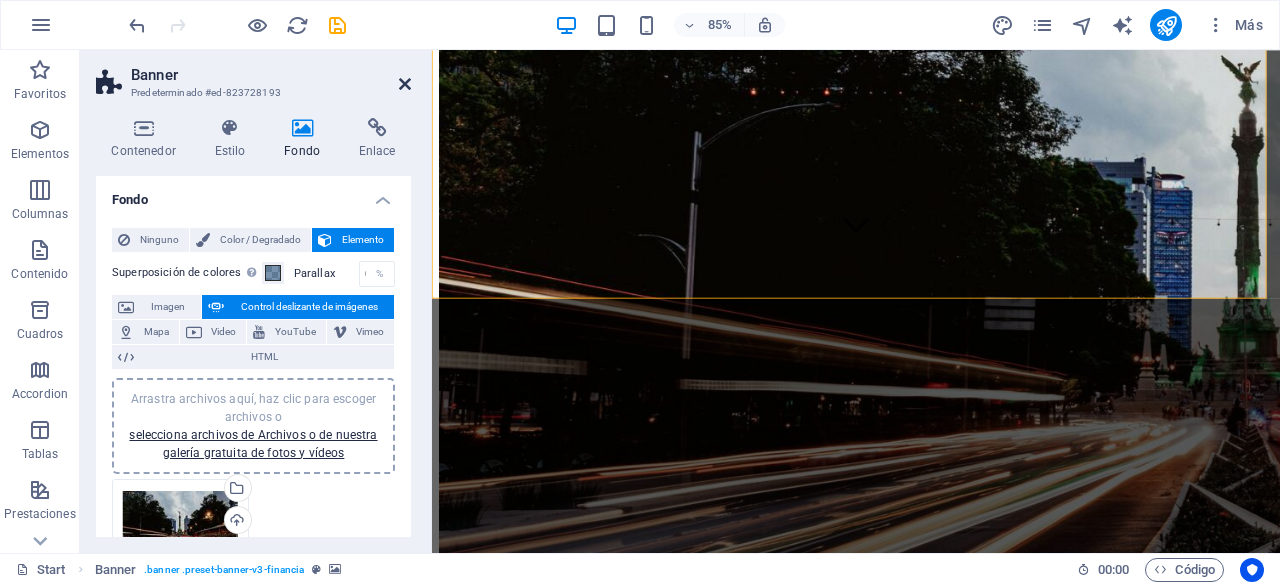 click at bounding box center (405, 84) 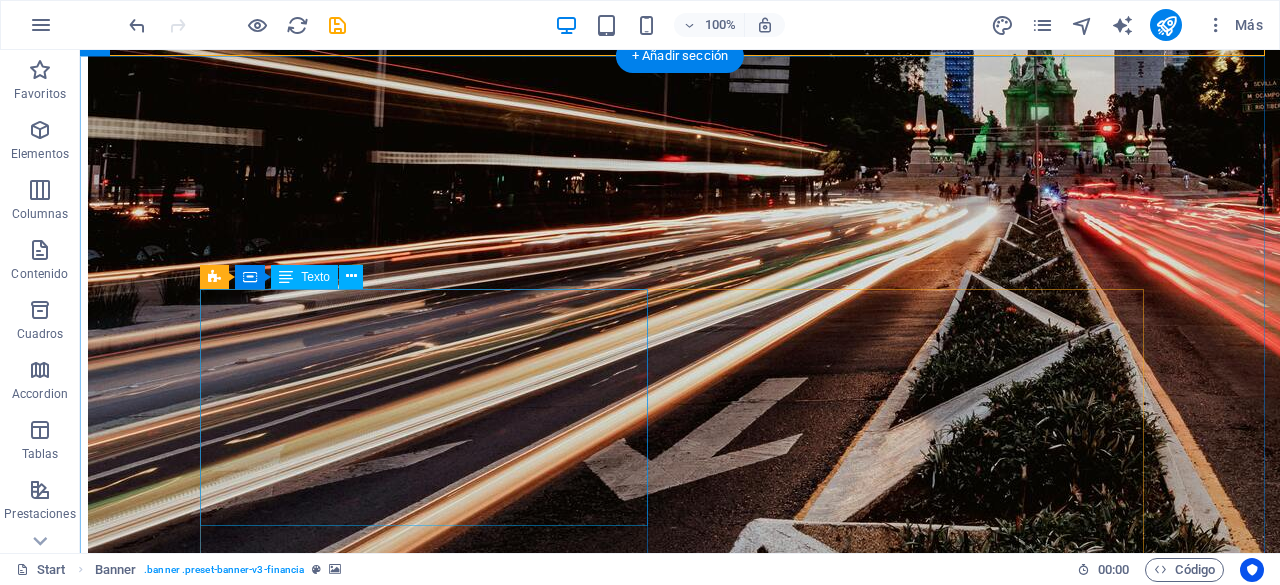 scroll, scrollTop: 639, scrollLeft: 0, axis: vertical 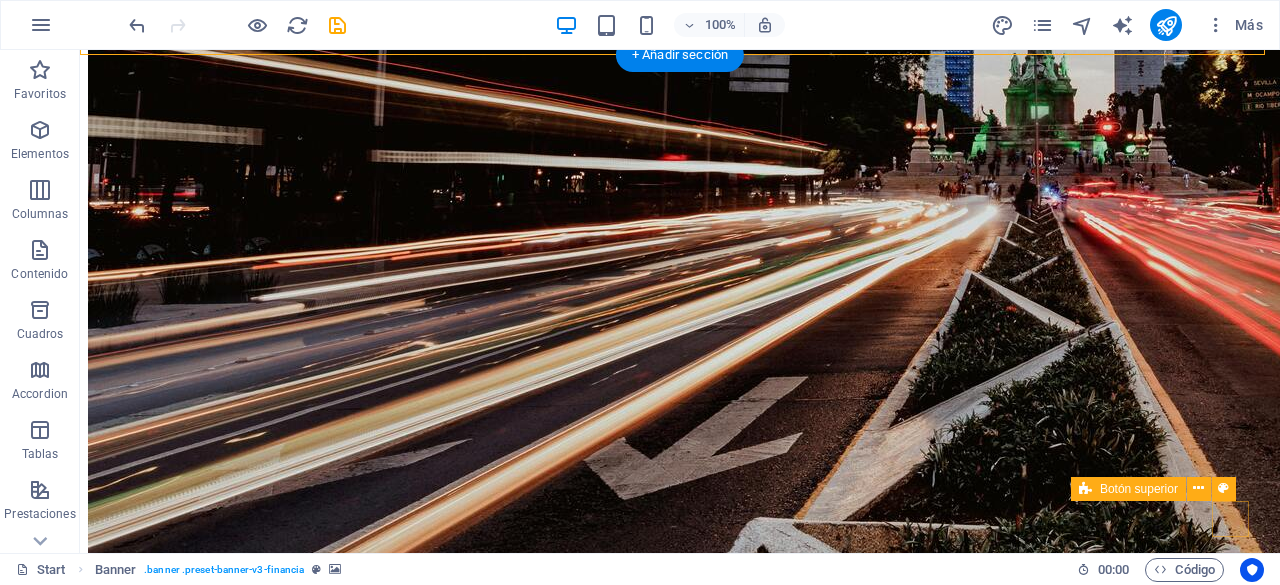 click at bounding box center [88, 5868] 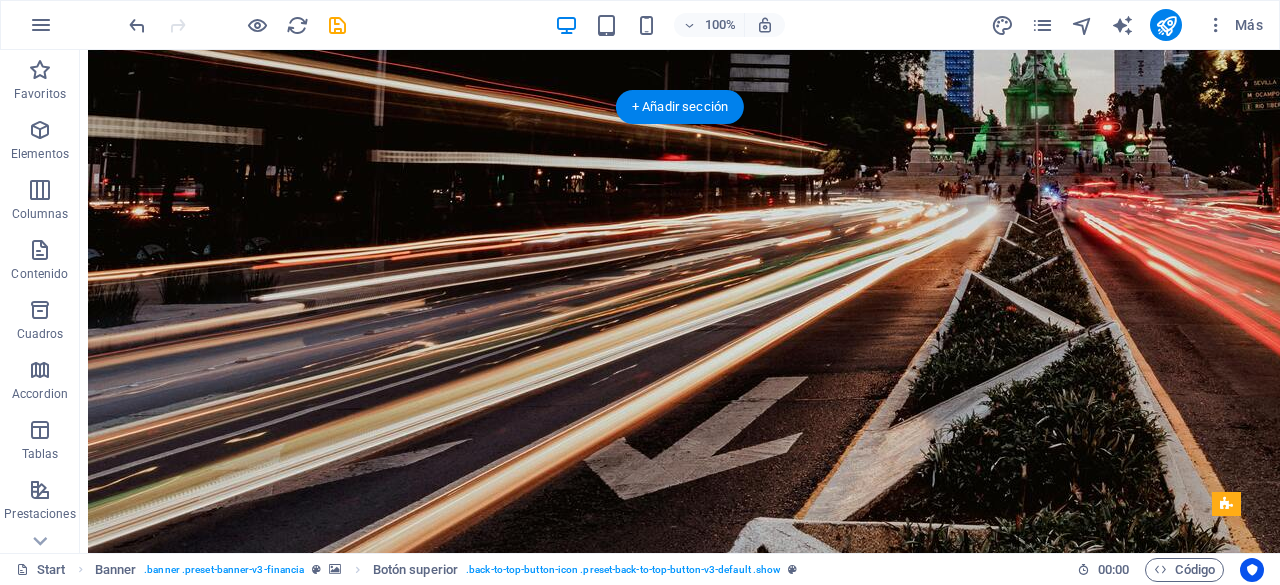 click at bounding box center (88, 5868) 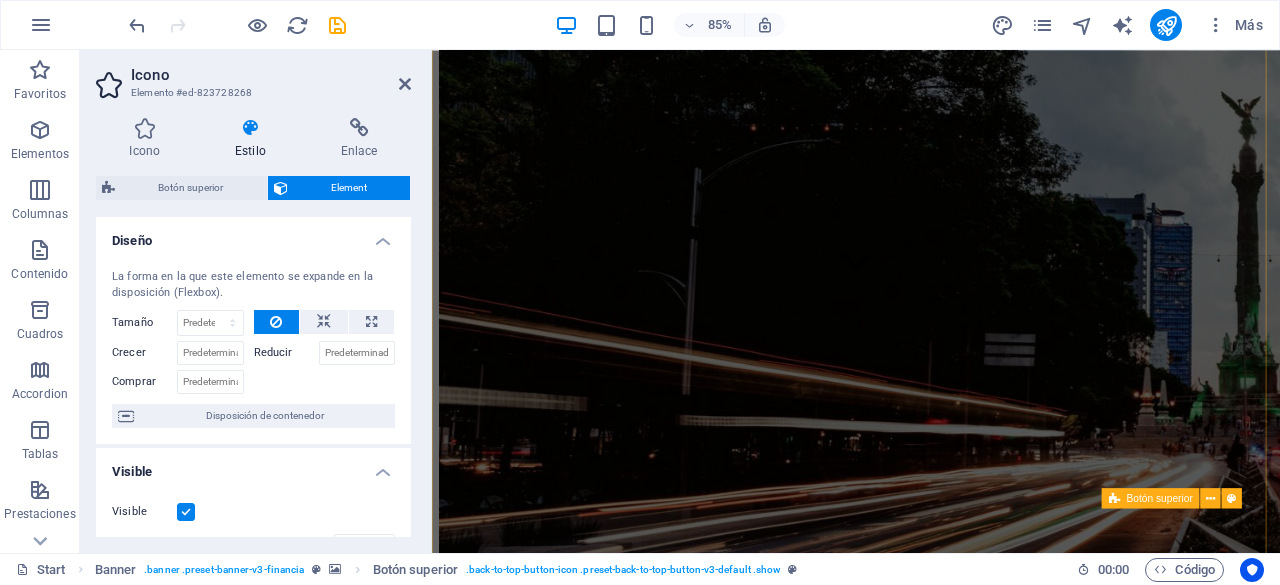 scroll, scrollTop: 0, scrollLeft: 0, axis: both 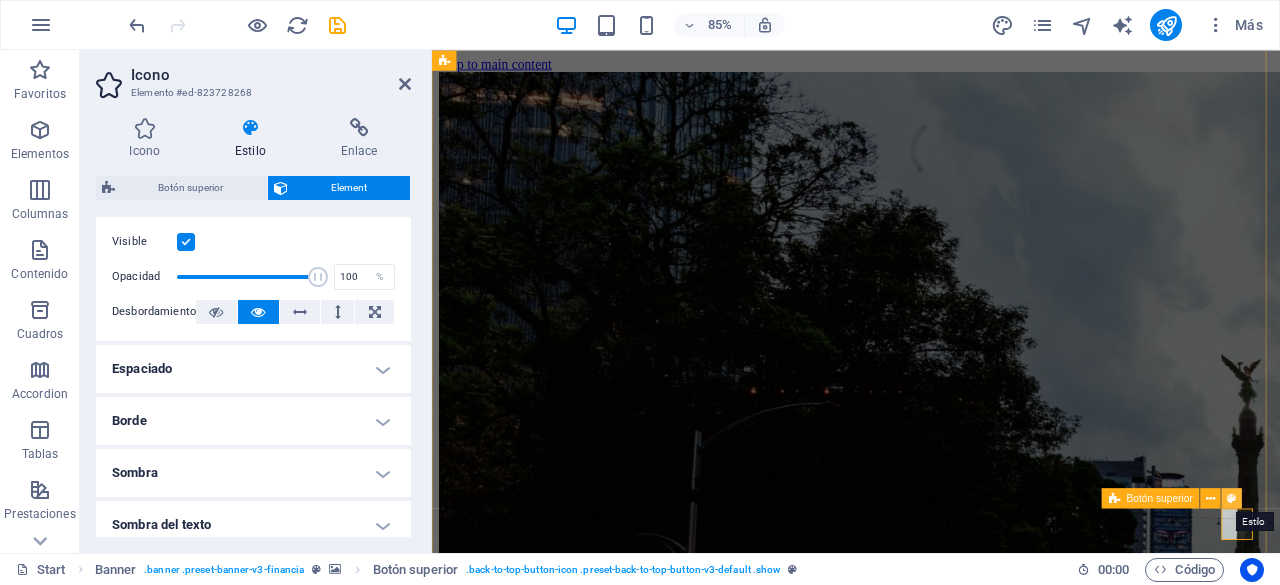 click at bounding box center (1231, 498) 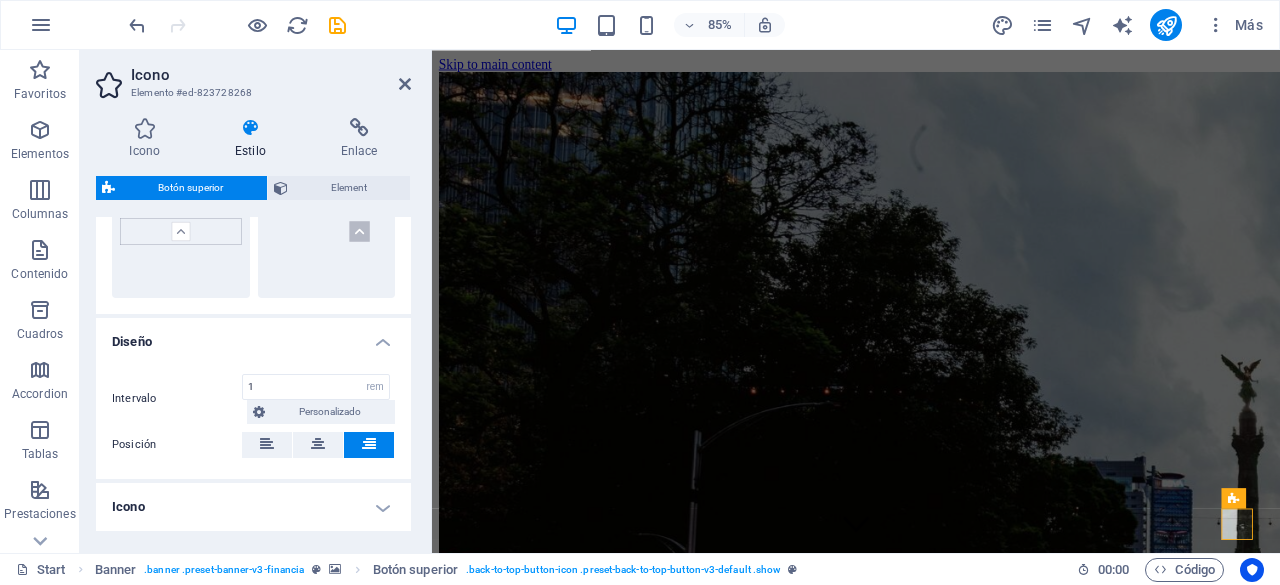 scroll, scrollTop: 104, scrollLeft: 0, axis: vertical 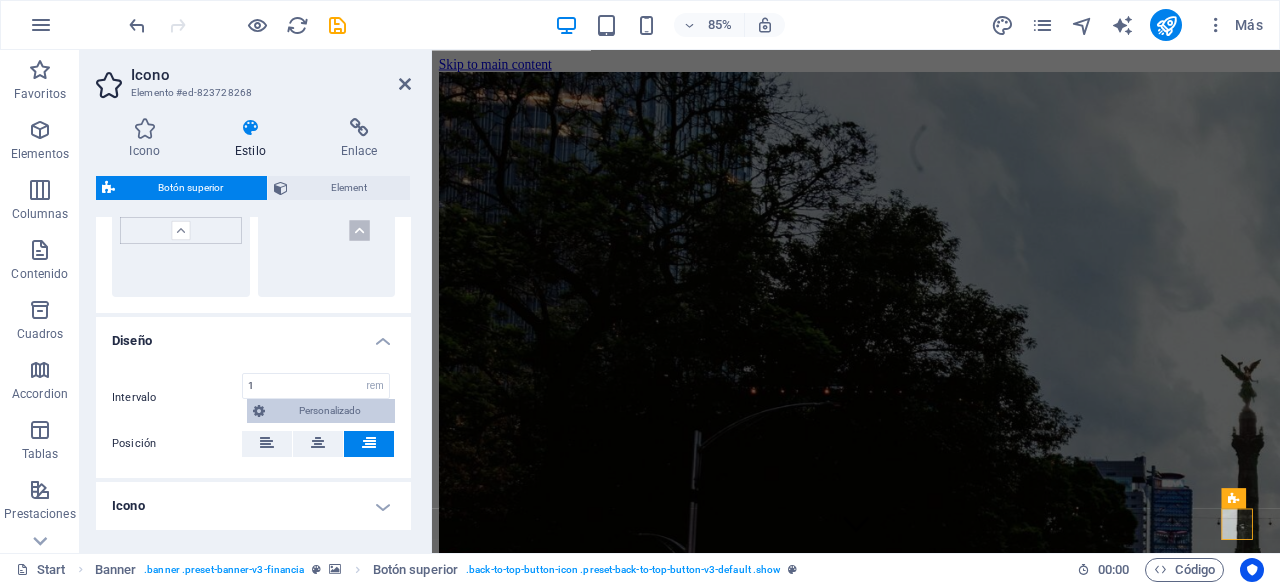 click on "Personalizado" at bounding box center (330, 411) 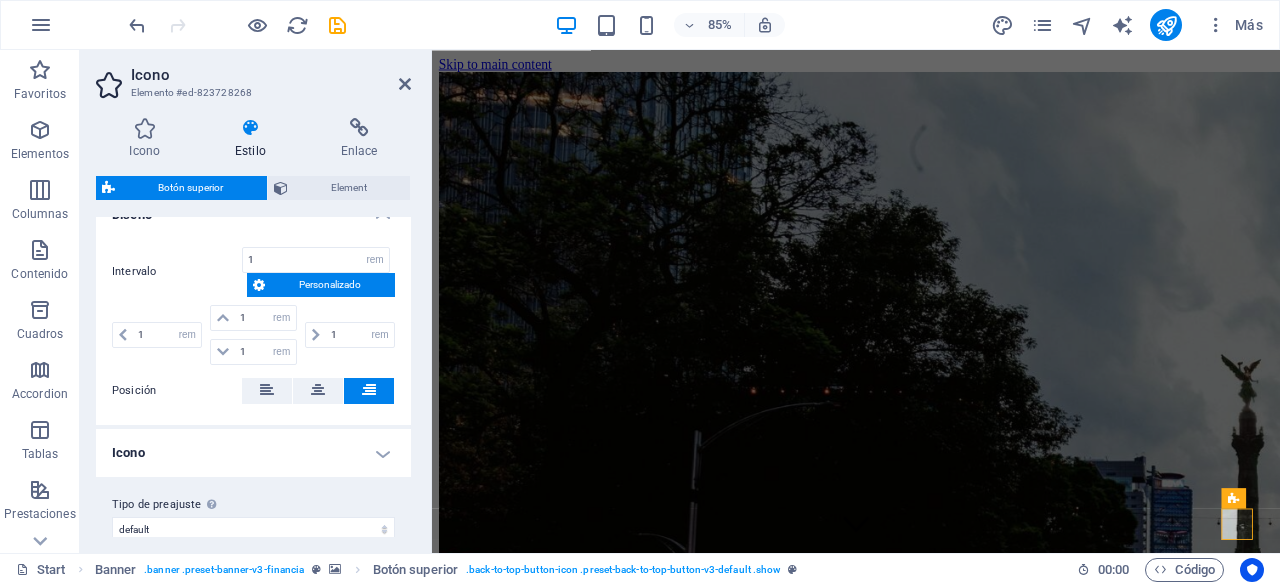 scroll, scrollTop: 246, scrollLeft: 0, axis: vertical 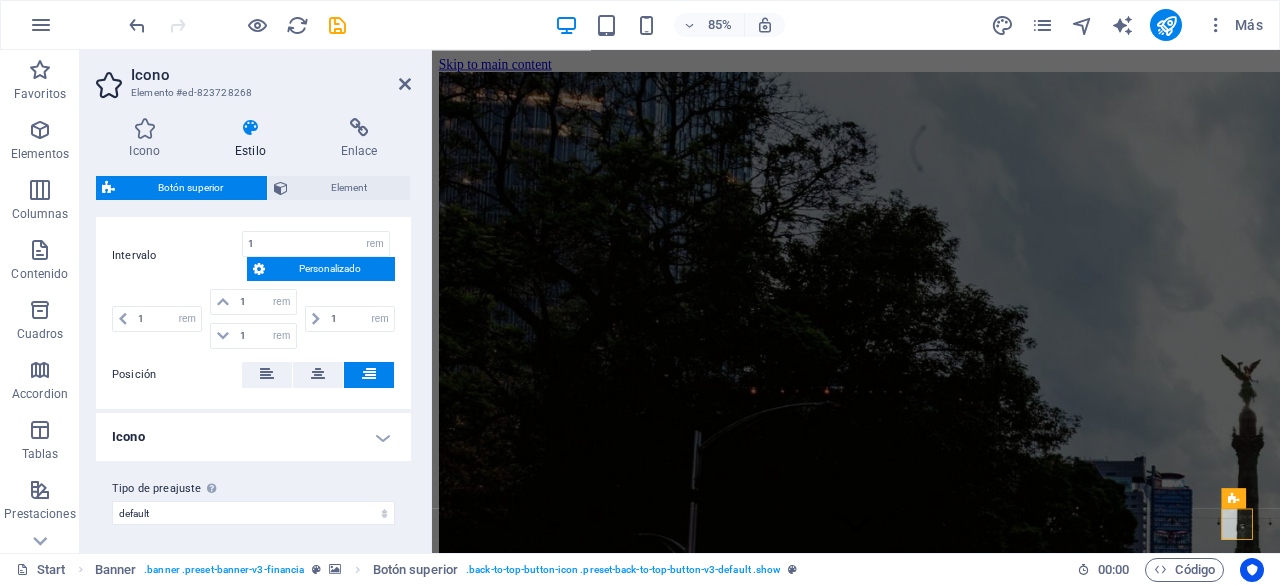 click on "Icono" at bounding box center (253, 437) 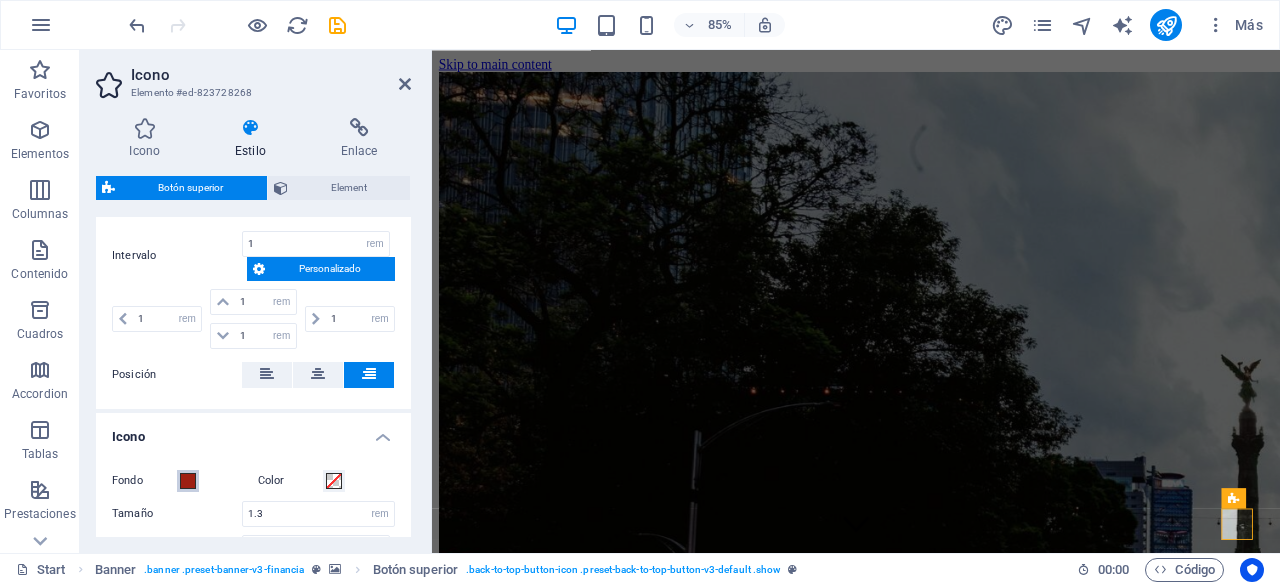 click at bounding box center [188, 481] 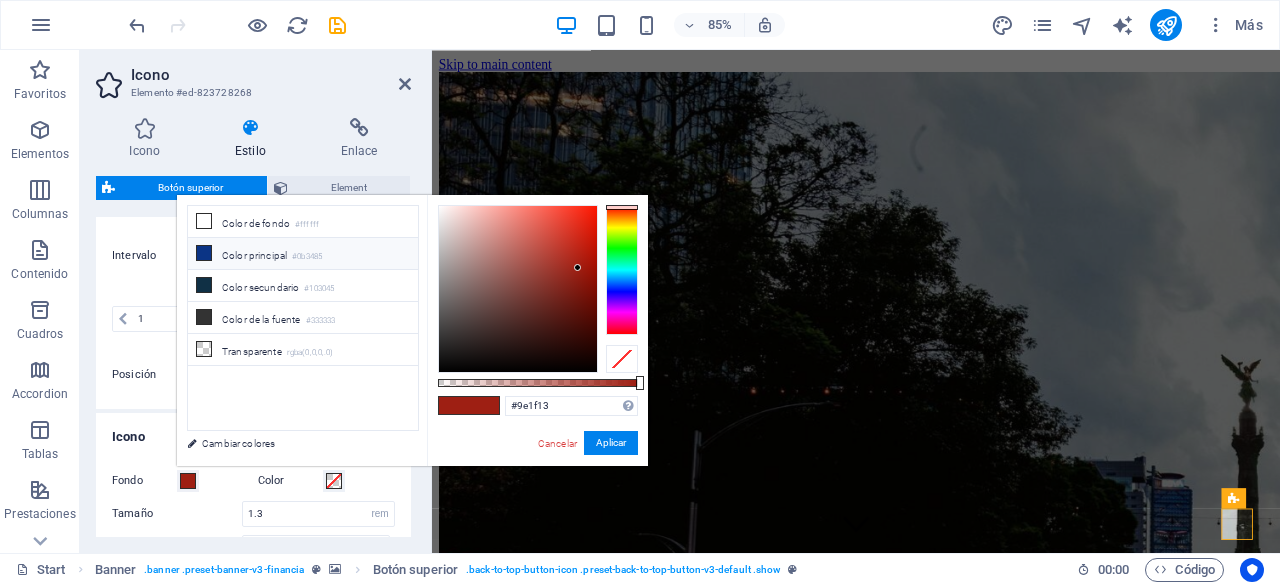 click at bounding box center (204, 253) 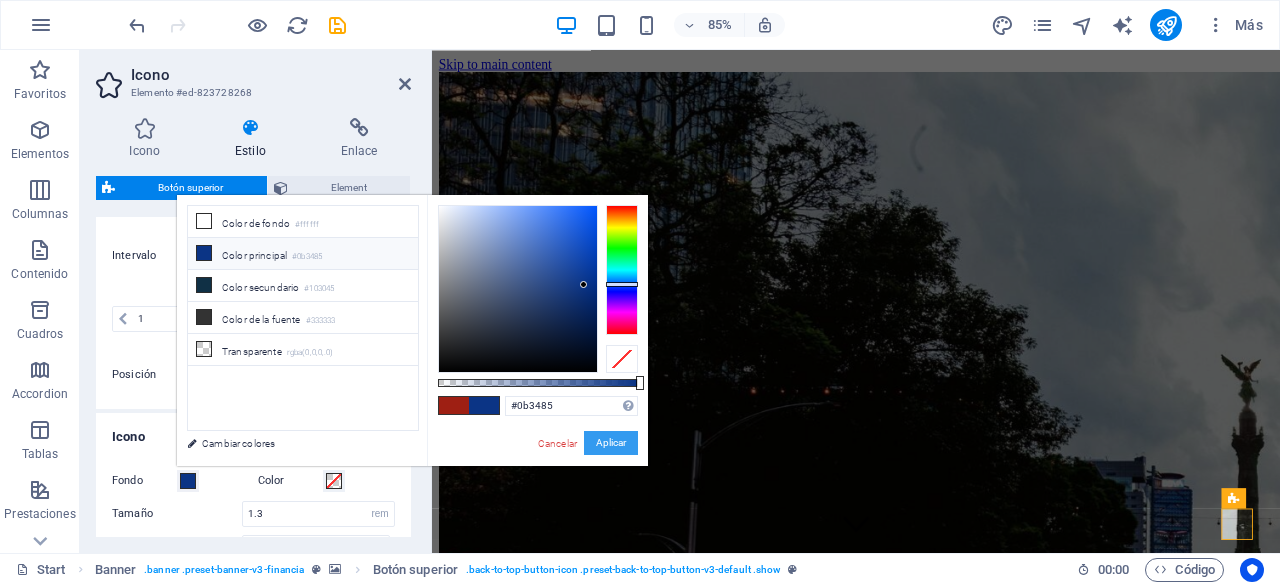 click on "Aplicar" at bounding box center [611, 443] 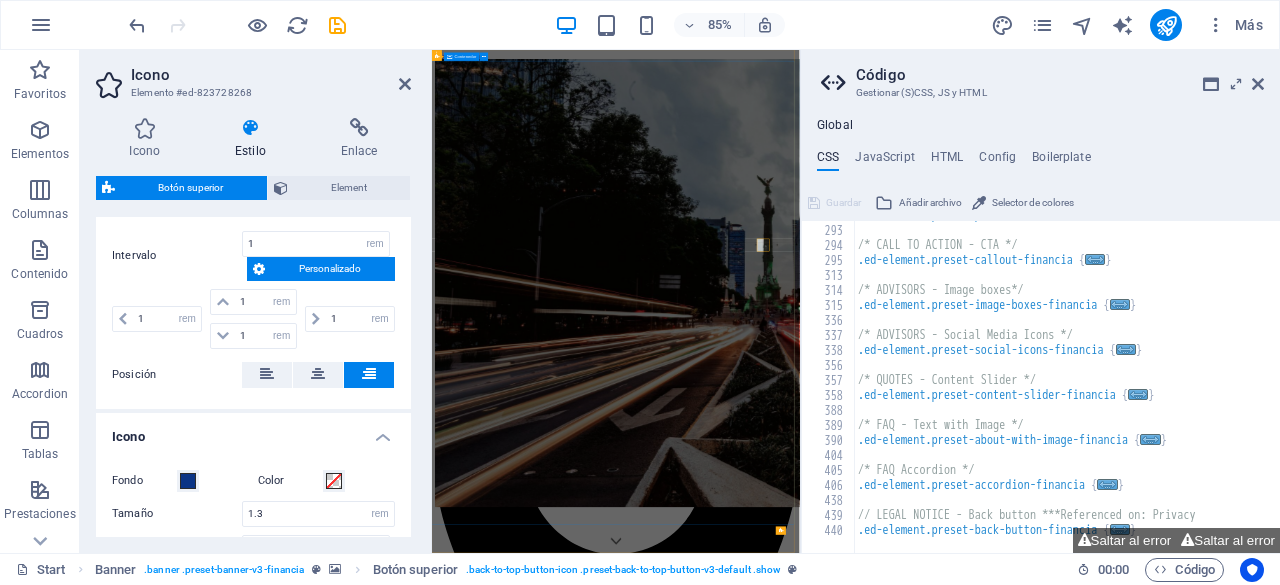 scroll, scrollTop: 1108, scrollLeft: 0, axis: vertical 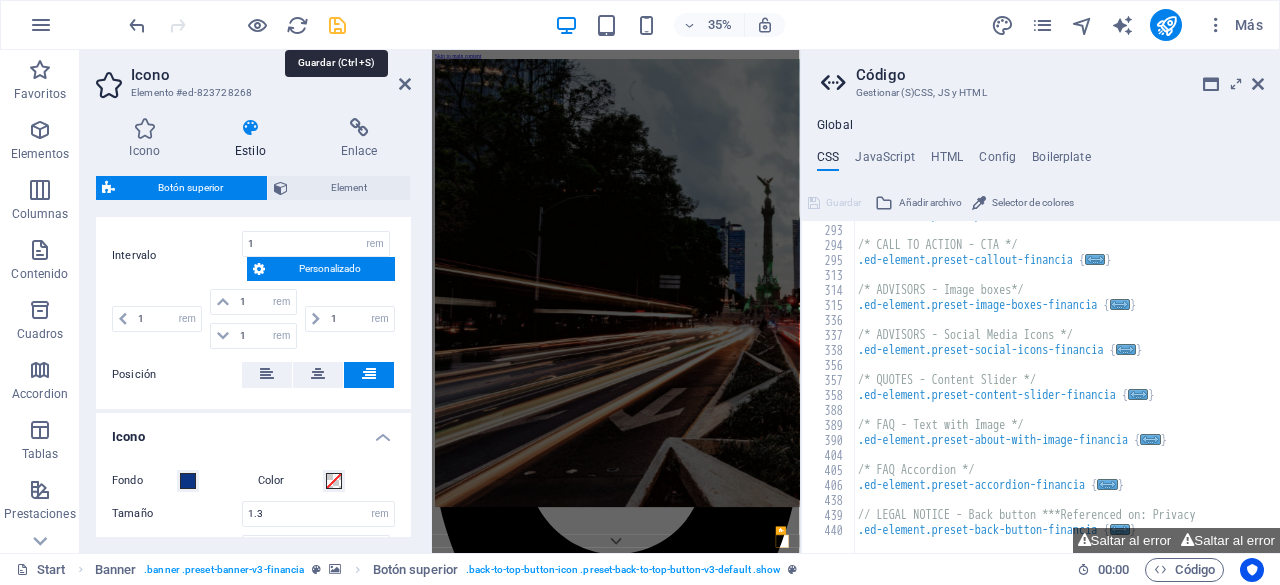 click at bounding box center [337, 25] 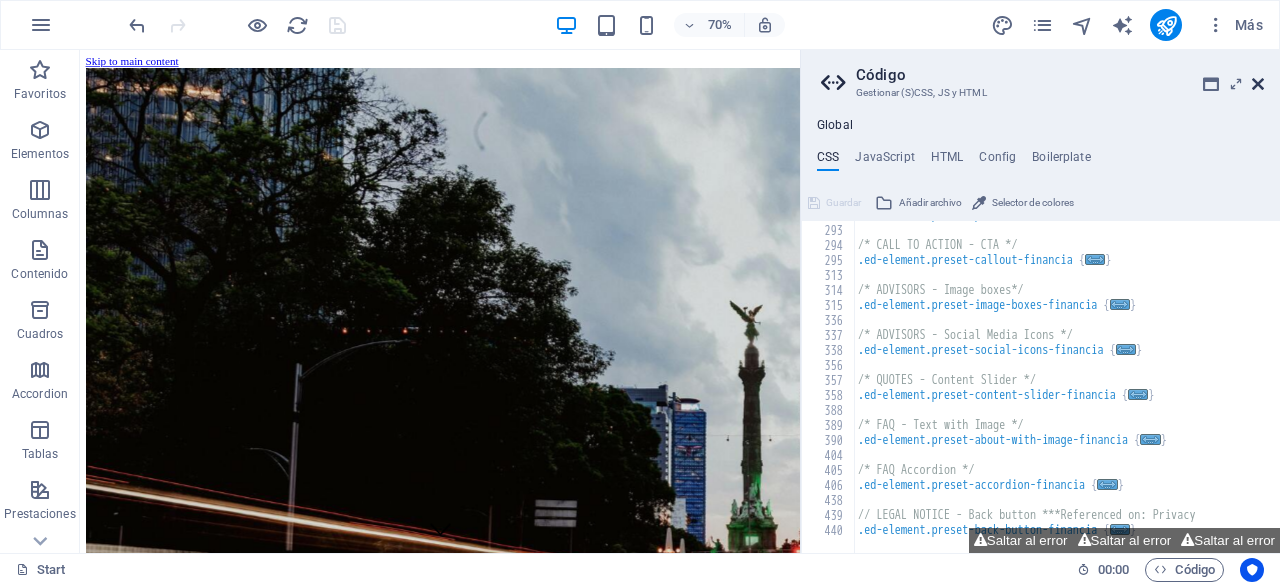 click at bounding box center [1258, 84] 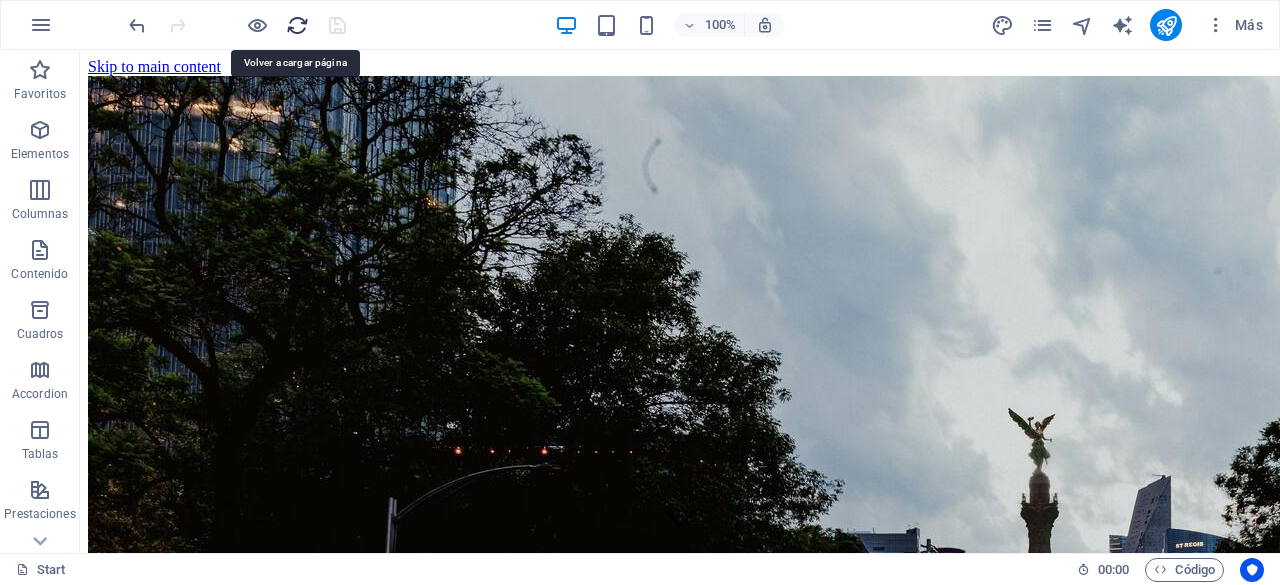 click at bounding box center [297, 25] 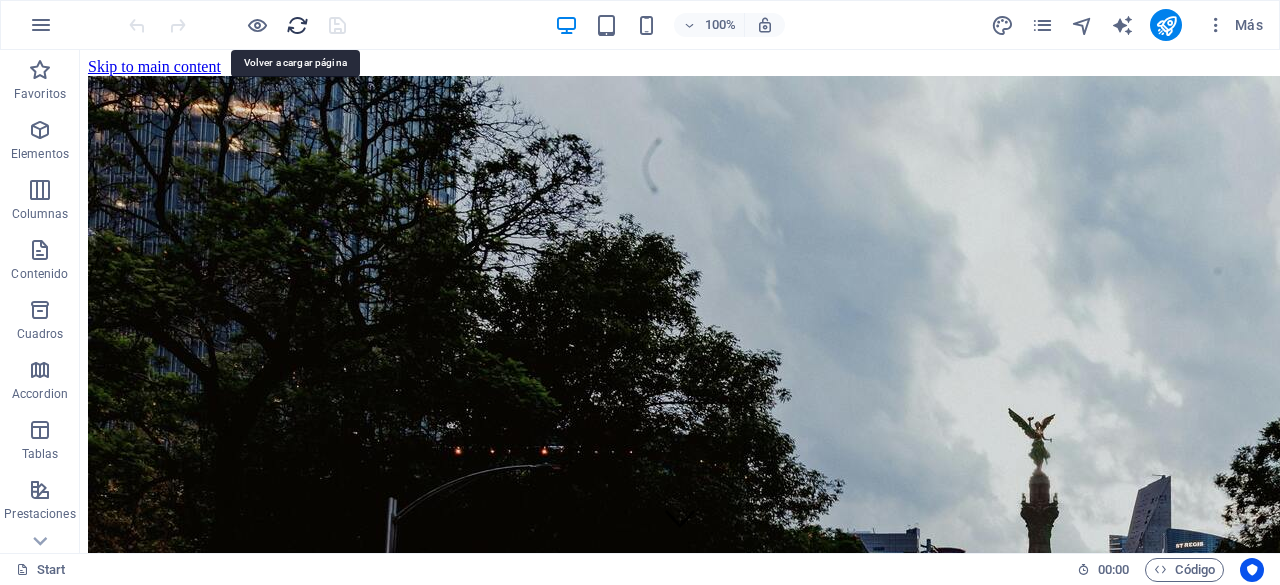 scroll, scrollTop: 0, scrollLeft: 0, axis: both 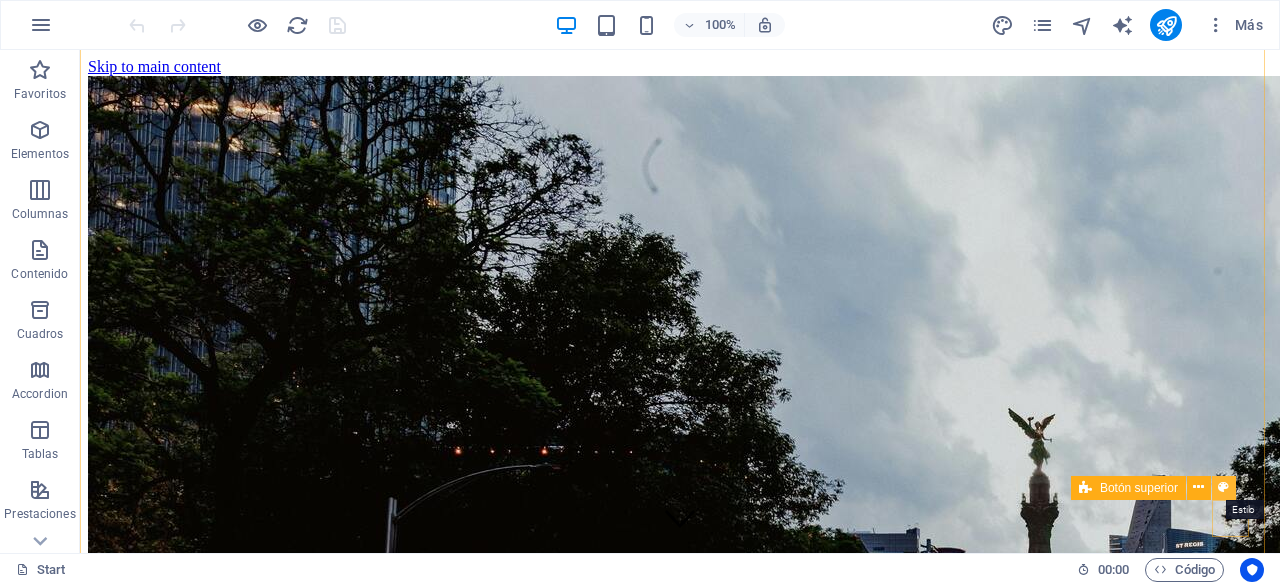 click at bounding box center [1223, 487] 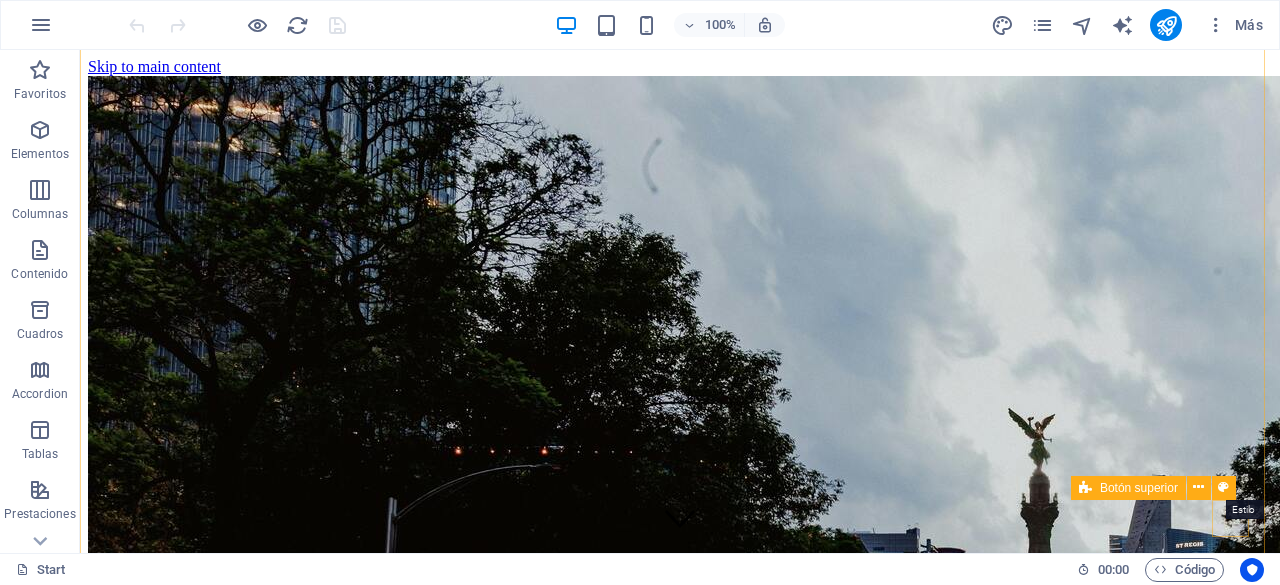 select on "rem" 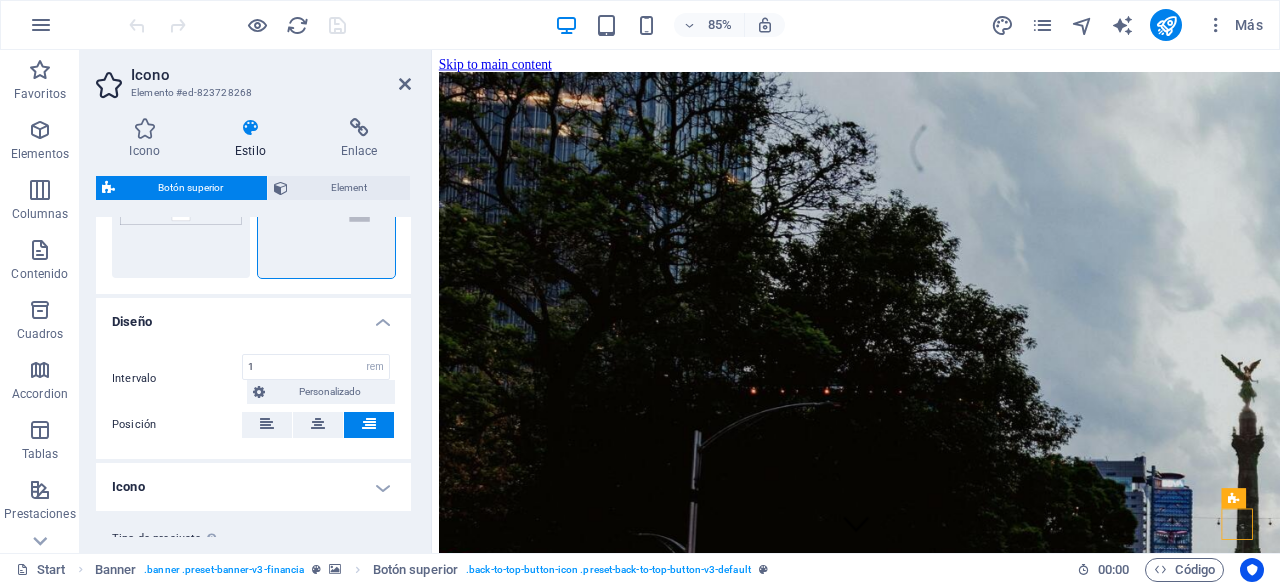 scroll, scrollTop: 174, scrollLeft: 0, axis: vertical 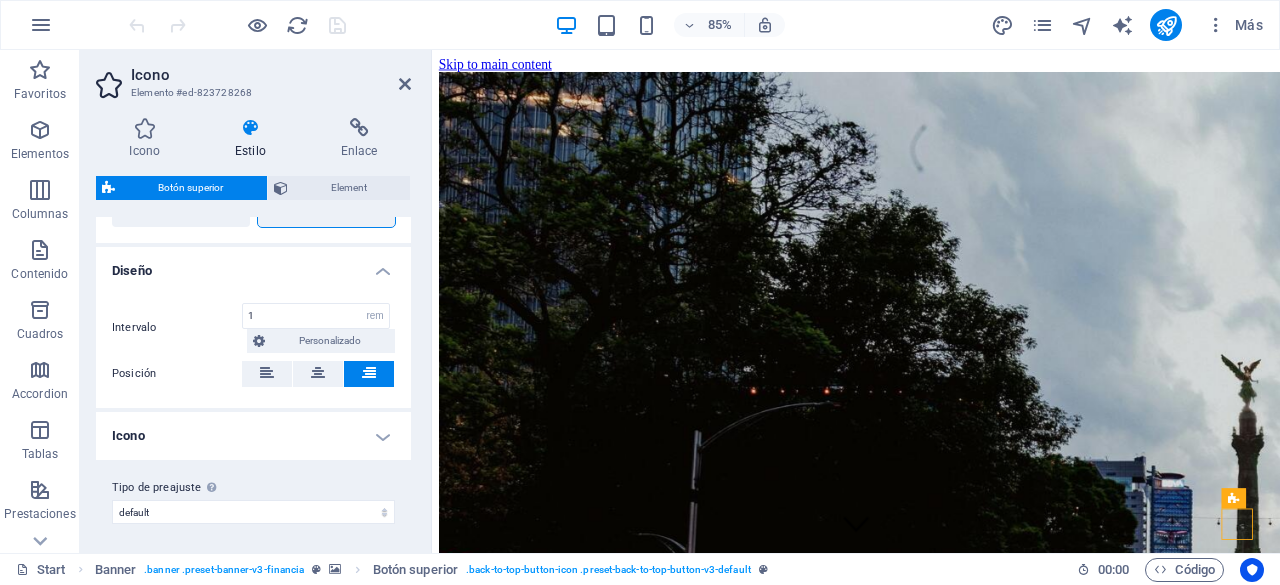 click on "Icono" at bounding box center [253, 436] 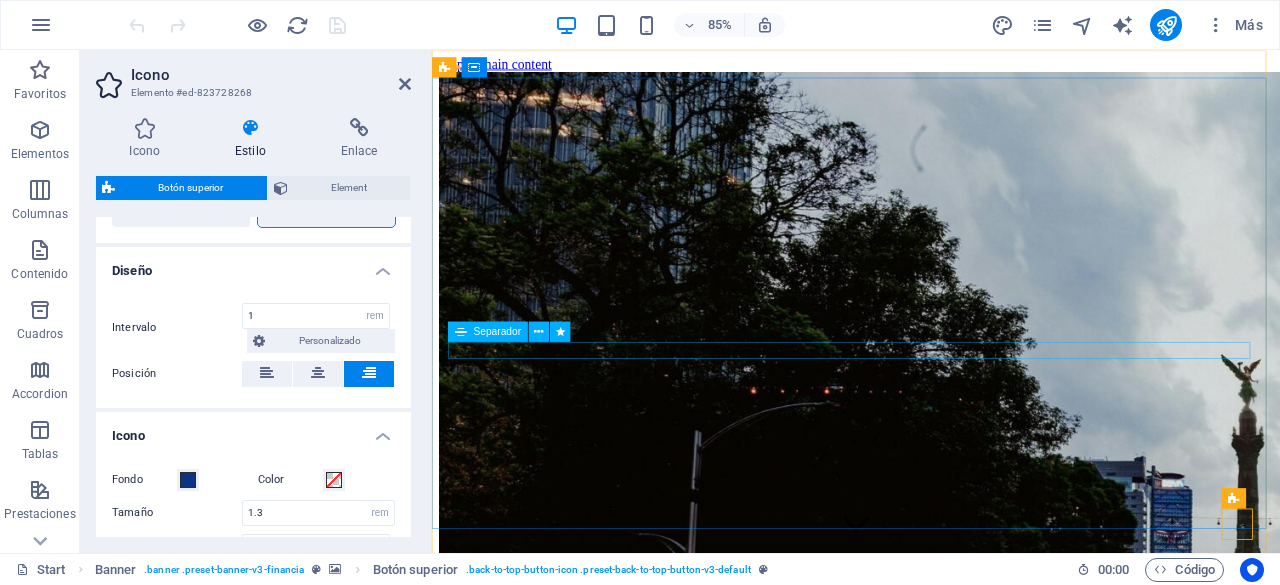 click at bounding box center (931, 2415) 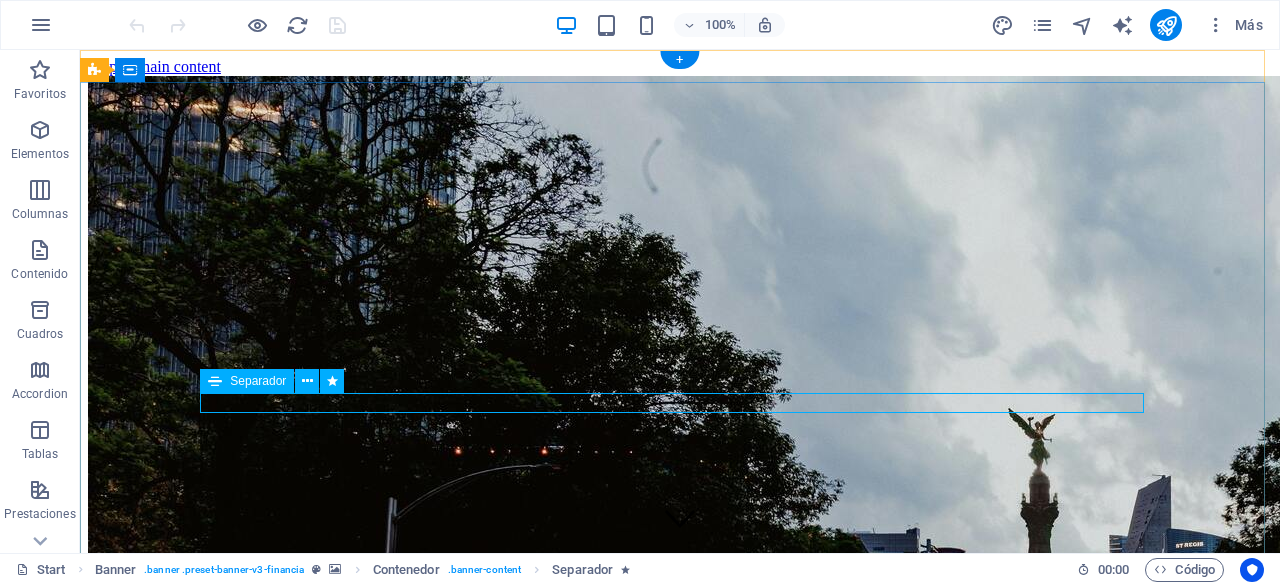 click at bounding box center (680, 2712) 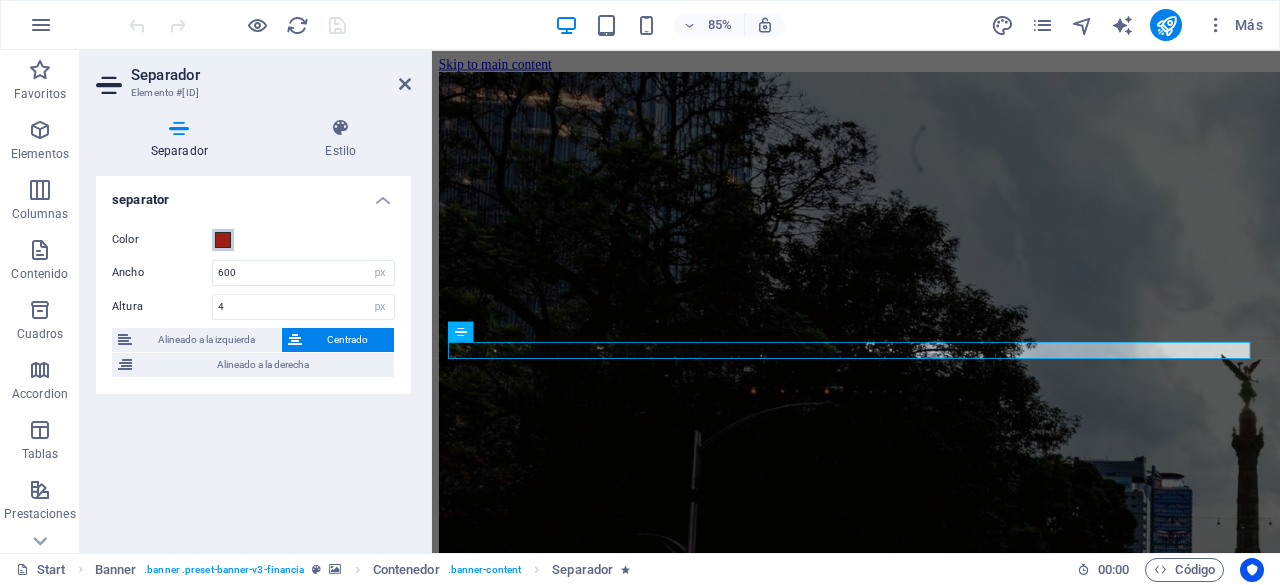 click at bounding box center [223, 240] 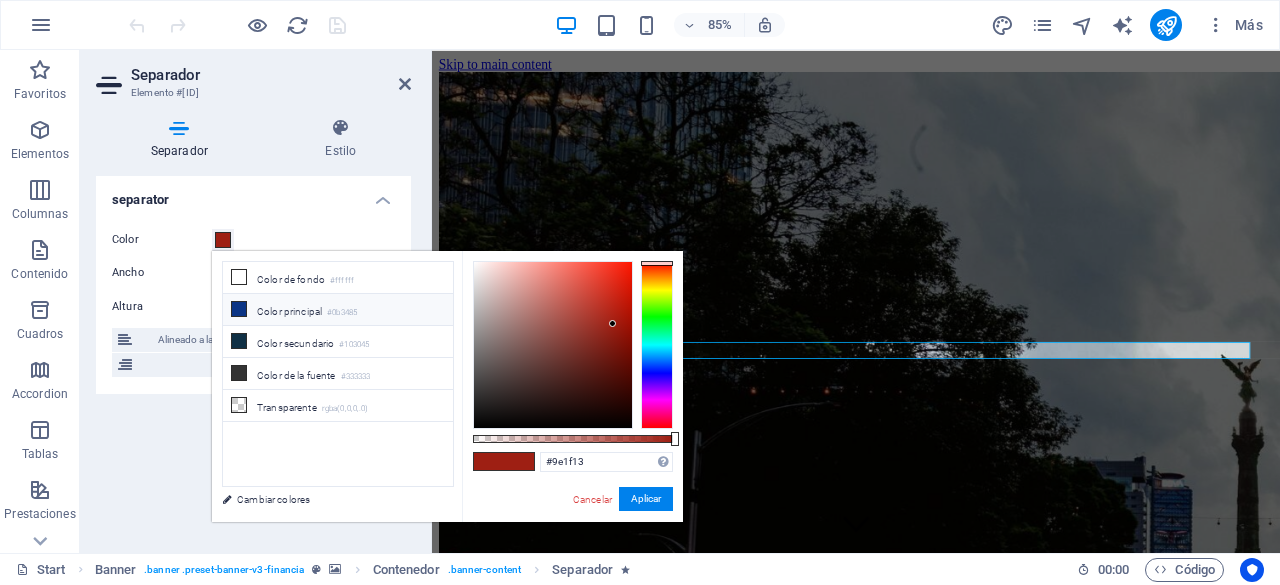 click at bounding box center [239, 309] 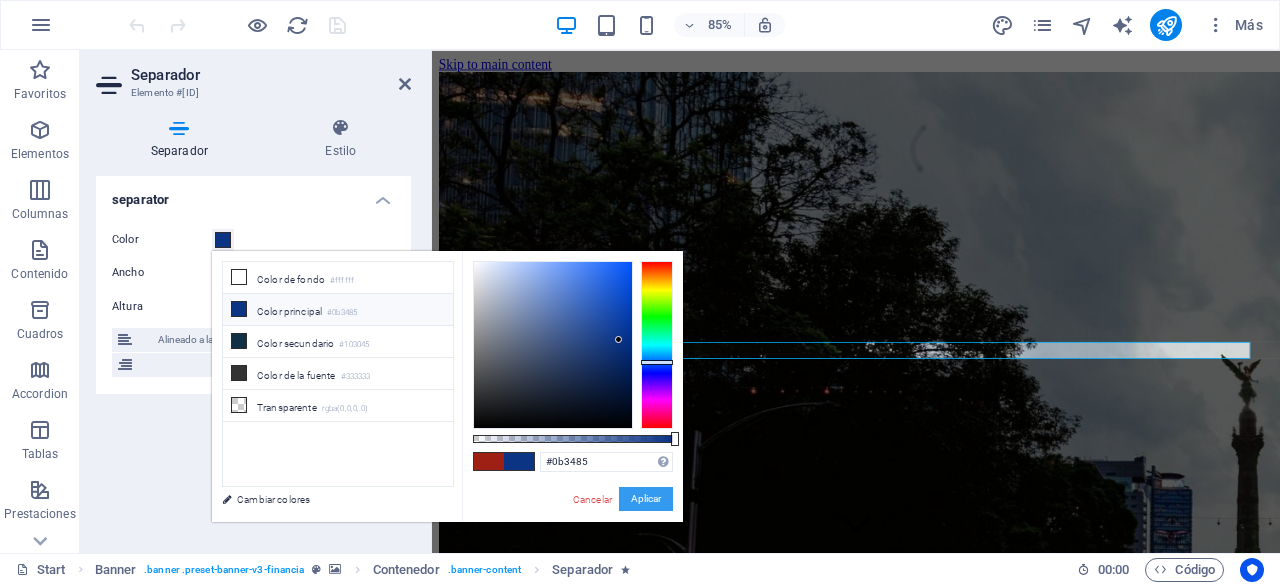 click on "Aplicar" at bounding box center (646, 499) 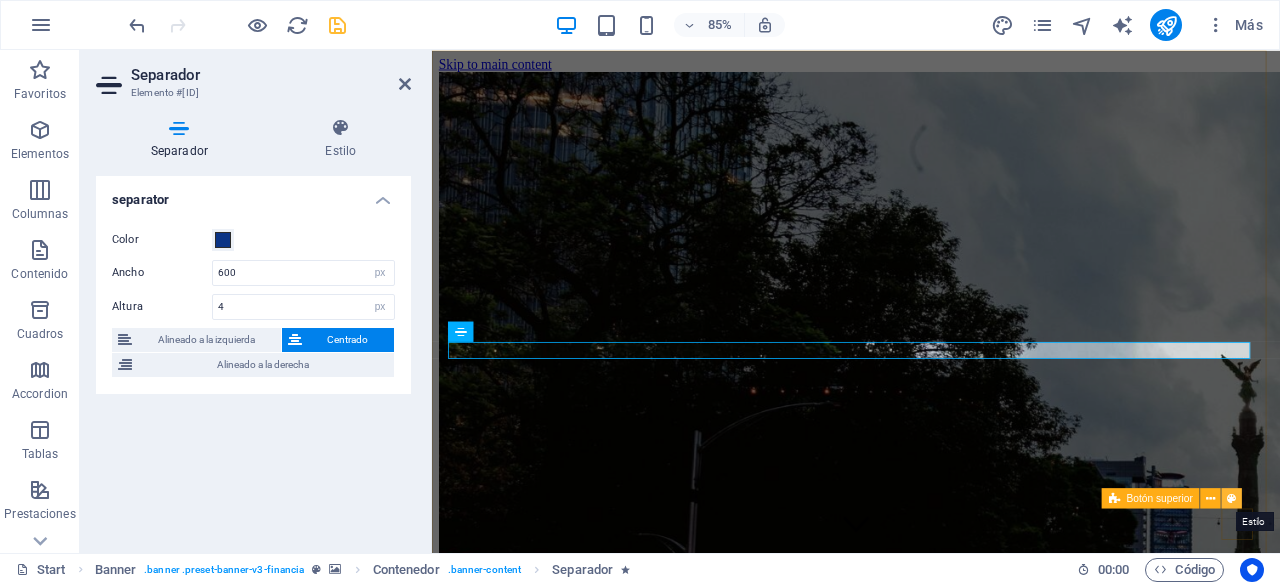 click at bounding box center [1231, 498] 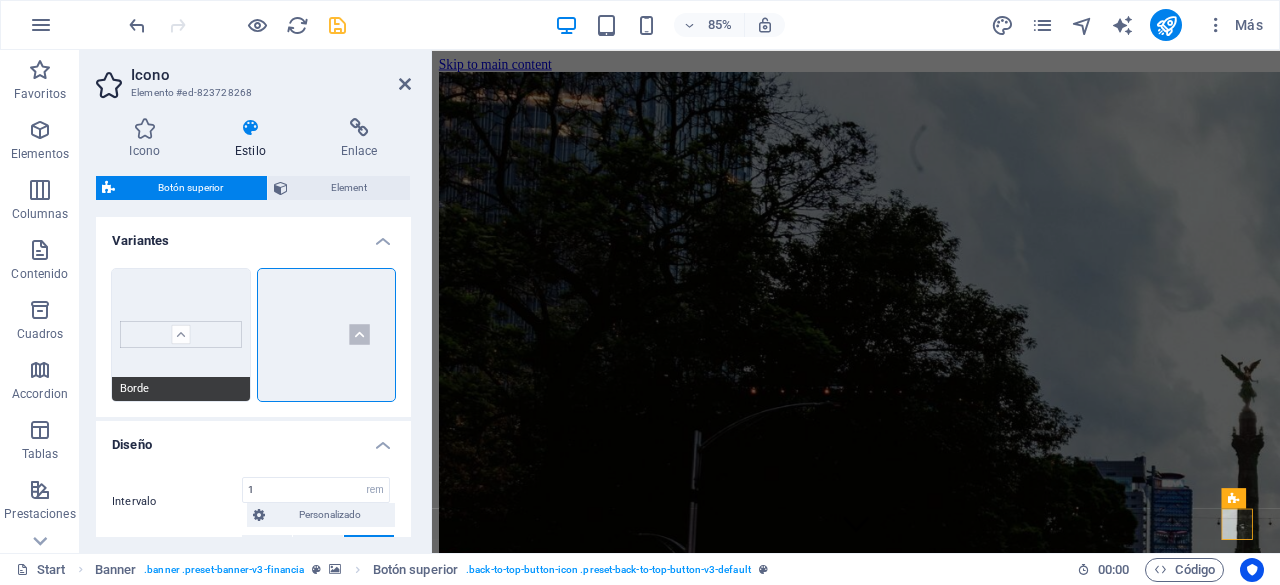 click on "Borde" at bounding box center (181, 335) 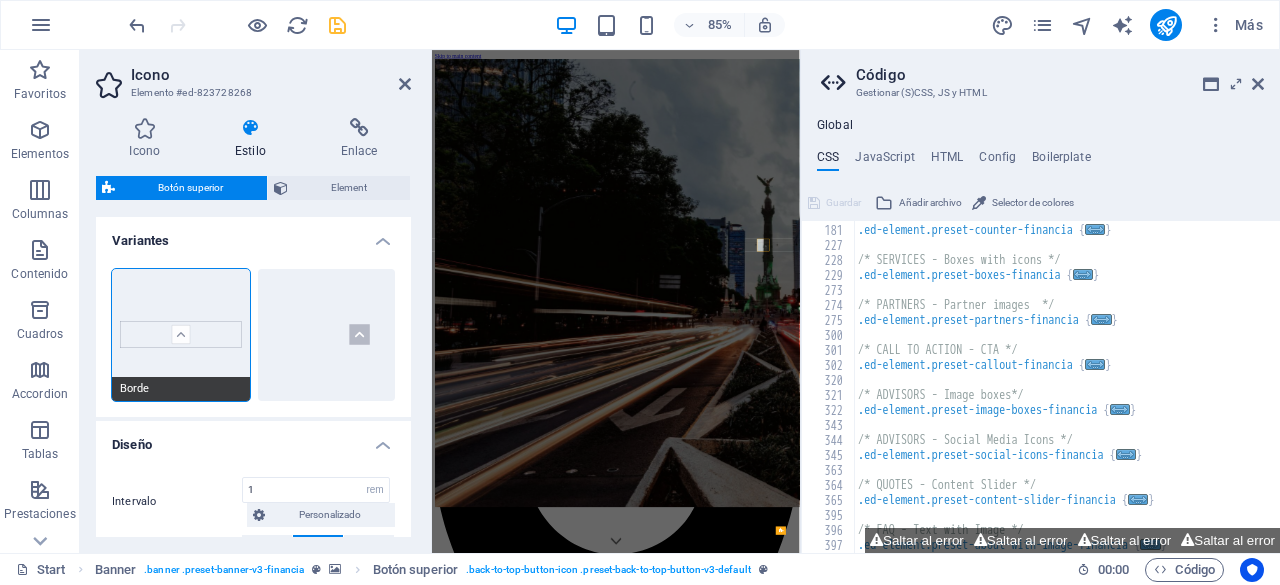 scroll, scrollTop: 1003, scrollLeft: 0, axis: vertical 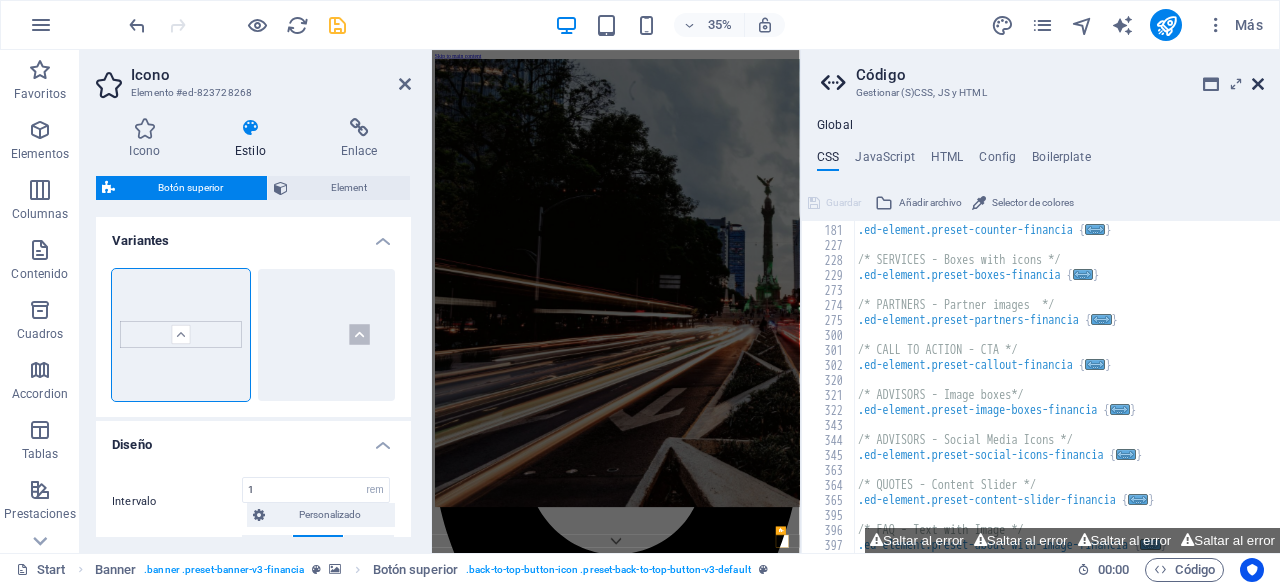 click at bounding box center (1258, 84) 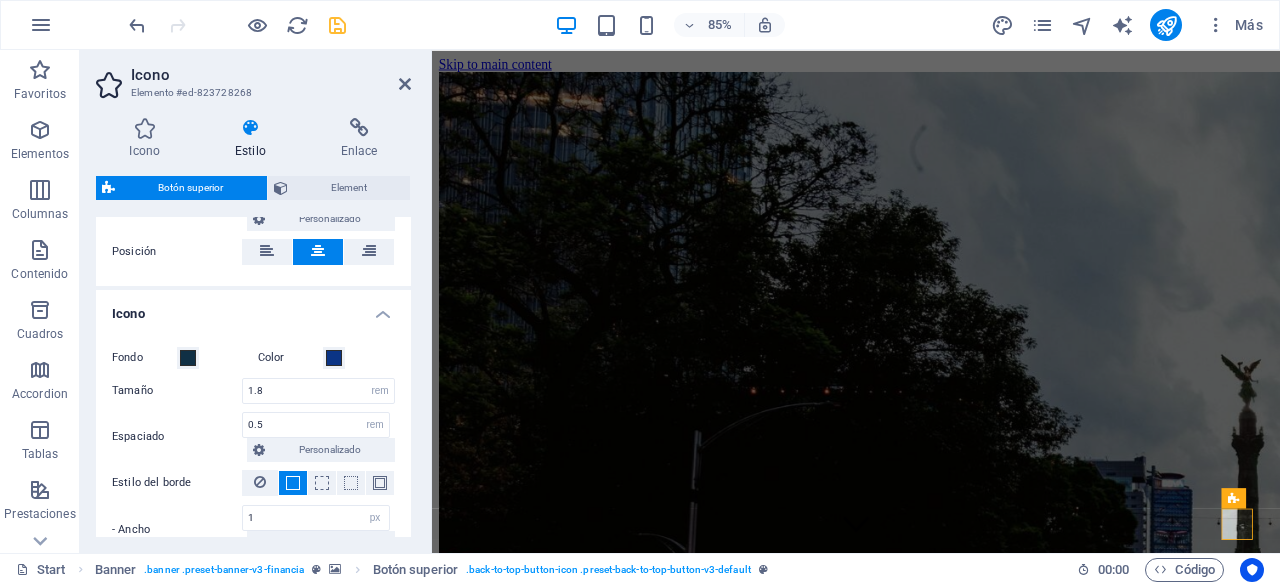 scroll, scrollTop: 297, scrollLeft: 0, axis: vertical 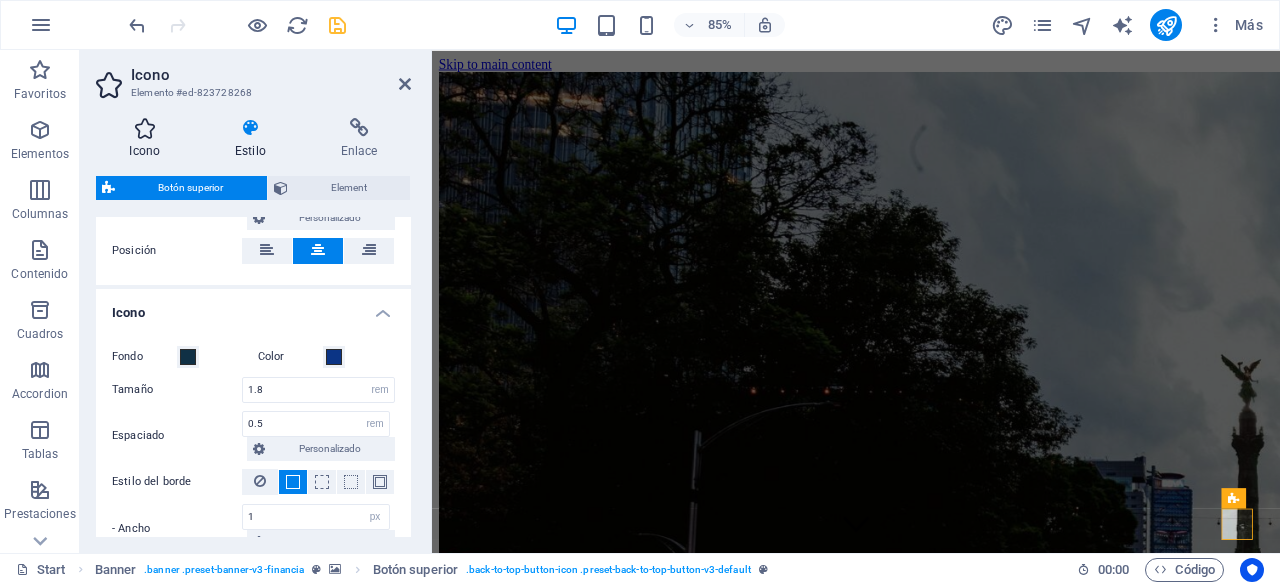 click at bounding box center [145, 128] 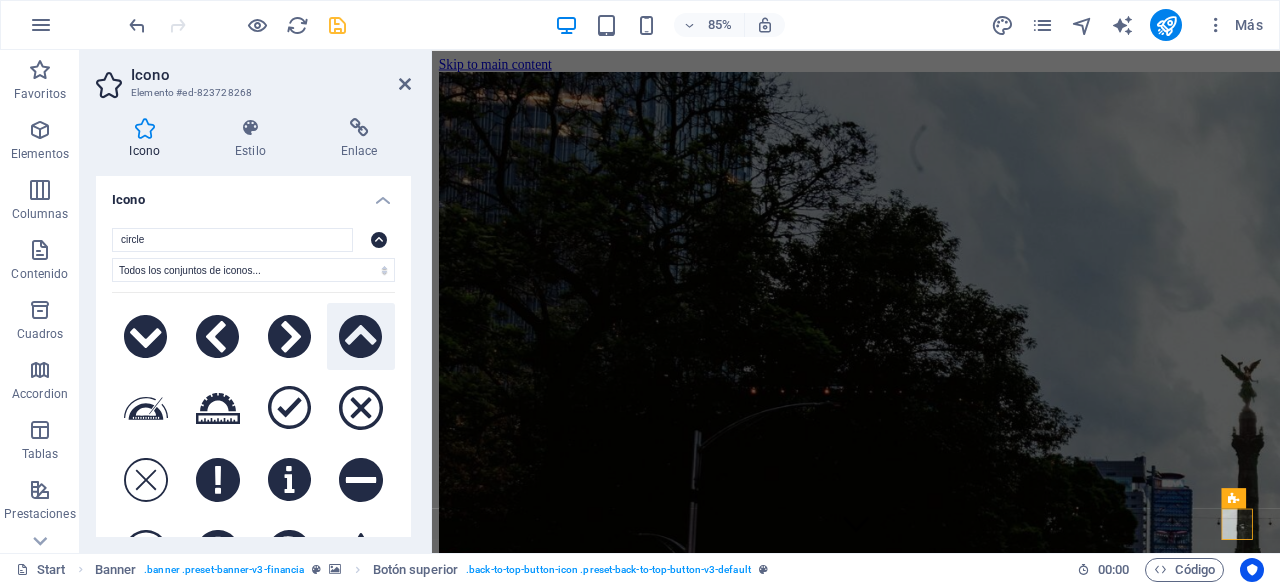 click 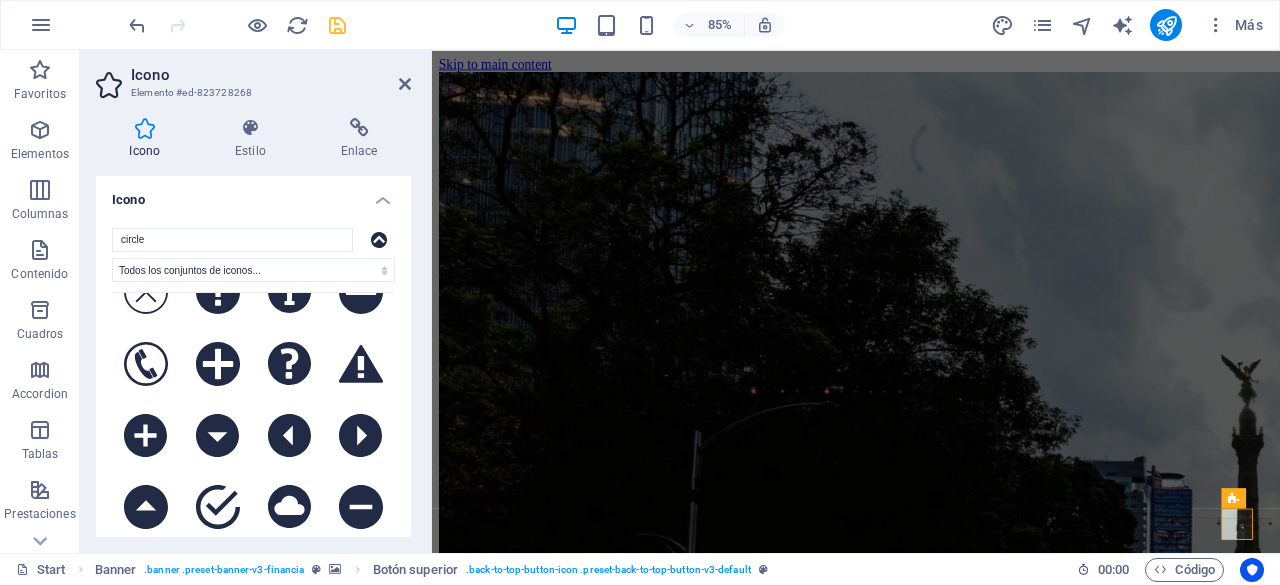 scroll, scrollTop: 199, scrollLeft: 0, axis: vertical 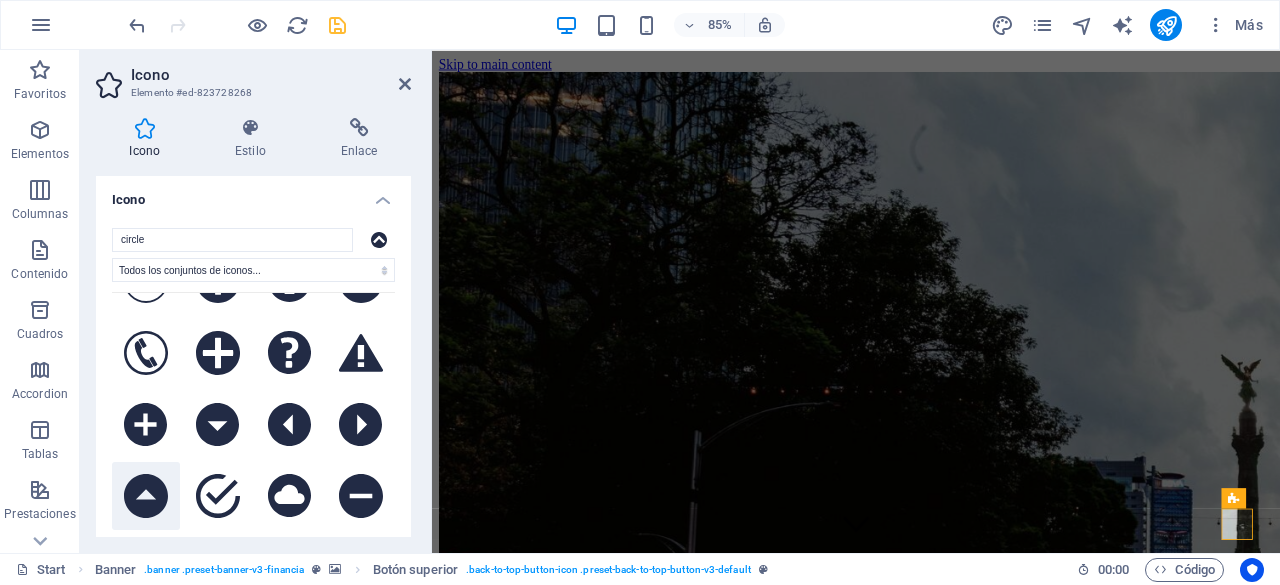 drag, startPoint x: 365, startPoint y: 424, endPoint x: 151, endPoint y: 483, distance: 221.98424 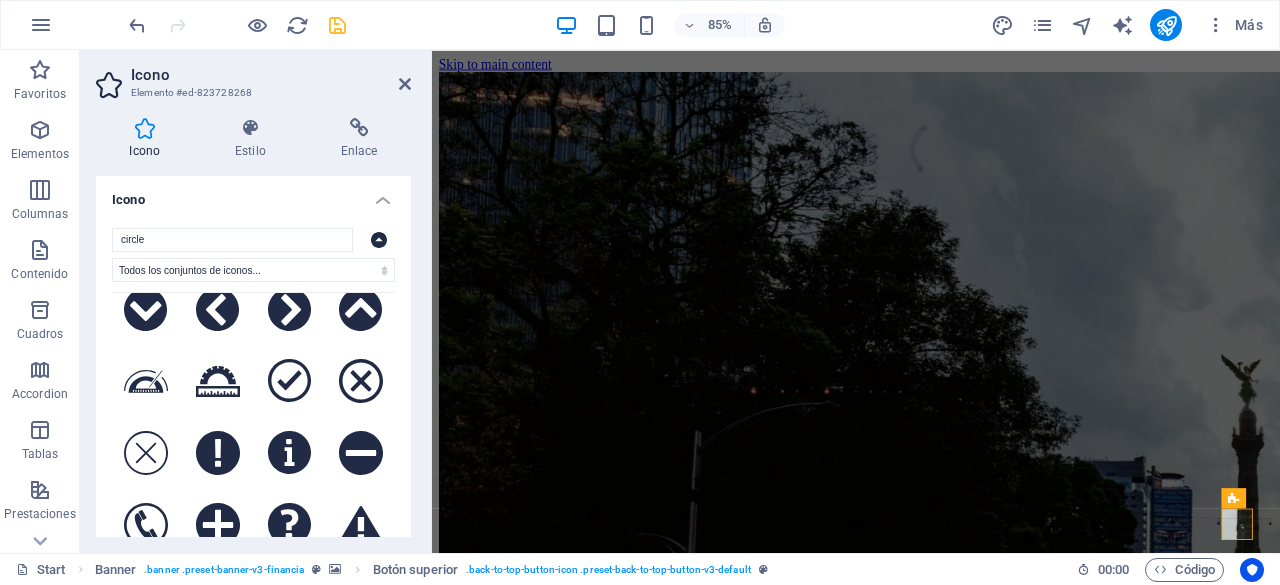 scroll, scrollTop: 22, scrollLeft: 0, axis: vertical 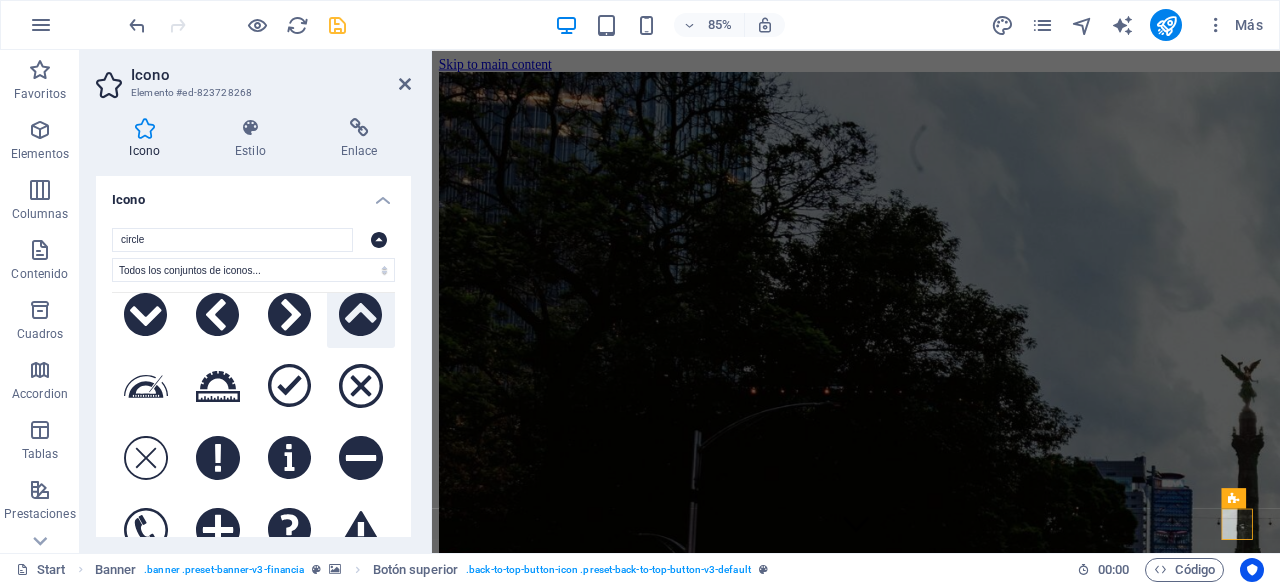 click 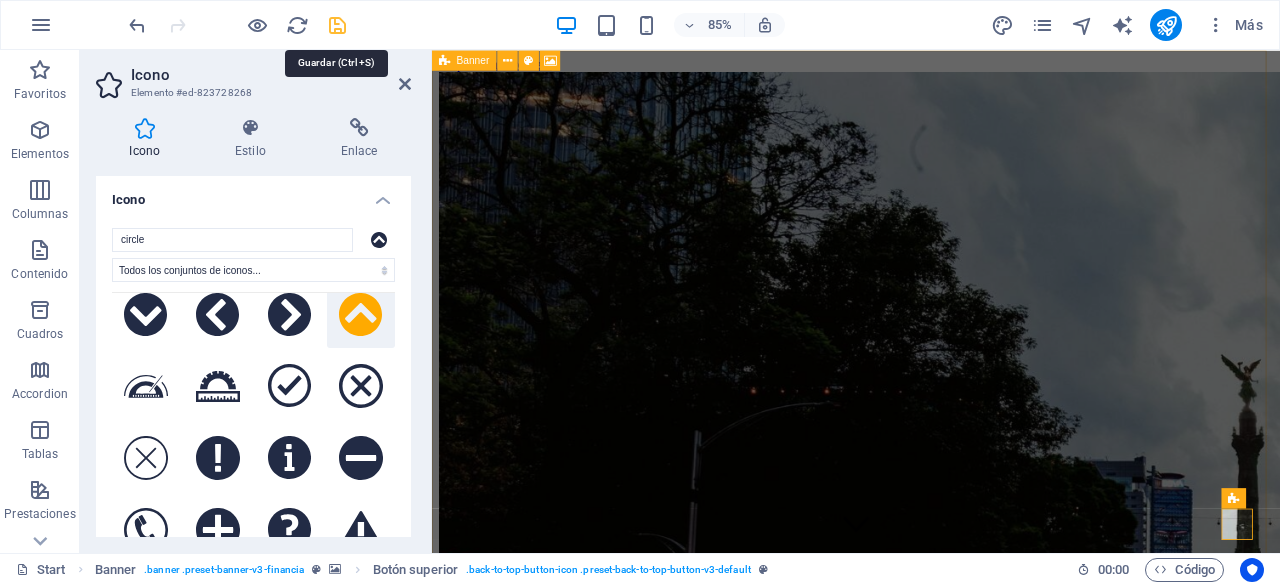click at bounding box center (337, 25) 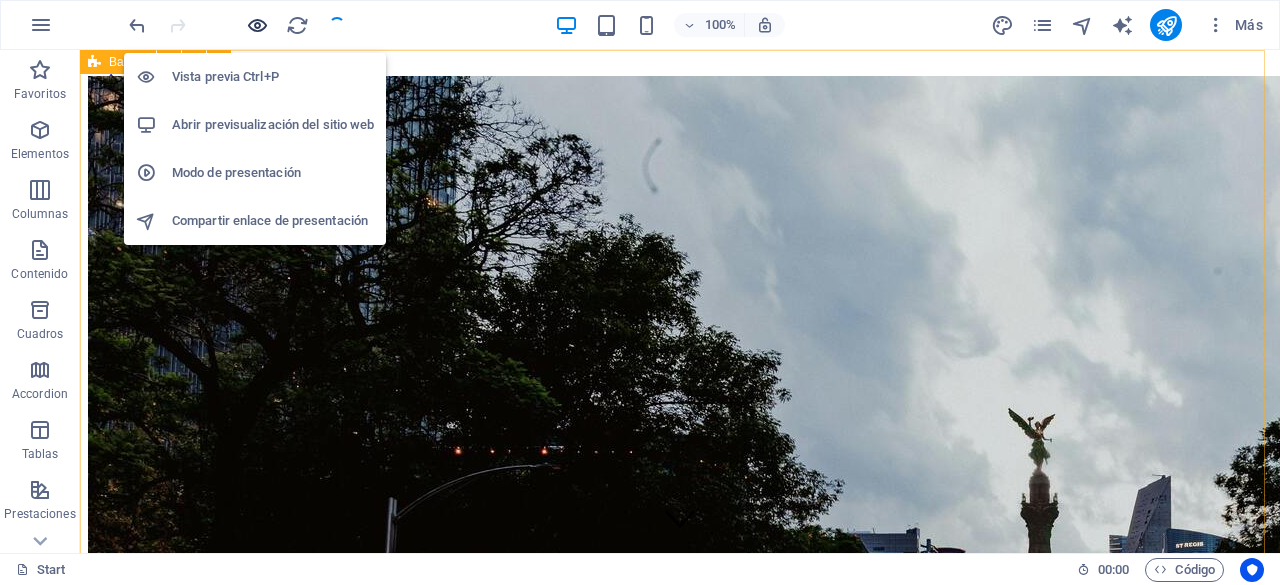 click at bounding box center [257, 25] 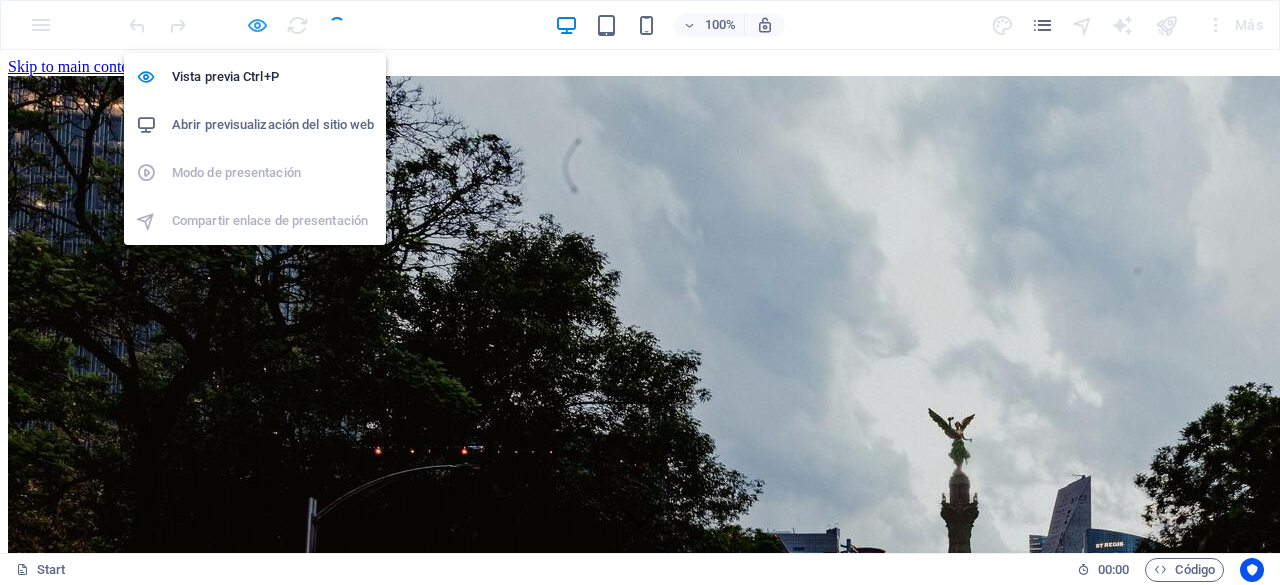 click at bounding box center (257, 25) 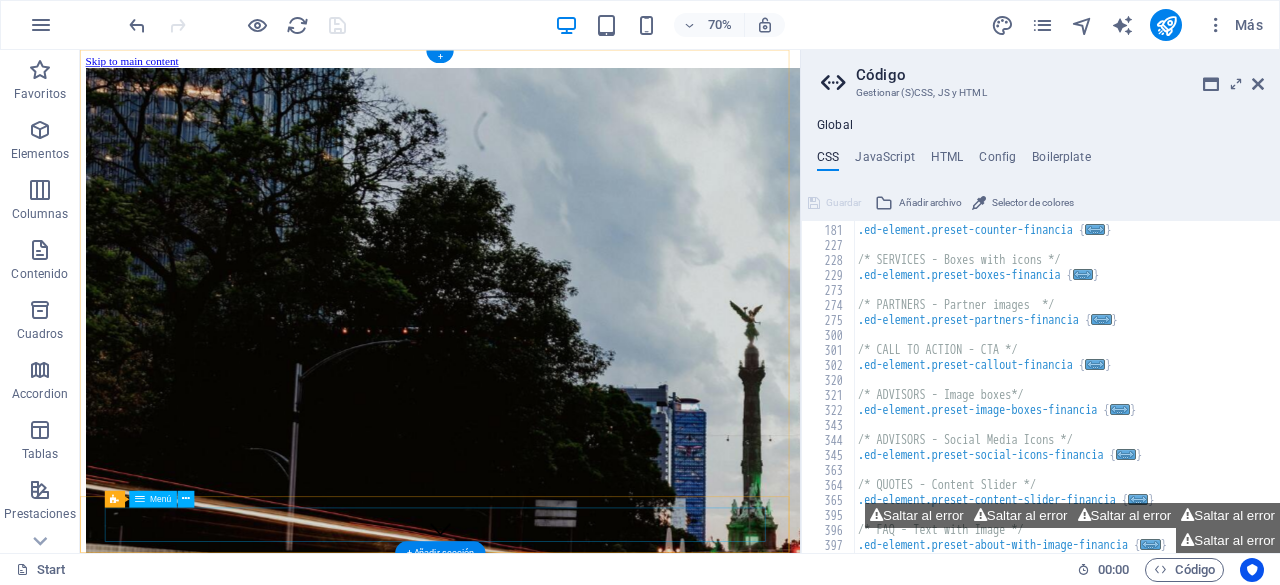 click on "Inicio The Consulting Servicios Partners Contacto" at bounding box center [594, 2731] 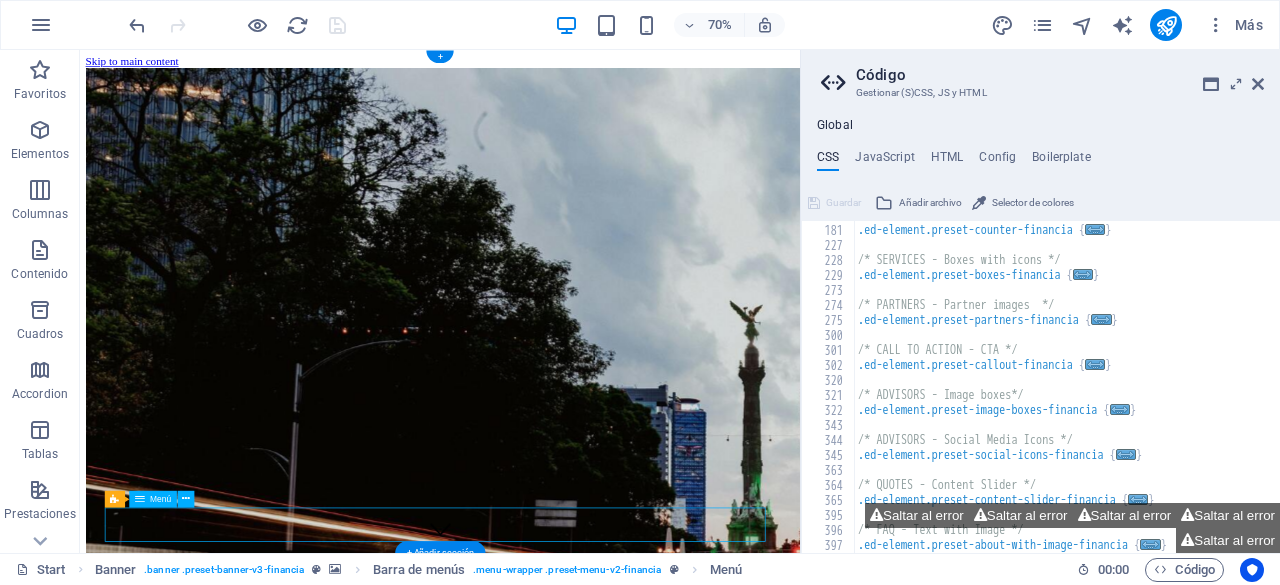 click on "Inicio The Consulting Servicios Partners Contacto" at bounding box center (594, 2731) 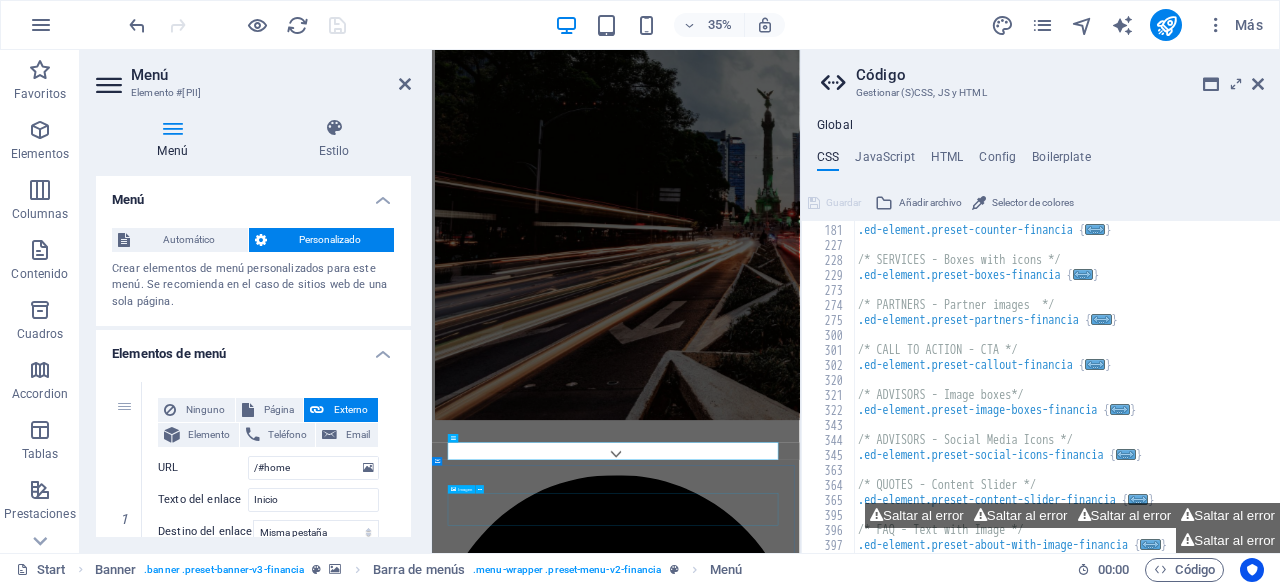 scroll, scrollTop: 254, scrollLeft: 0, axis: vertical 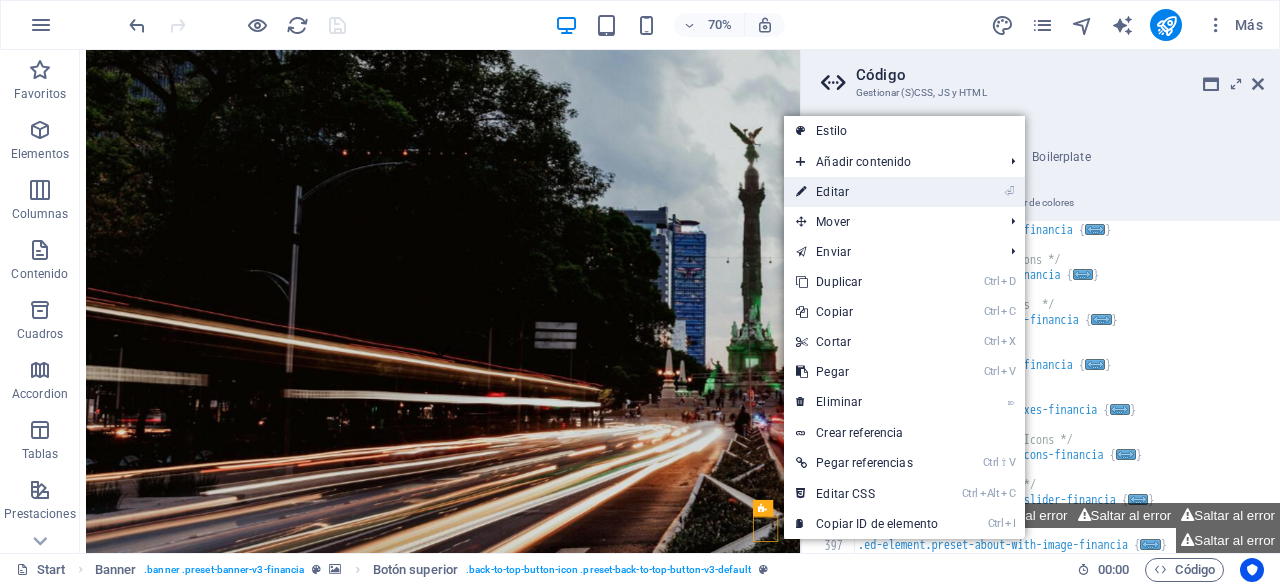 click on "⏎  Editar" at bounding box center (867, 192) 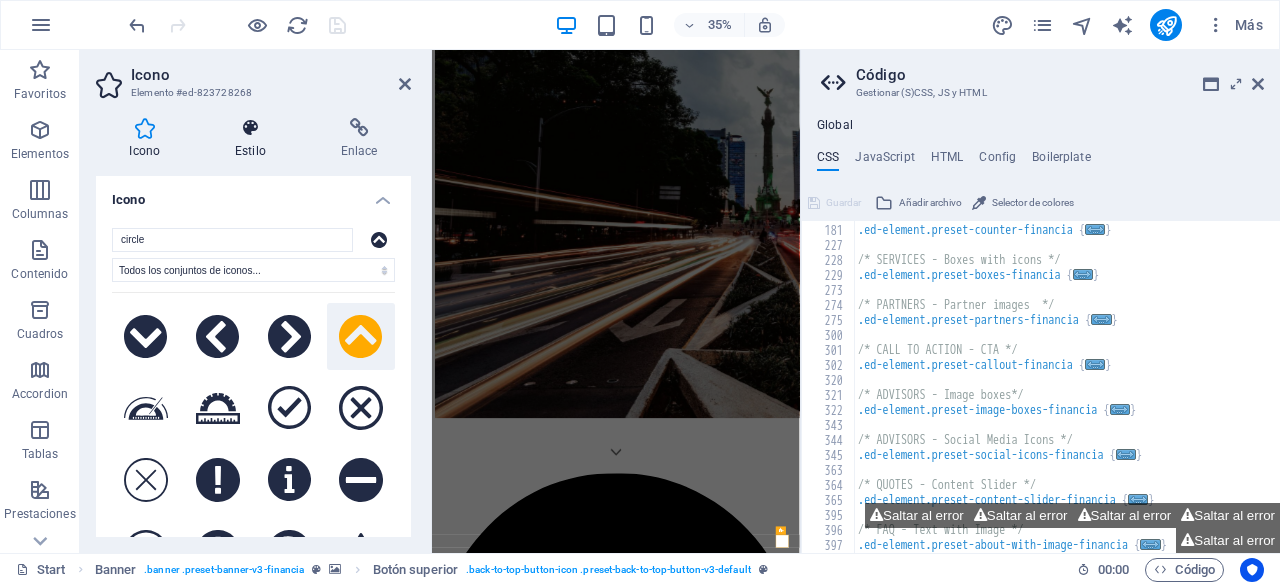 click at bounding box center [251, 128] 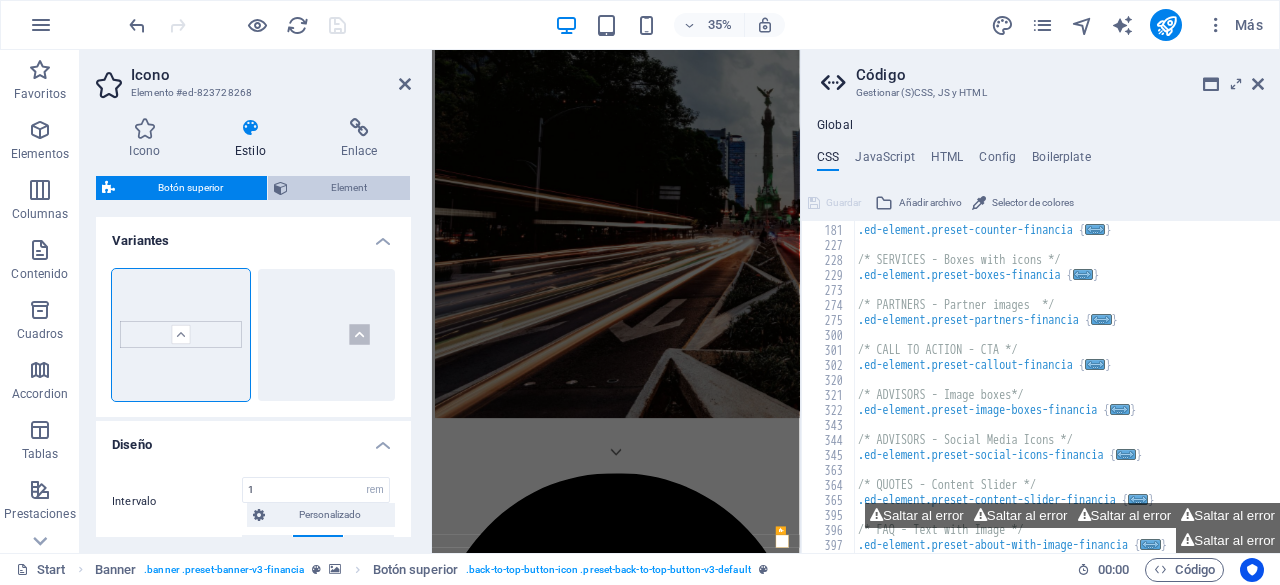 click on "Element" at bounding box center (349, 188) 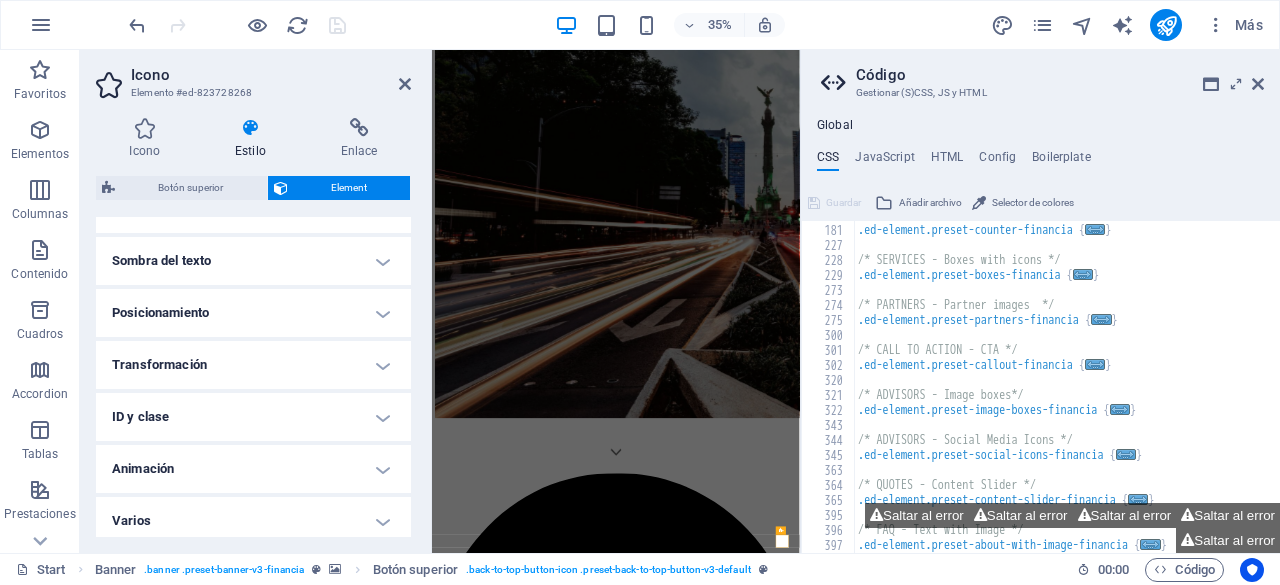 scroll, scrollTop: 540, scrollLeft: 0, axis: vertical 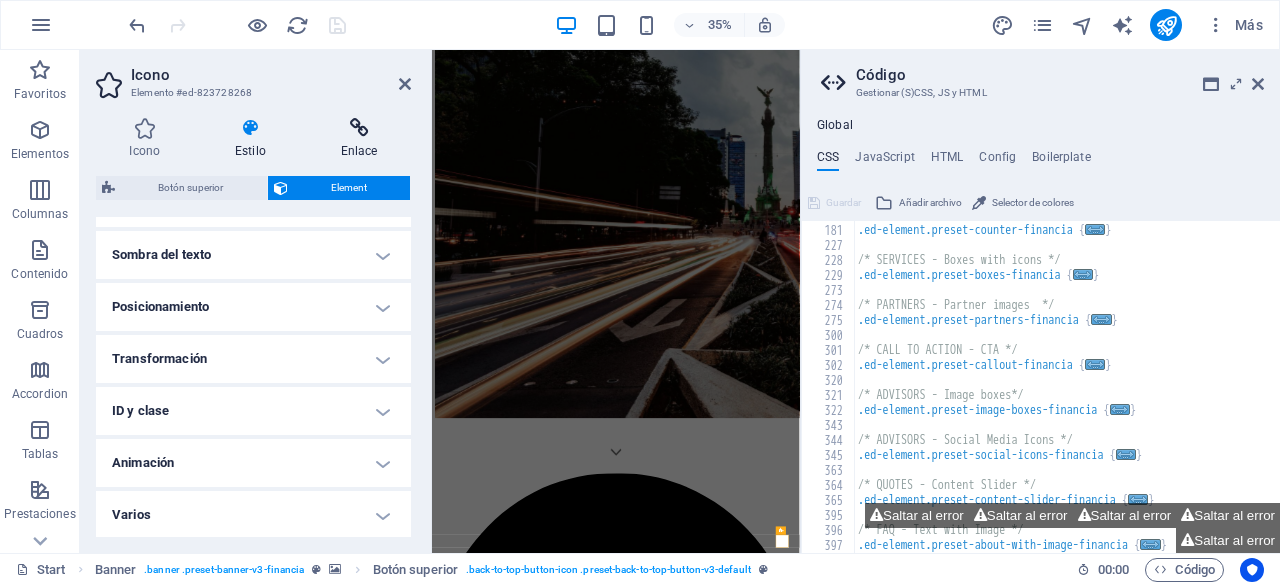 click on "Enlace" at bounding box center [359, 139] 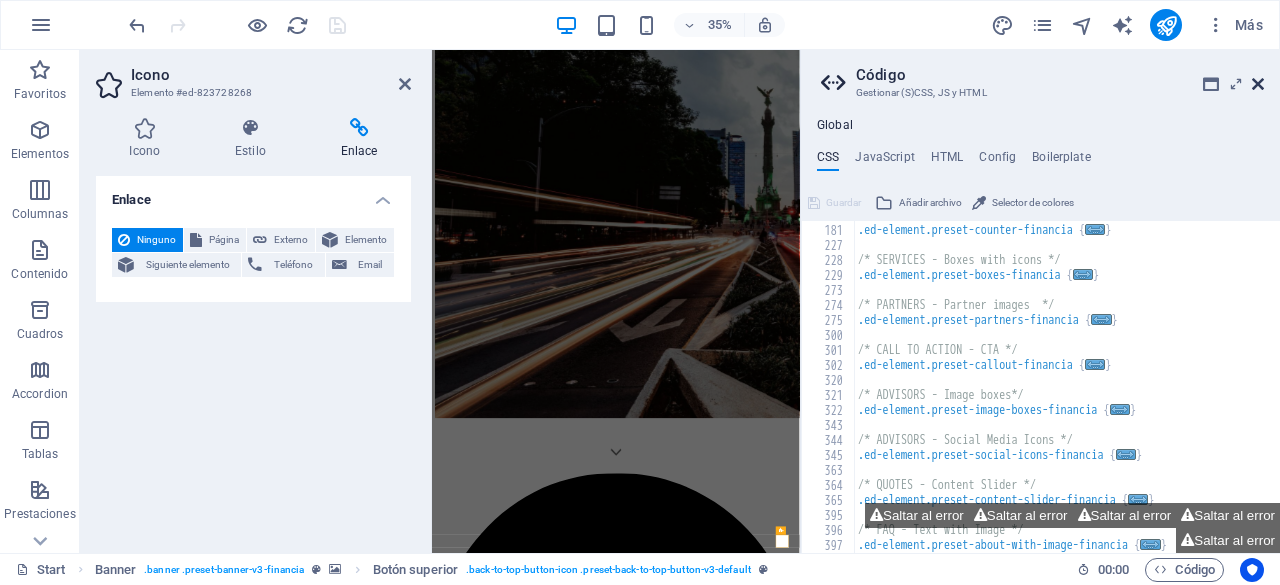 click at bounding box center [1258, 84] 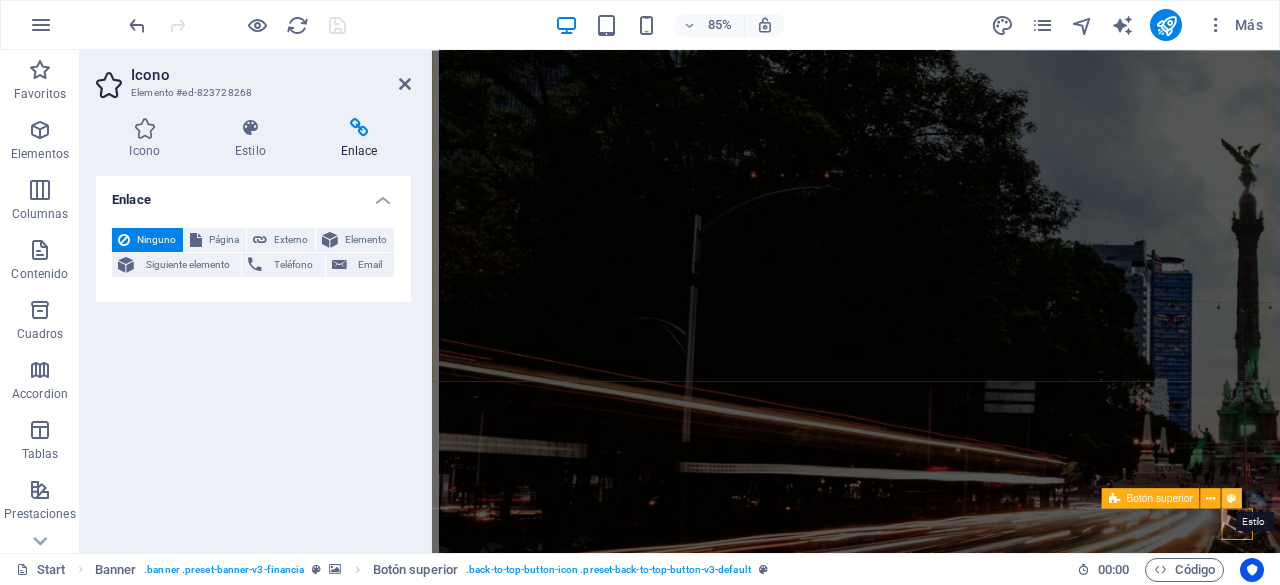 click at bounding box center (1232, 498) 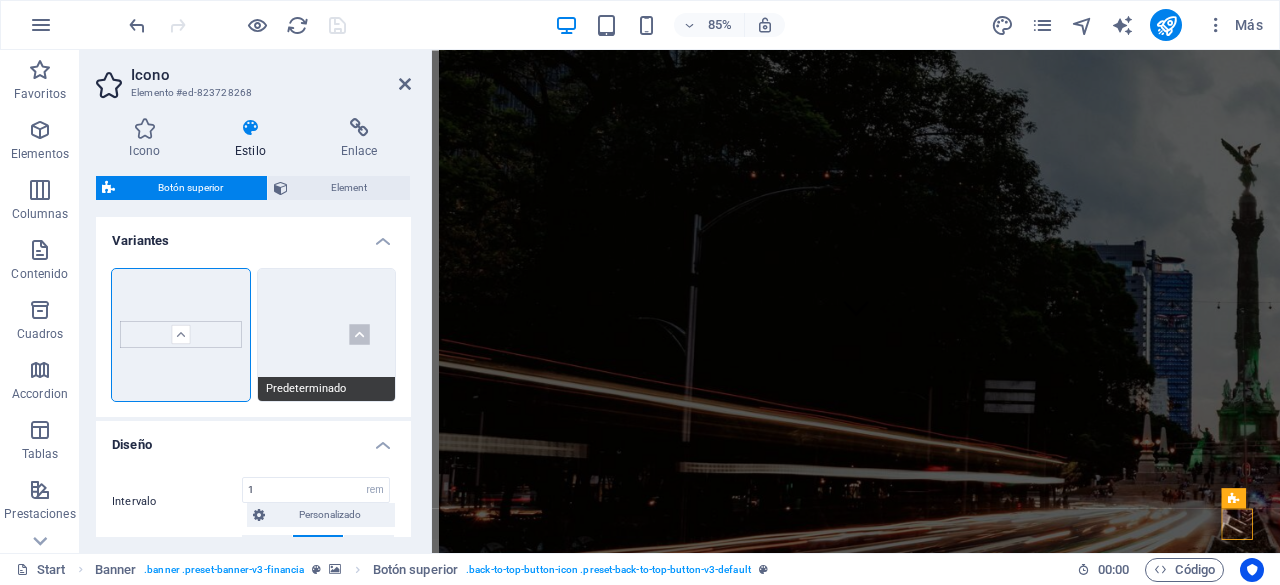 drag, startPoint x: 423, startPoint y: 385, endPoint x: 275, endPoint y: 398, distance: 148.56985 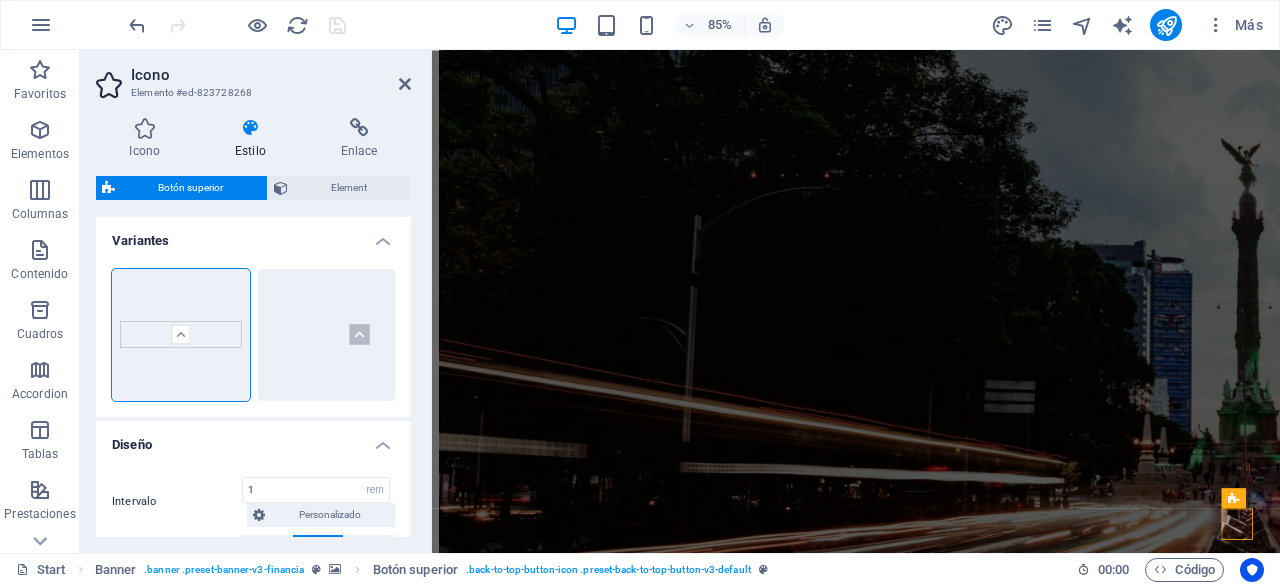 scroll, scrollTop: 104, scrollLeft: 0, axis: vertical 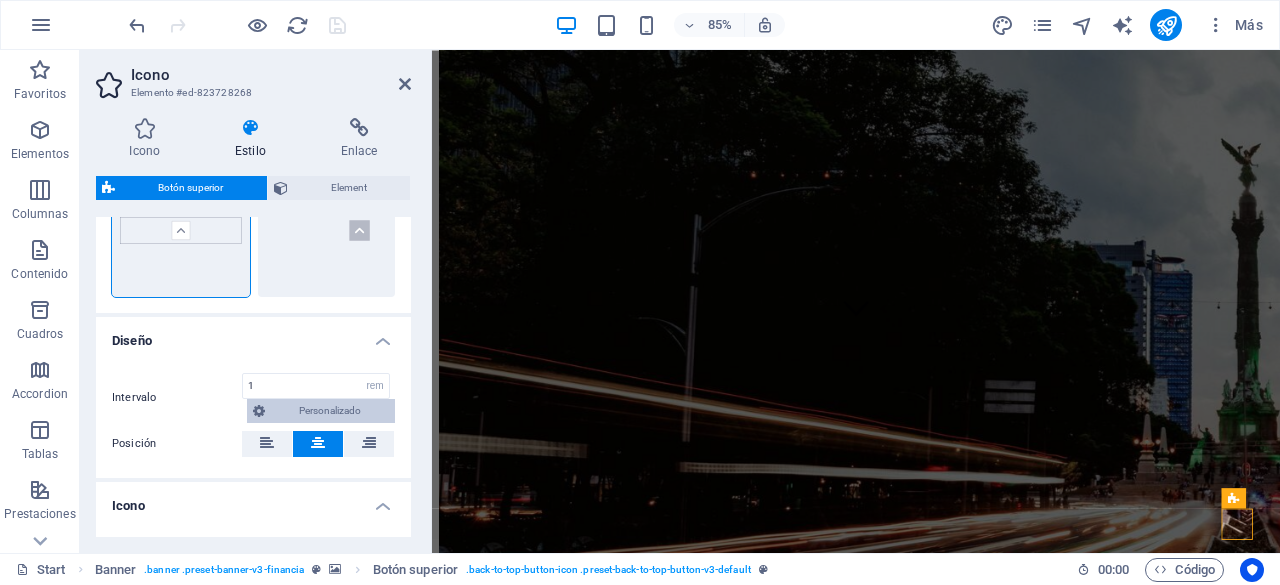 click on "Personalizado" at bounding box center (330, 411) 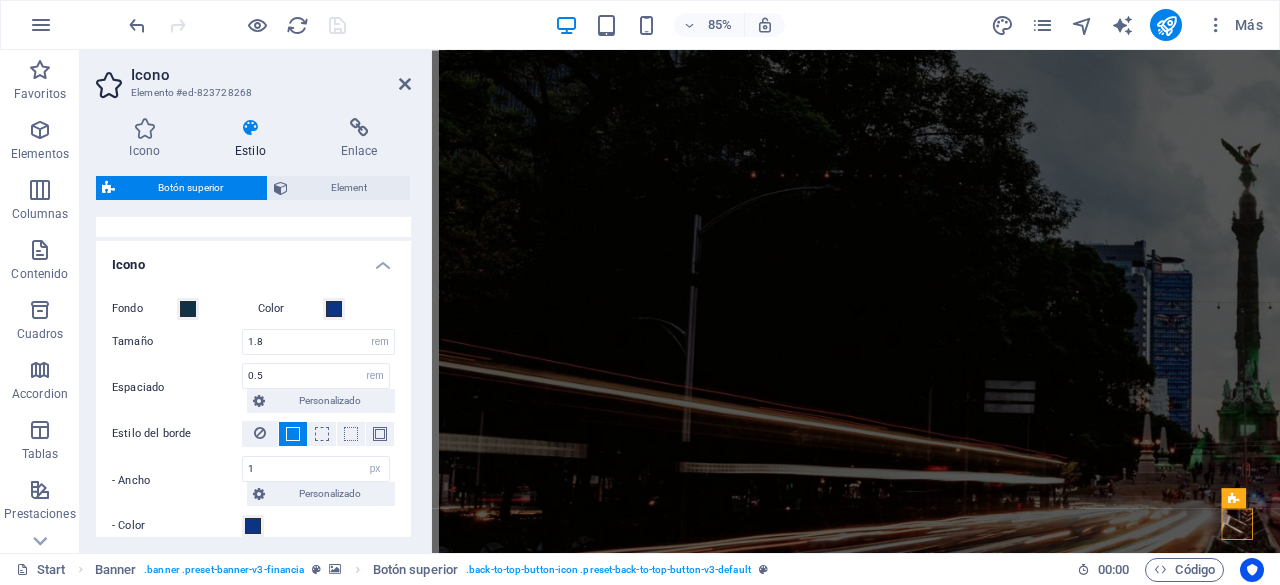 scroll, scrollTop: 419, scrollLeft: 0, axis: vertical 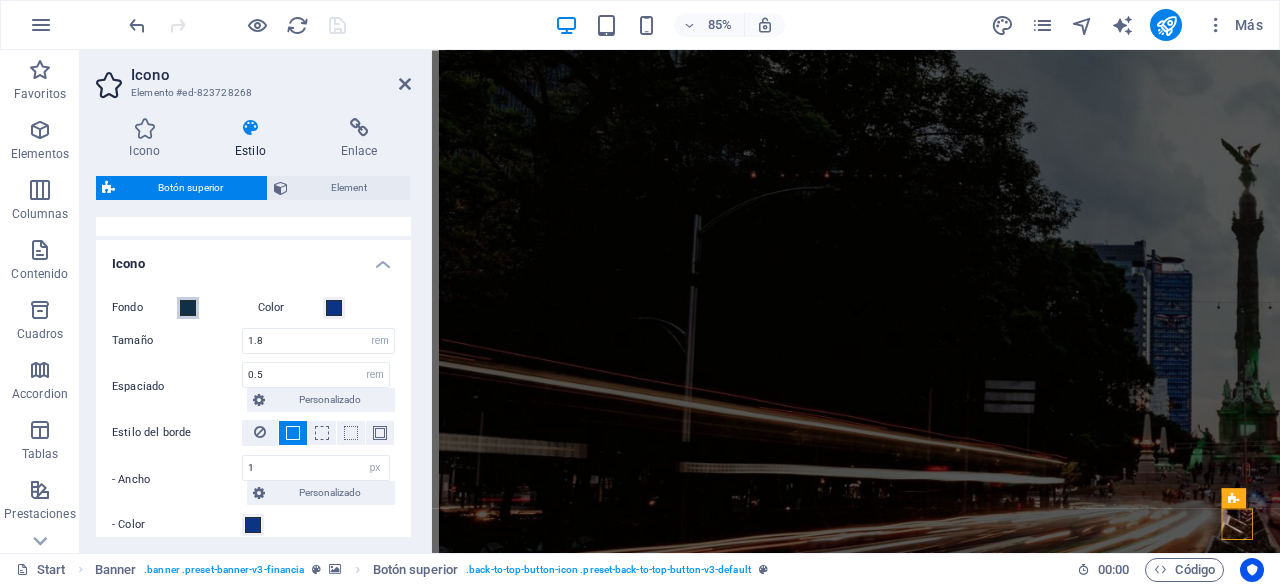 click at bounding box center (188, 308) 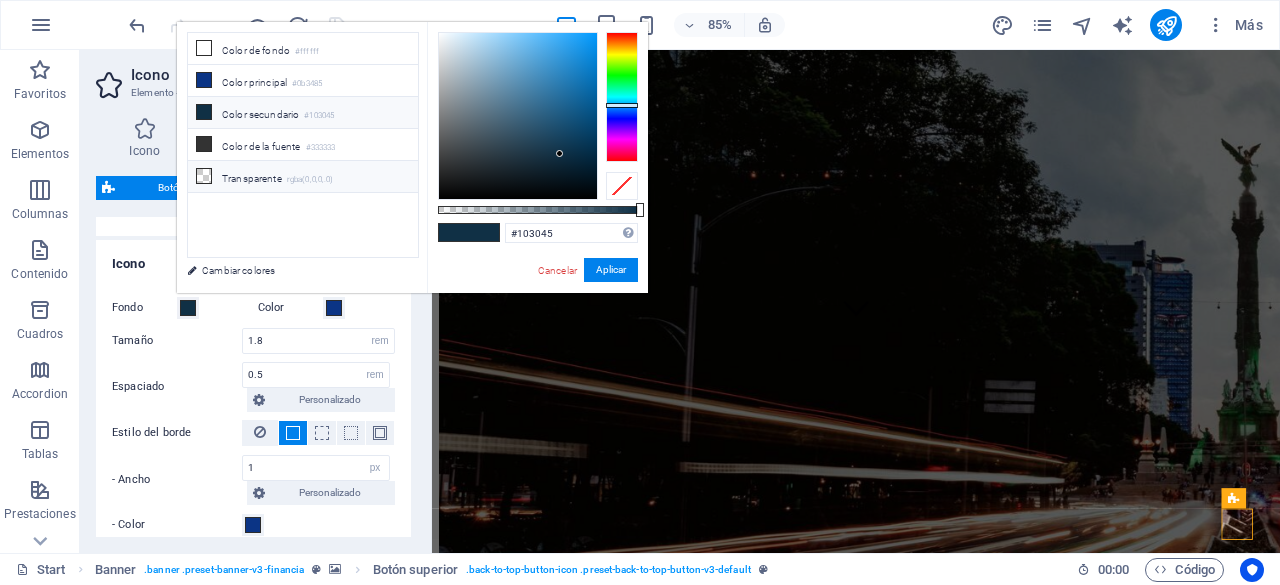 click at bounding box center [204, 176] 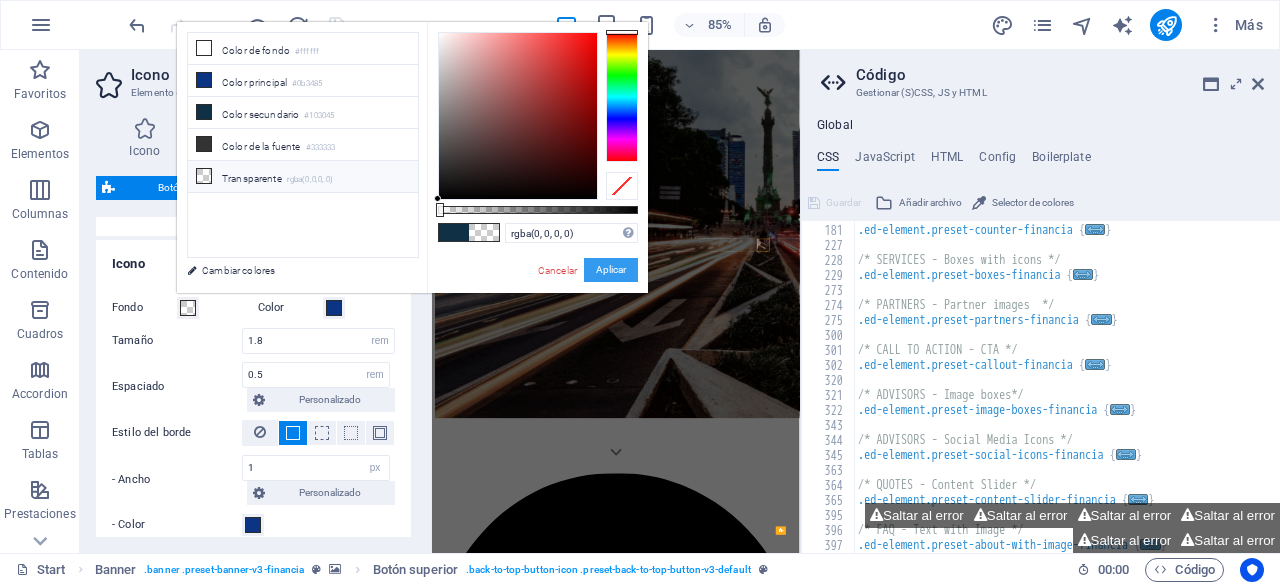 scroll, scrollTop: 1003, scrollLeft: 0, axis: vertical 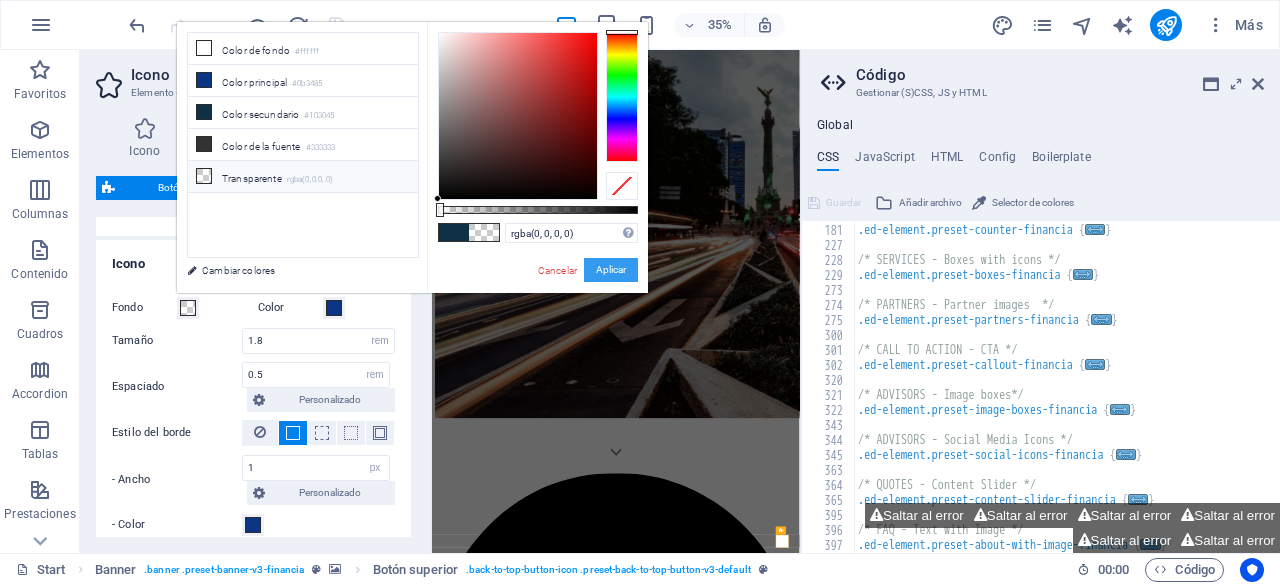 click on "Aplicar" at bounding box center (611, 270) 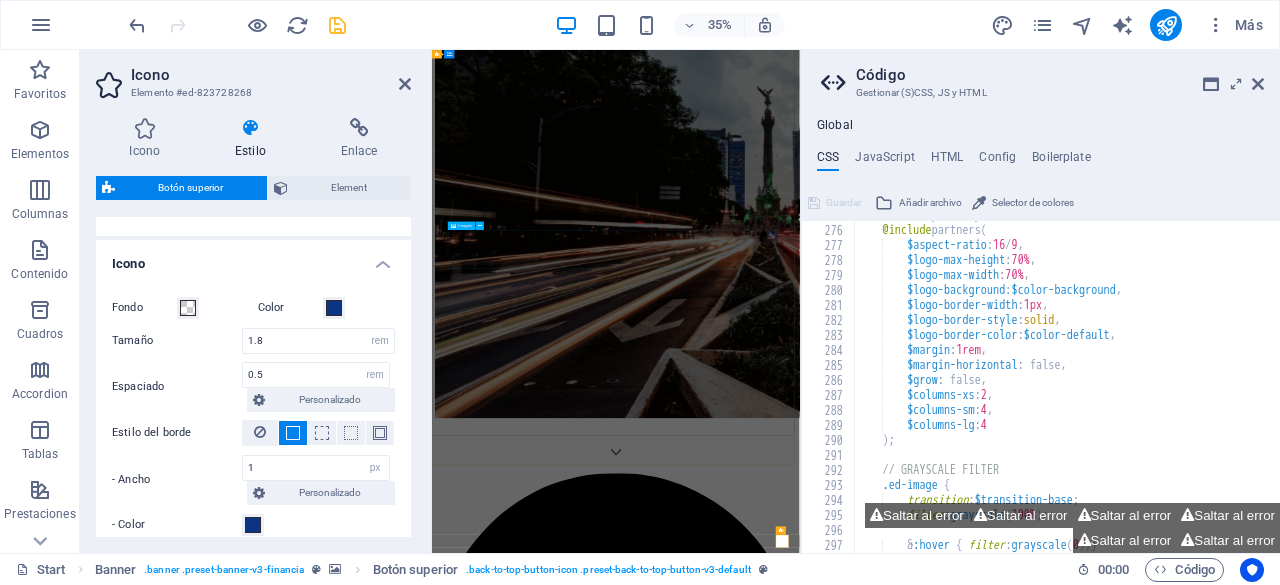 scroll, scrollTop: 1108, scrollLeft: 0, axis: vertical 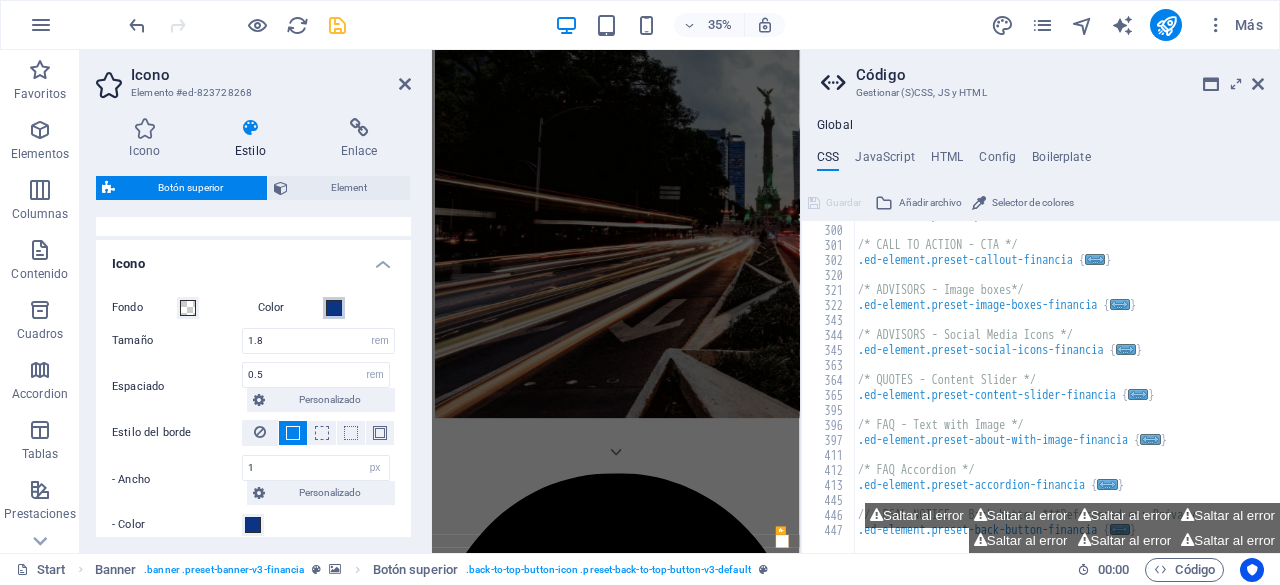 click at bounding box center (334, 308) 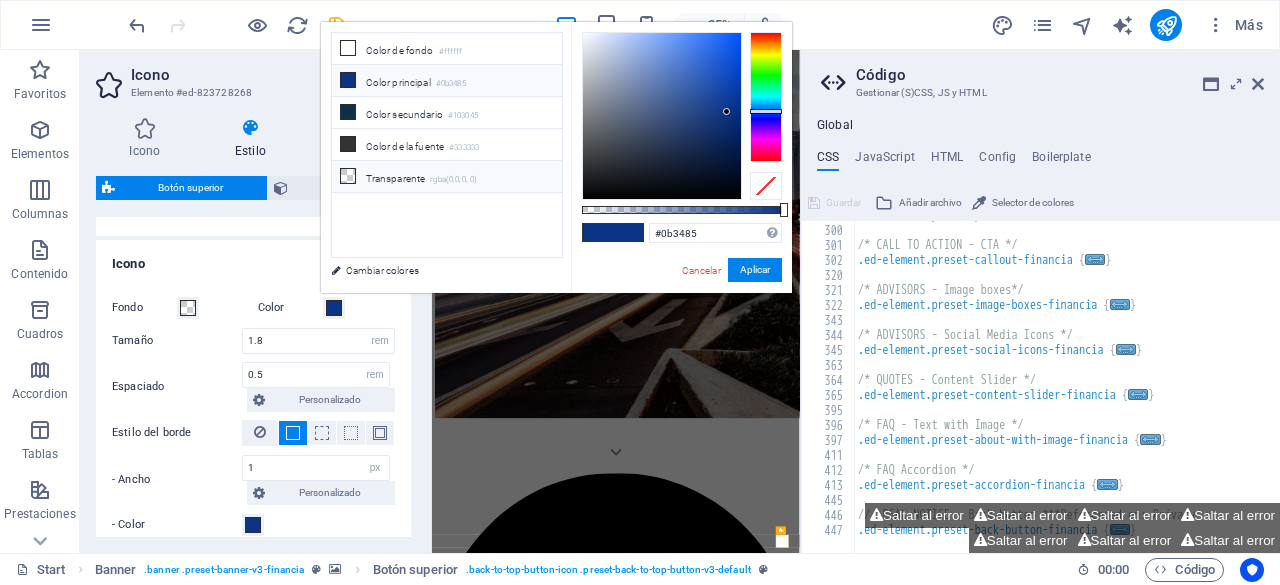 click at bounding box center (348, 176) 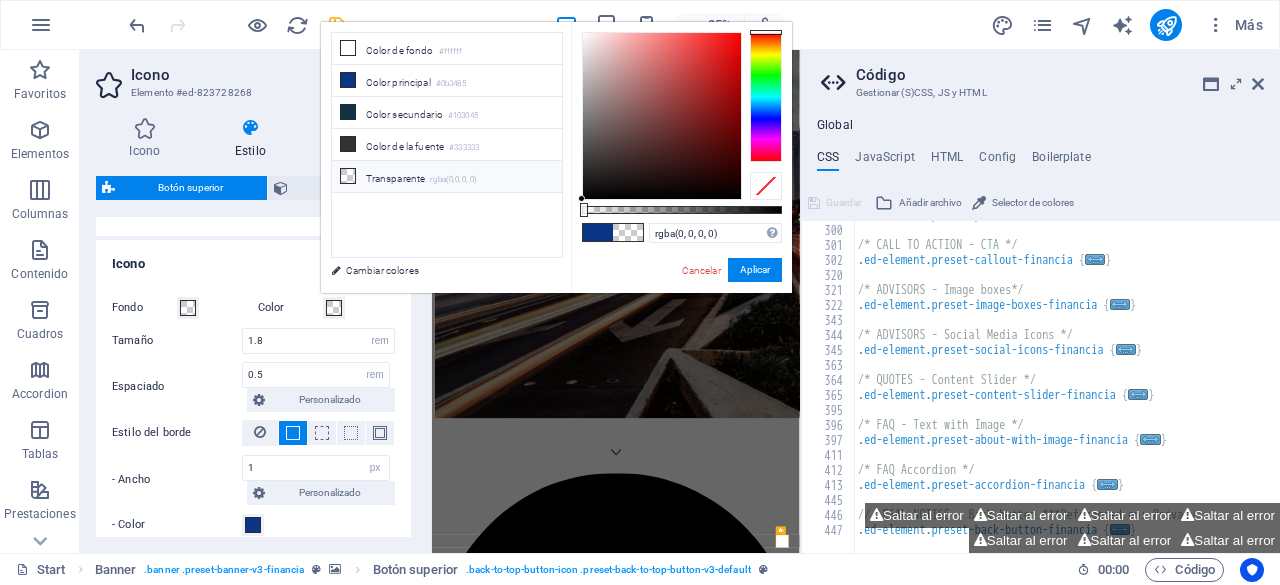 scroll, scrollTop: 1108, scrollLeft: 0, axis: vertical 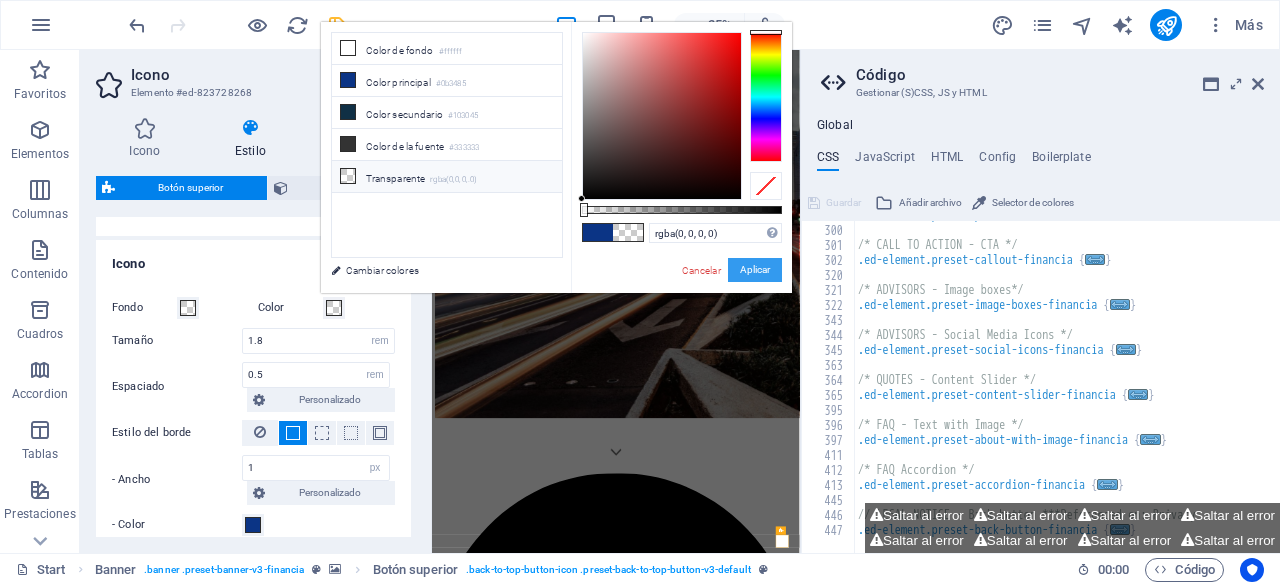 click on "Aplicar" at bounding box center [755, 270] 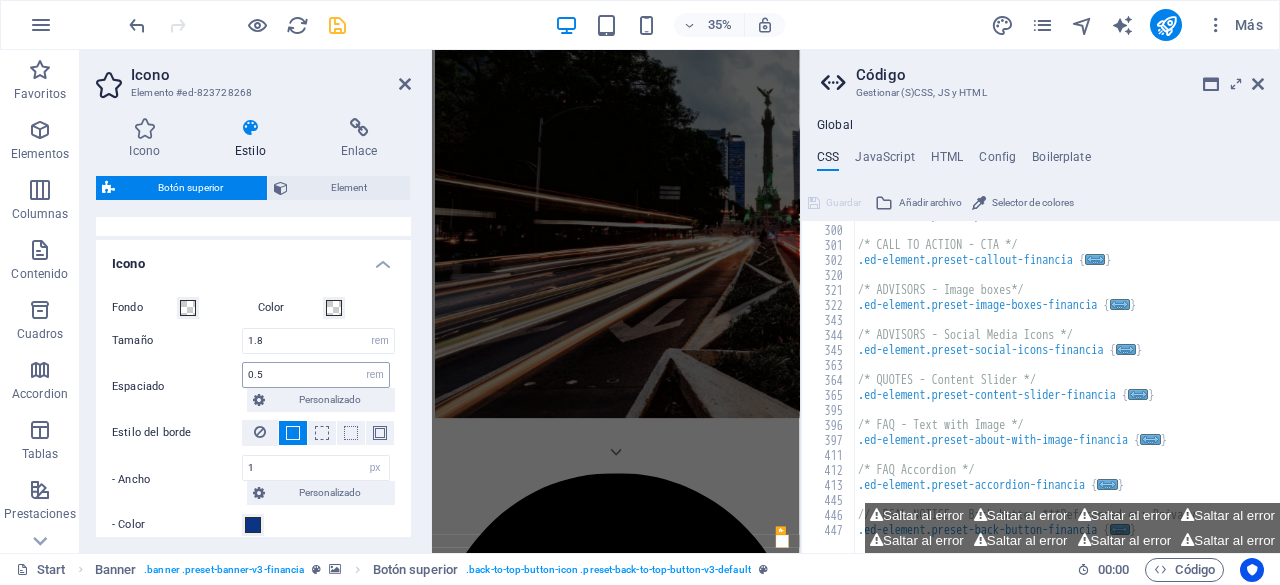 scroll, scrollTop: 1108, scrollLeft: 0, axis: vertical 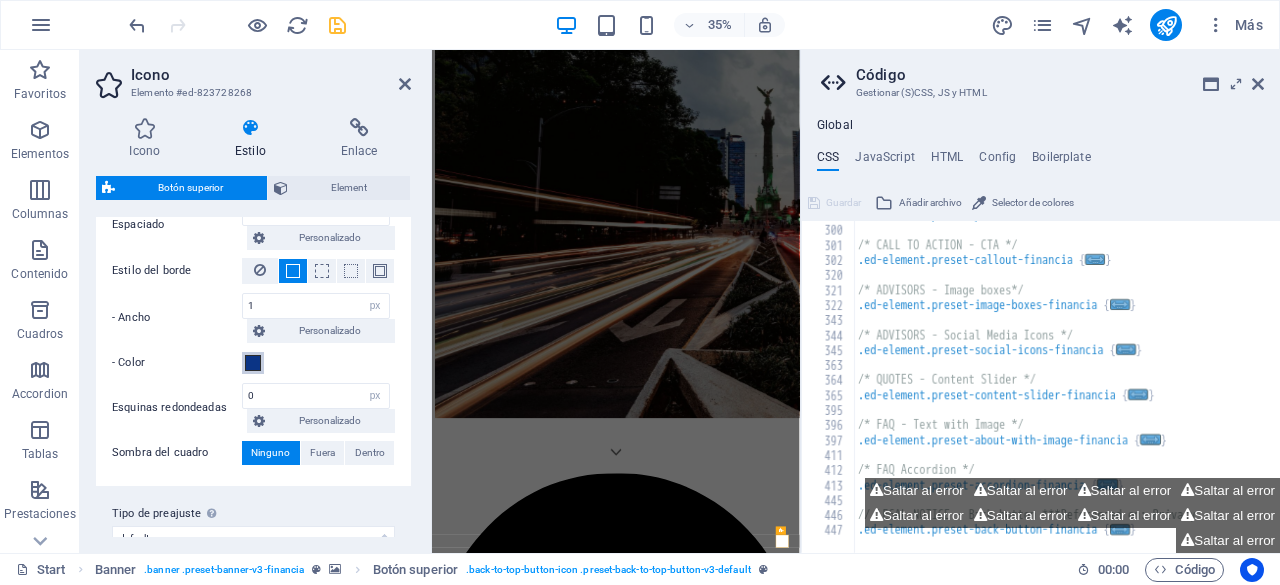click at bounding box center (253, 363) 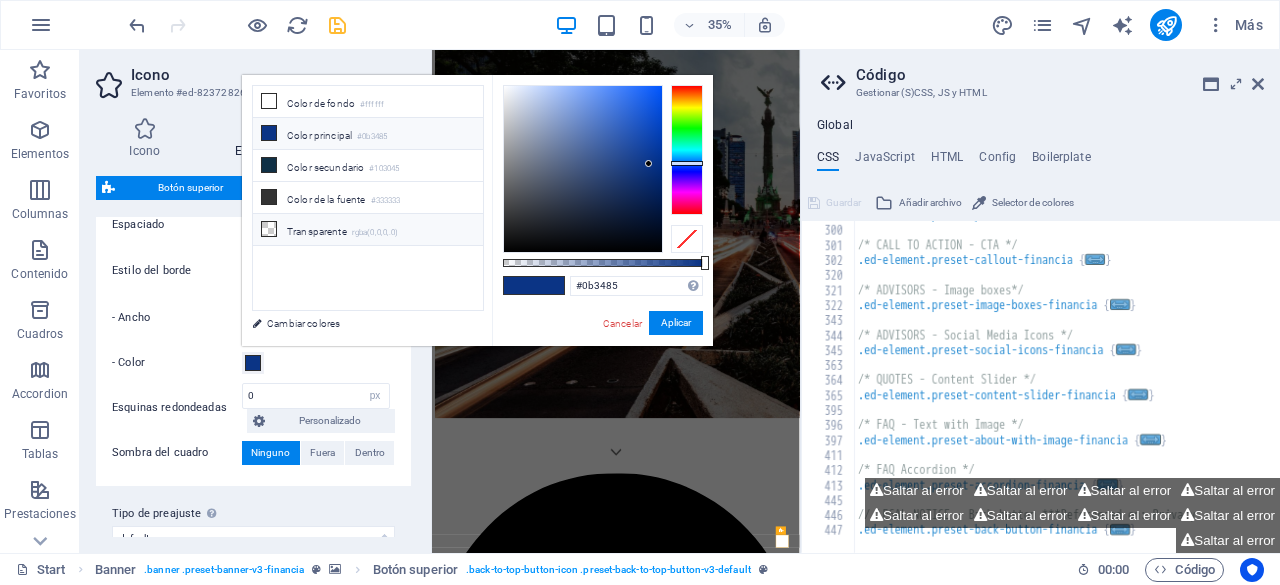 click at bounding box center (269, 229) 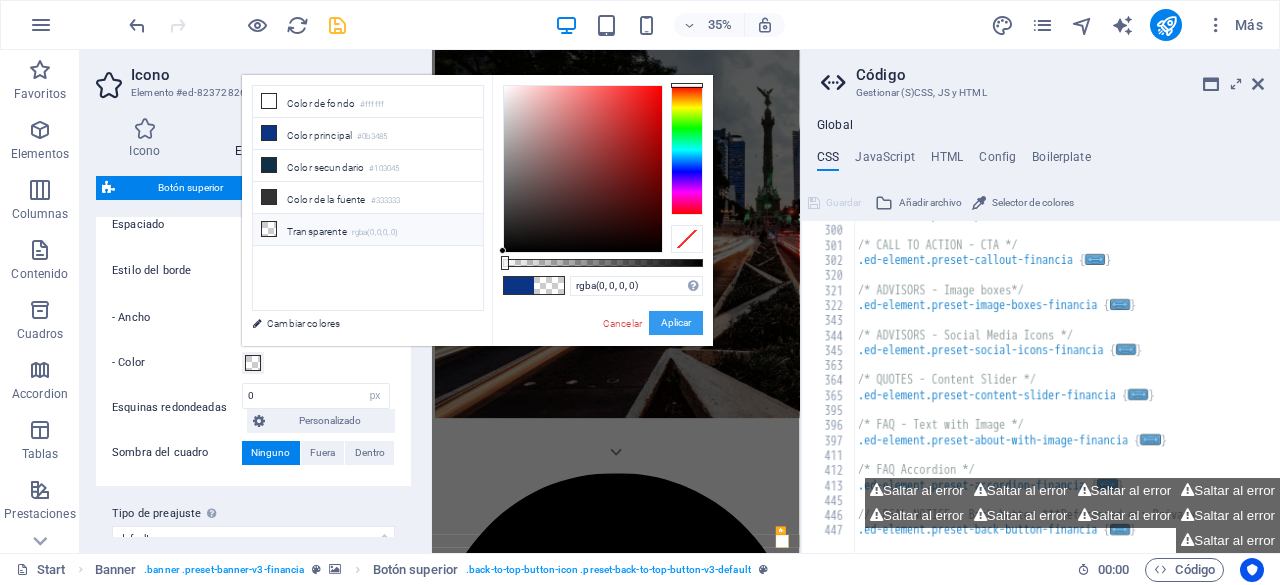click on "Aplicar" at bounding box center [676, 323] 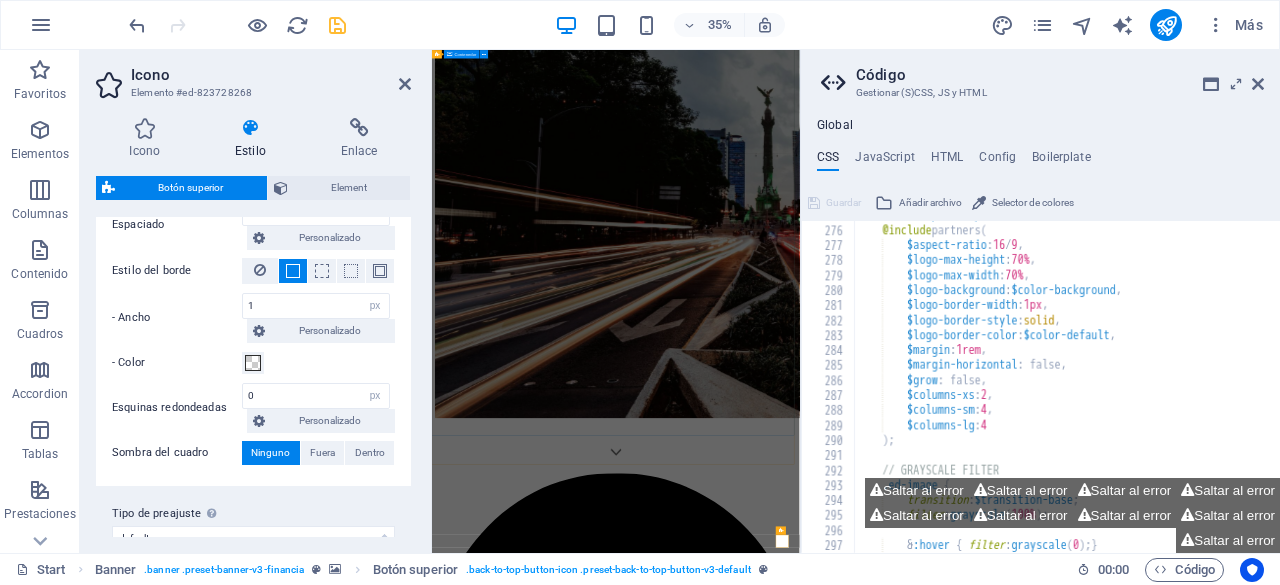 scroll, scrollTop: 1108, scrollLeft: 0, axis: vertical 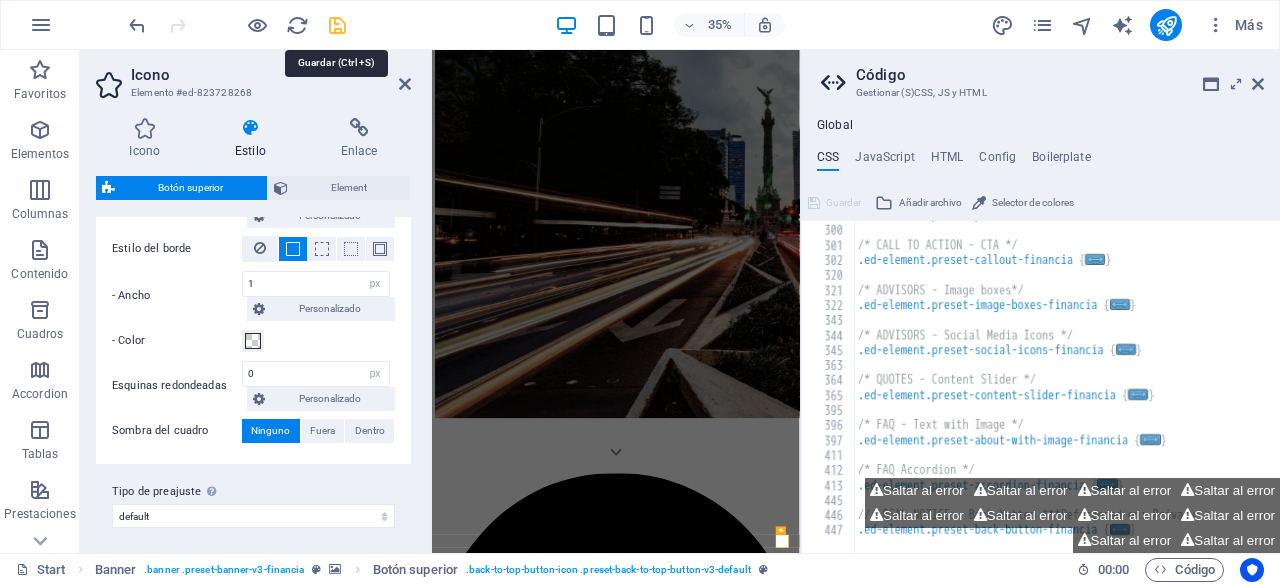 click at bounding box center [337, 25] 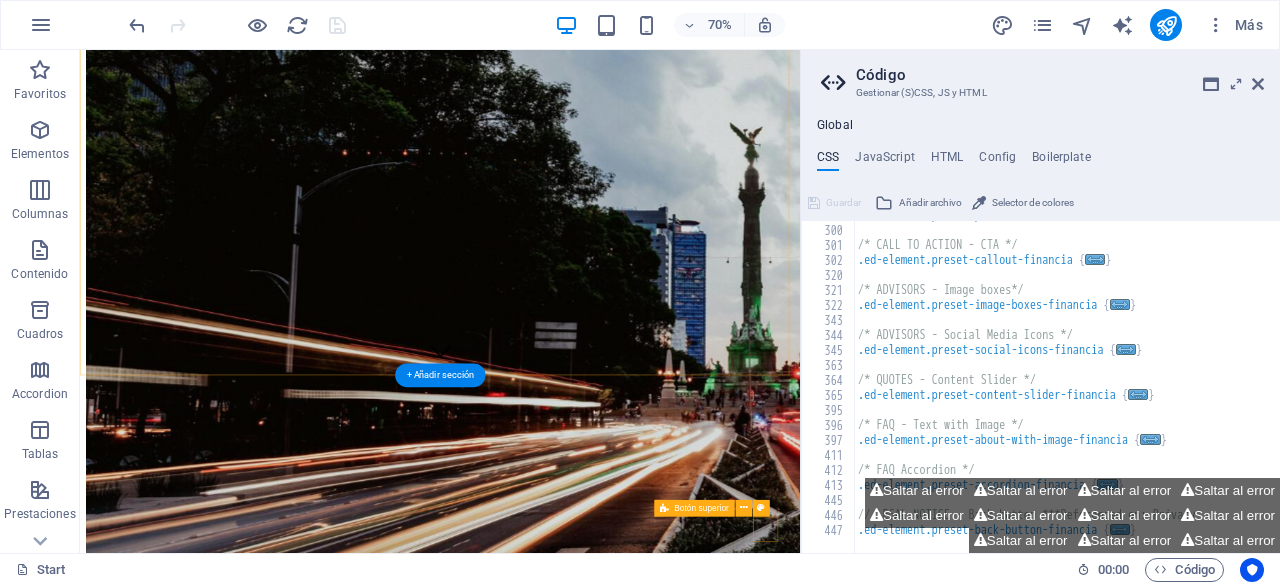 click at bounding box center [88, 5198] 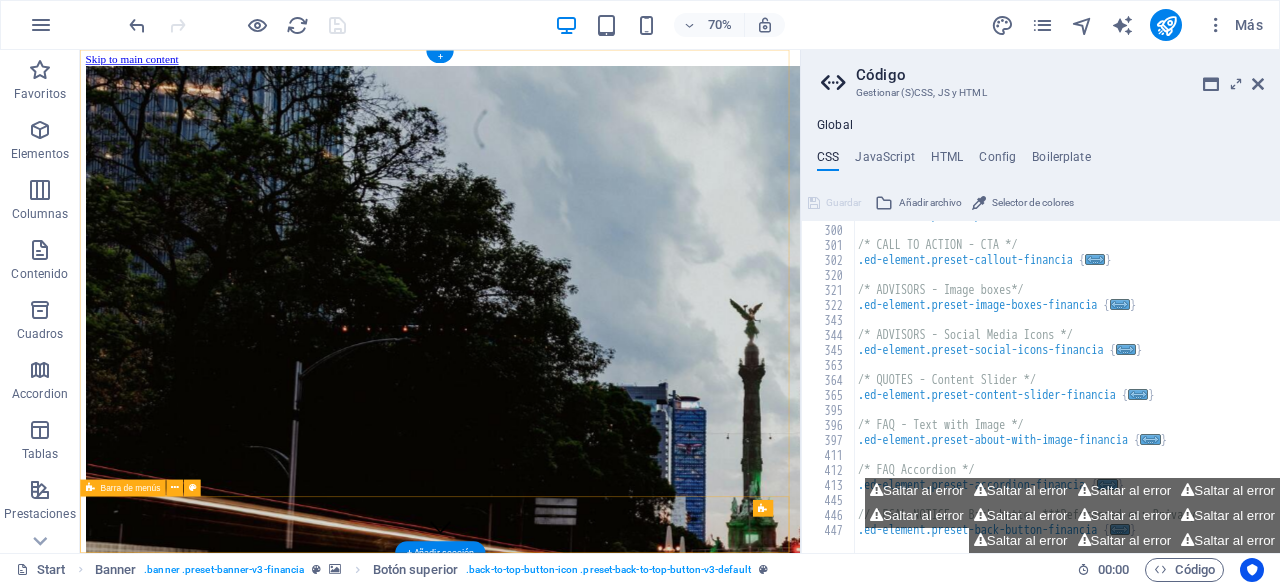 scroll, scrollTop: 0, scrollLeft: 0, axis: both 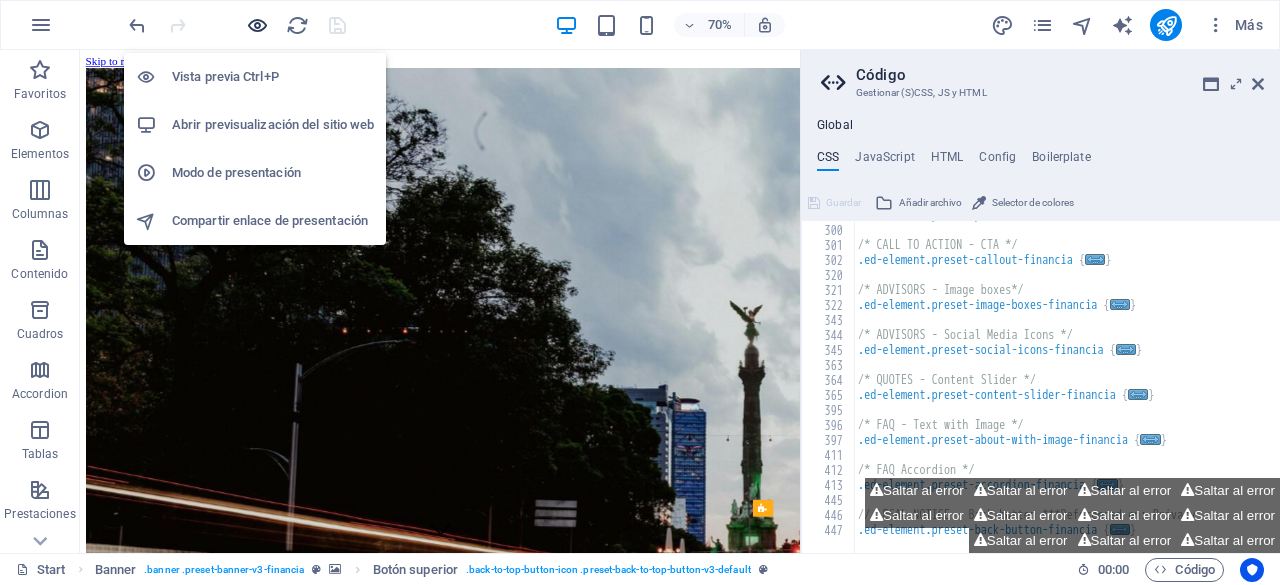 click at bounding box center (257, 25) 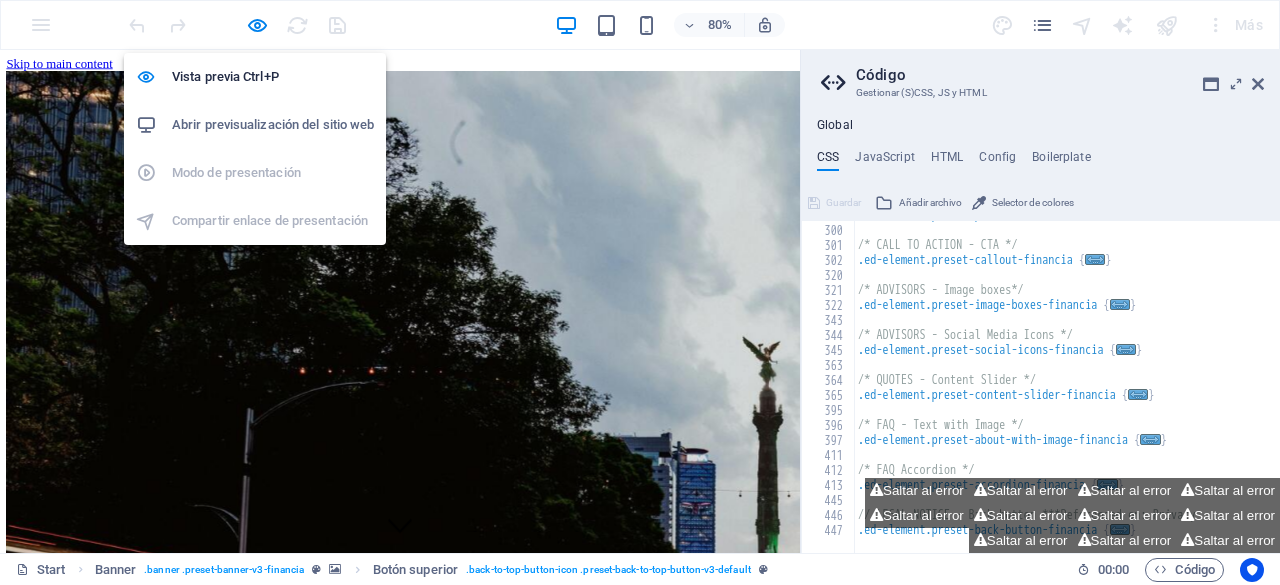 click on "Abrir previsualización del sitio web" at bounding box center [273, 125] 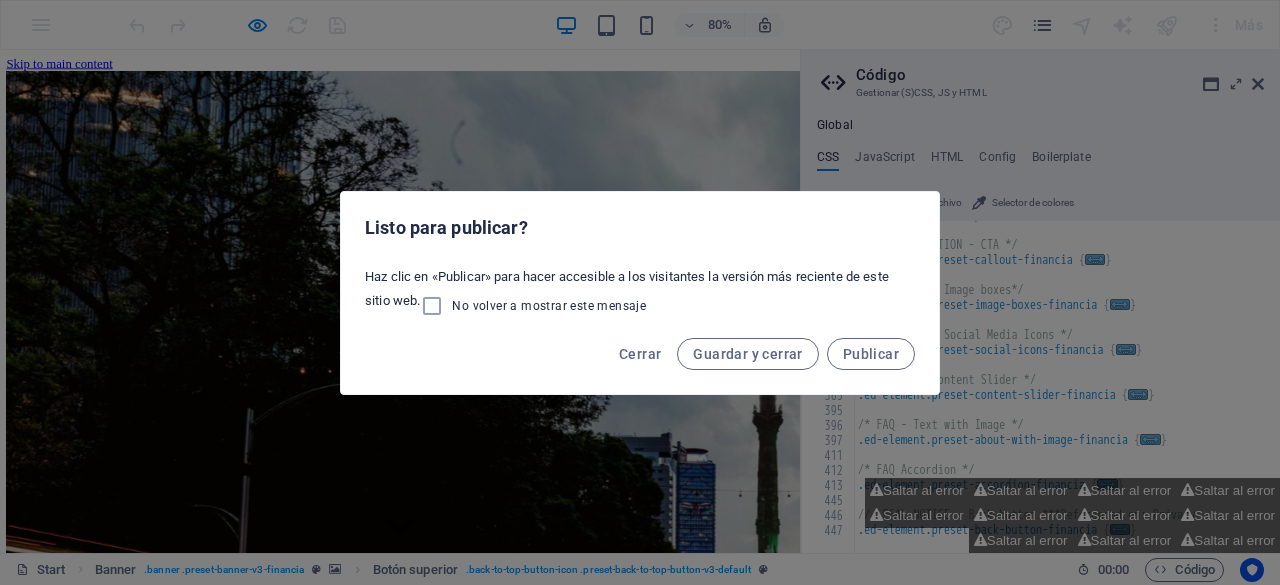 drag, startPoint x: 240, startPoint y: 123, endPoint x: 793, endPoint y: 104, distance: 553.3263 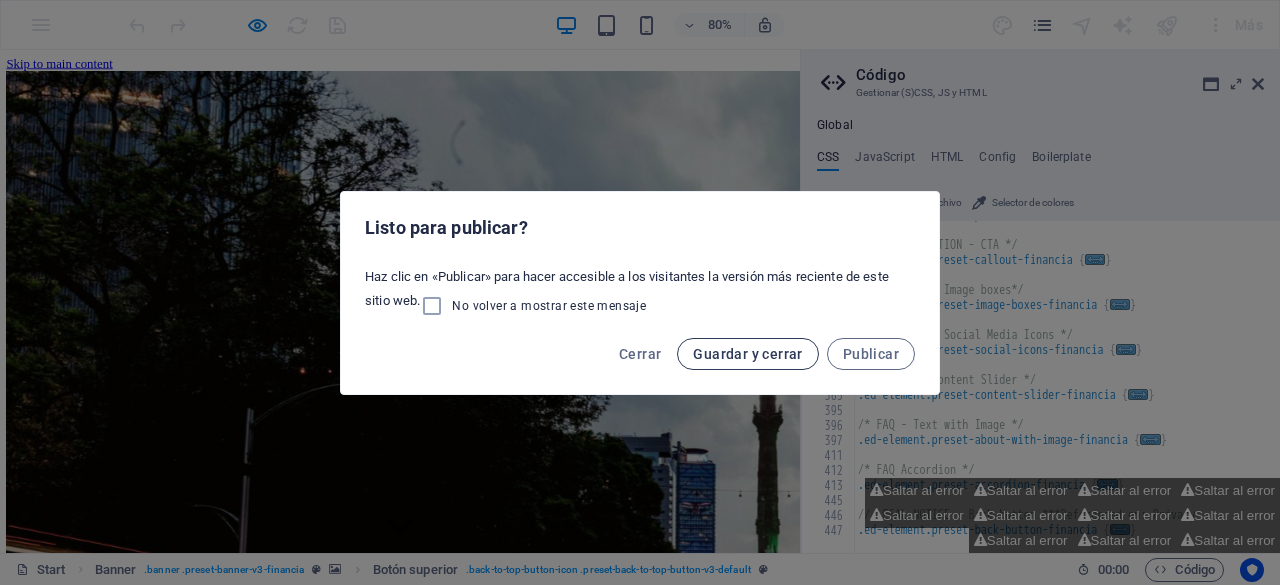 click on "Guardar y cerrar" at bounding box center [747, 354] 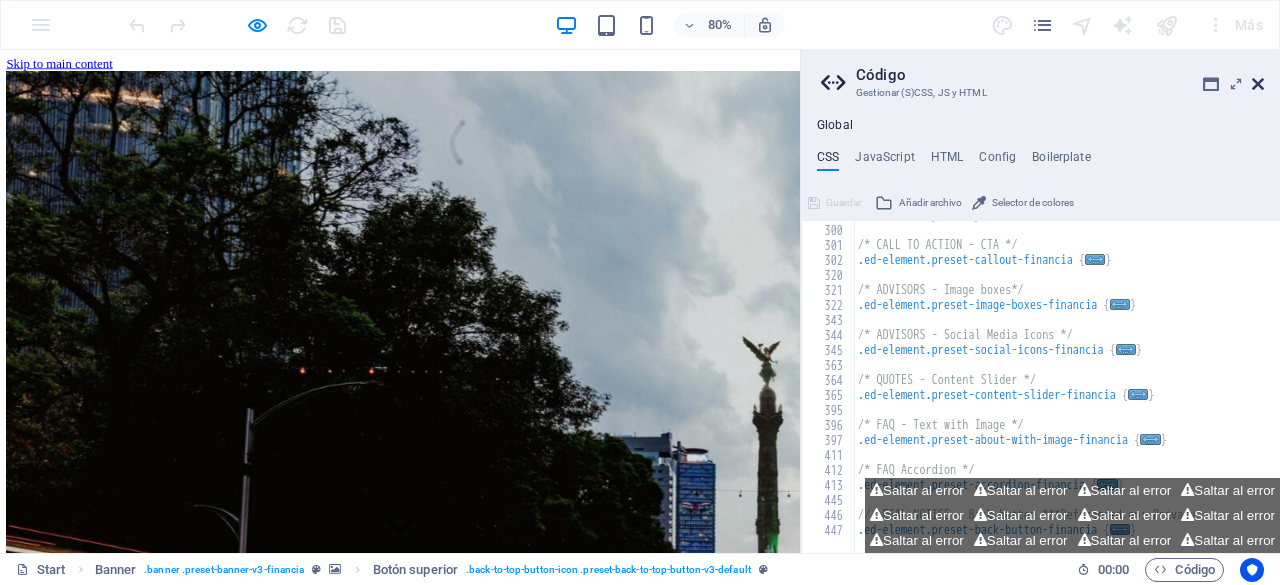 click at bounding box center [1258, 84] 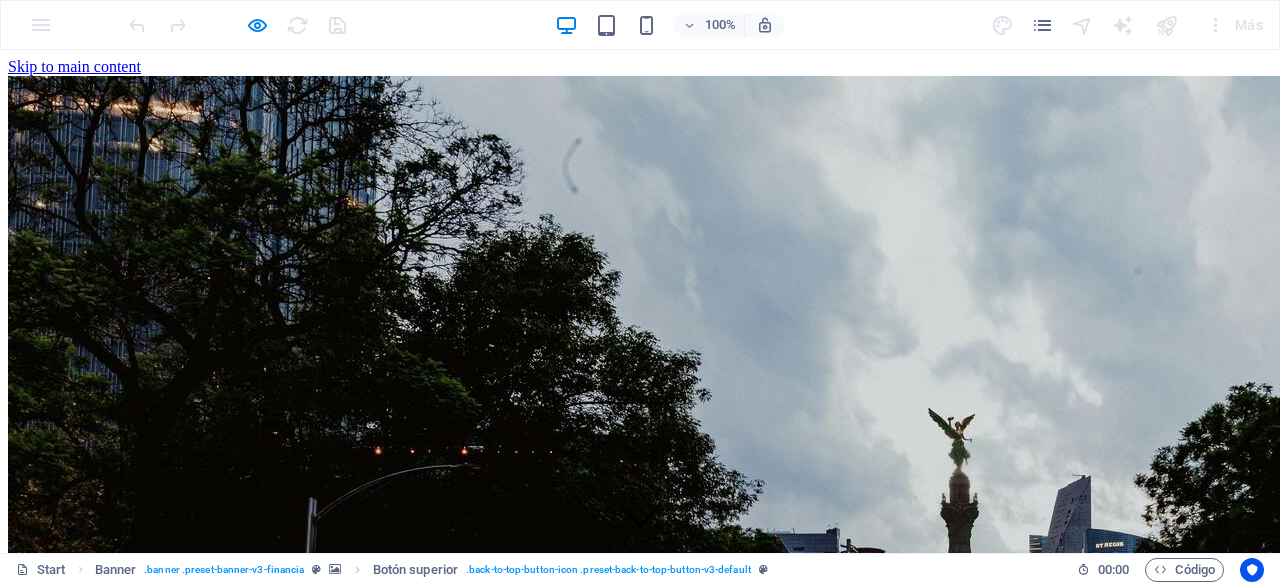 drag, startPoint x: 1256, startPoint y: 138, endPoint x: 1256, endPoint y: 88, distance: 50 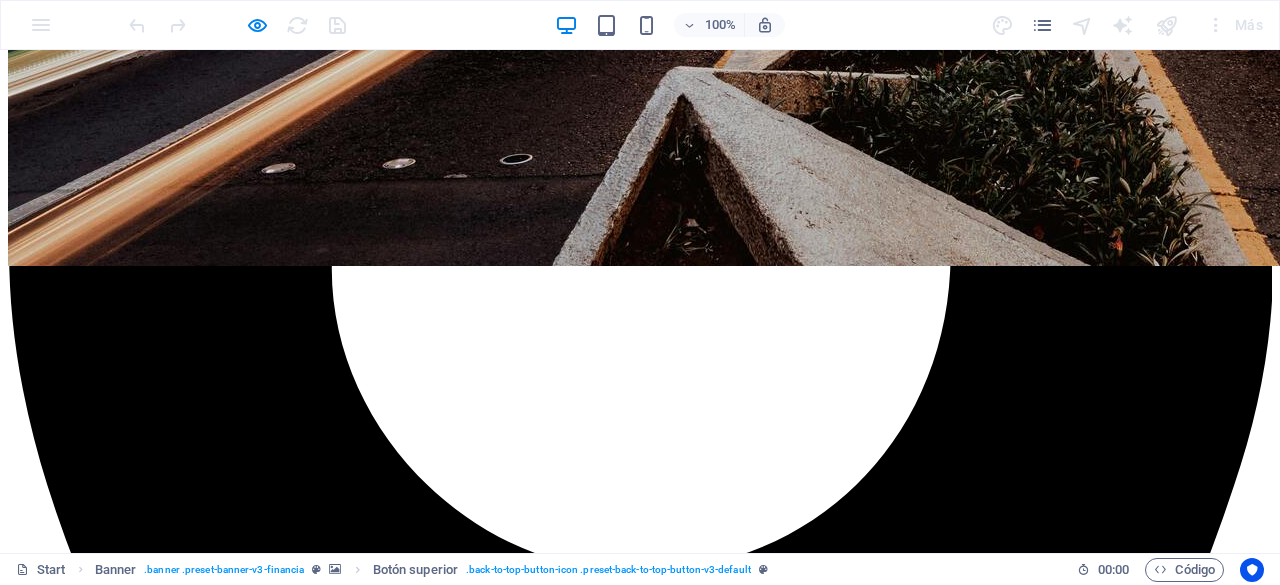 scroll, scrollTop: 1092, scrollLeft: 0, axis: vertical 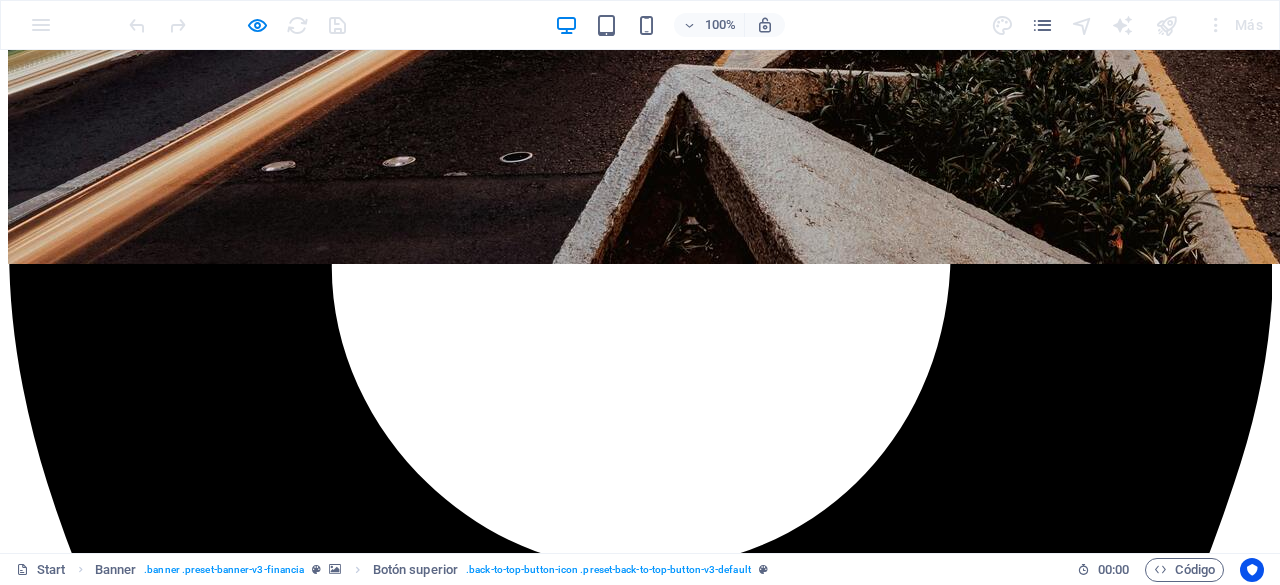 click at bounding box center (8, 6183) 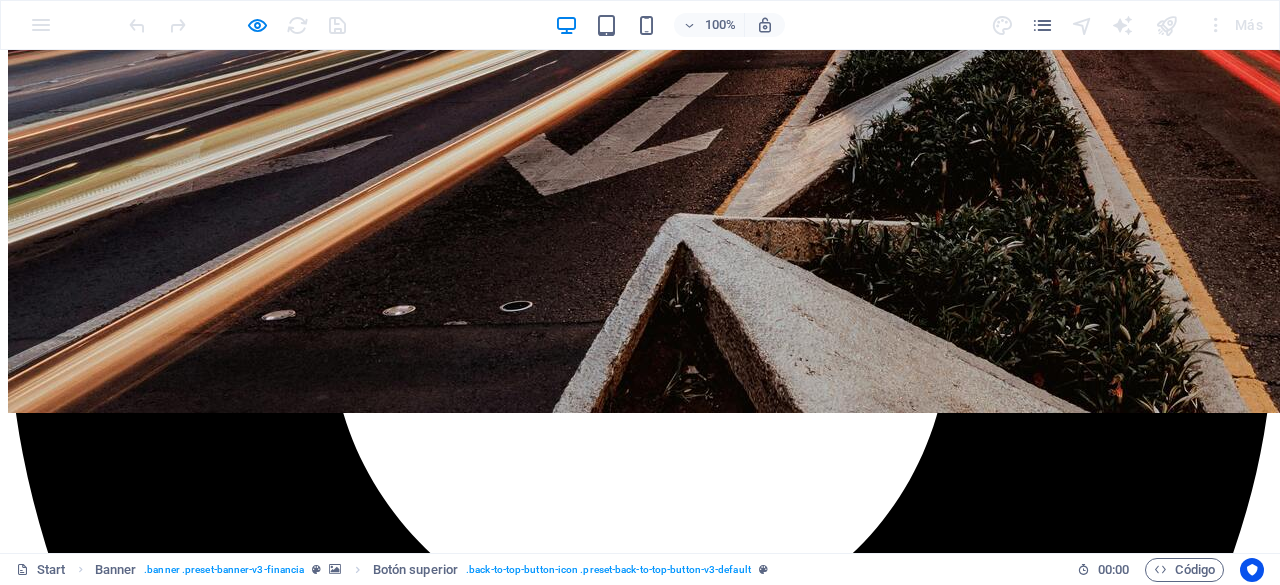 click at bounding box center (8, 6101) 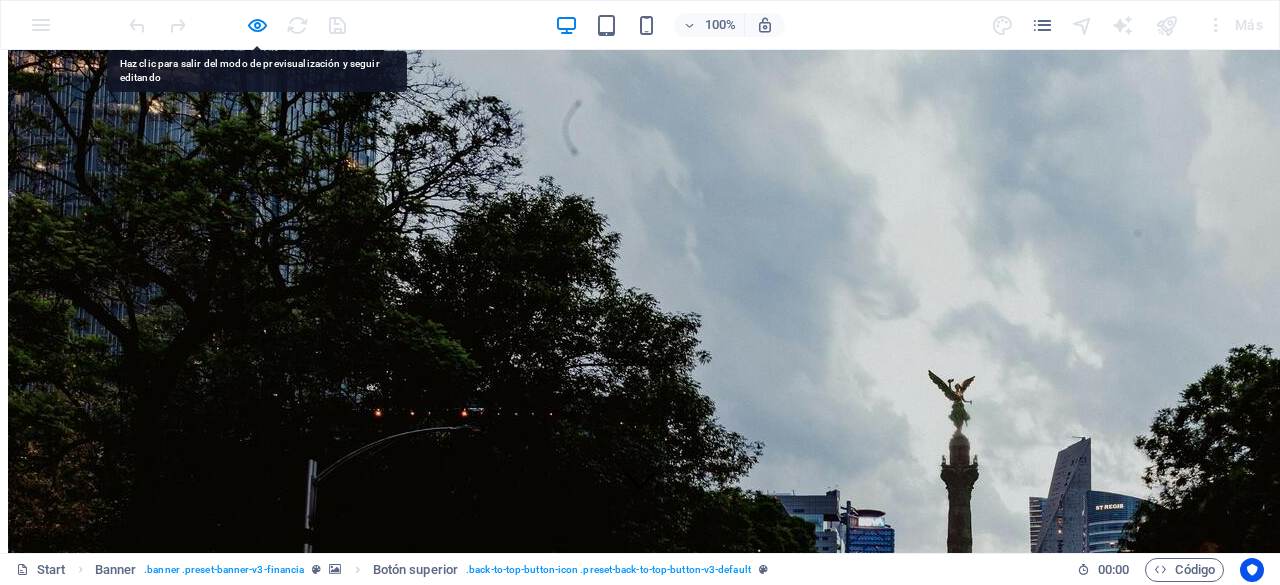 scroll, scrollTop: 39, scrollLeft: 0, axis: vertical 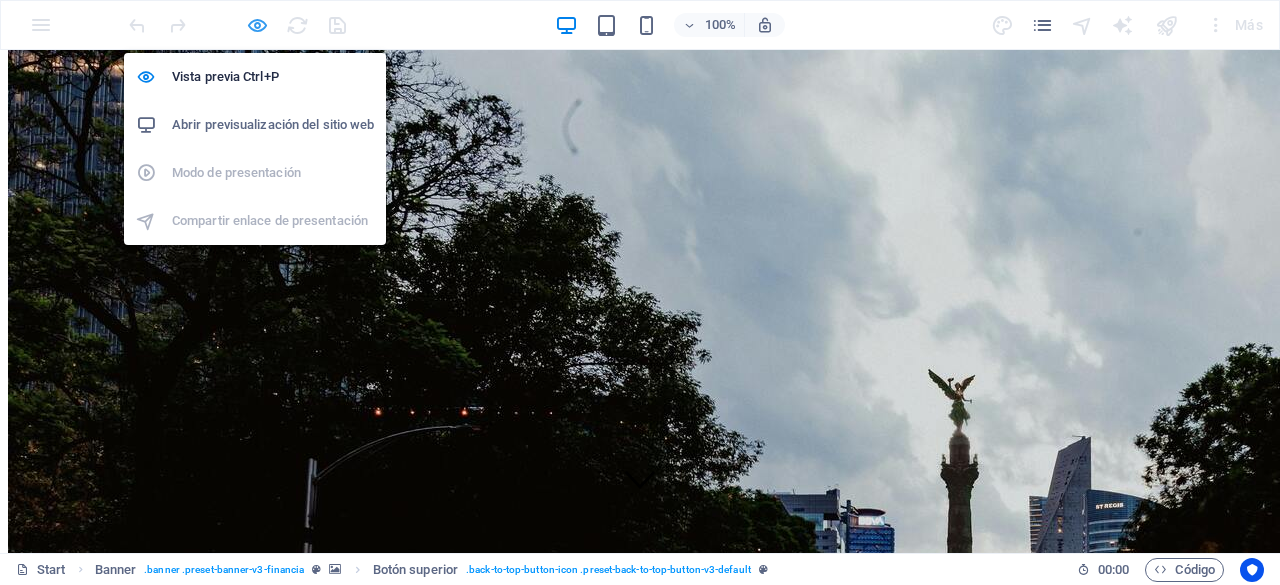 click at bounding box center (257, 25) 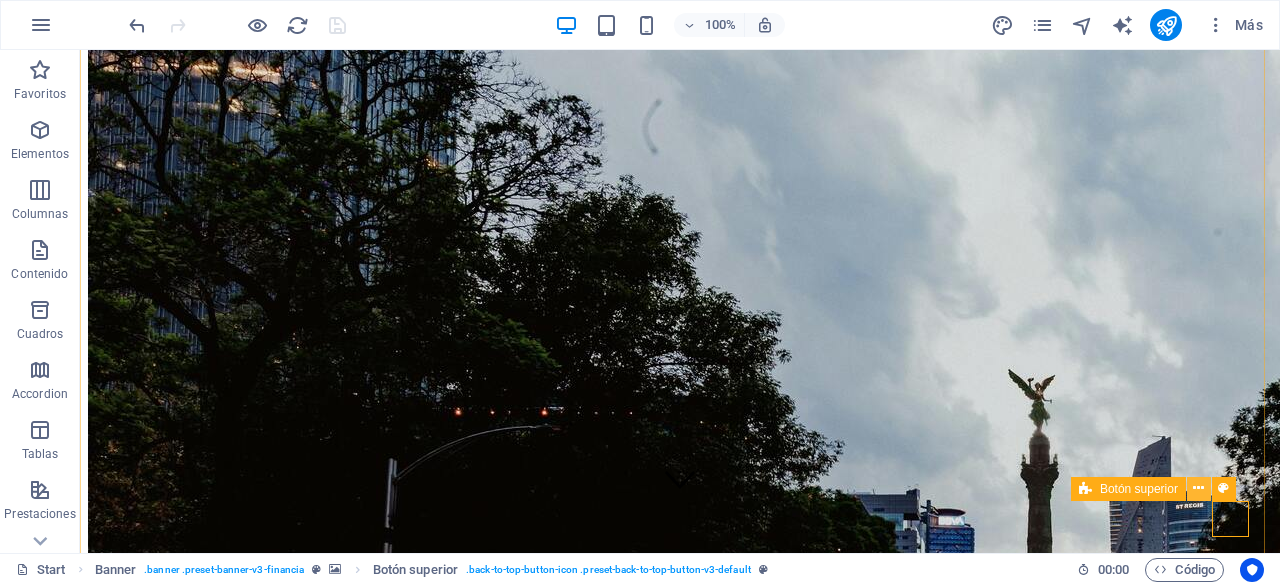 click at bounding box center [1198, 488] 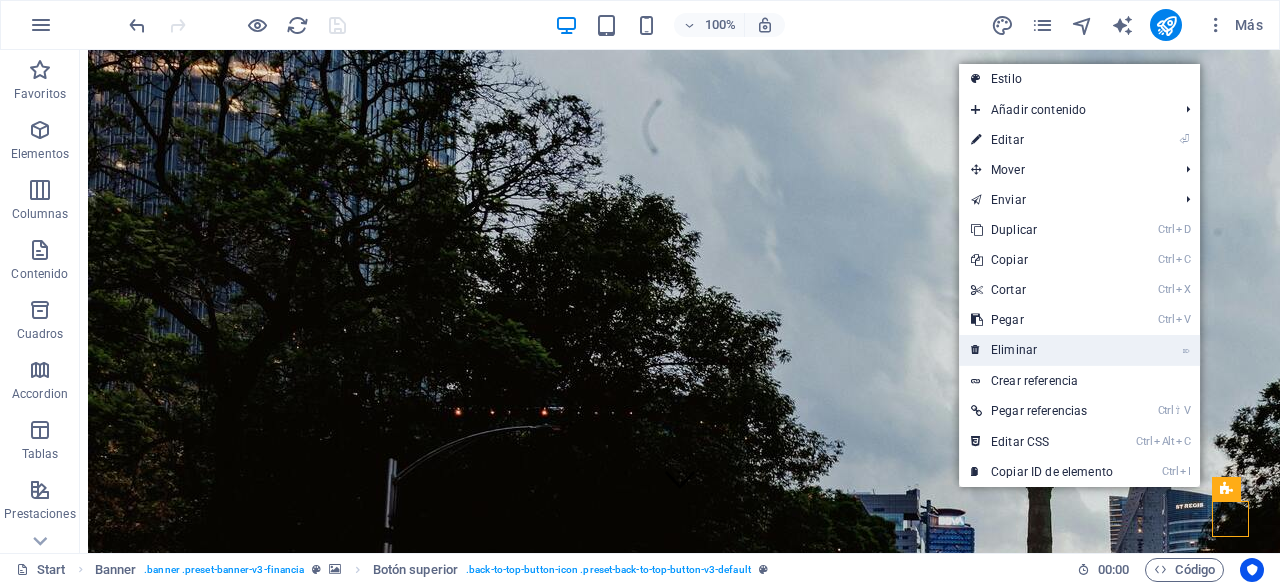 click on "⌦  Eliminar" at bounding box center (1042, 350) 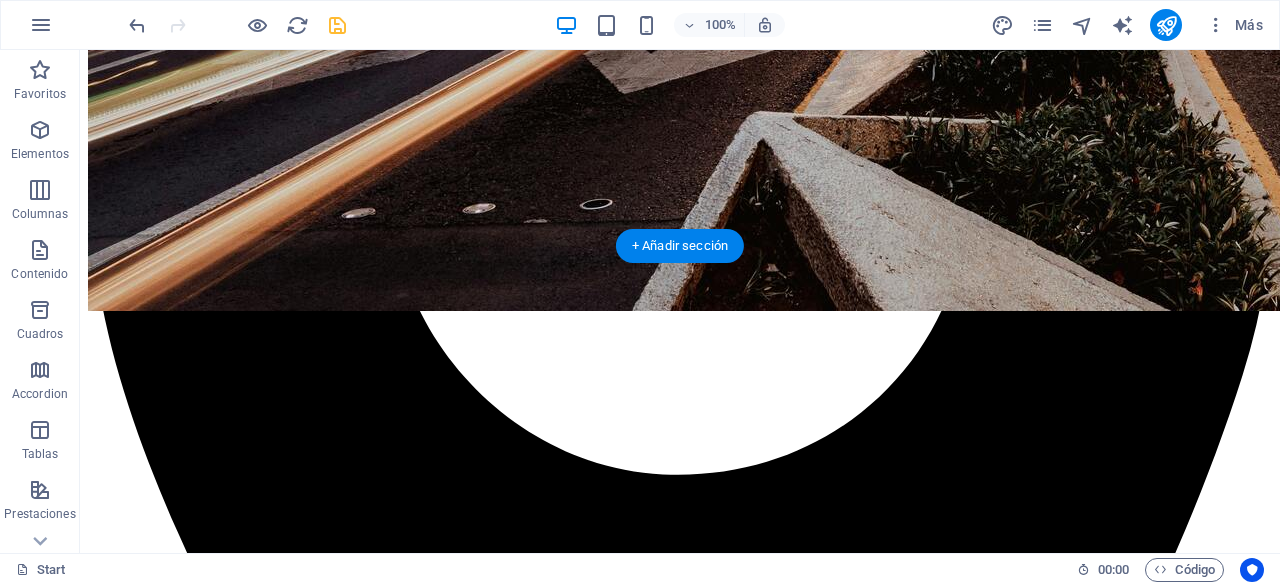 scroll, scrollTop: 1042, scrollLeft: 0, axis: vertical 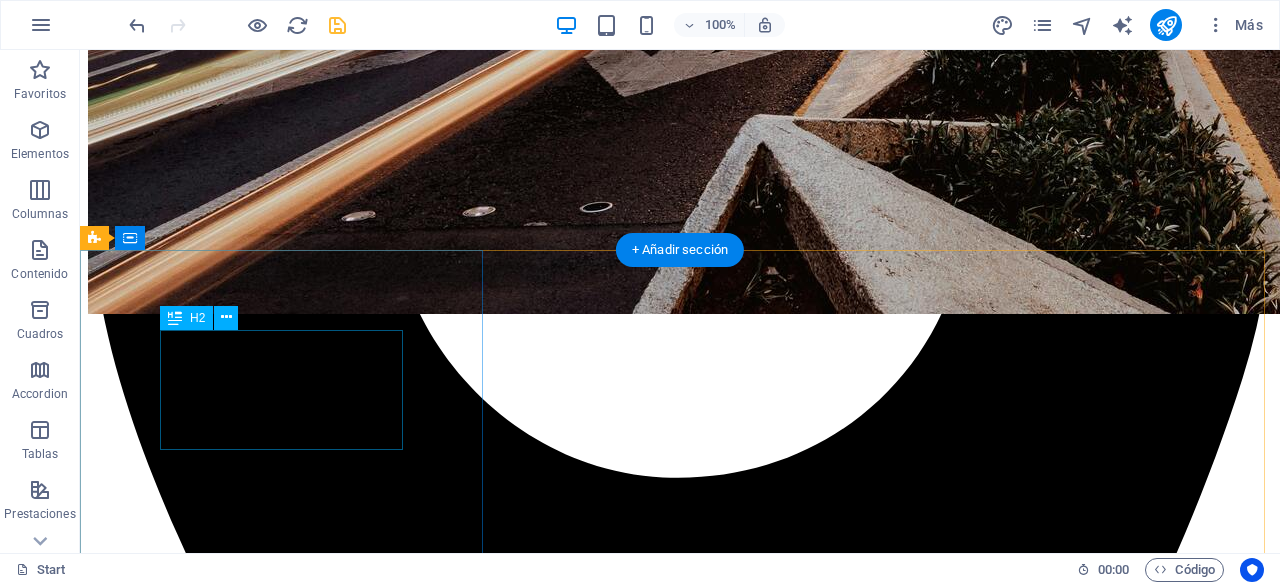 click on "Algunos Datos" at bounding box center (680, 5639) 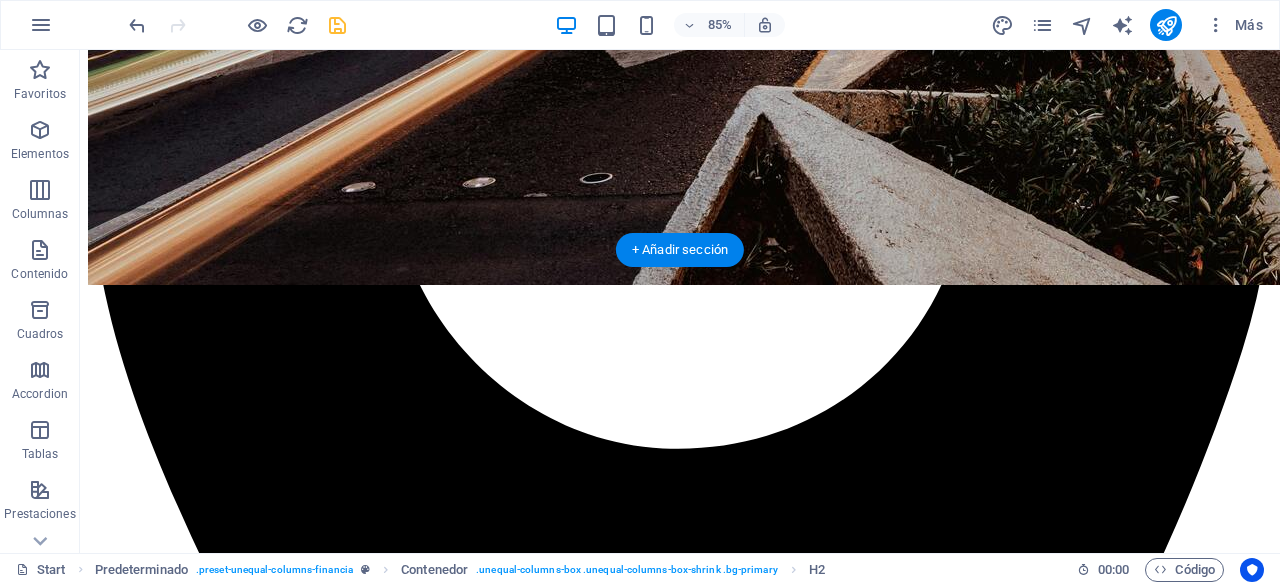 scroll, scrollTop: 1041, scrollLeft: 0, axis: vertical 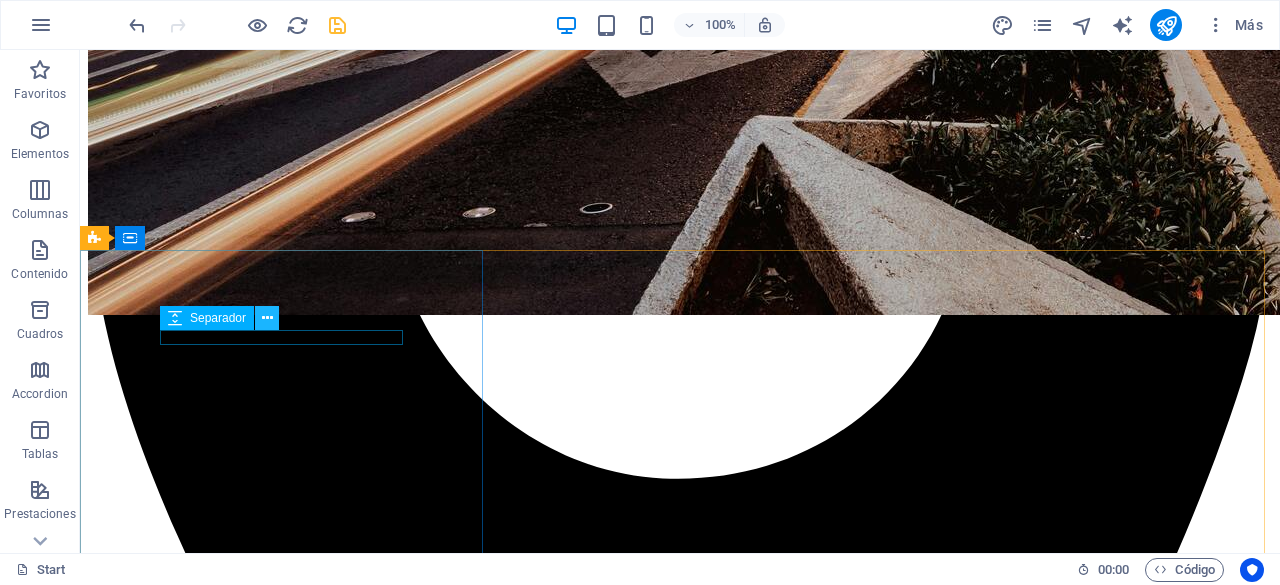 click at bounding box center (267, 318) 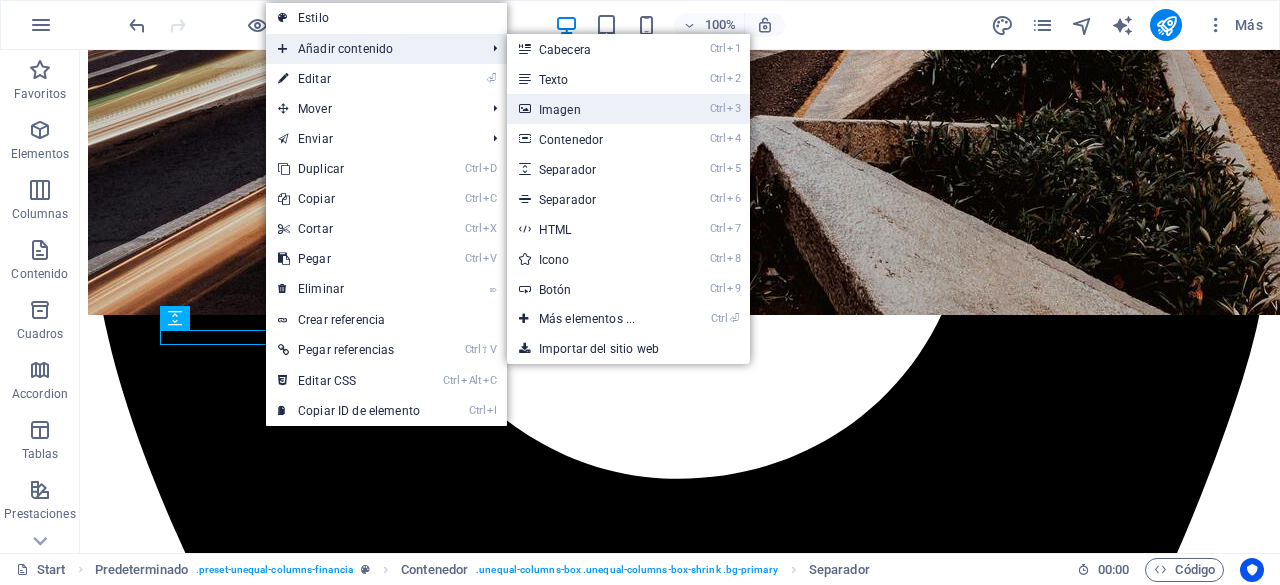 click on "Ctrl 3  Imagen" at bounding box center (591, 109) 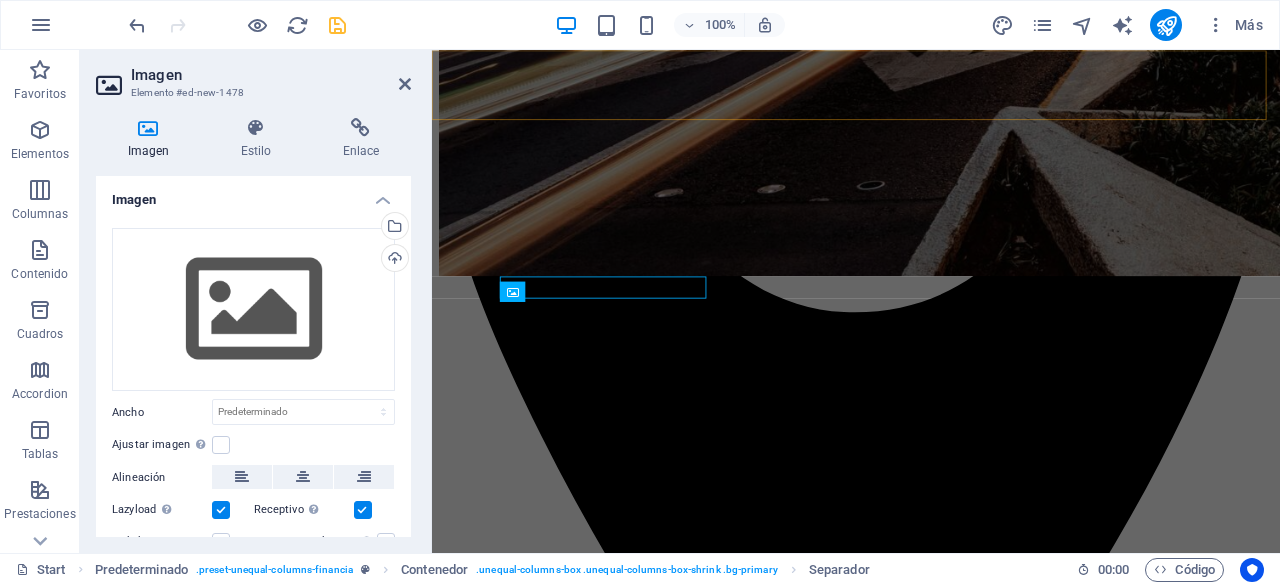 scroll, scrollTop: 1070, scrollLeft: 0, axis: vertical 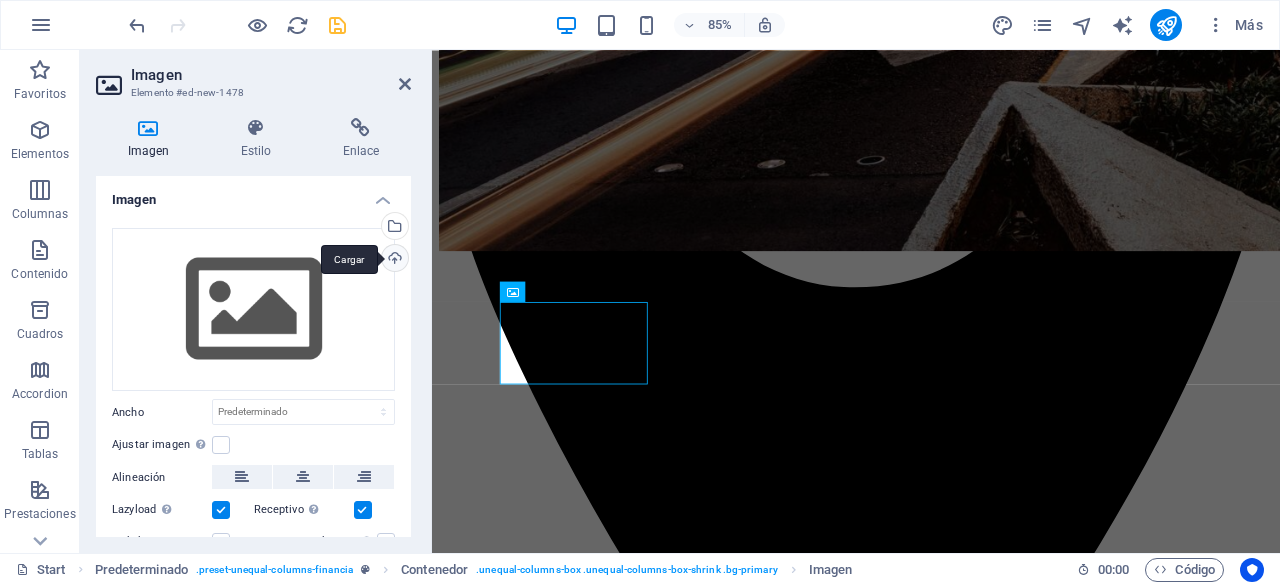 click on "Cargar" at bounding box center (393, 260) 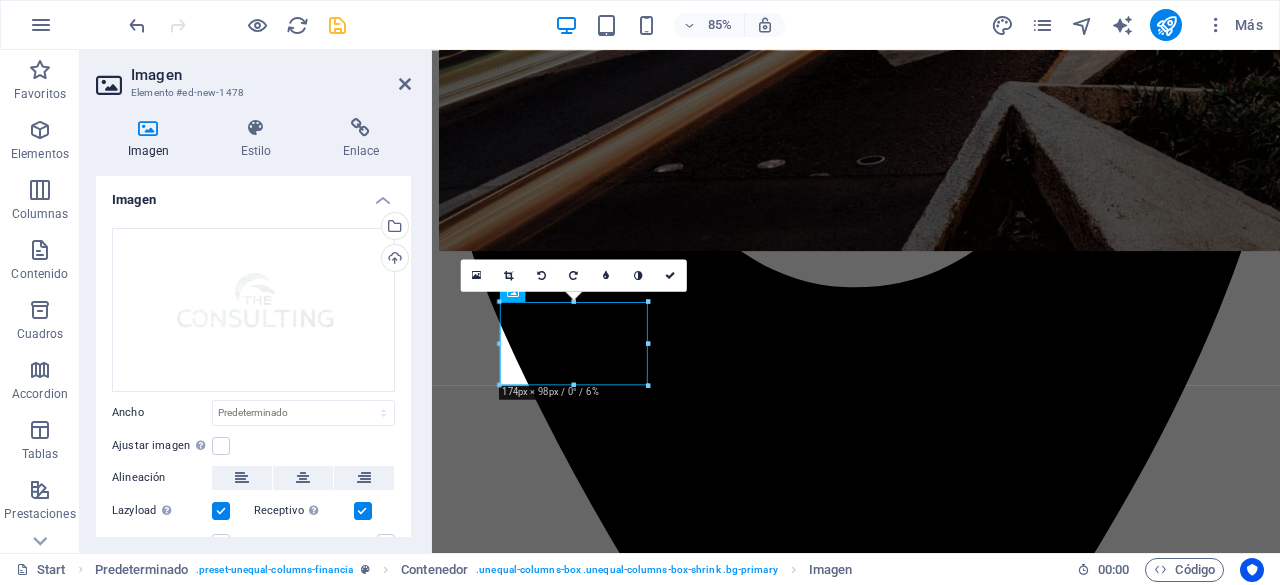 click at bounding box center (931, 5478) 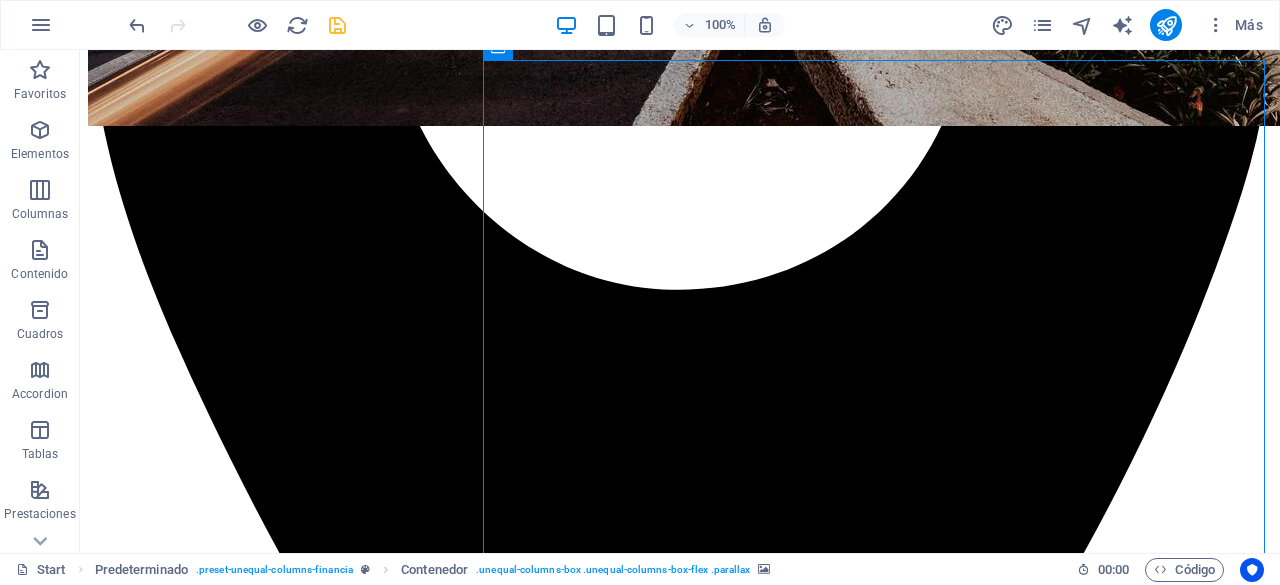 scroll, scrollTop: 1231, scrollLeft: 0, axis: vertical 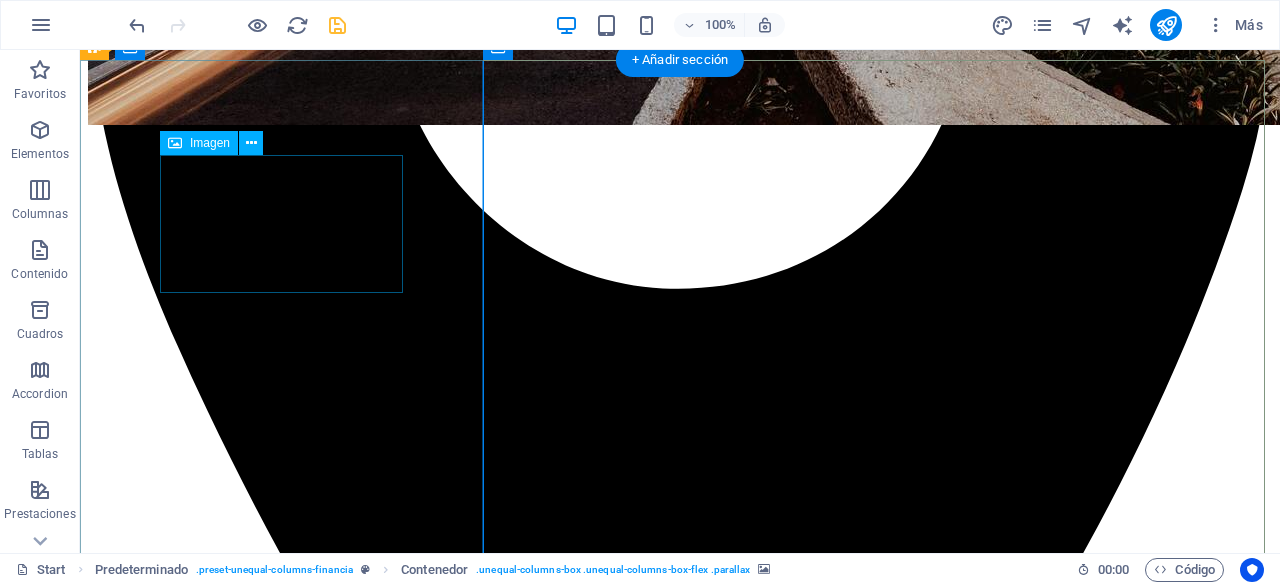click at bounding box center [680, 5773] 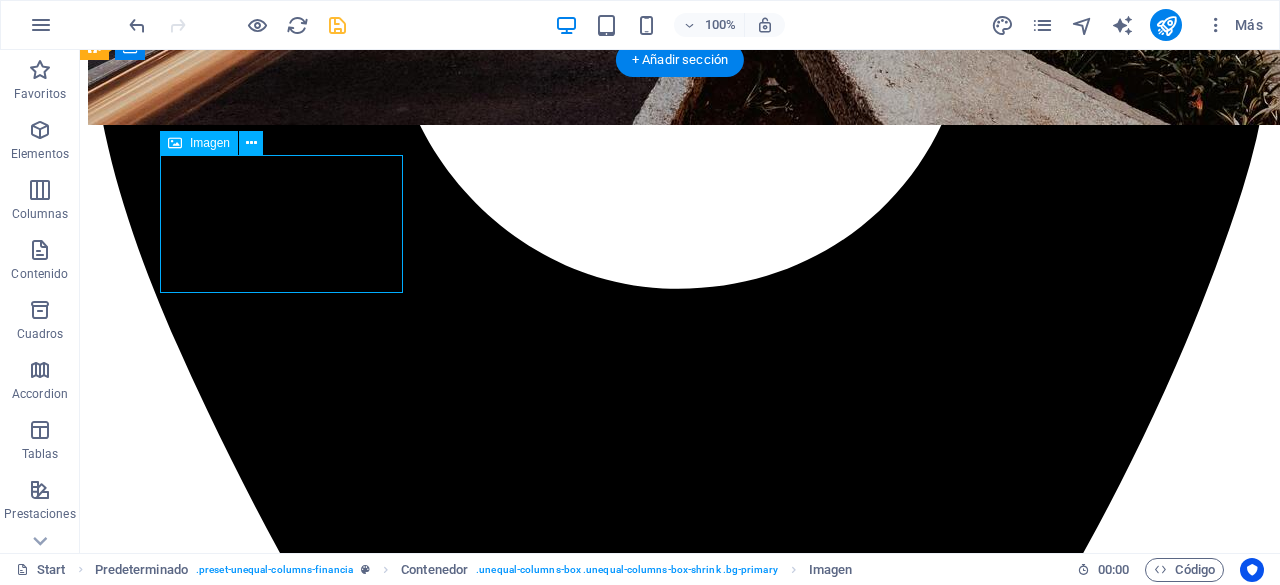 click at bounding box center (680, 5773) 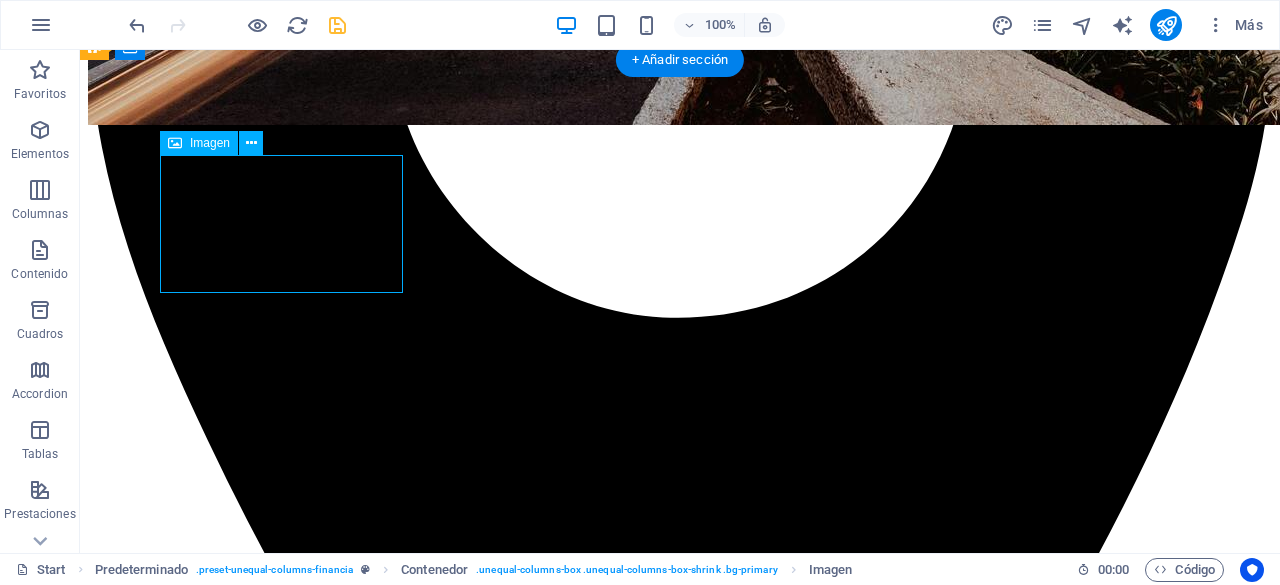 scroll, scrollTop: 1260, scrollLeft: 0, axis: vertical 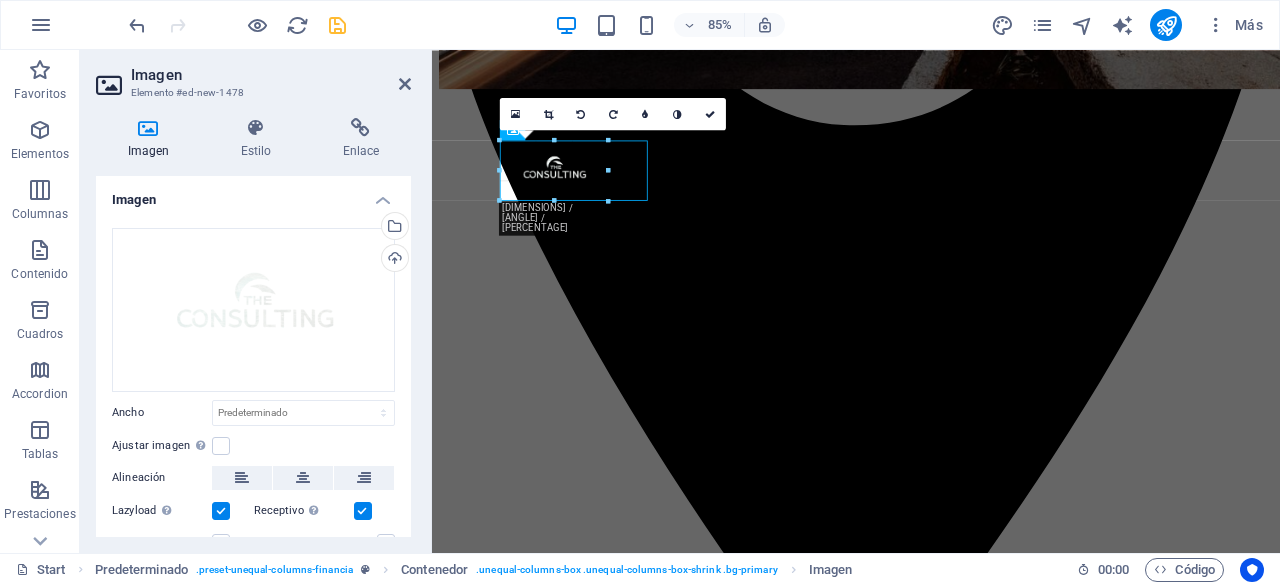 drag, startPoint x: 648, startPoint y: 223, endPoint x: 595, endPoint y: 185, distance: 65.21503 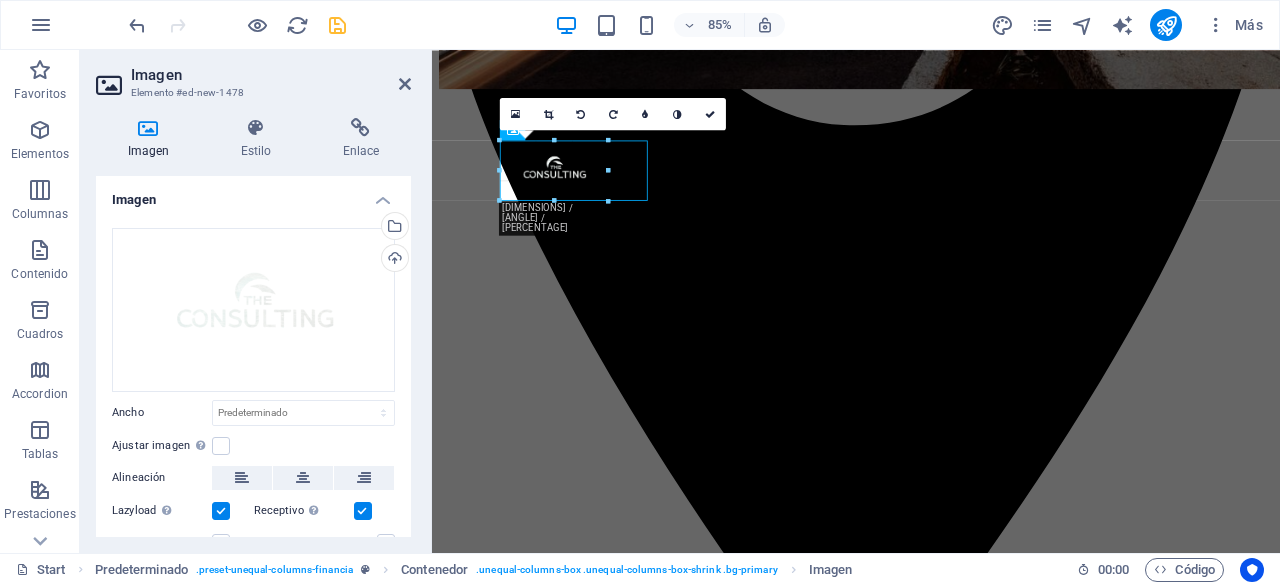 type on "128" 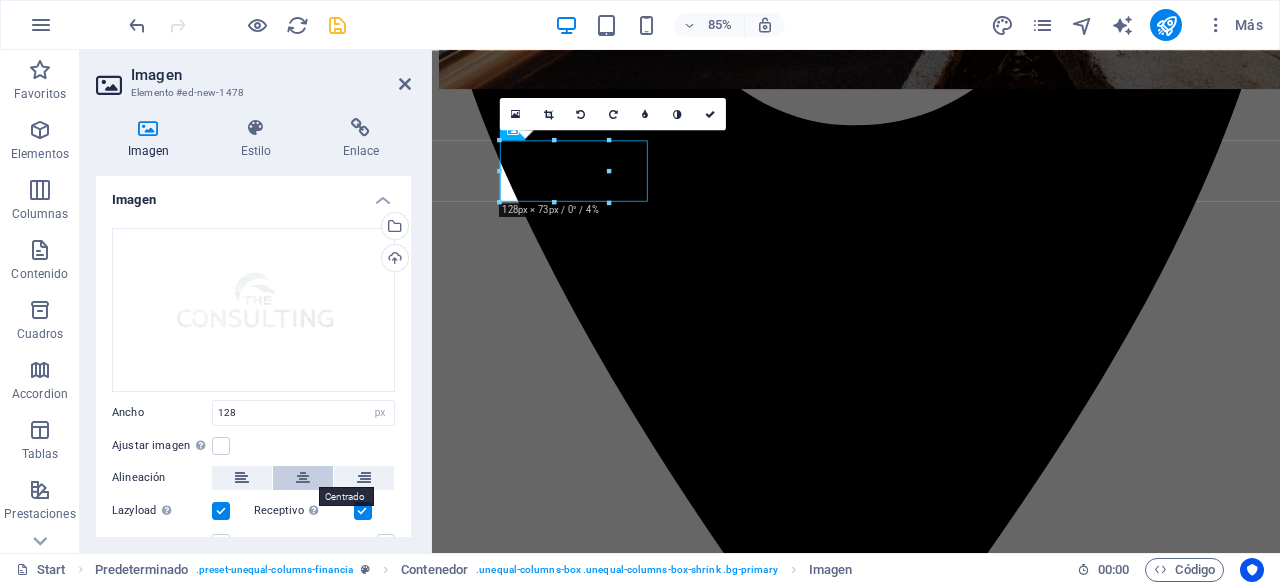 click at bounding box center (303, 478) 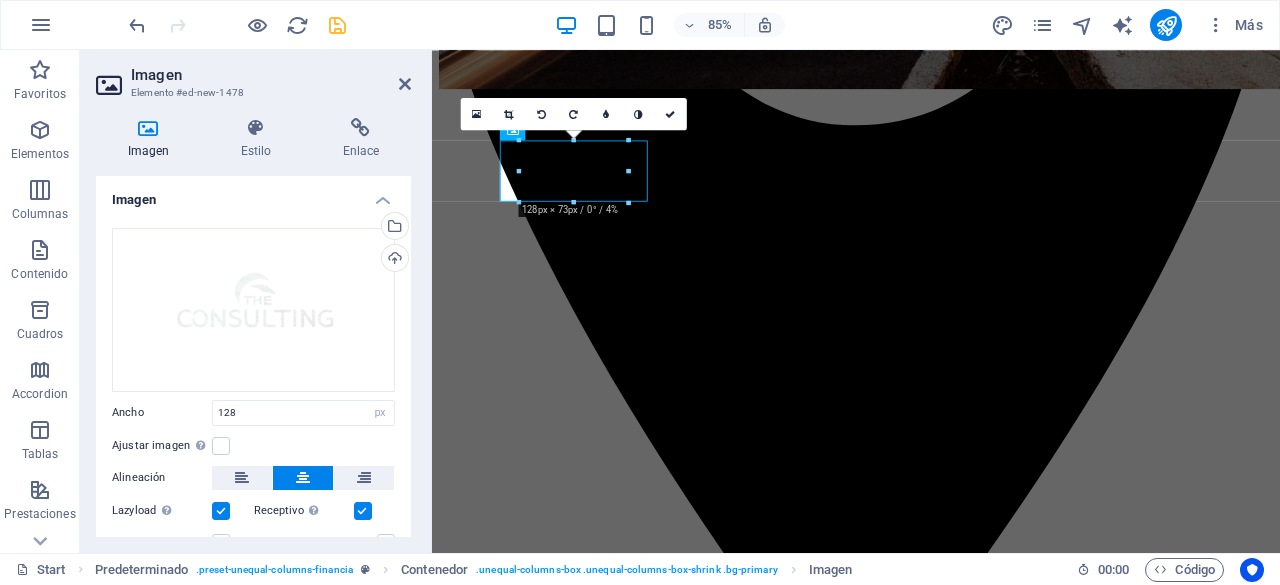 click at bounding box center (931, 4891) 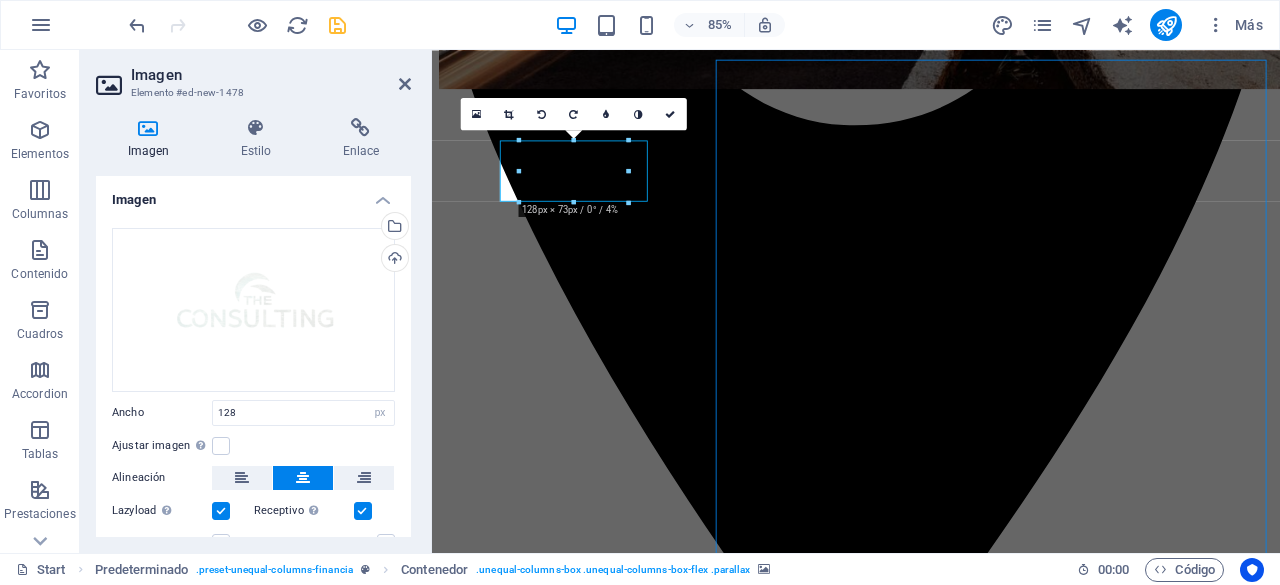 scroll, scrollTop: 1231, scrollLeft: 0, axis: vertical 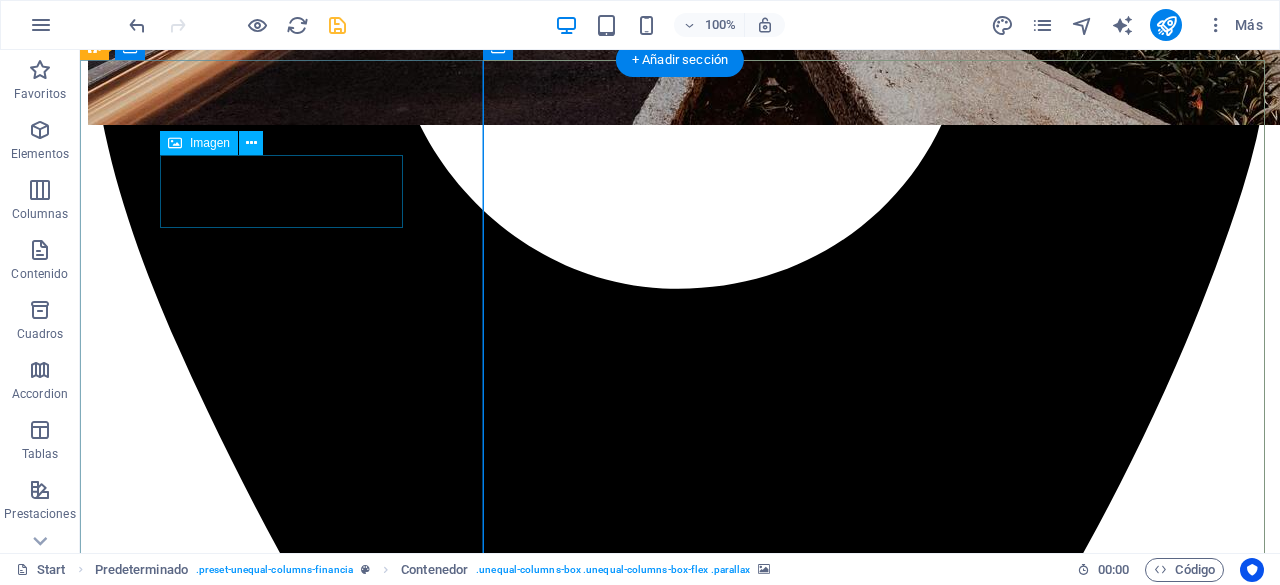 click at bounding box center [680, 5470] 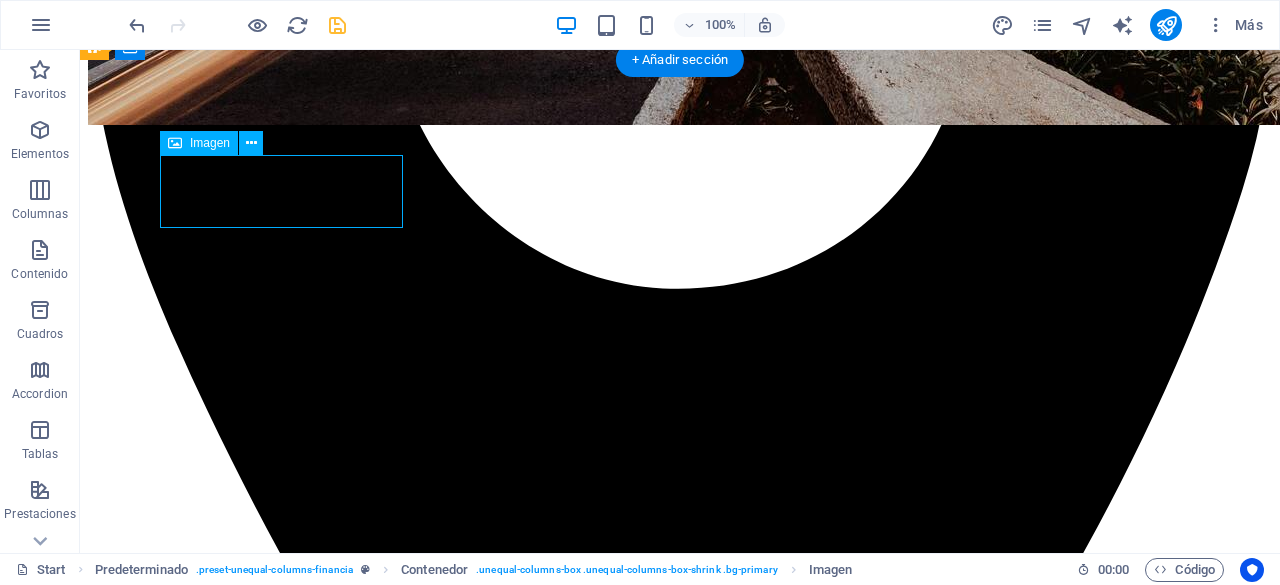 click at bounding box center (680, 5470) 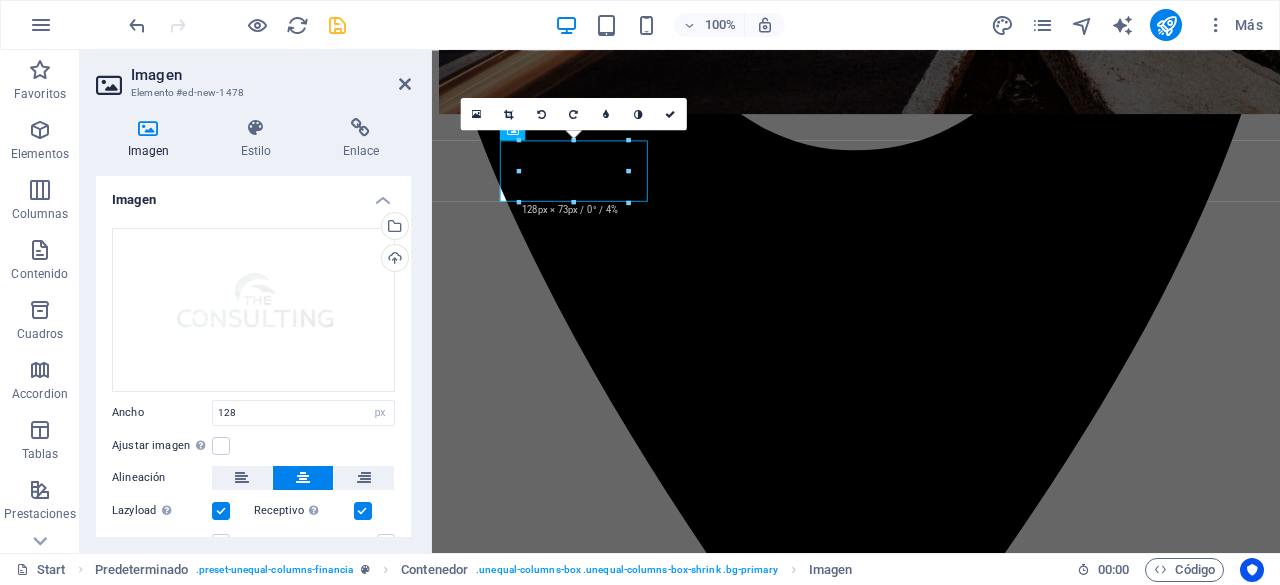 scroll, scrollTop: 1260, scrollLeft: 0, axis: vertical 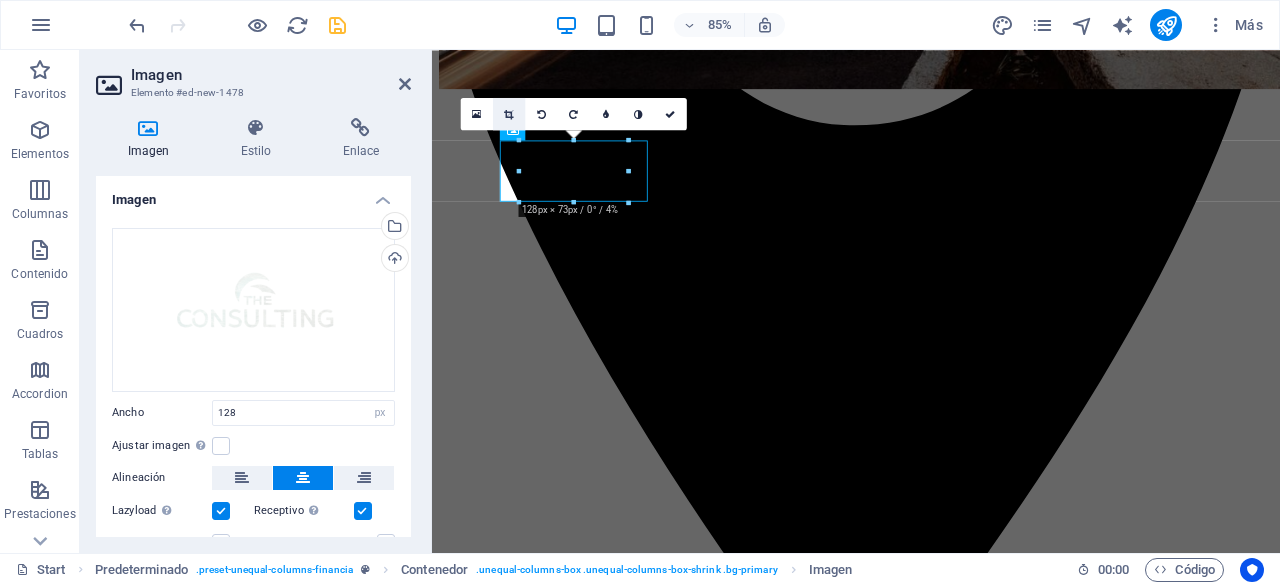 click at bounding box center [509, 113] 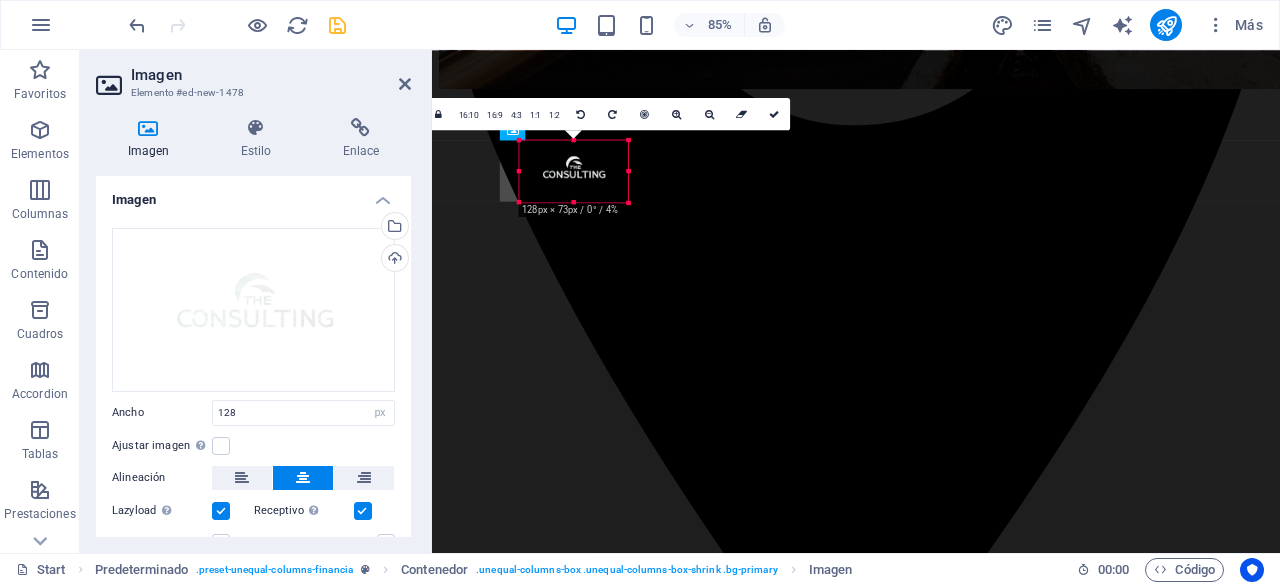 click at bounding box center [629, 202] 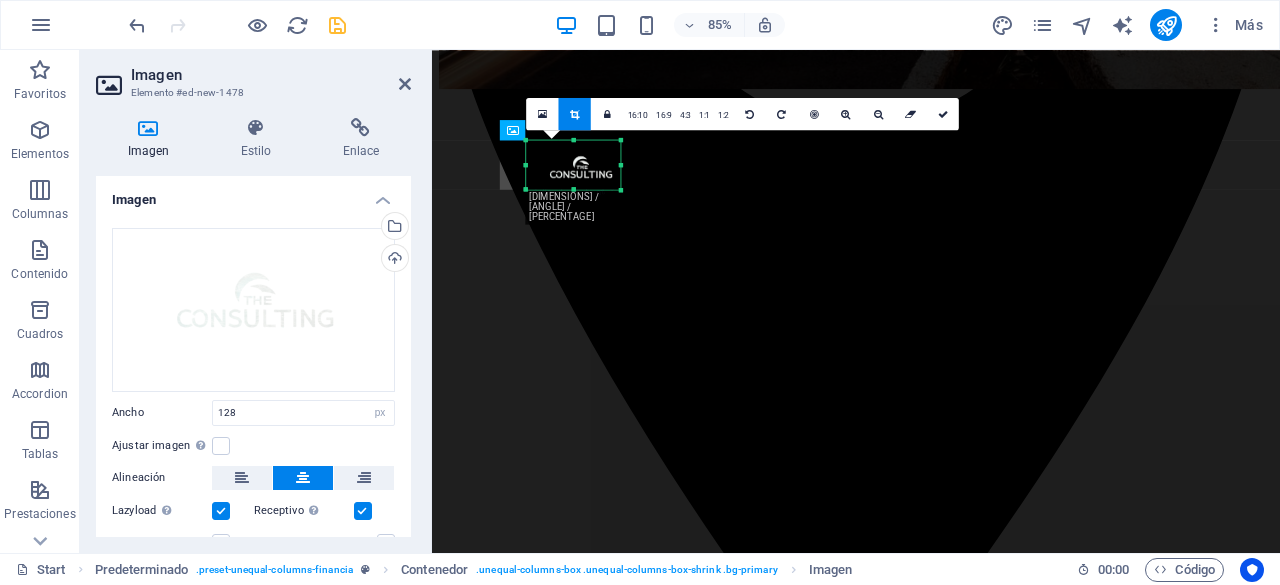 drag, startPoint x: 631, startPoint y: 204, endPoint x: 614, endPoint y: 189, distance: 22.671568 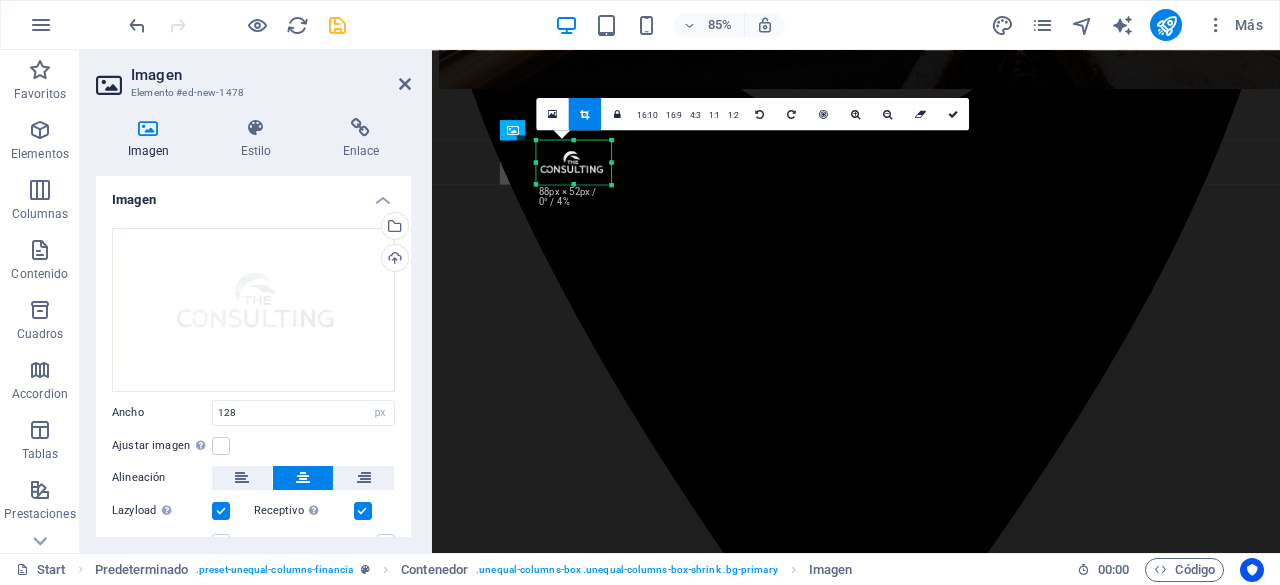 drag, startPoint x: 529, startPoint y: 141, endPoint x: 552, endPoint y: 147, distance: 23.769728 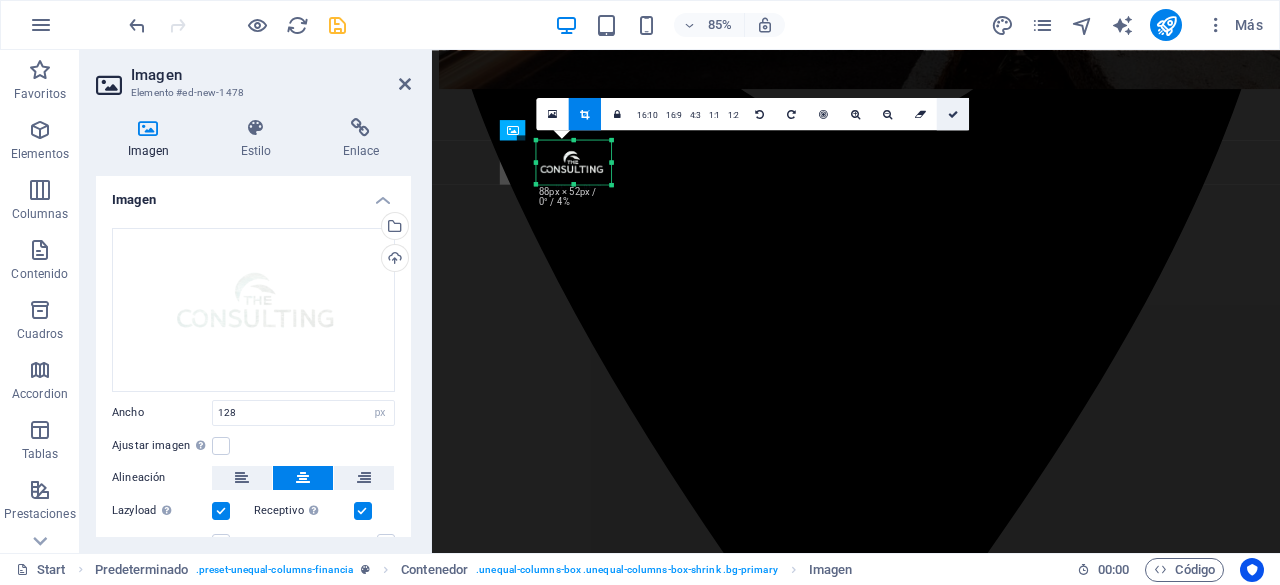 click at bounding box center (953, 113) 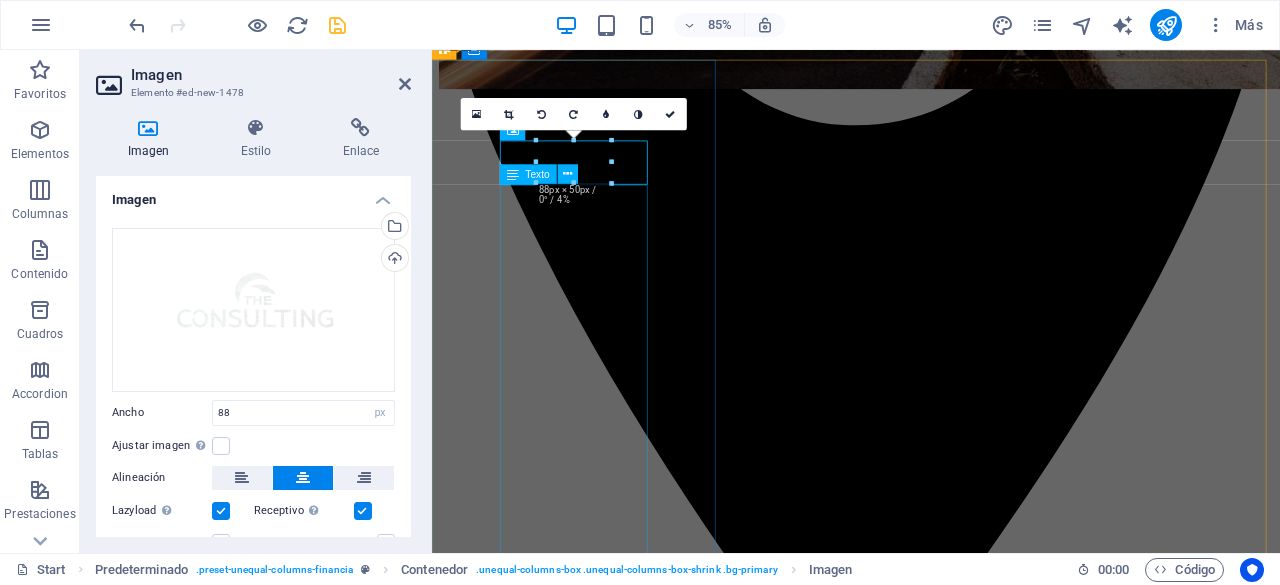 drag, startPoint x: 1042, startPoint y: 234, endPoint x: 650, endPoint y: 233, distance: 392.00128 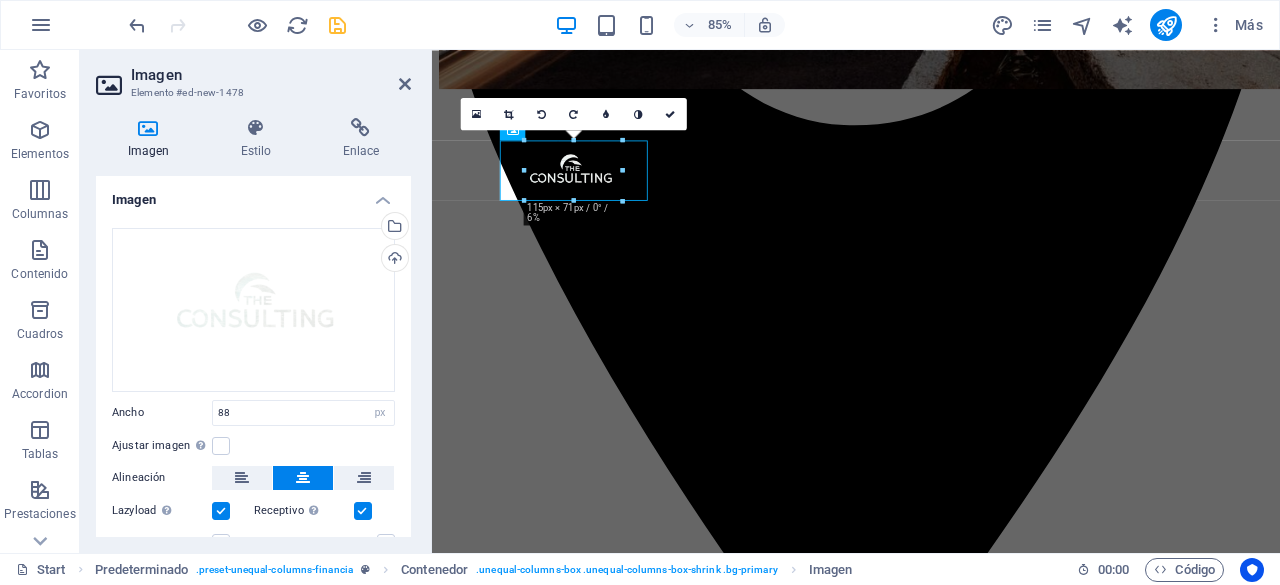 drag, startPoint x: 615, startPoint y: 183, endPoint x: 241, endPoint y: 179, distance: 374.0214 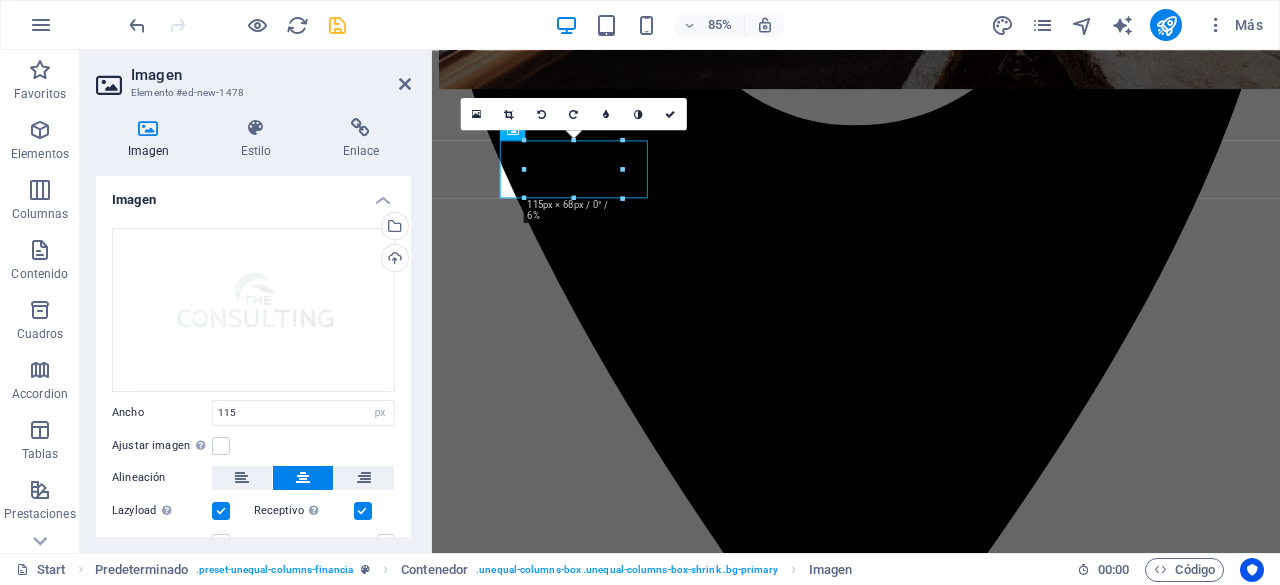 click at bounding box center (931, 4887) 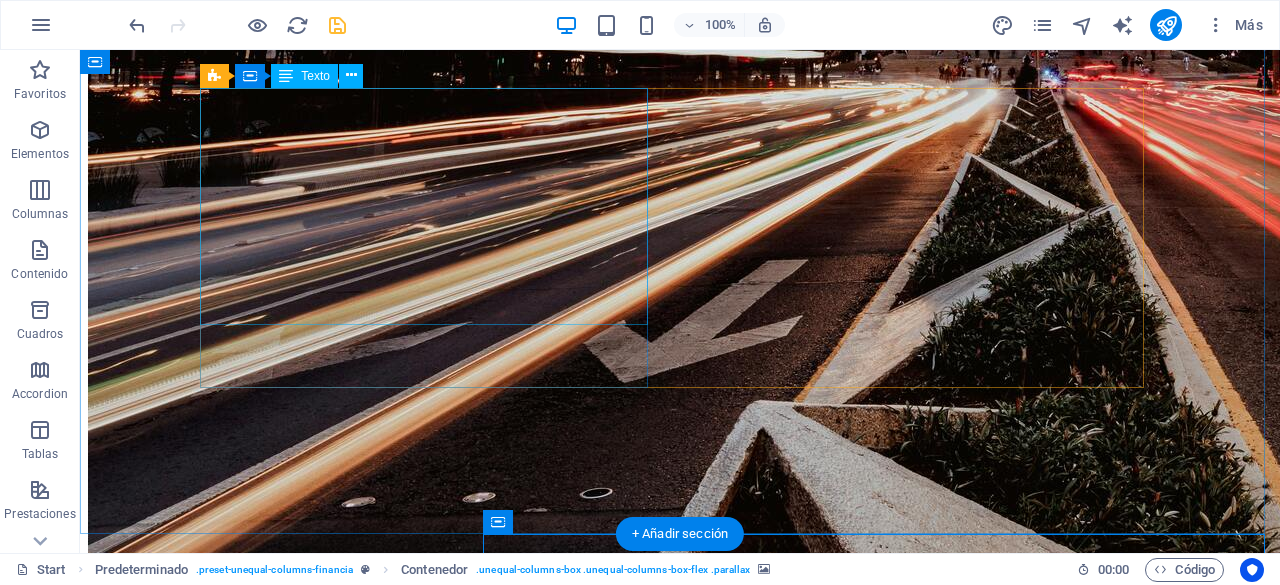 scroll, scrollTop: 755, scrollLeft: 0, axis: vertical 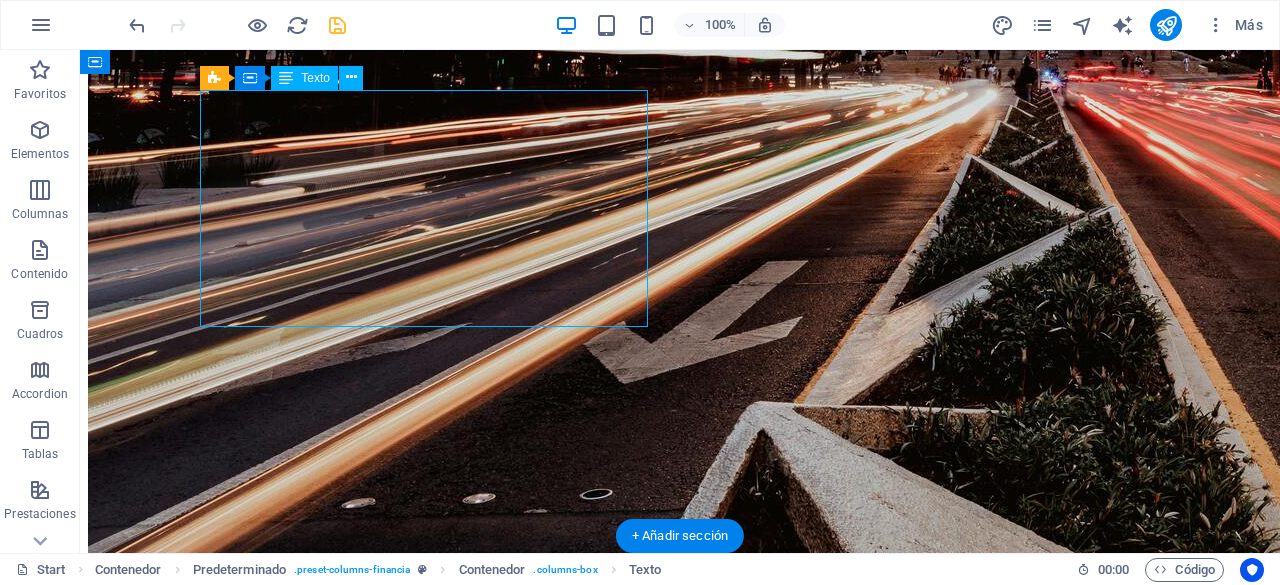 drag, startPoint x: 571, startPoint y: 318, endPoint x: 411, endPoint y: 325, distance: 160.15305 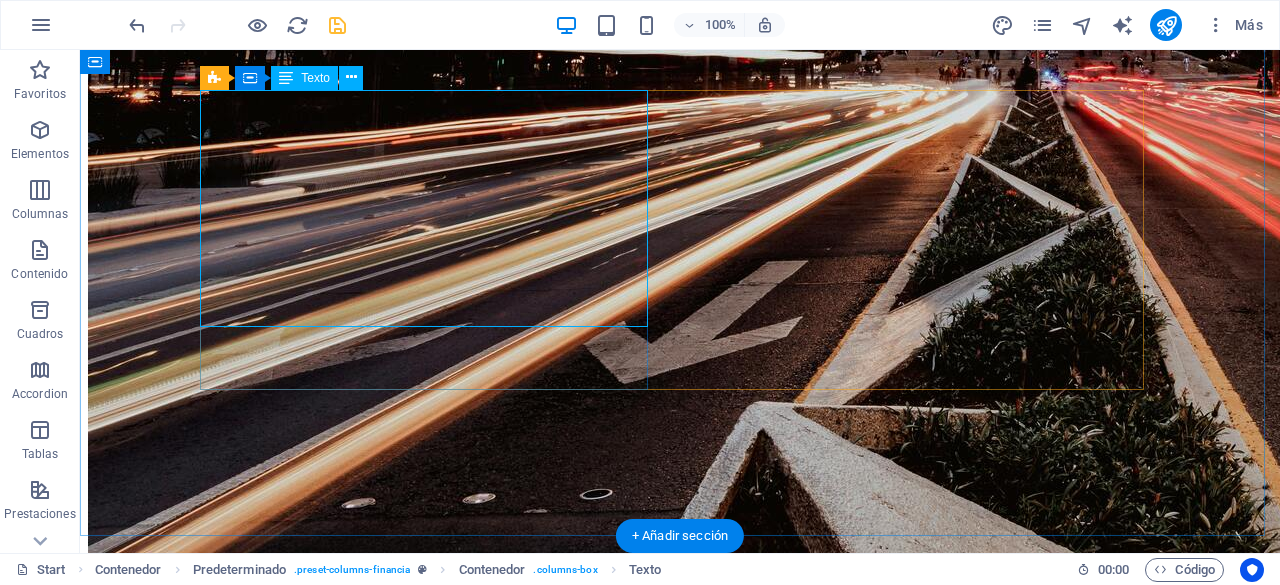 click on "The Consulting  es una firma especializada en  consultoría financiera integral , orientada a brindar soluciones a microempresas, pymes y grandes corporativos. Nuestro enfoque se basa en la gestión estratégica de  créditos empresariales ,  seguros  y  capacitación empresarial , con el objetivo de impulsar el crecimiento y la estabilidad financiera de nuestros clientes. Impulsamos  tu crecimiento, fortalecemos  tu futuro ." at bounding box center (680, 5238) 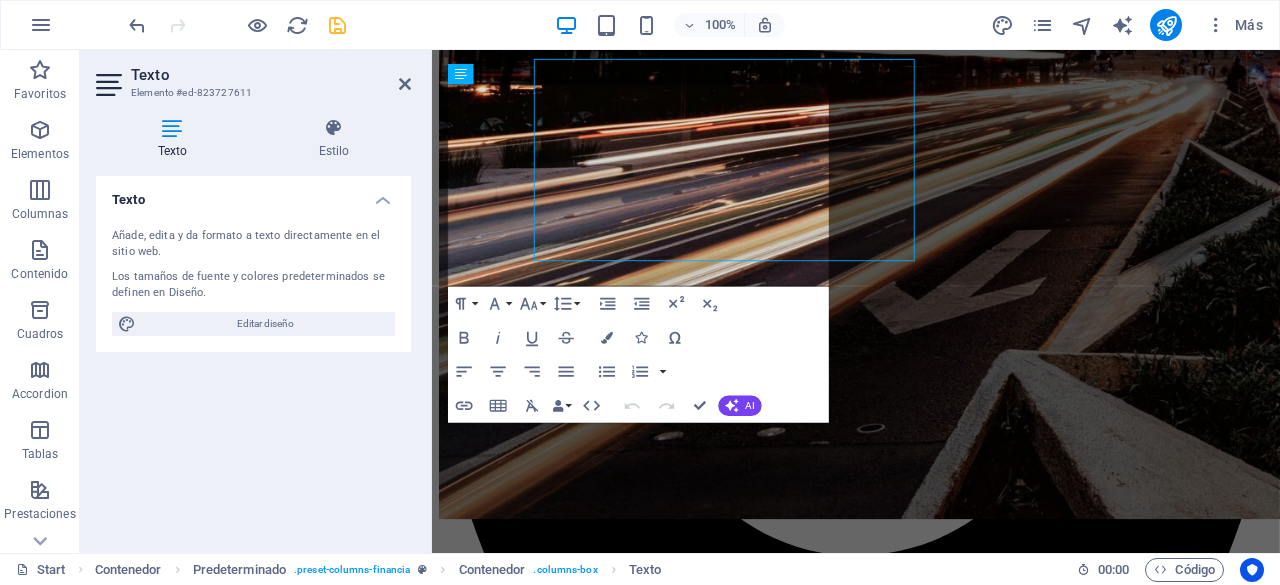 scroll, scrollTop: 784, scrollLeft: 0, axis: vertical 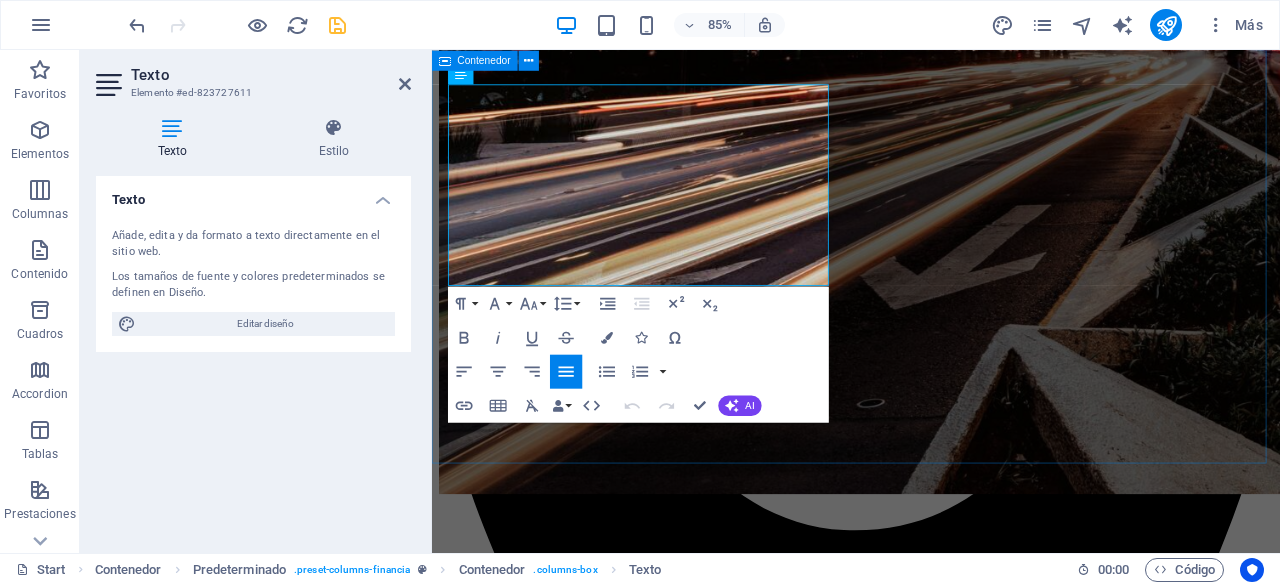 drag, startPoint x: 809, startPoint y: 317, endPoint x: 435, endPoint y: 349, distance: 375.3665 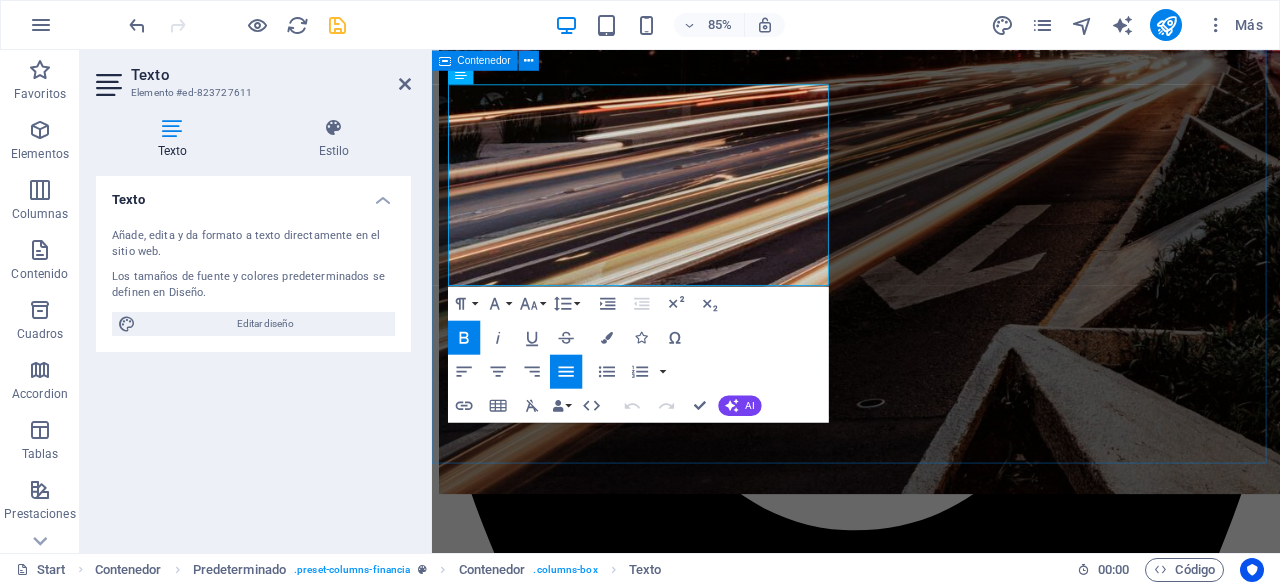 type 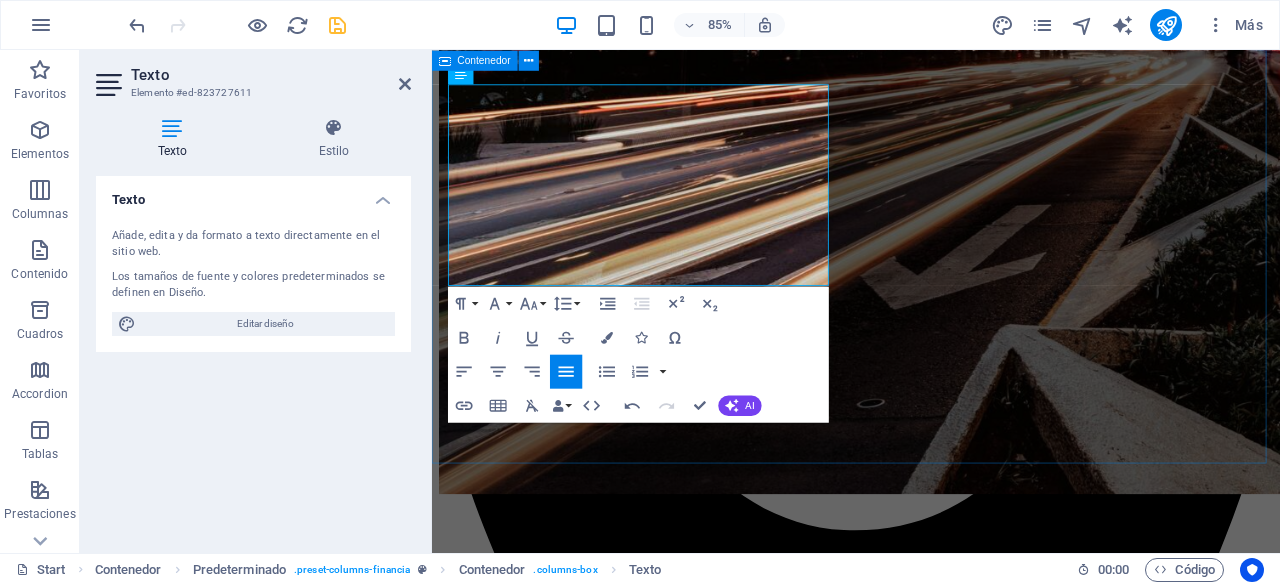 click on "¿quienes somos? The Consulting  es una firma especializada en  consultoría financiera integral , orientada a brindar soluciones a microempresas, pymes y grandes corporativos. Nuestro enfoque se basa en la gestión estratégica de  créditos empresariales ,  seguros  y  capacitación empresarial , con el objetivo de impulsar el crecimiento y la estabilidad financiera de nuestros clientes. . Planeación Estratégica  80%
Crédito o Financiamiento  100%
Planeación Fiscal 70%
Servicios de Consultoría  85%
Otros servicios 60%
Contacto" at bounding box center [931, 4674] 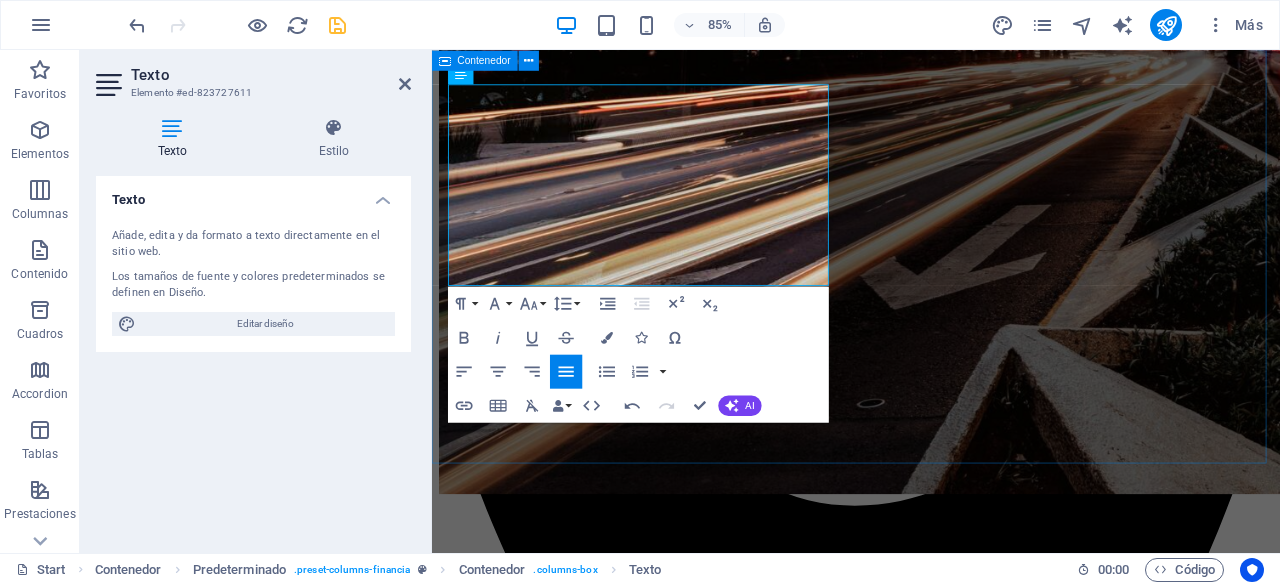 scroll, scrollTop: 755, scrollLeft: 0, axis: vertical 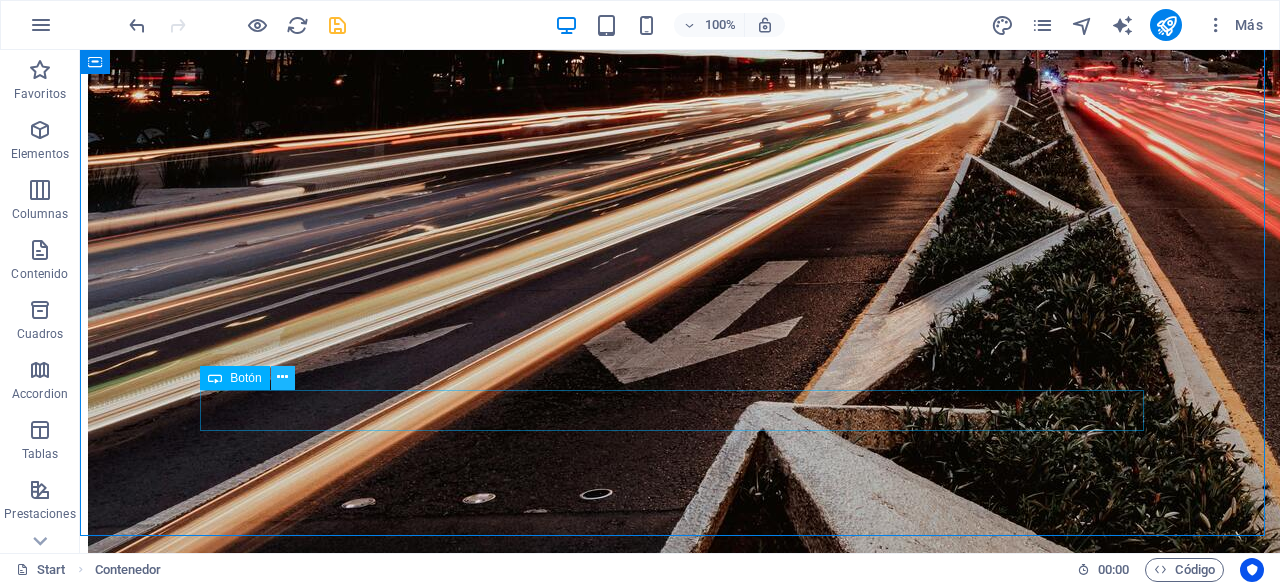 click at bounding box center (282, 377) 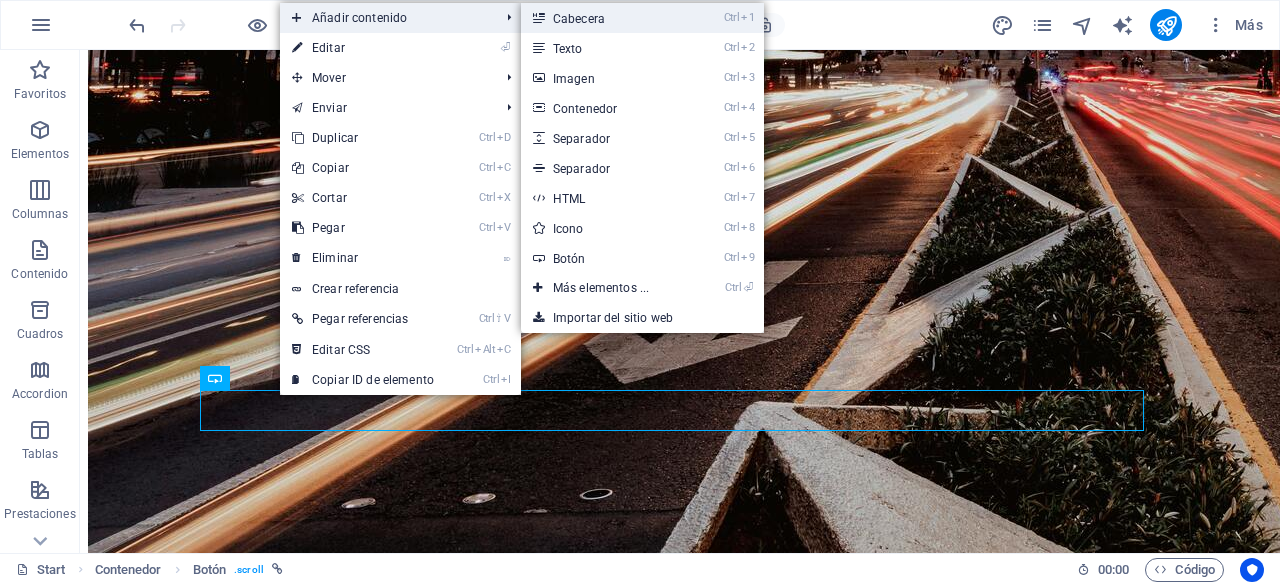 click on "Ctrl 1  Cabecera" at bounding box center [605, 18] 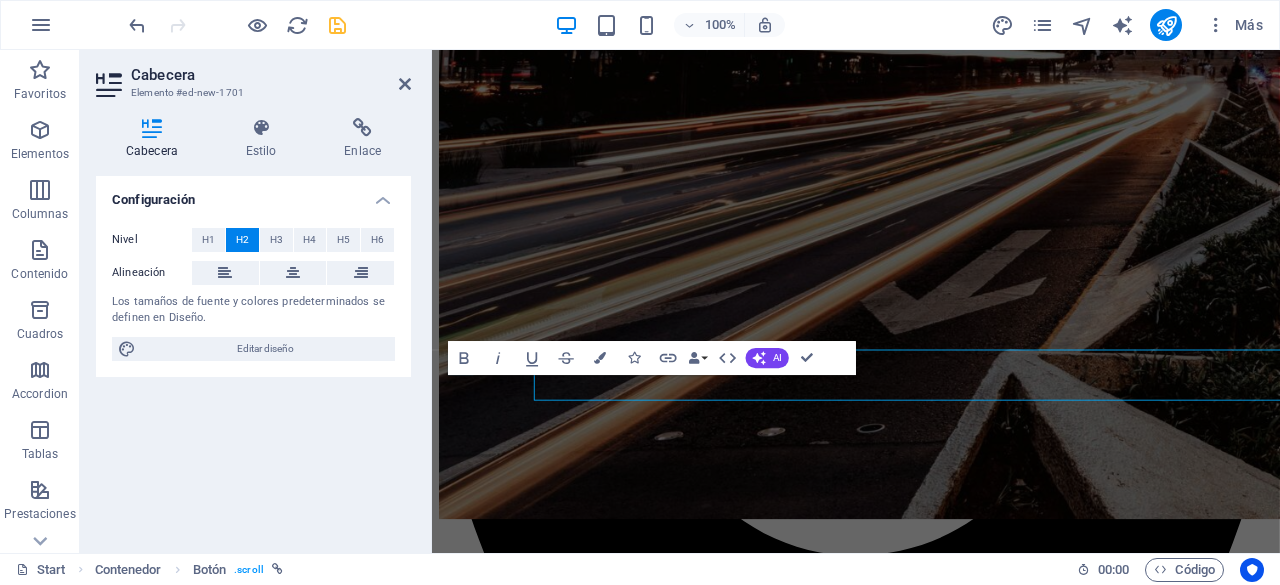 scroll, scrollTop: 784, scrollLeft: 0, axis: vertical 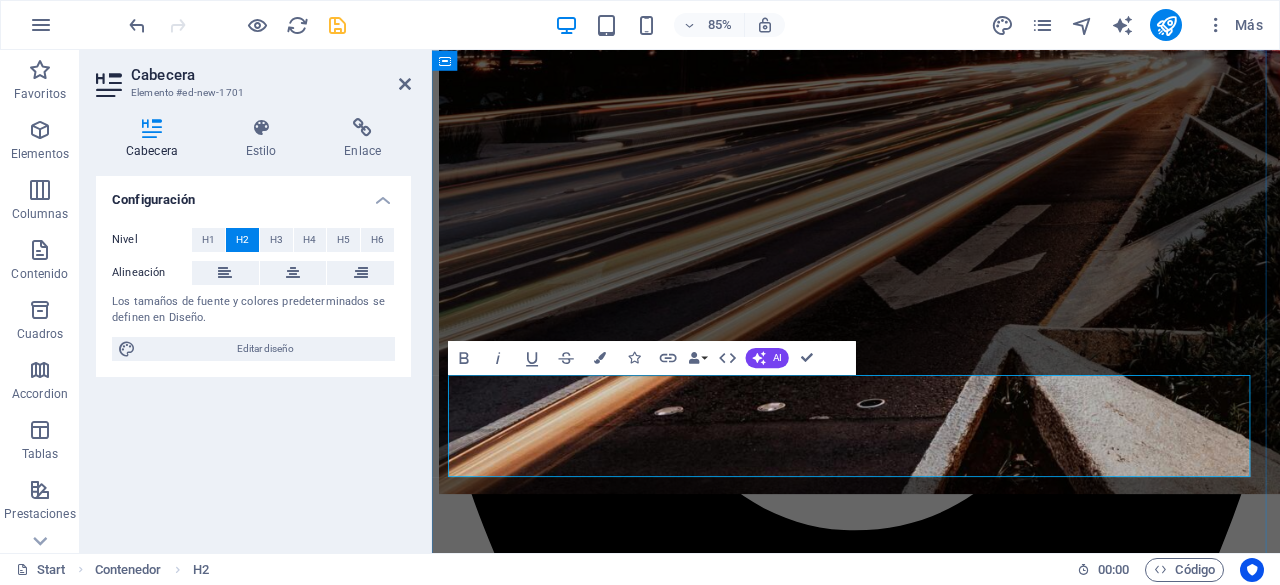 drag, startPoint x: 1145, startPoint y: 527, endPoint x: 584, endPoint y: 488, distance: 562.354 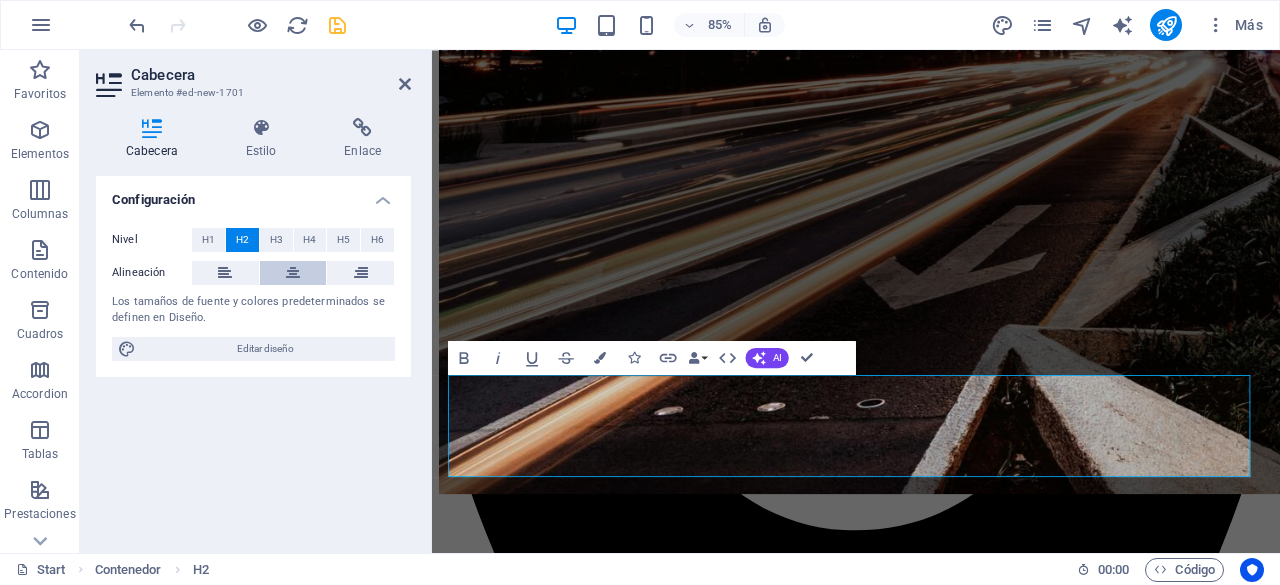 click at bounding box center [293, 273] 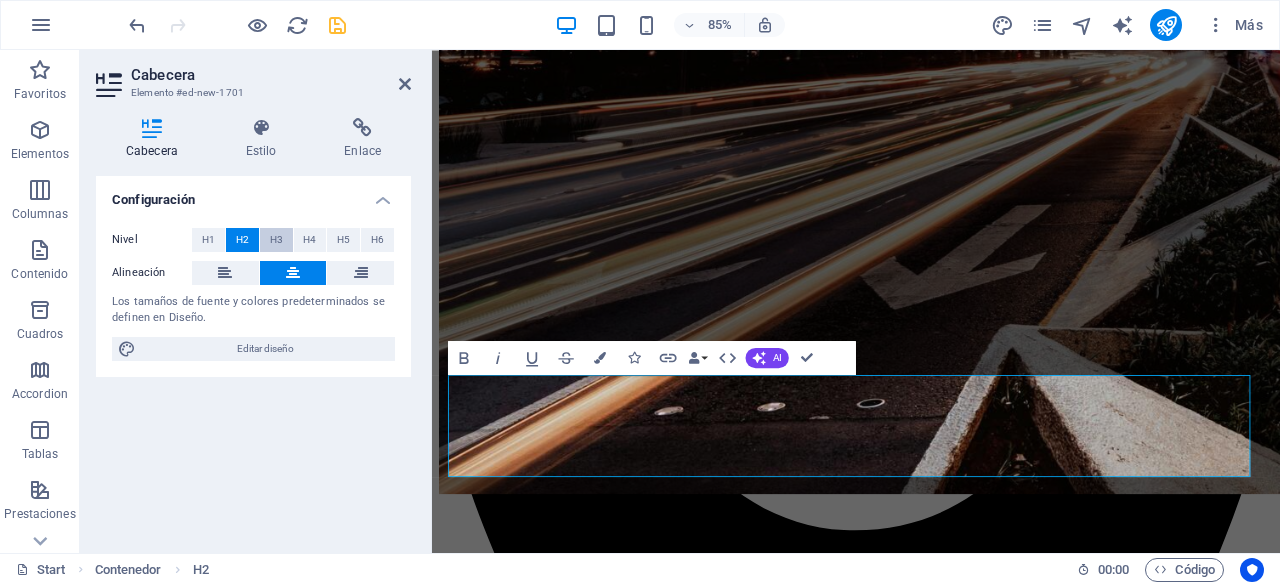 click on "H3" at bounding box center (276, 240) 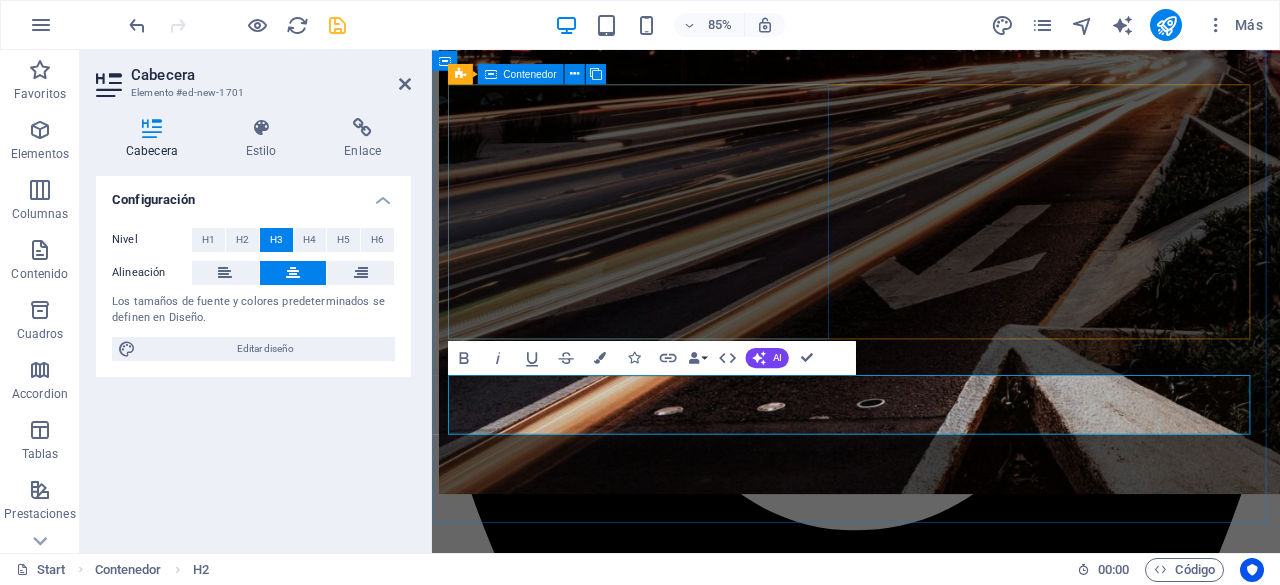 click on "The Consulting es una firma especializada en consultoría financiera integral , orientada a brindar soluciones a microempresas, pymes y grandes corporativos. Nuestro enfoque se basa en la gestión estratégica de créditos empresariales , seguros y capacitación empresarial , con el objetivo de impulsar el crecimiento y la estabilidad financiera de nuestros clientes. ." at bounding box center (931, 4454) 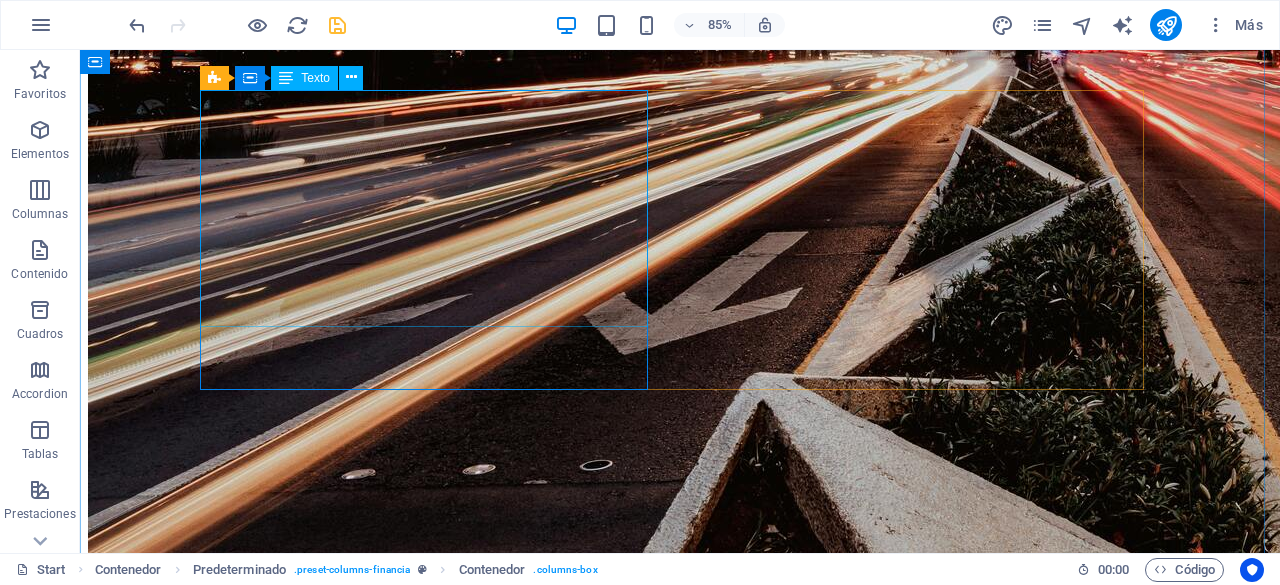 scroll, scrollTop: 755, scrollLeft: 0, axis: vertical 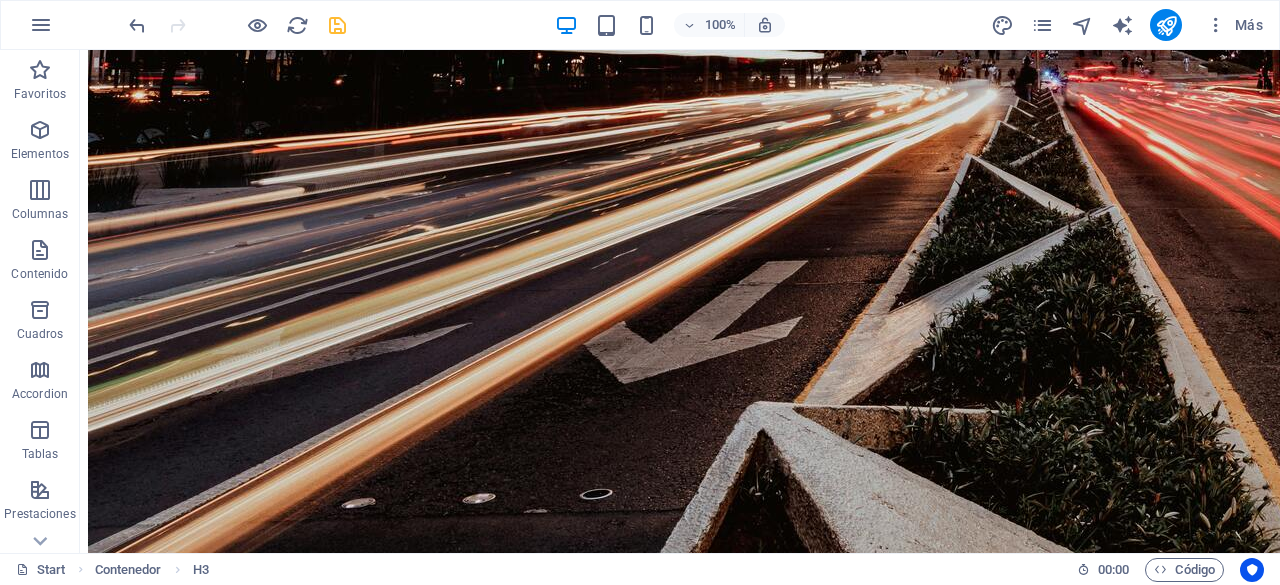 drag, startPoint x: 339, startPoint y: 438, endPoint x: 340, endPoint y: 403, distance: 35.014282 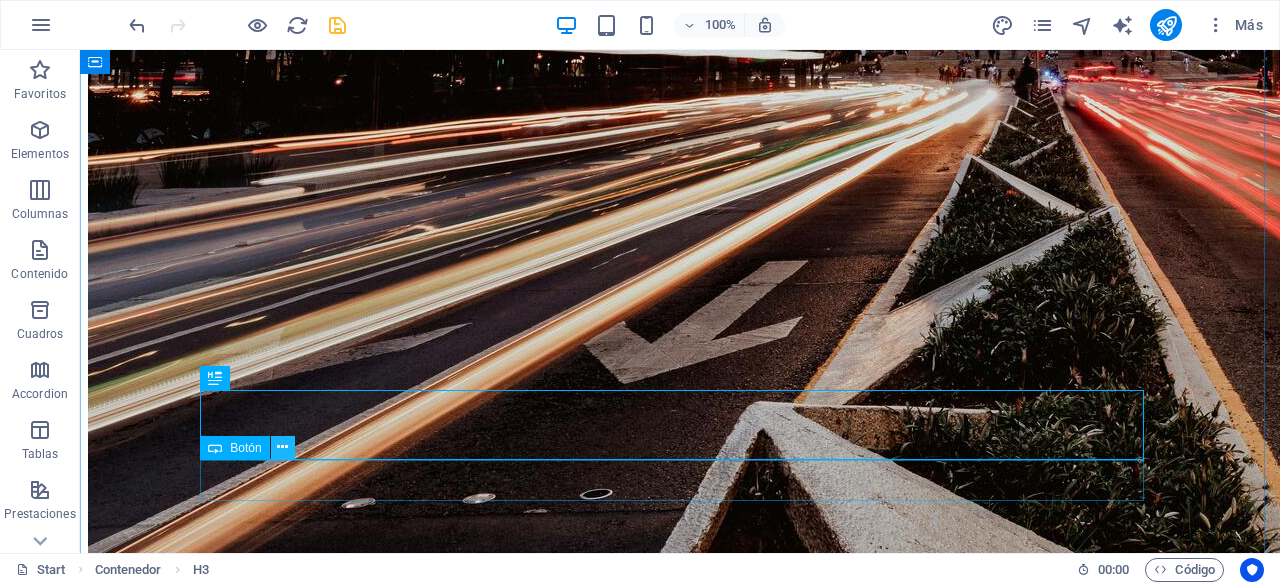click at bounding box center (282, 447) 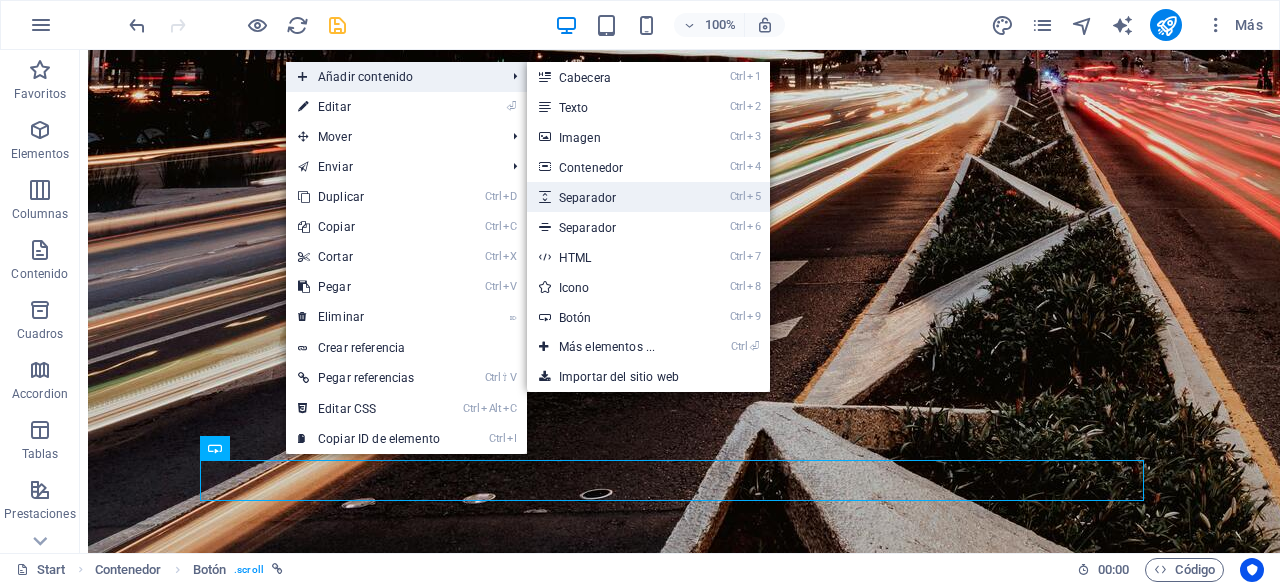 click on "Ctrl 5  Separador" at bounding box center (611, 197) 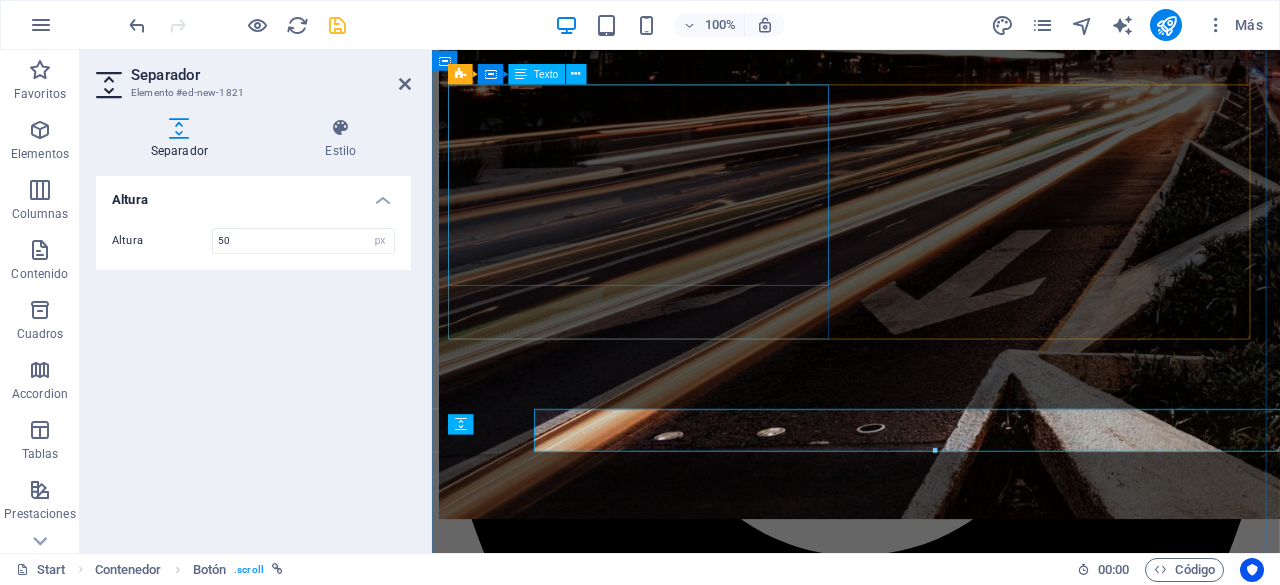 scroll, scrollTop: 784, scrollLeft: 0, axis: vertical 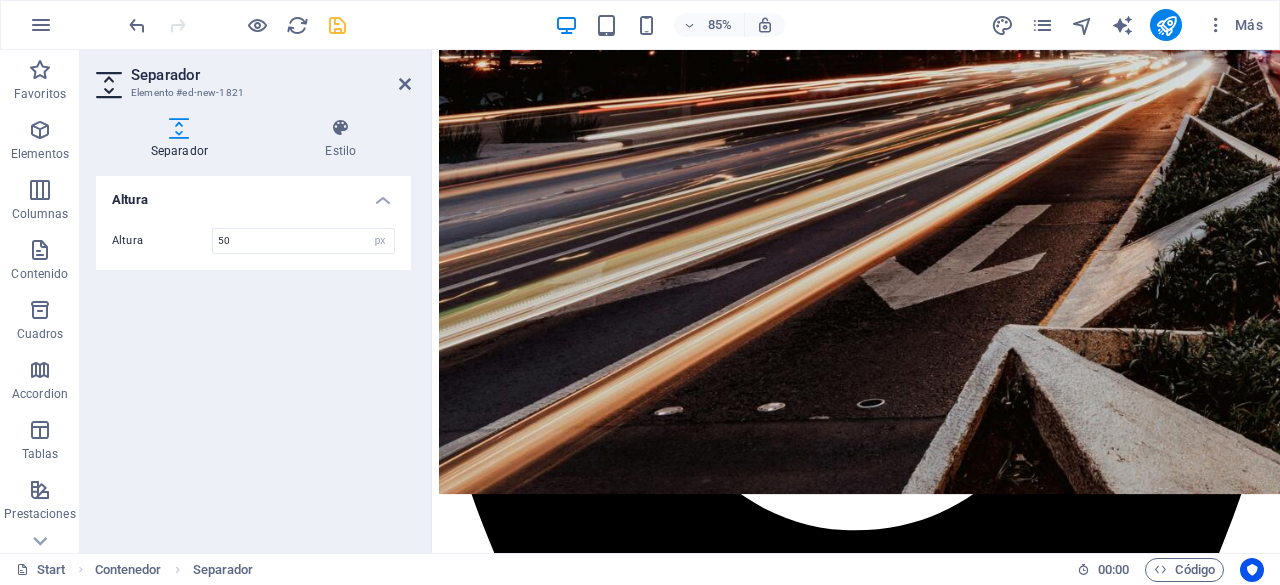 drag, startPoint x: 891, startPoint y: 541, endPoint x: 894, endPoint y: 462, distance: 79.05694 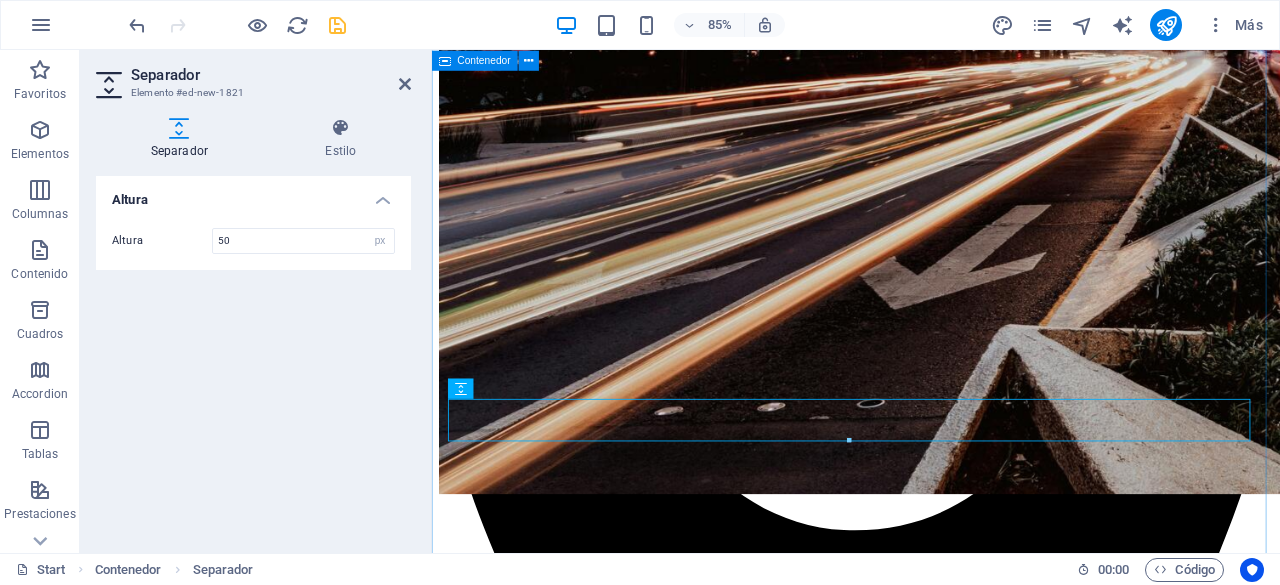 click on "¿quienes somos? The Consulting es una firma especializada en consultoría financiera integral, orientada a brindar soluciones a microempresas, pymes y grandes corporativos. Nuestro enfoque se basa en la gestión estratégica de créditos empresariales, seguros y capacitación empresarial, con el objetivo de impulsar el crecimiento y la estabilidad financiera de nuestros clientes. . Planeación Estratégica 80%
Crédito o Financiamiento 100%
Planeación Fiscal 70%
Servicios de Consultoría 85%
Otros servicios 60%
Impulsamos tu crecimiento, fortalecemos tu futuro Contacto" at bounding box center (931, 4728) 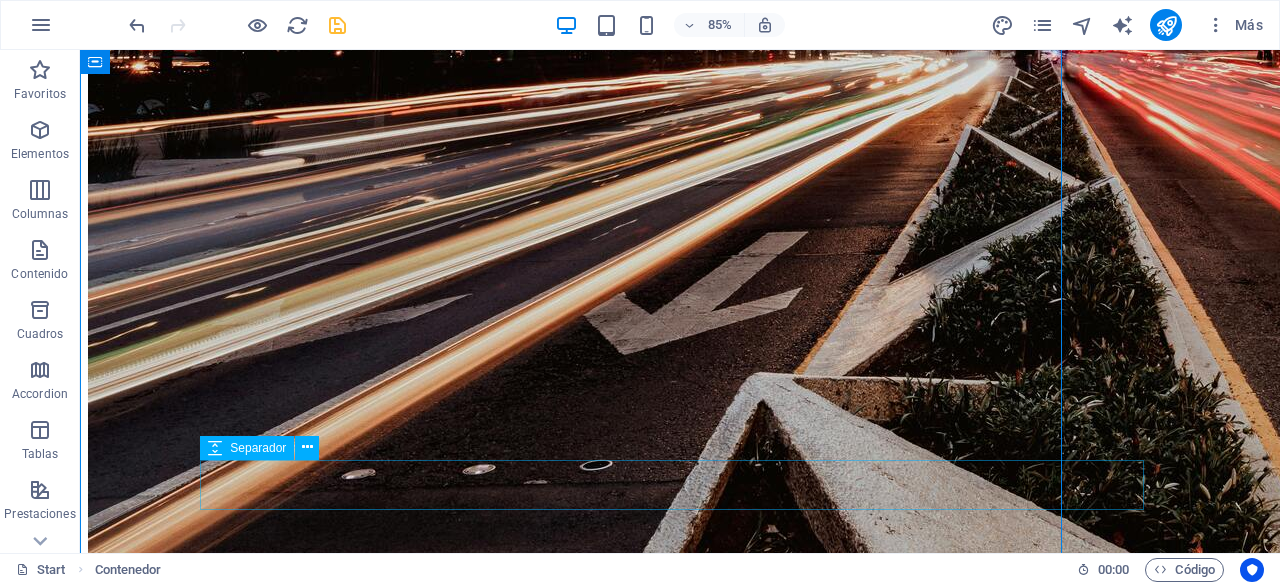 scroll, scrollTop: 755, scrollLeft: 0, axis: vertical 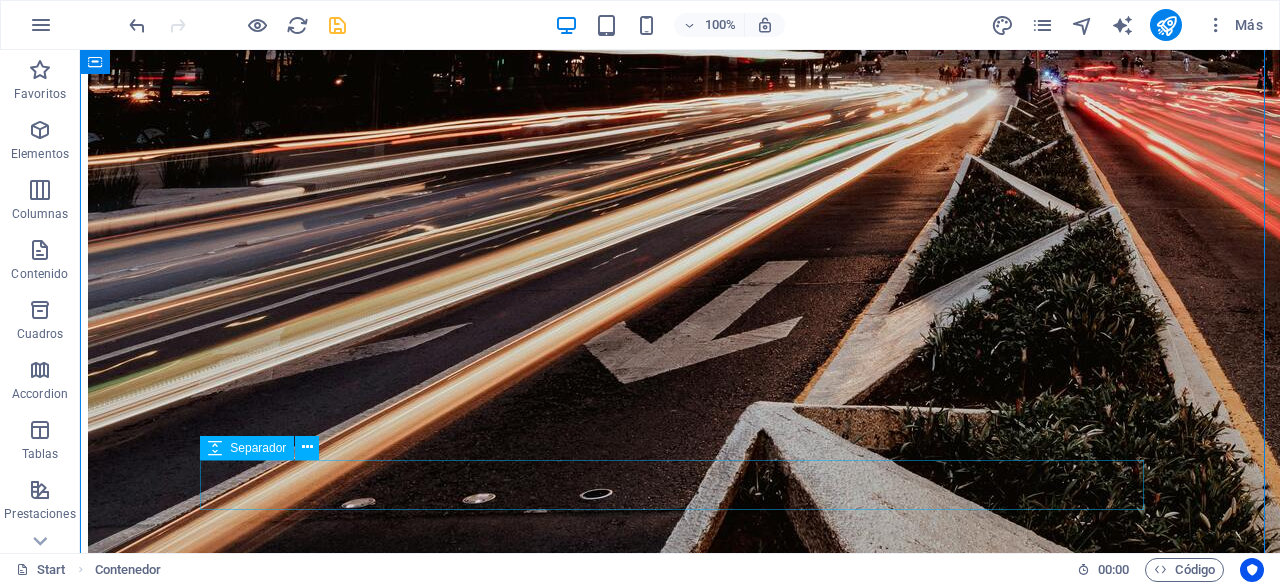 click at bounding box center (680, 5934) 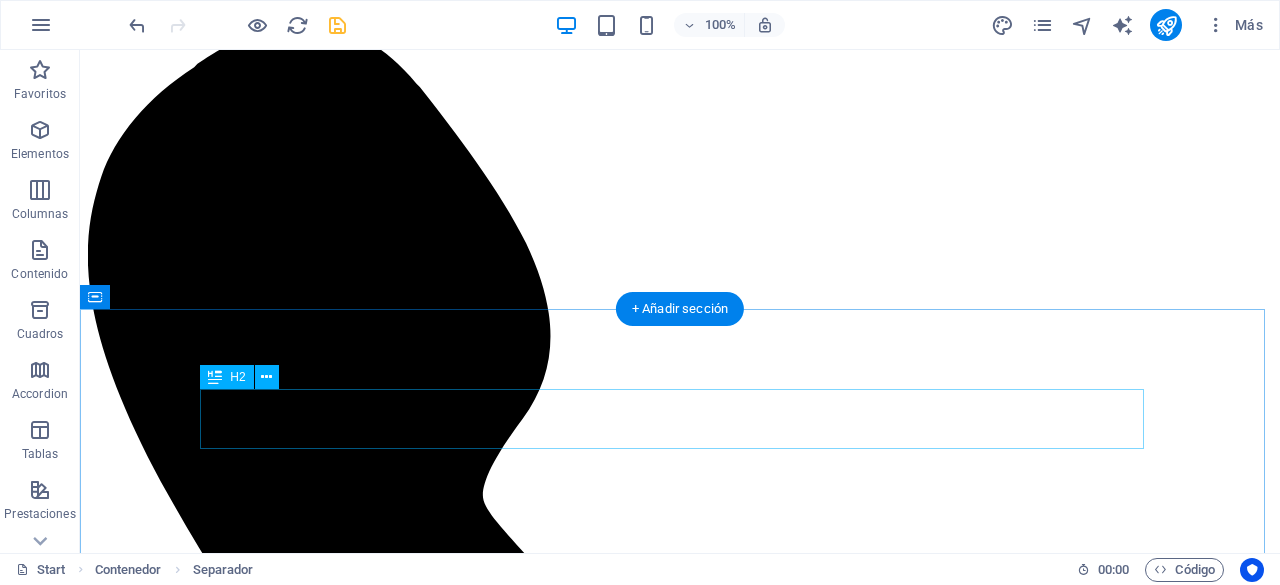 scroll, scrollTop: 4579, scrollLeft: 0, axis: vertical 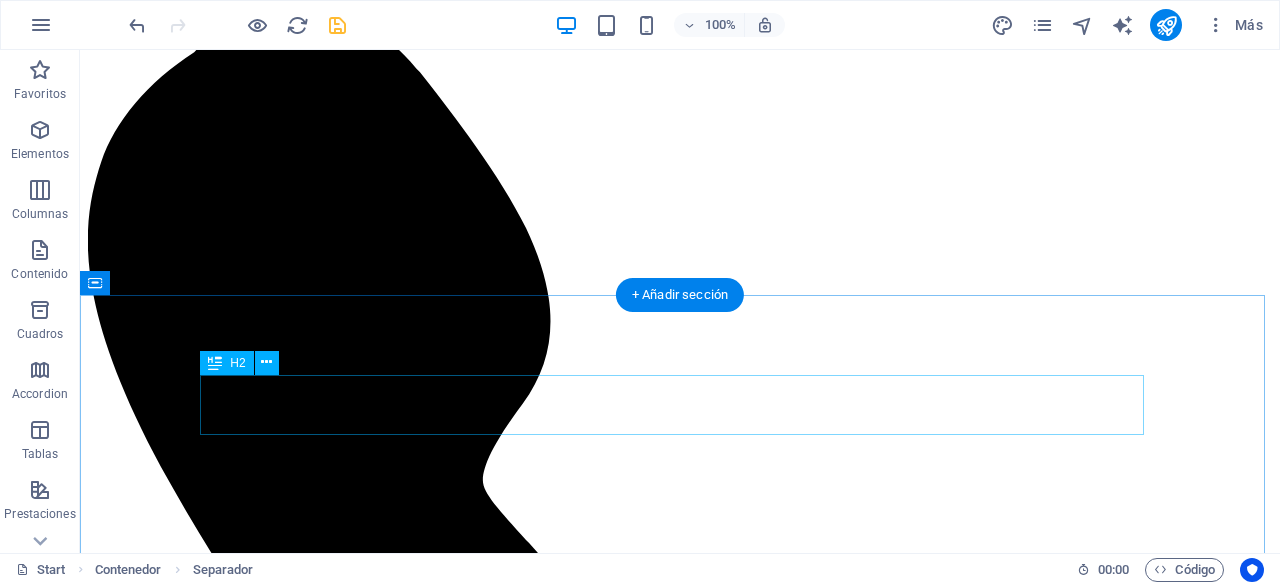 click on "The Consulting" at bounding box center [680, 27767] 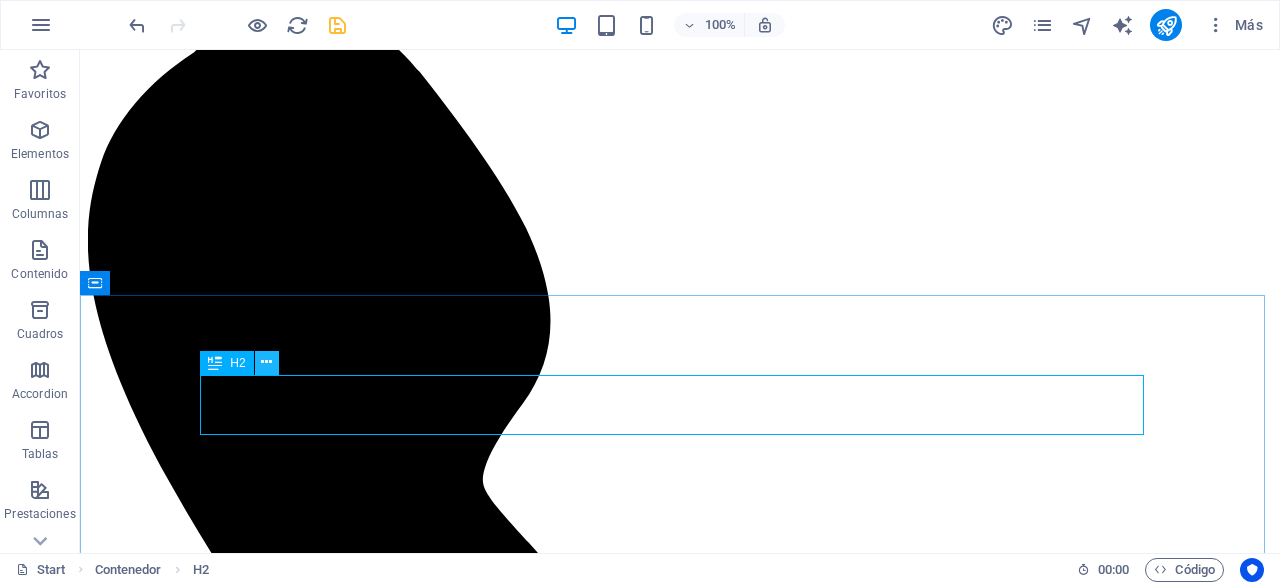 click at bounding box center [266, 362] 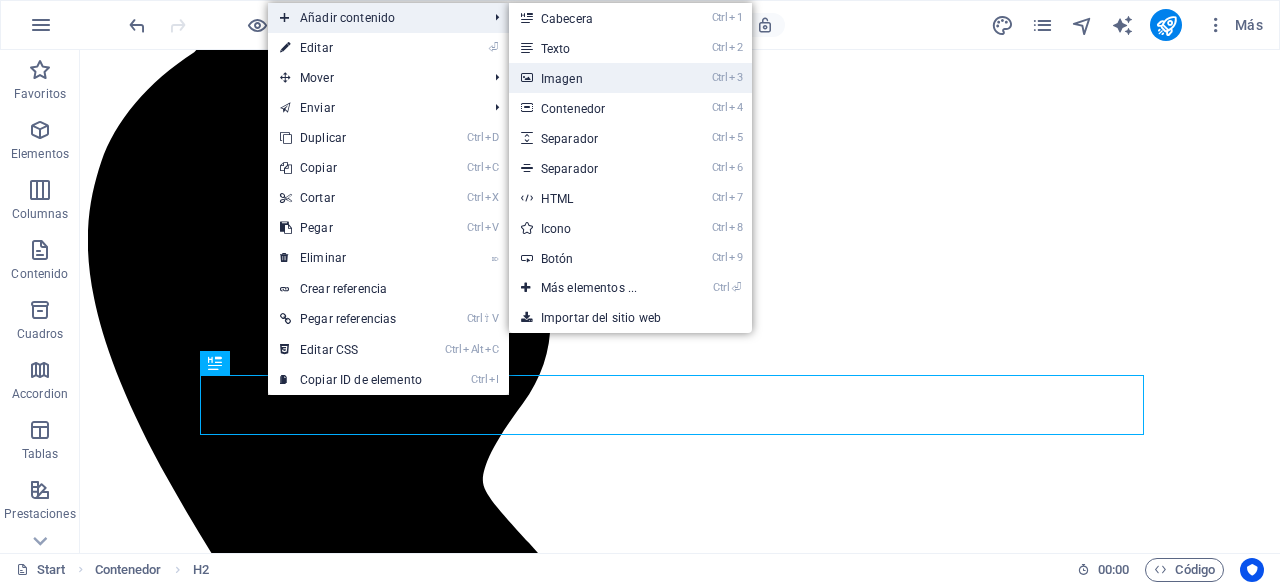 click on "Ctrl 3  Imagen" at bounding box center [593, 78] 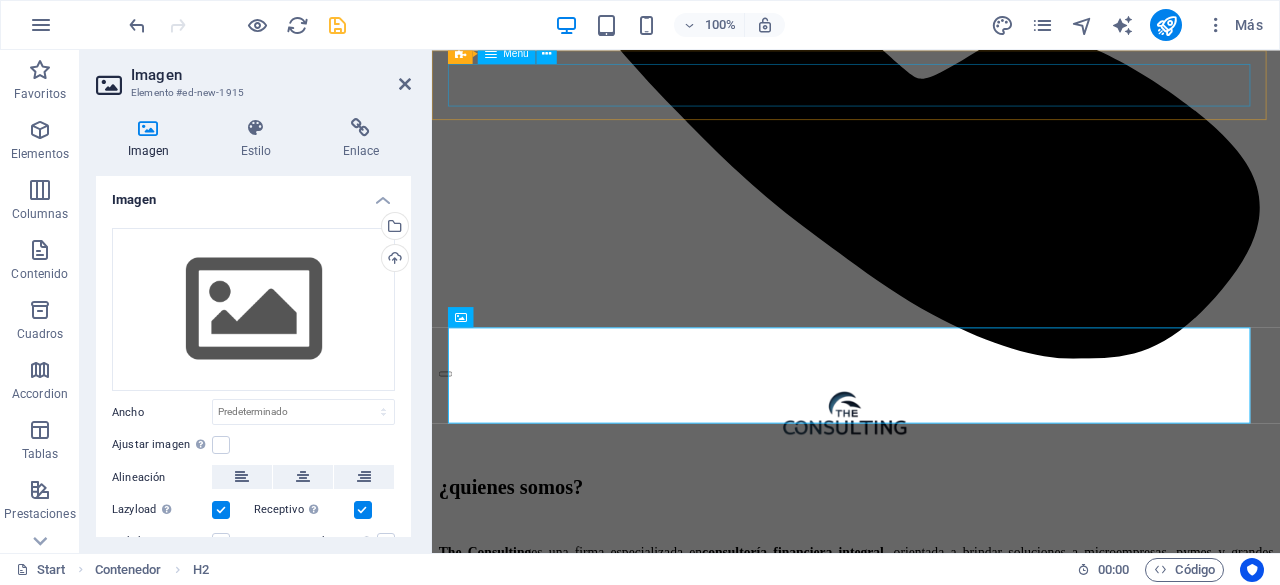 scroll, scrollTop: 4998, scrollLeft: 0, axis: vertical 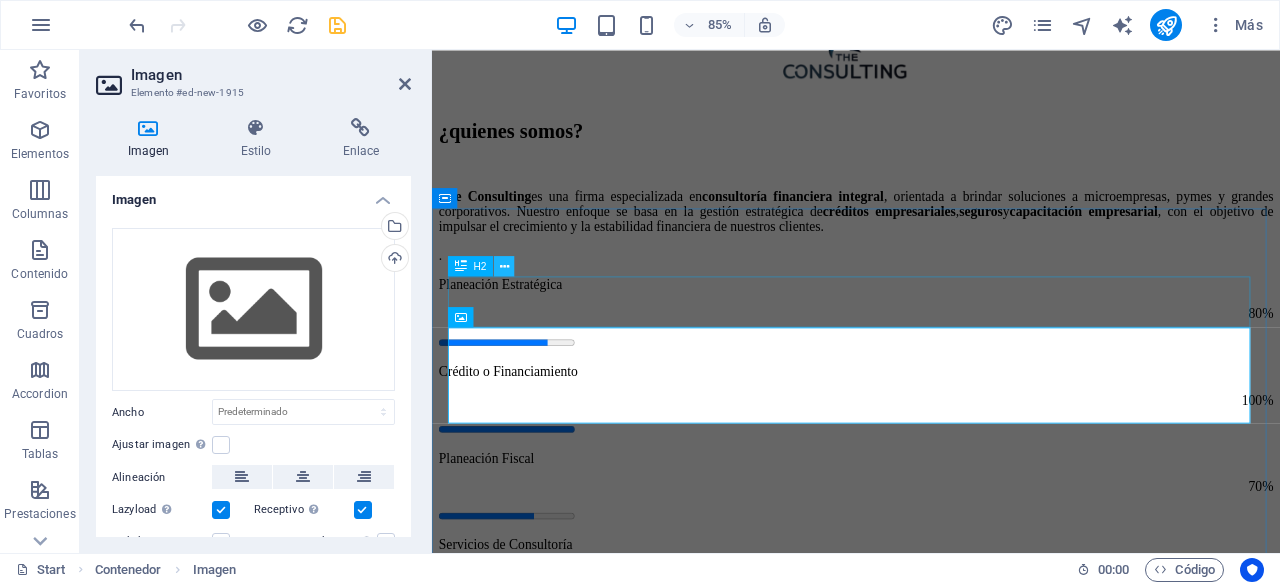 click at bounding box center (504, 266) 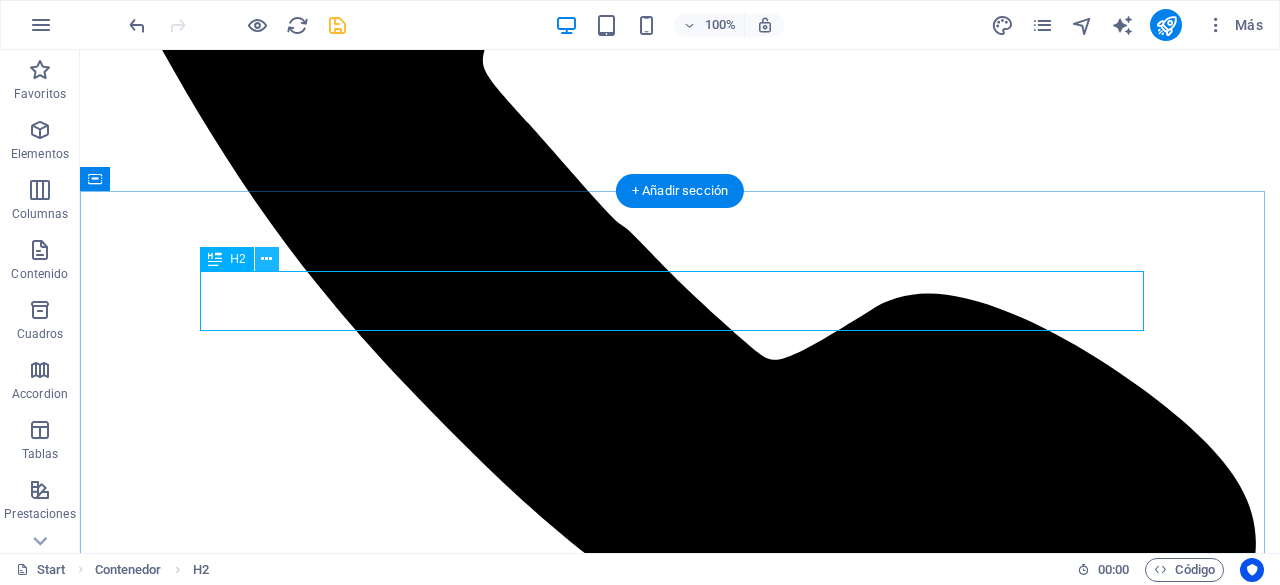 scroll, scrollTop: 4682, scrollLeft: 0, axis: vertical 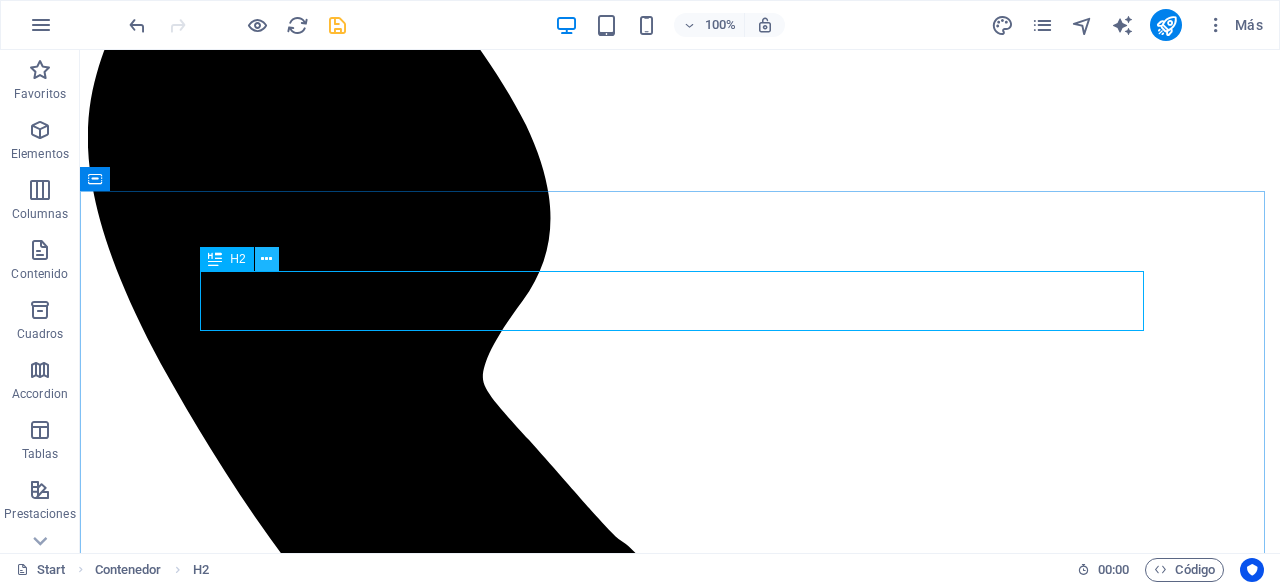 click at bounding box center [266, 259] 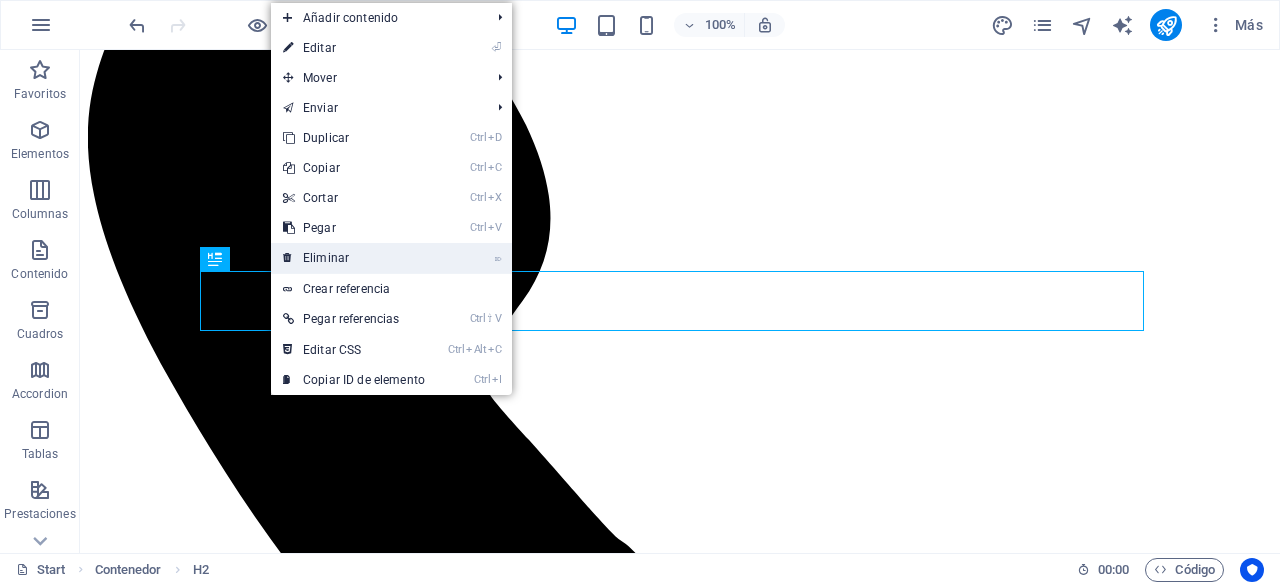 click on "⌦  Eliminar" at bounding box center (354, 258) 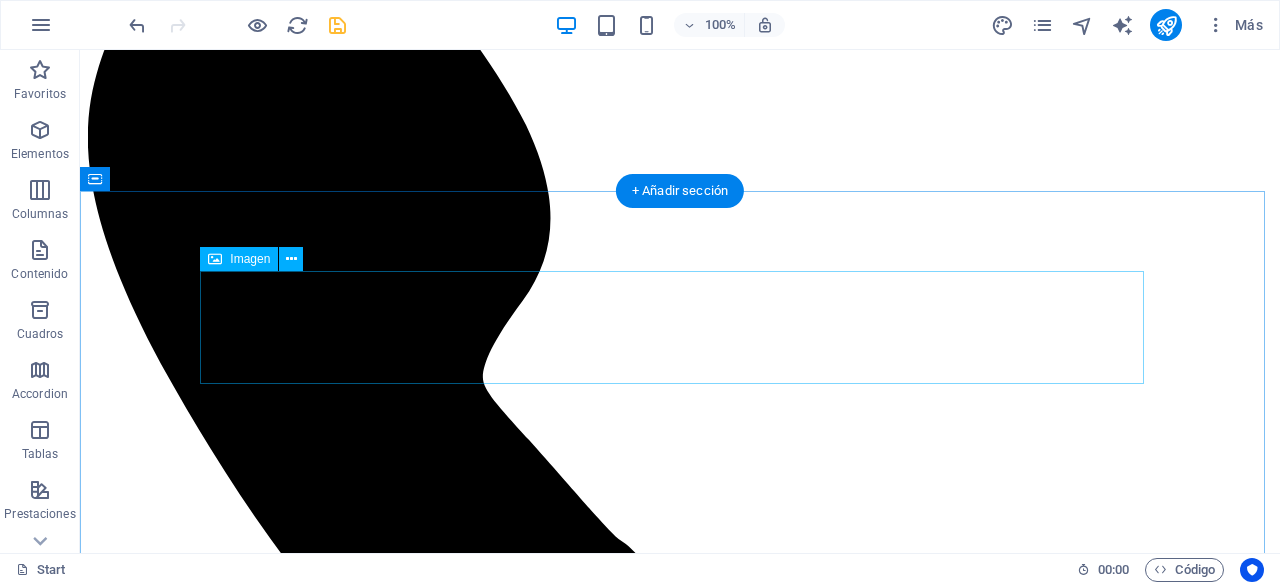 click at bounding box center [680, 27761] 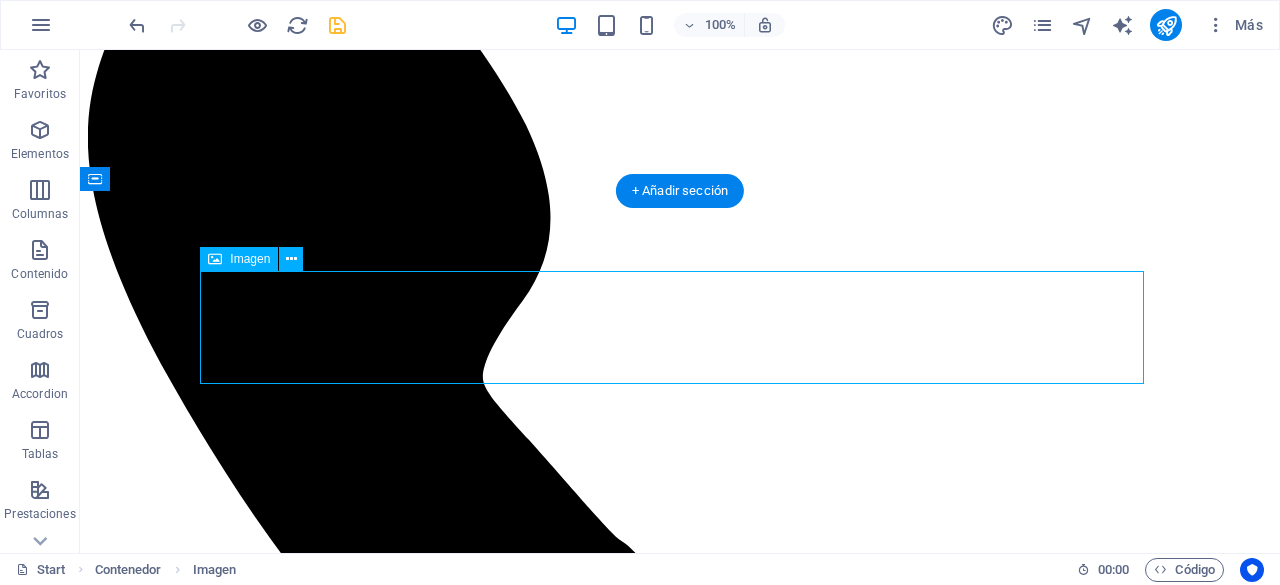 click at bounding box center [680, 27761] 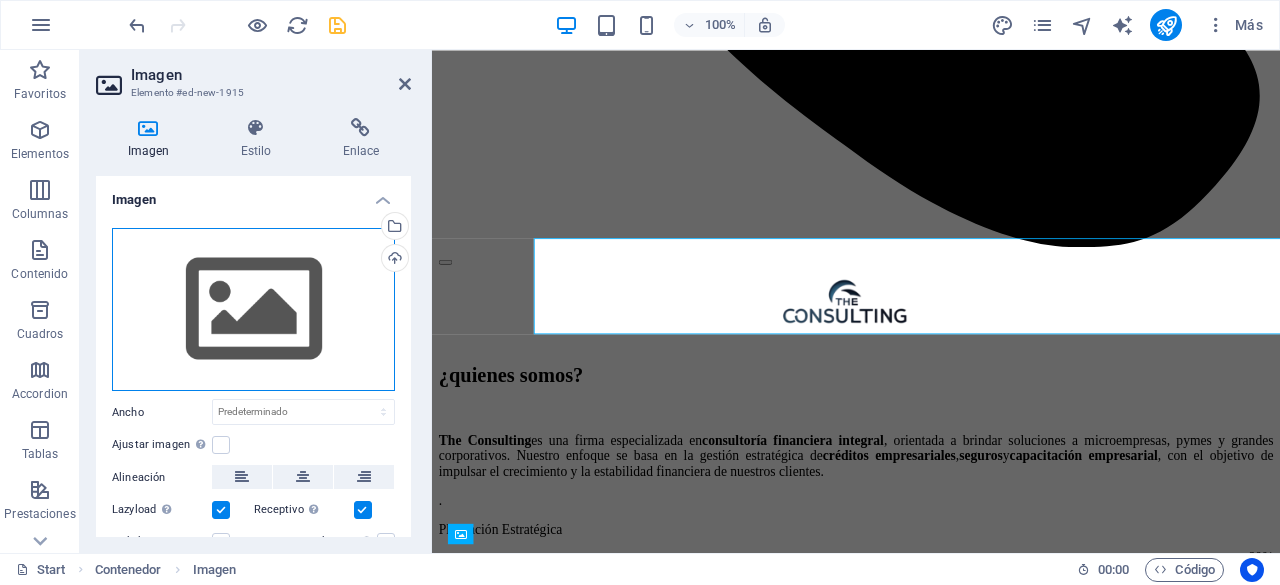 click on "Arrastra archivos aquí, haz clic para escoger archivos o  selecciona archivos de Archivos o de nuestra galería gratuita de fotos y vídeos" at bounding box center [253, 310] 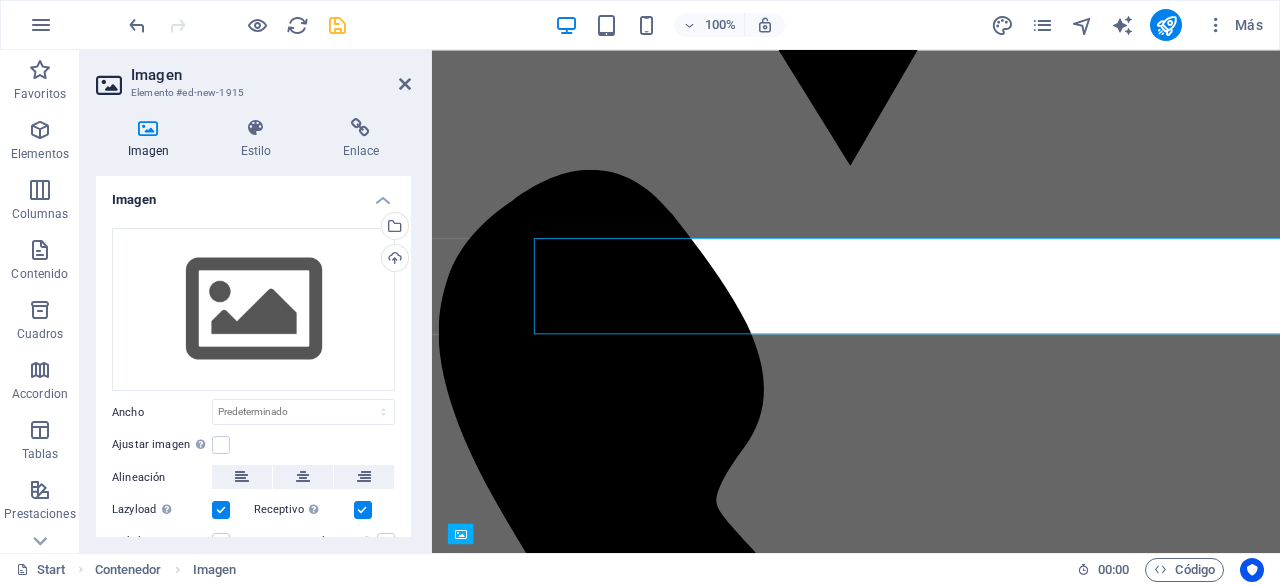 scroll, scrollTop: 5476, scrollLeft: 0, axis: vertical 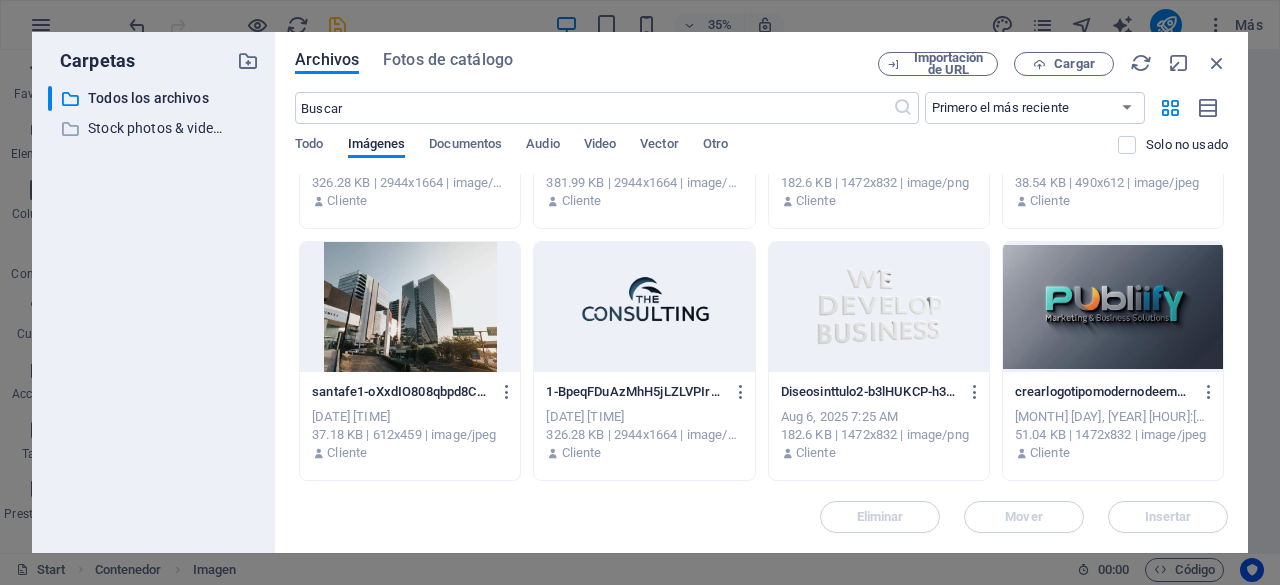 click at bounding box center [644, 307] 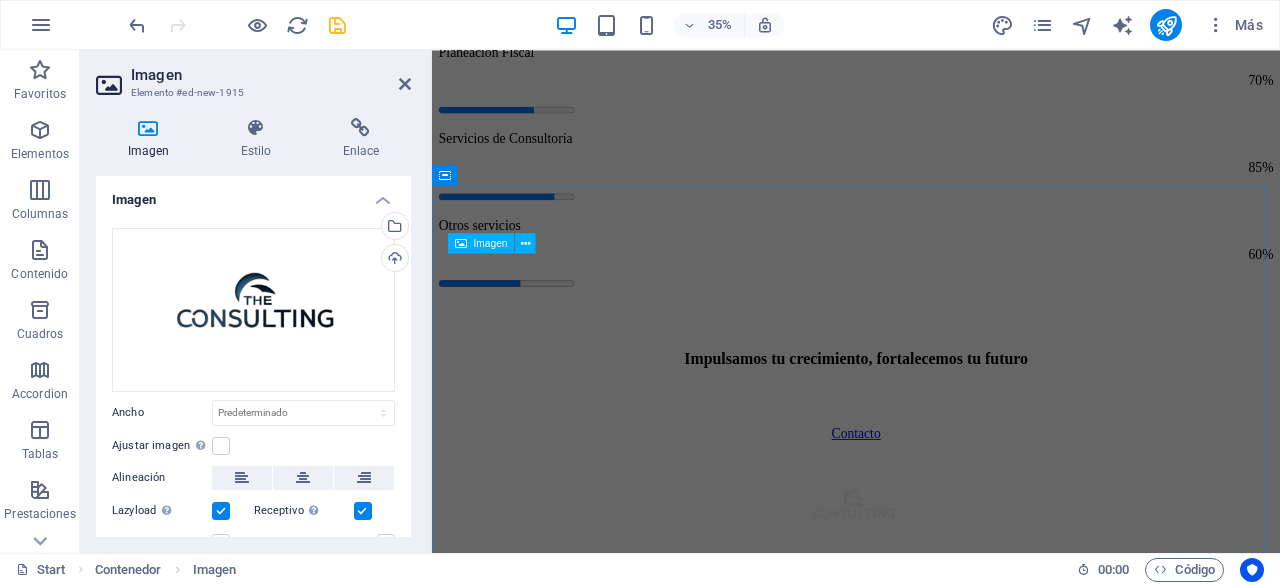 scroll, scrollTop: 5024, scrollLeft: 0, axis: vertical 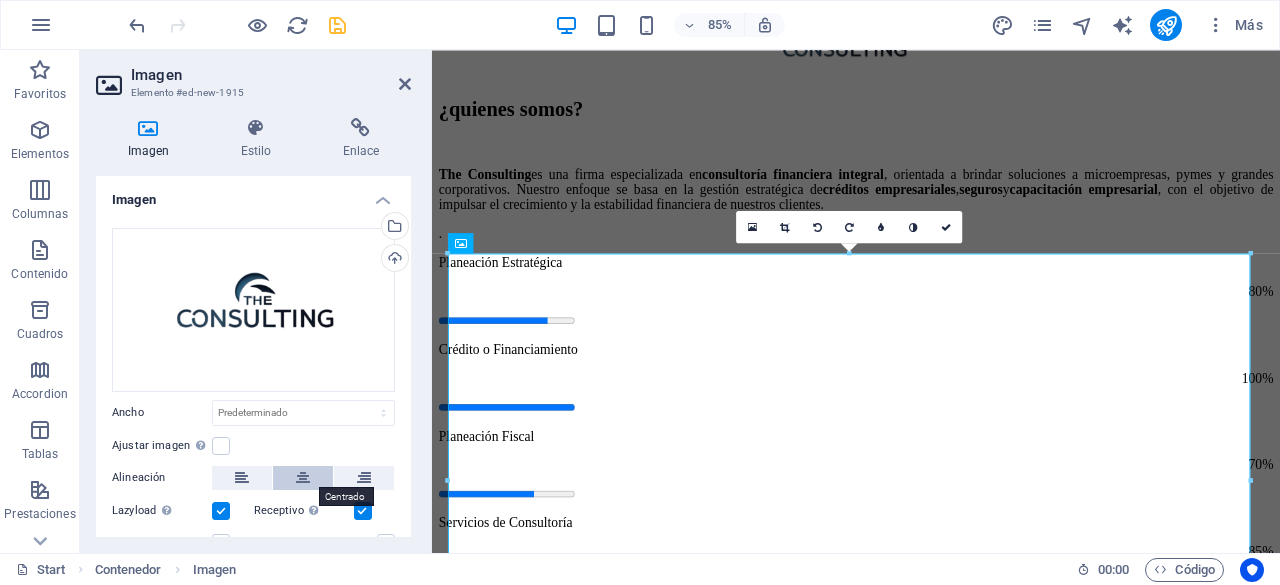 click at bounding box center [303, 478] 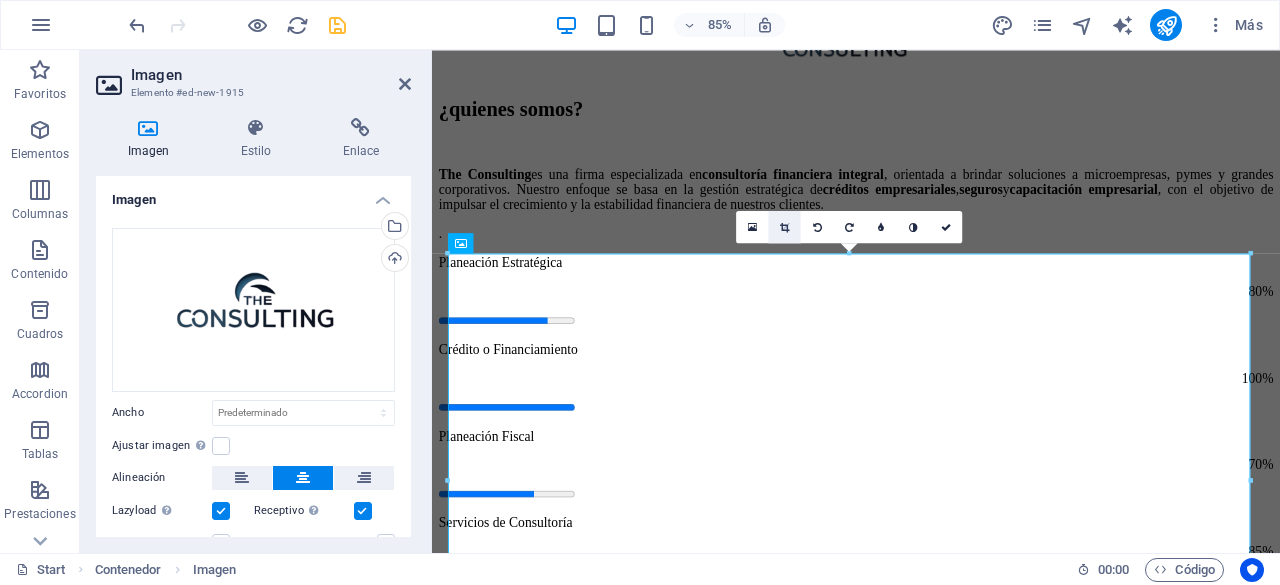 click at bounding box center (784, 227) 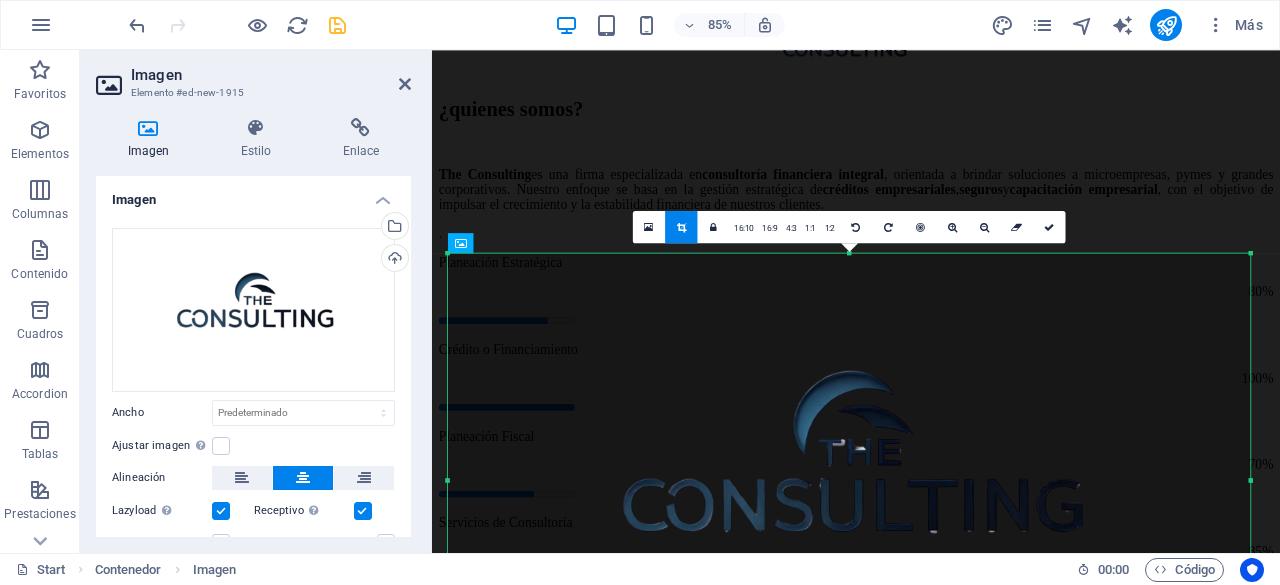 drag, startPoint x: 1250, startPoint y: 249, endPoint x: 1131, endPoint y: 350, distance: 156.08331 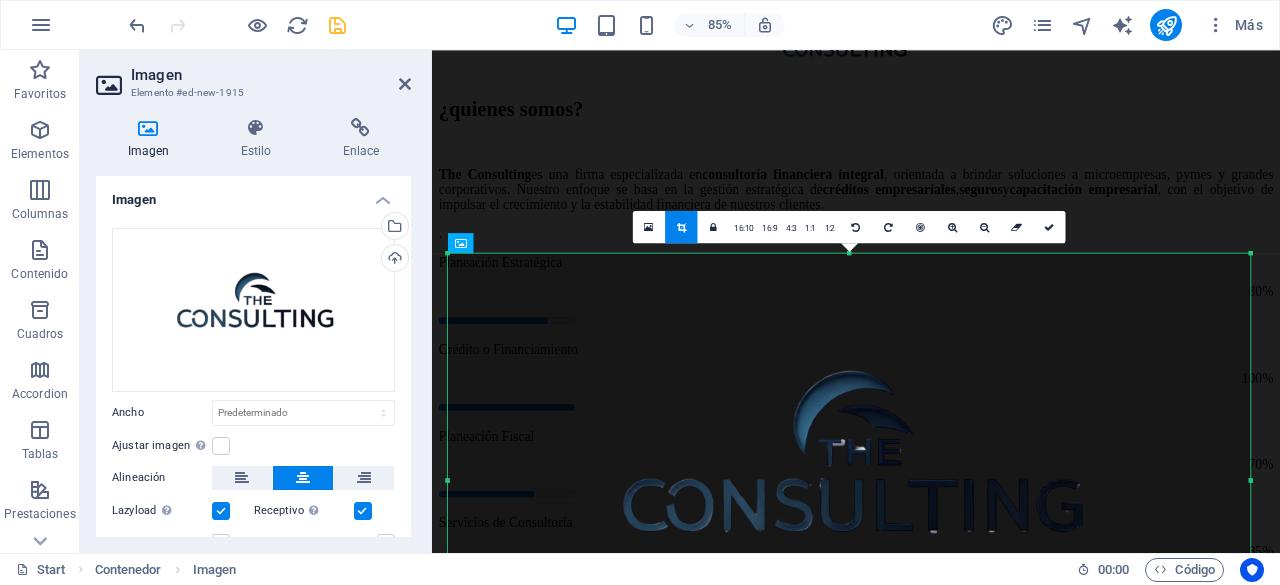 click on "180 170 160 150 140 130 120 110 100 90 80 70 60 50 40 30 20 10 0 -10 -20 -30 -40 -50 -60 -70 -80 -90 -100 -110 -120 -130 -140 -150 -160 -170 944px × 534px / 0° / 32% 16:10 16:9 4:3 1:1 1:2 0" at bounding box center (849, 481) 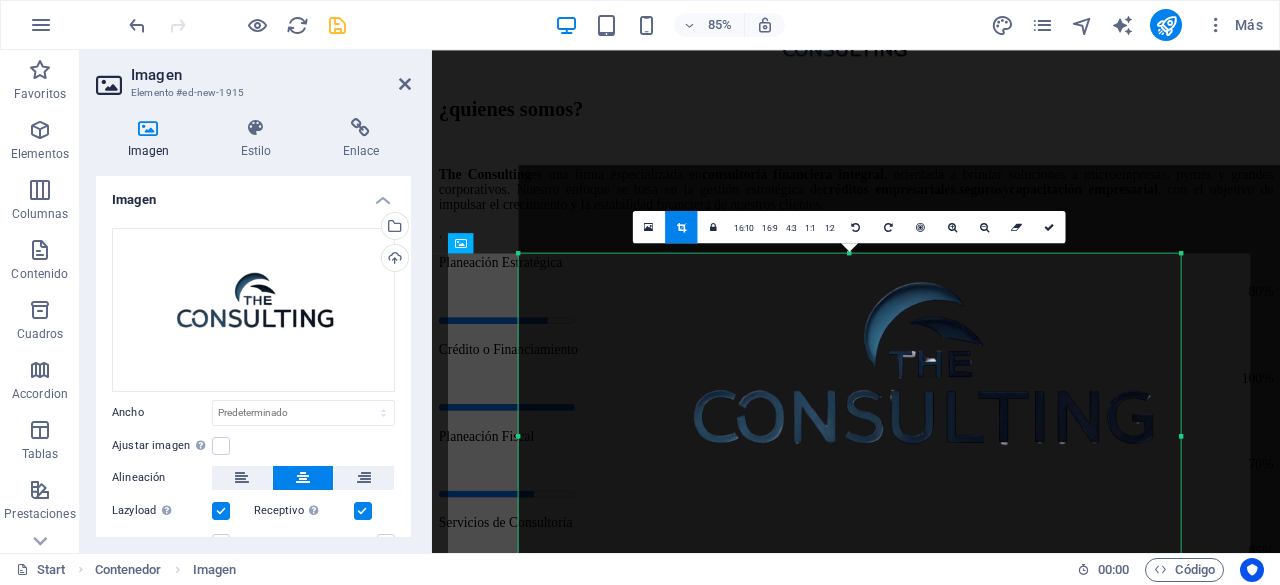 drag, startPoint x: 1251, startPoint y: 254, endPoint x: 1086, endPoint y: 358, distance: 195.04102 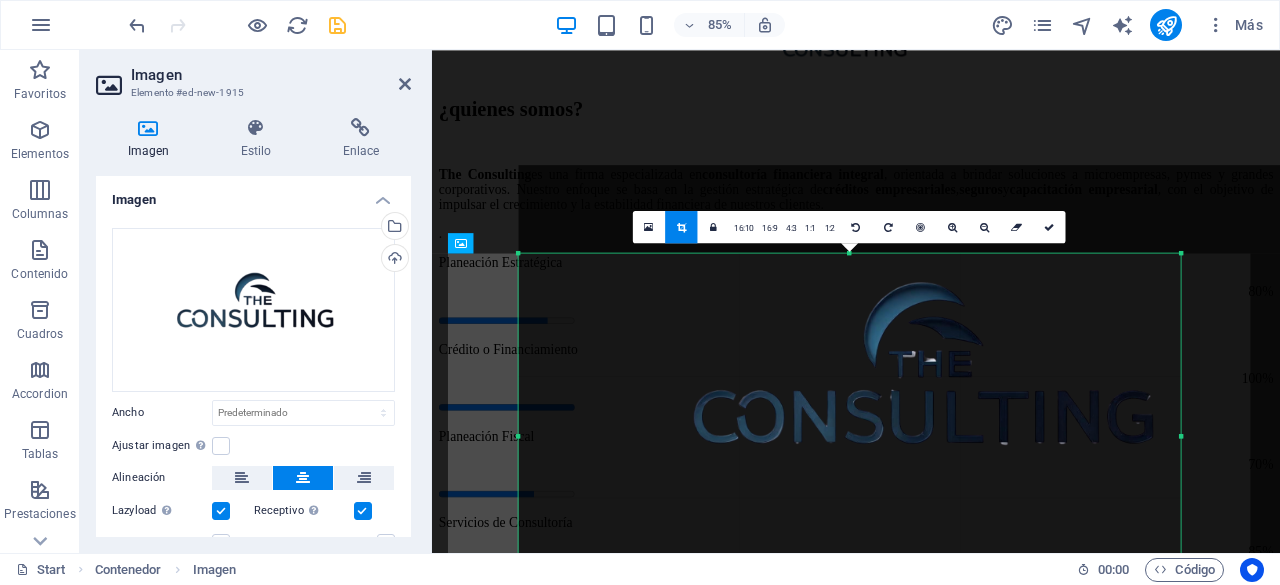 click on "180 170 160 150 140 130 120 110 100 90 80 70 60 50 40 30 20 10 0 -10 -20 -30 -40 -50 -60 -70 -80 -90 -100 -110 -120 -130 -140 -150 -160 -170 779px × 430px / 0° / 32% 16:10 16:9 4:3 1:1 1:2 0" at bounding box center (849, 437) 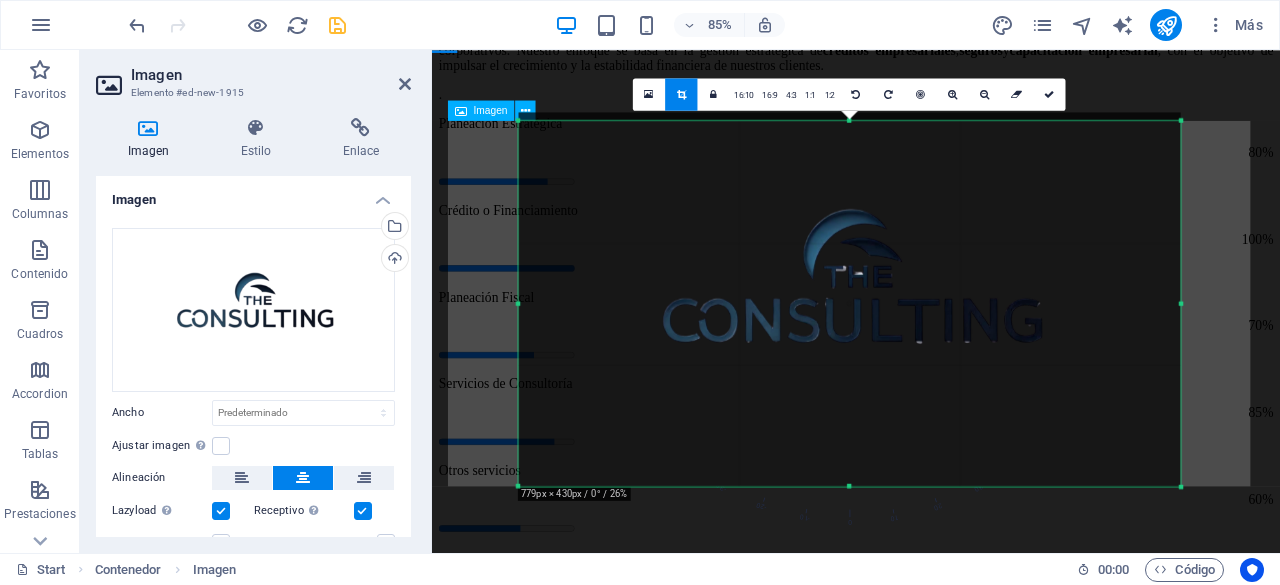 scroll, scrollTop: 5190, scrollLeft: 0, axis: vertical 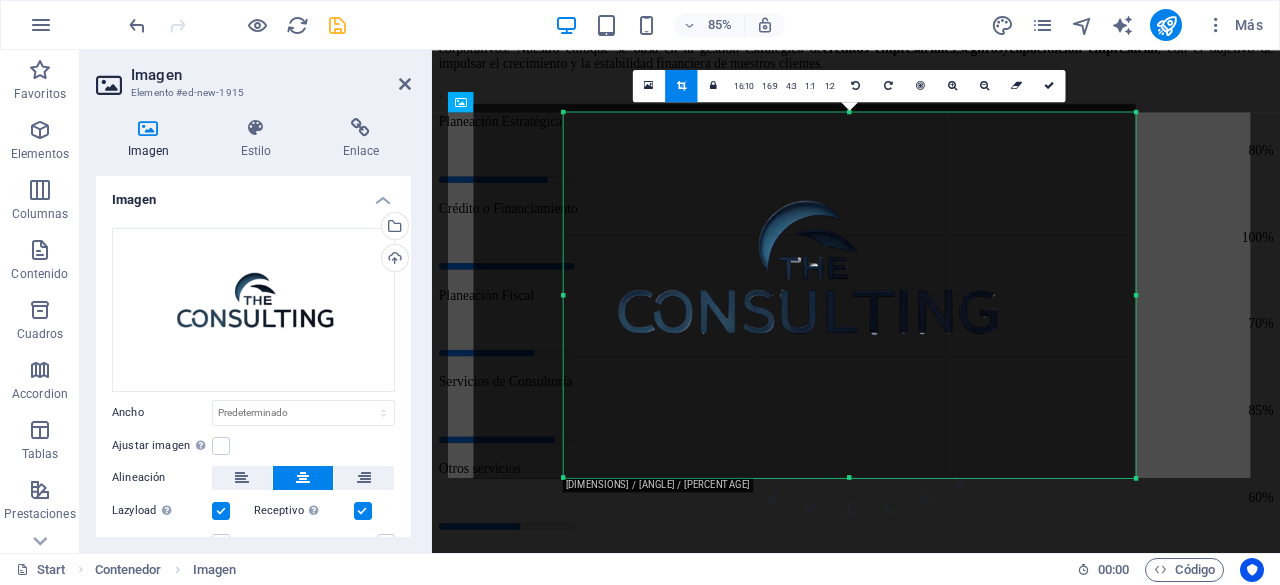 drag, startPoint x: 518, startPoint y: 475, endPoint x: 624, endPoint y: 342, distance: 170.07352 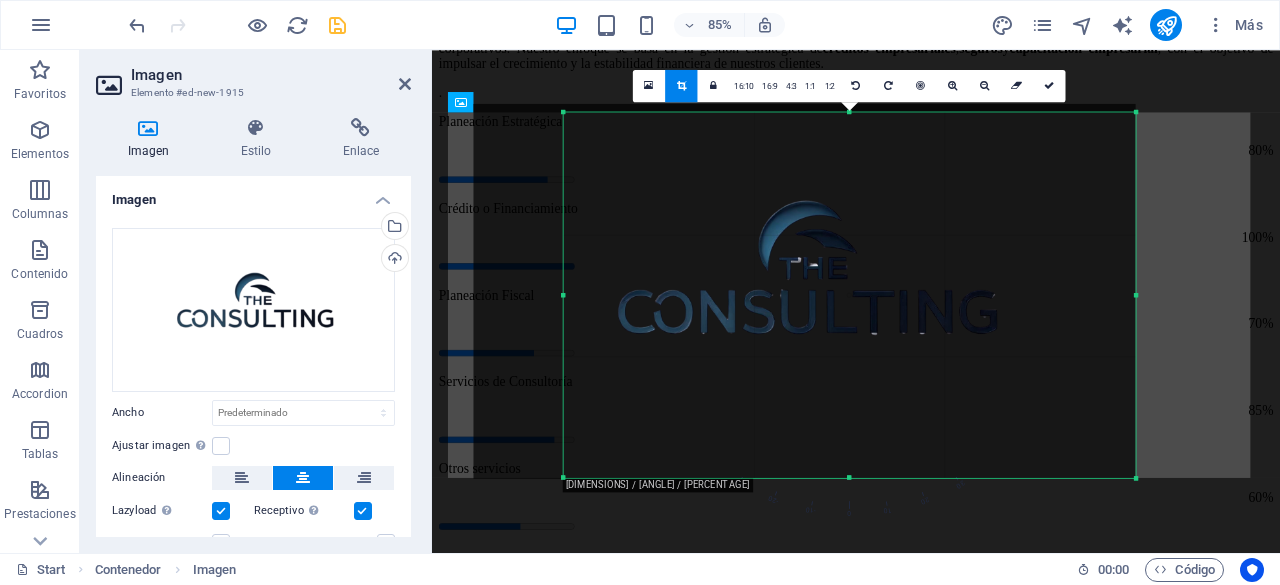 click on "180 170 160 150 140 130 120 110 100 90 80 70 60 50 40 30 20 10 0 -10 -20 -30 -40 -50 -60 -70 -80 -90 -100 -110 -120 -130 -140 -150 -160 -170 673px × 430px / 0° / 26% 16:10 16:9 4:3 1:1 1:2 0" at bounding box center [849, 295] 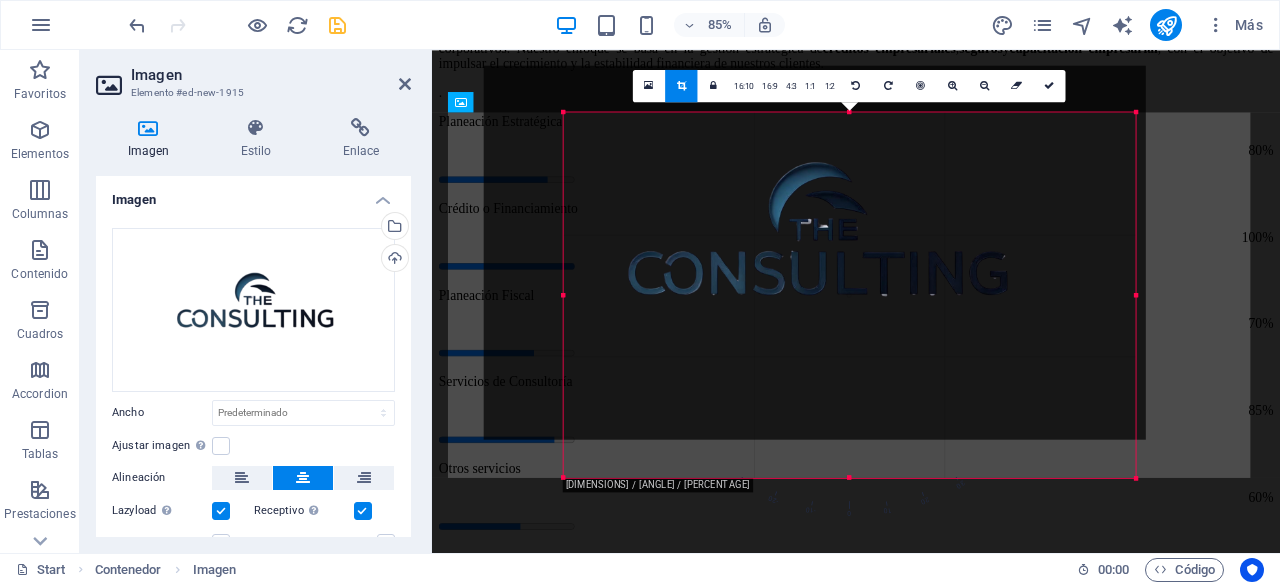 drag, startPoint x: 851, startPoint y: 452, endPoint x: 848, endPoint y: 405, distance: 47.095646 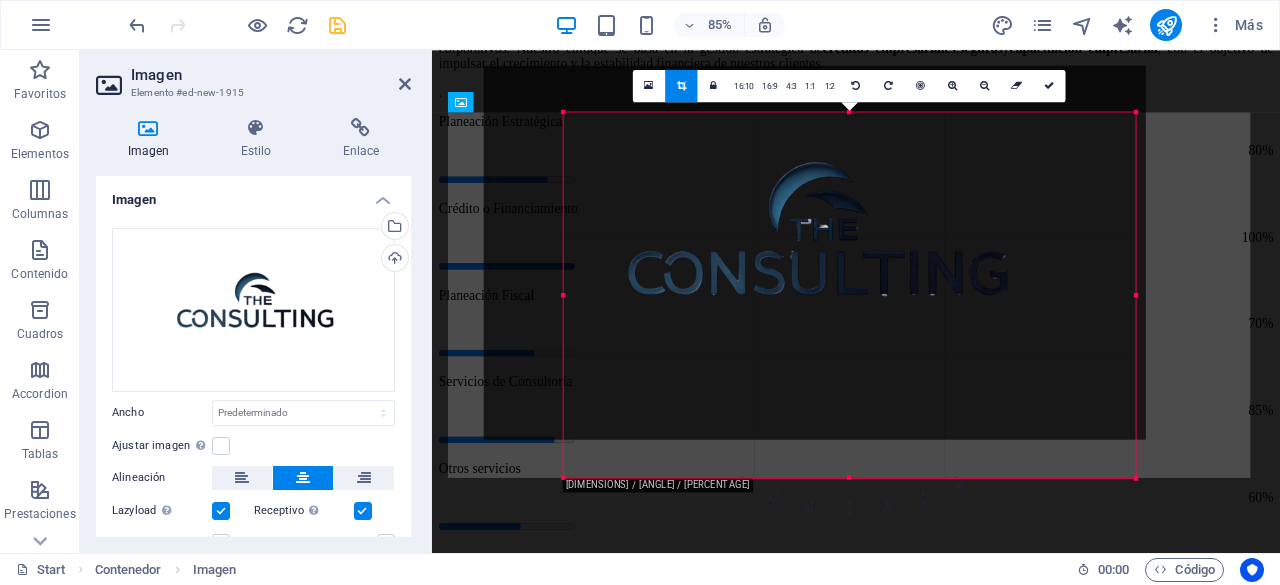 click at bounding box center [815, 252] 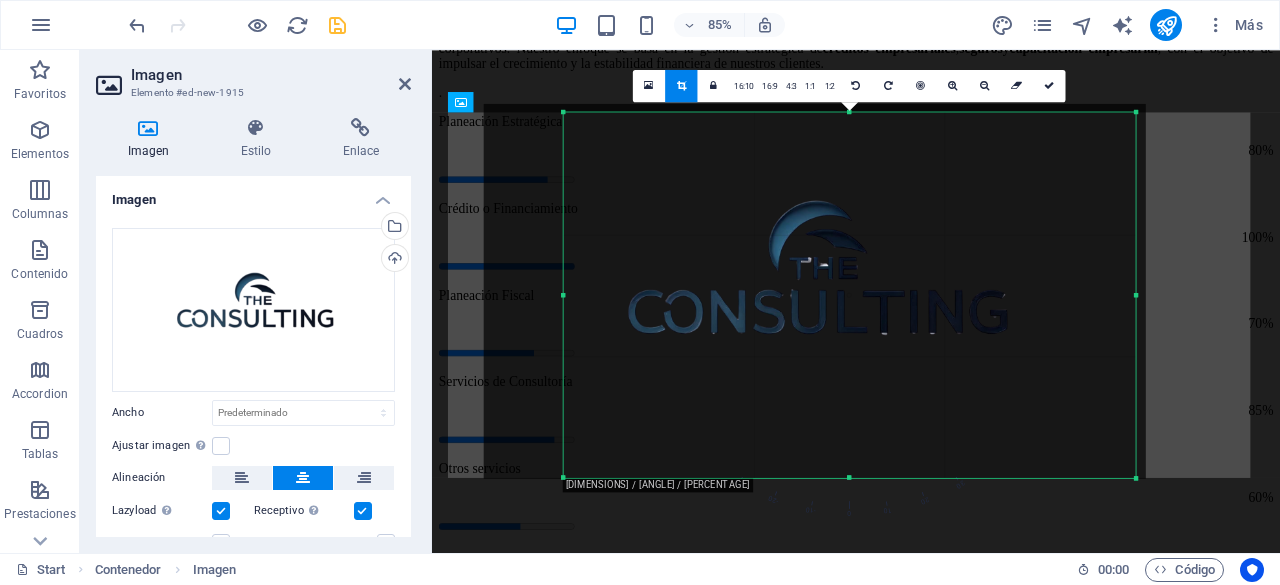 click on "0" at bounding box center [851, 406] 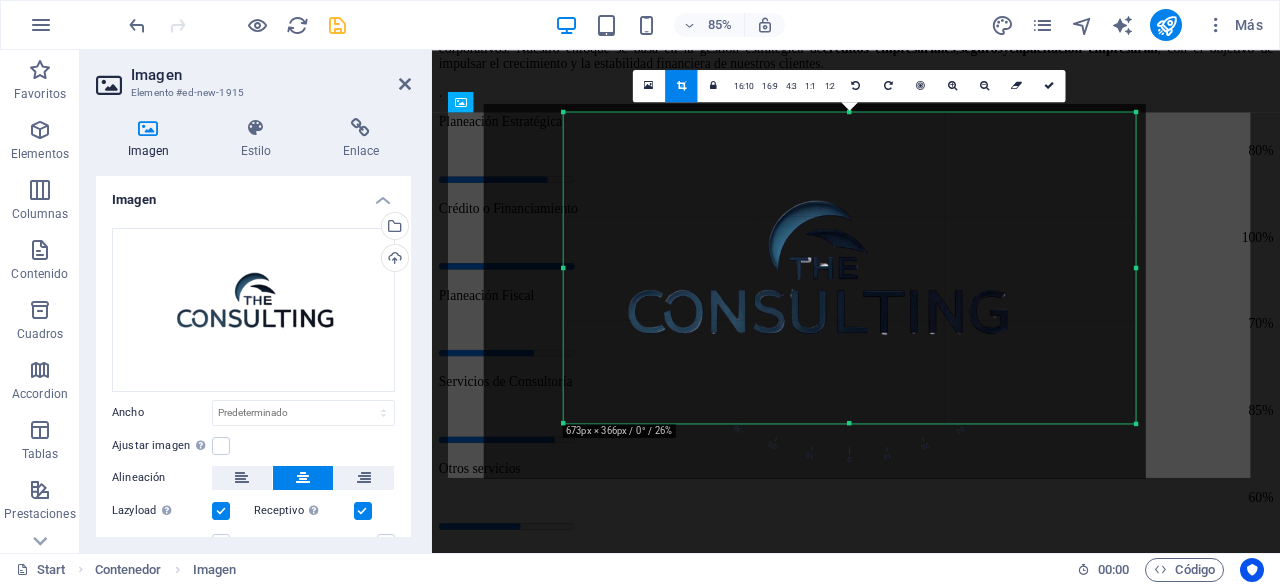 drag, startPoint x: 848, startPoint y: 475, endPoint x: 854, endPoint y: 391, distance: 84.21401 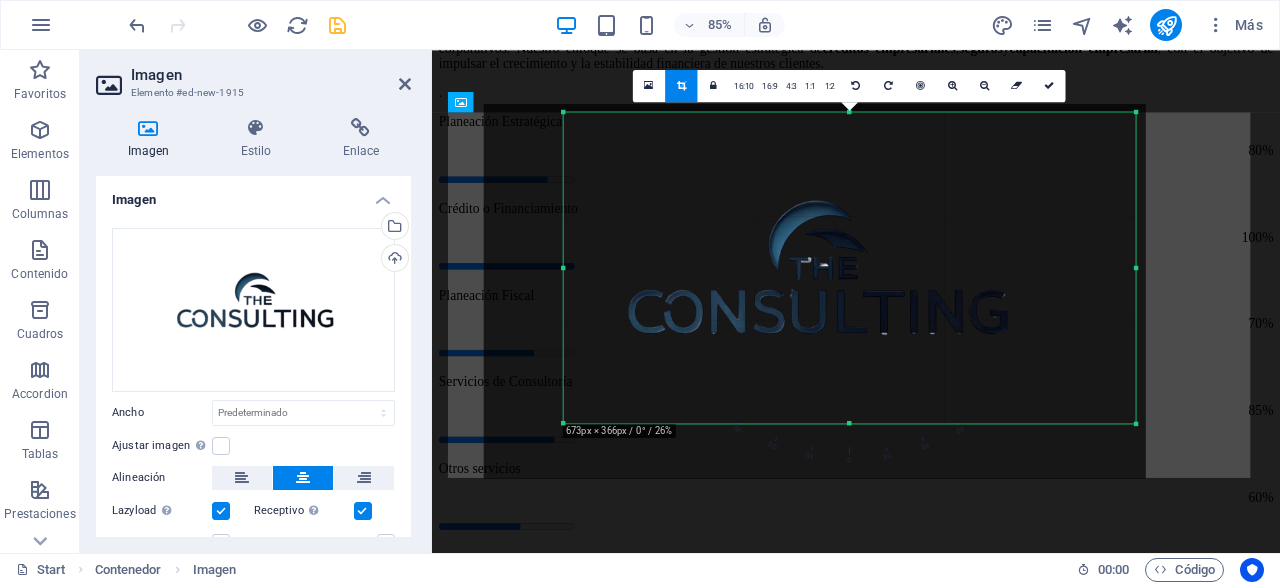 click on "180 170 160 150 140 130 120 110 100 90 80 70 60 50 40 30 20 10 0 -10 -20 -30 -40 -50 -60 -70 -80 -90 -100 -110 -120 -130 -140 -150 -160 -170 673px × 366px / 0° / 26% 16:10 16:9 4:3 1:1 1:2 0" at bounding box center [849, 267] 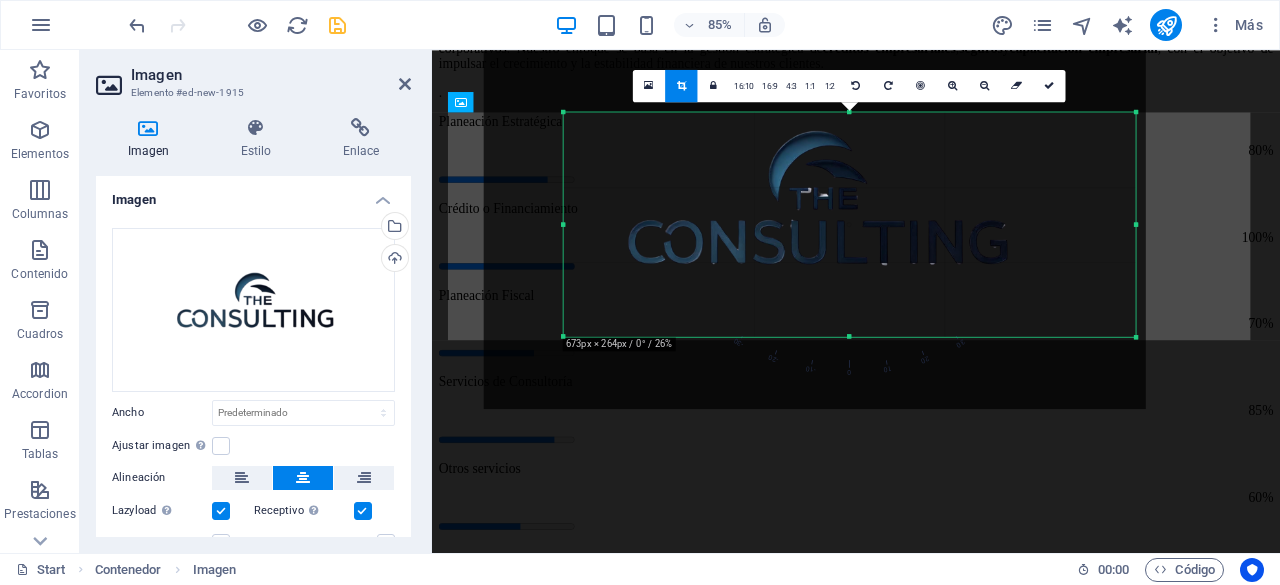 drag, startPoint x: 850, startPoint y: 113, endPoint x: 856, endPoint y: 195, distance: 82.219215 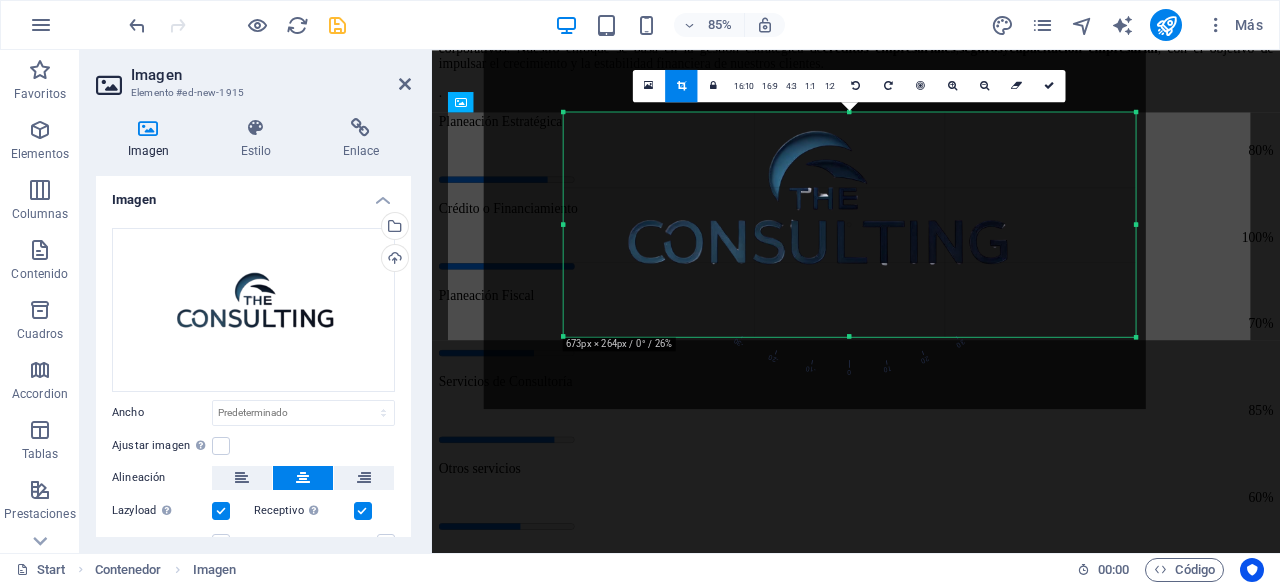 click on "180 170 160 150 140 130 120 110 100 90 80 70 60 50 40 30 20 10 0 -10 -20 -30 -40 -50 -60 -70 -80 -90 -100 -110 -120 -130 -140 -150 -160 -170 673px × 264px / 0° / 26% 16:10 16:9 4:3 1:1 1:2 0" at bounding box center (849, 224) 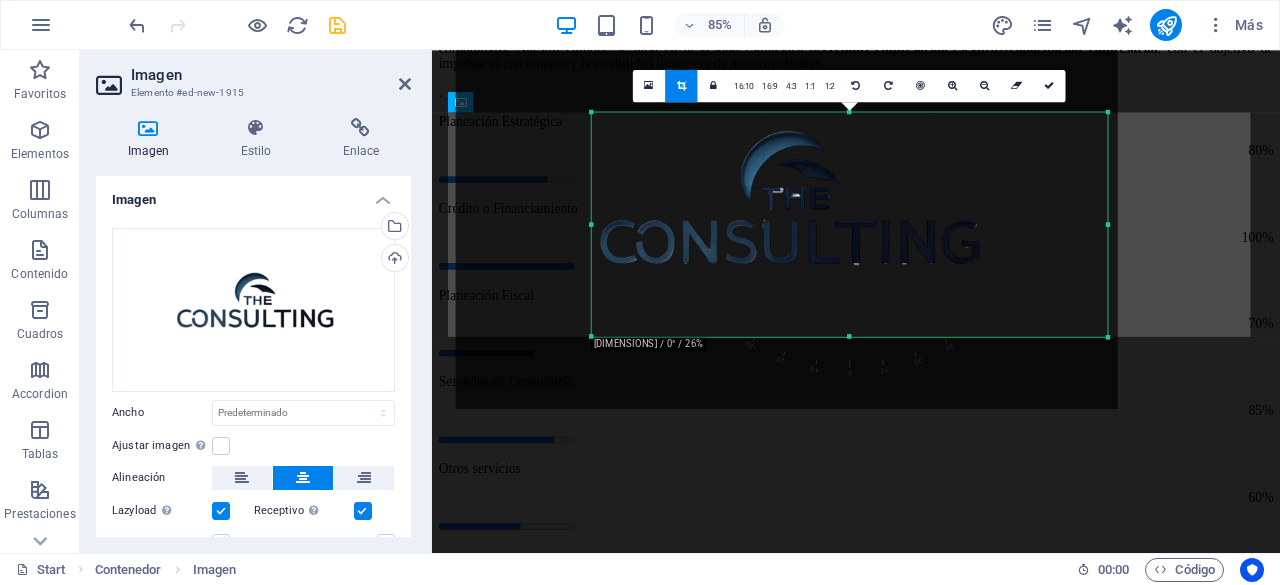 drag, startPoint x: 562, startPoint y: 226, endPoint x: 628, endPoint y: 229, distance: 66.068146 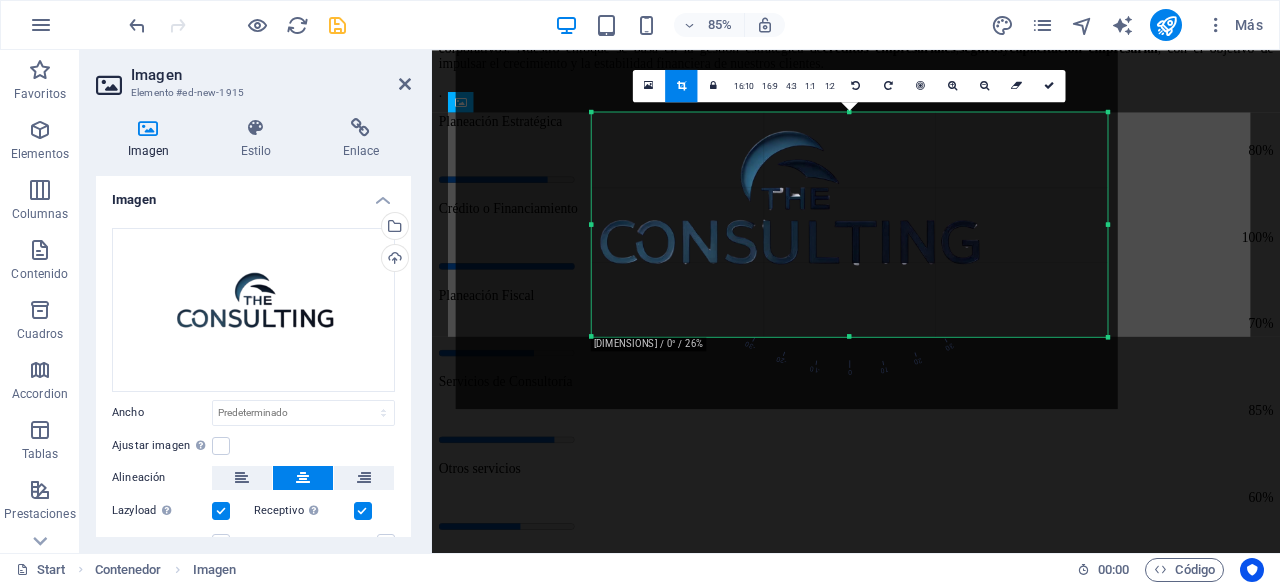 click on "180 170 160 150 140 130 120 110 100 90 80 70 60 50 40 30 20 10 0 -10 -20 -30 -40 -50 -60 -70 -80 -90 -100 -110 -120 -130 -140 -150 -160 -170 607px × 264px / 0° / 26% 16:10 16:9 4:3 1:1 1:2 0" at bounding box center (849, 224) 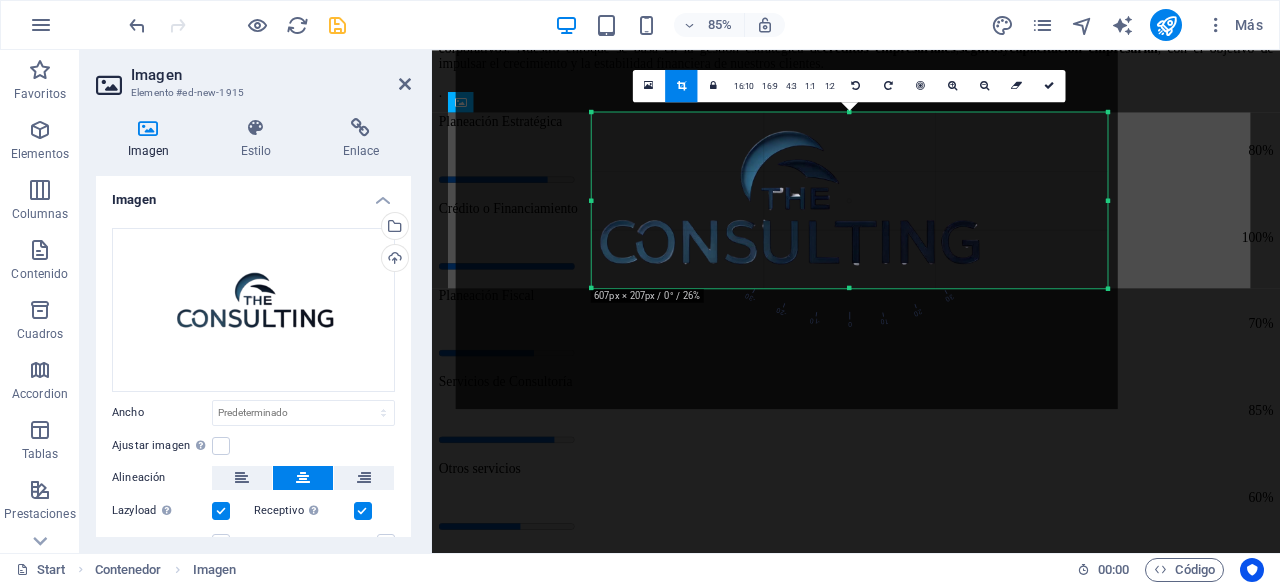 drag, startPoint x: 849, startPoint y: 337, endPoint x: 842, endPoint y: 280, distance: 57.428215 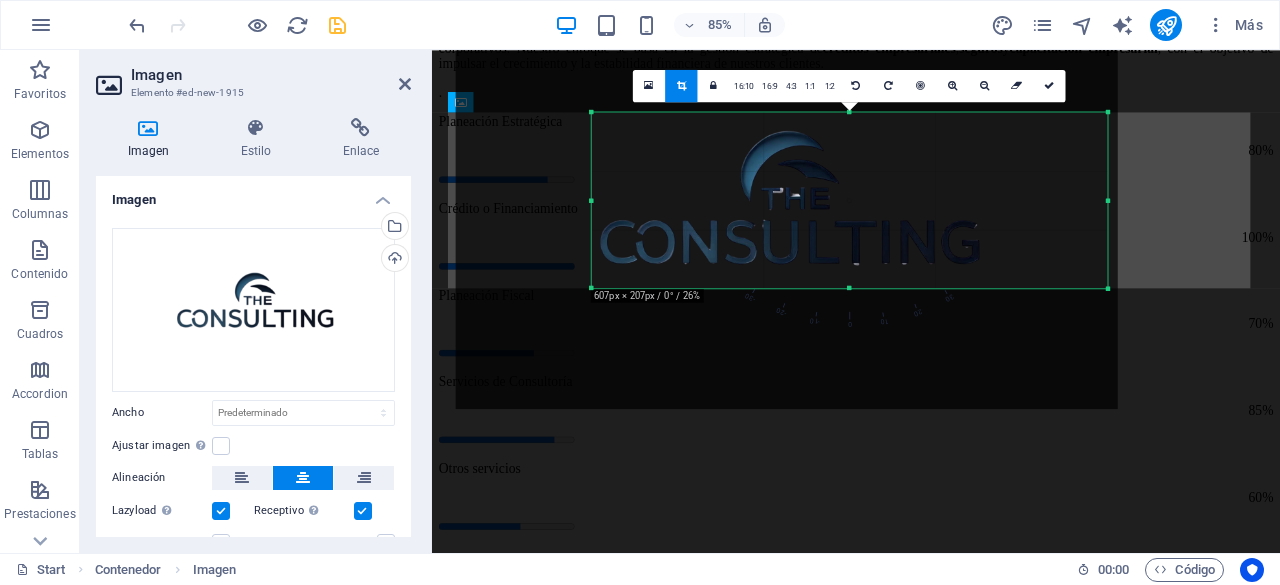 click on "180 170 160 150 140 130 120 110 100 90 80 70 60 50 40 30 20 10 0 -10 -20 -30 -40 -50 -60 -70 -80 -90 -100 -110 -120 -130 -140 -150 -160 -170 607px × 207px / 0° / 26% 16:10 16:9 4:3 1:1 1:2 0" at bounding box center (849, 200) 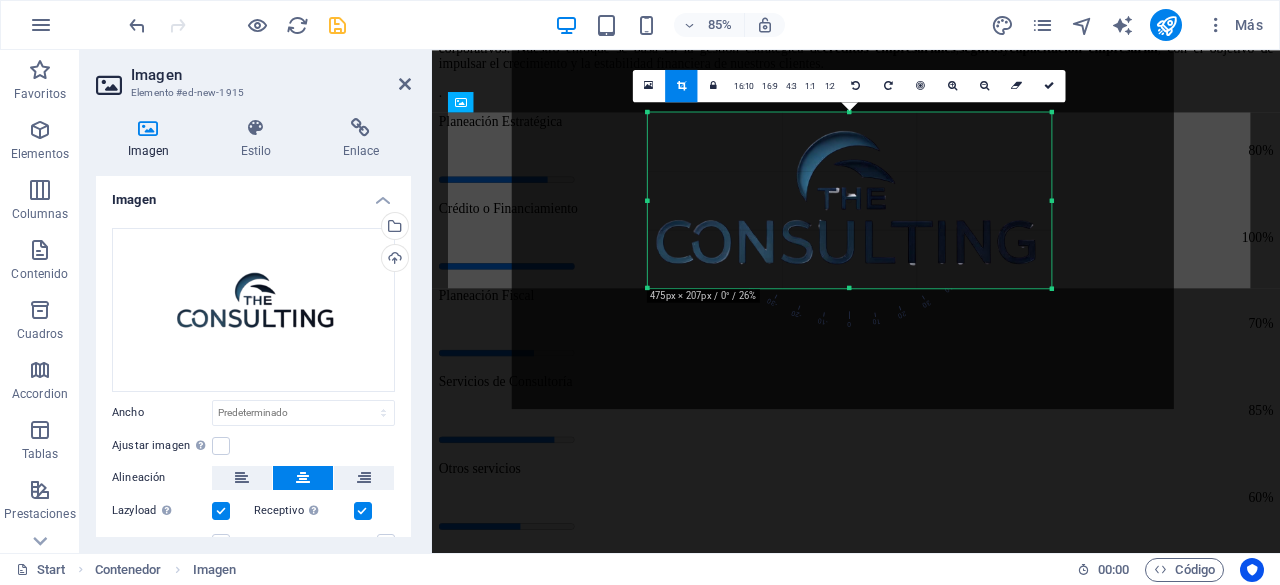 drag, startPoint x: 1104, startPoint y: 202, endPoint x: 972, endPoint y: 215, distance: 132.63861 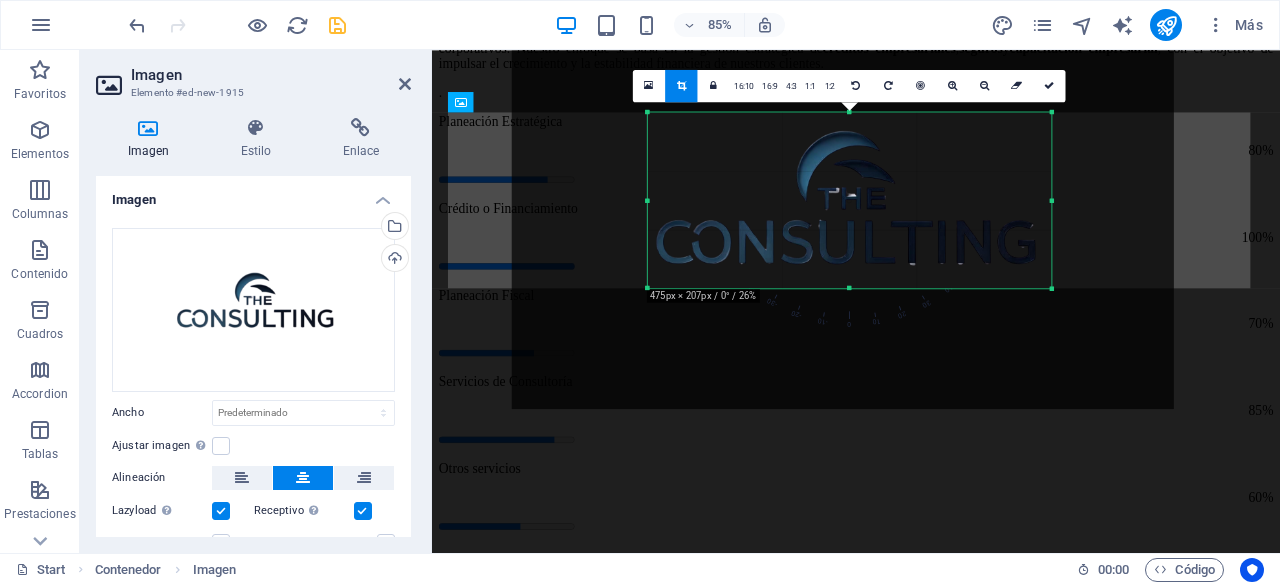 click on "180 170 160 150 140 130 120 110 100 90 80 70 60 50 40 30 20 10 0 -10 -20 -30 -40 -50 -60 -70 -80 -90 -100 -110 -120 -130 -140 -150 -160 -170 [DIMENSIONS] / 0° / 26% 16:10 16:9 4:3 1:1 1:2 0" at bounding box center [849, 200] 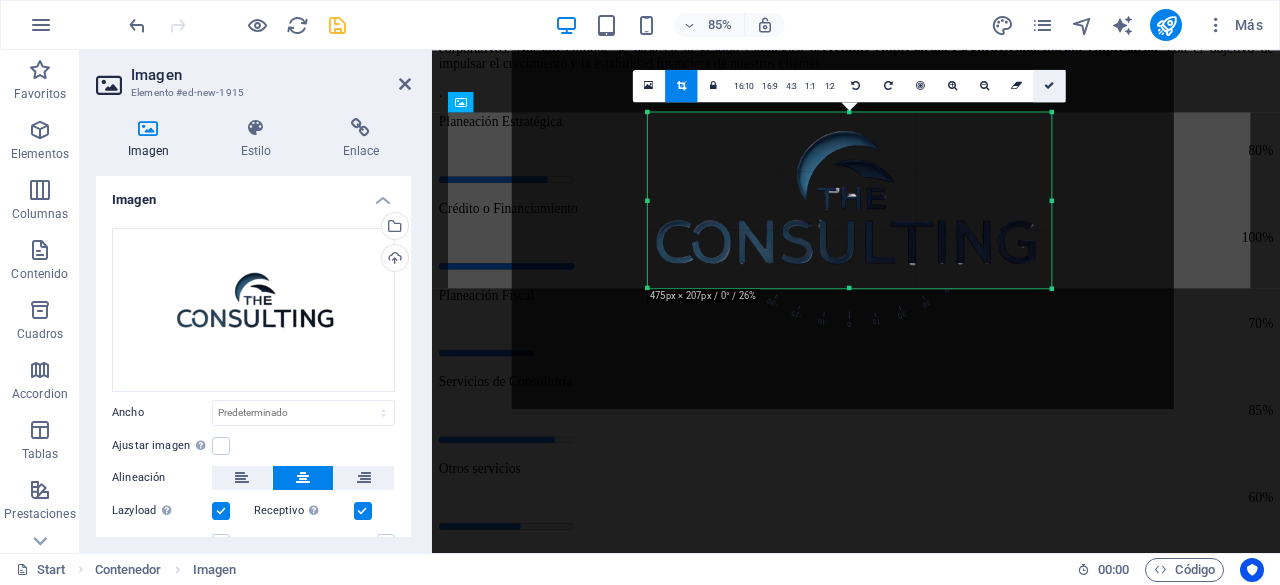 click at bounding box center [1049, 86] 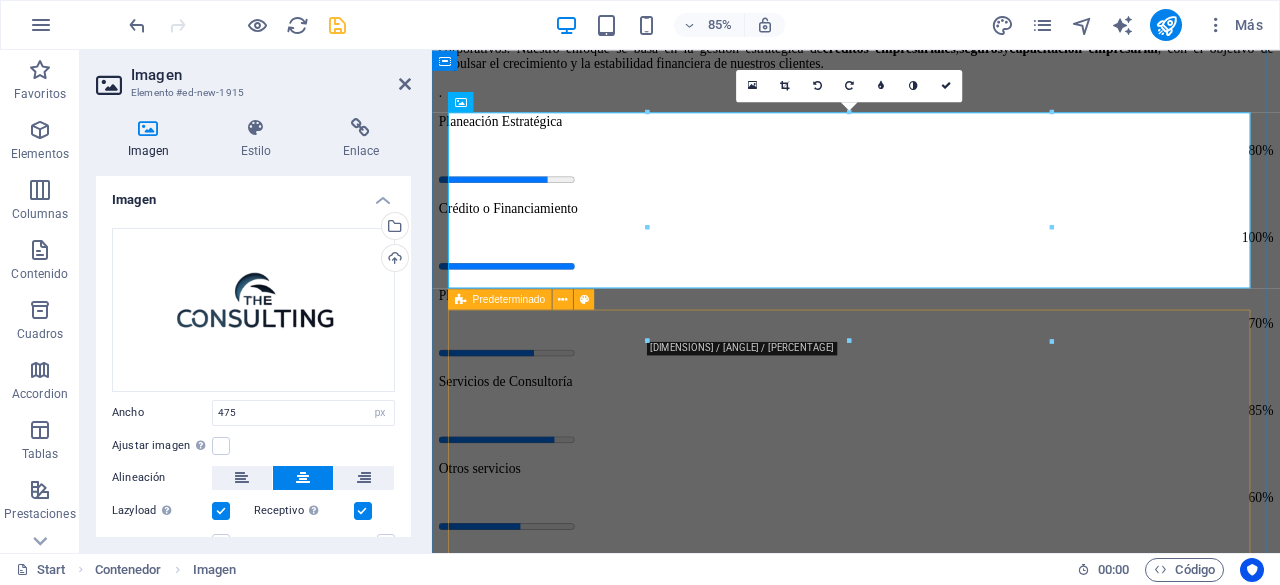 click on "¡No esperes mas al exito! ¡Tengo problemas en Buró de Crédito puedo tener crédito? En The Consulting , sabemos que tu historial no define tu presente ni tu futuro. Gracias a nuestras alianzas estratégicas con instituciones financieras flexibles, contamos con opciones de crédito donde el Buró de Crédito no es un factor determinante para la aprobación . ¡Me ayudan a elegir el credito que mi empresa necesita? Sabemos que cada negocio es único. Por eso, en The Consulting no solo vemos números: evaluamos tu giro, tus flujos de ingreso y el destino del recurso para diseñar una solución financiera que realmente se adapte a tus necesidades. ¡no cuento con recibos de nómina, puedo obtener una hipoteca? En The Consulting , contamos con alianzas estratégicas que nos permiten ofrecerte créditos hipotecarios aún si no cuentas con comprobantes tradicionales . Analizamos tu situación y te brindamos opciones a través de diferentes medios de comprobación de ingresos, ajustándonos a tu perfil y necesidades. . En 🏠" at bounding box center (931, 25043) 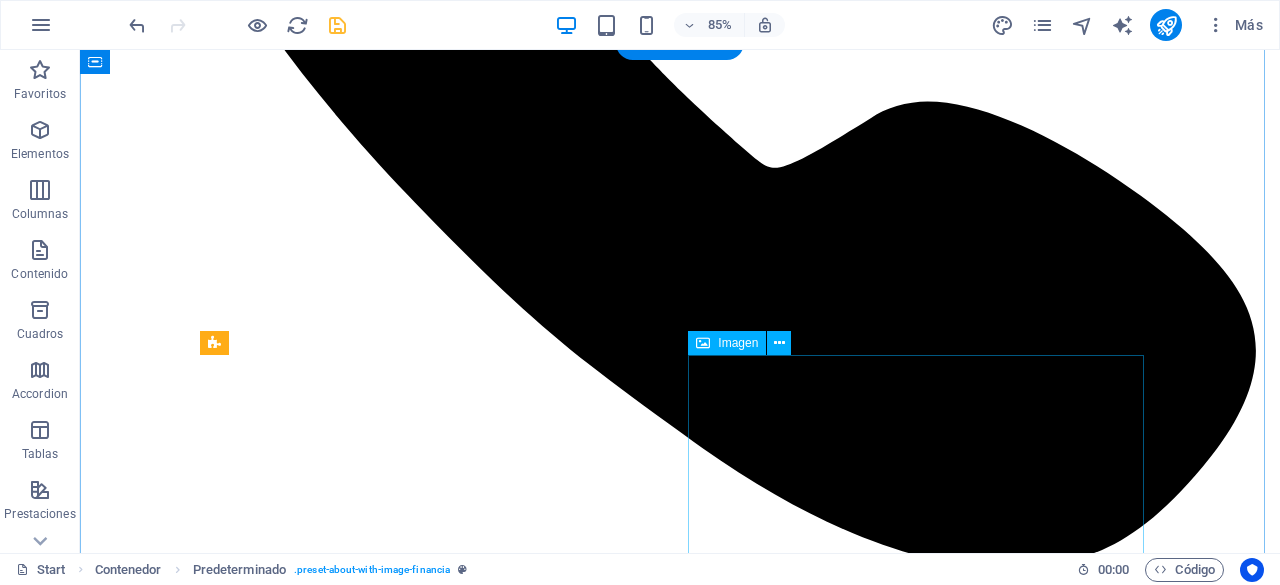 scroll, scrollTop: 4830, scrollLeft: 0, axis: vertical 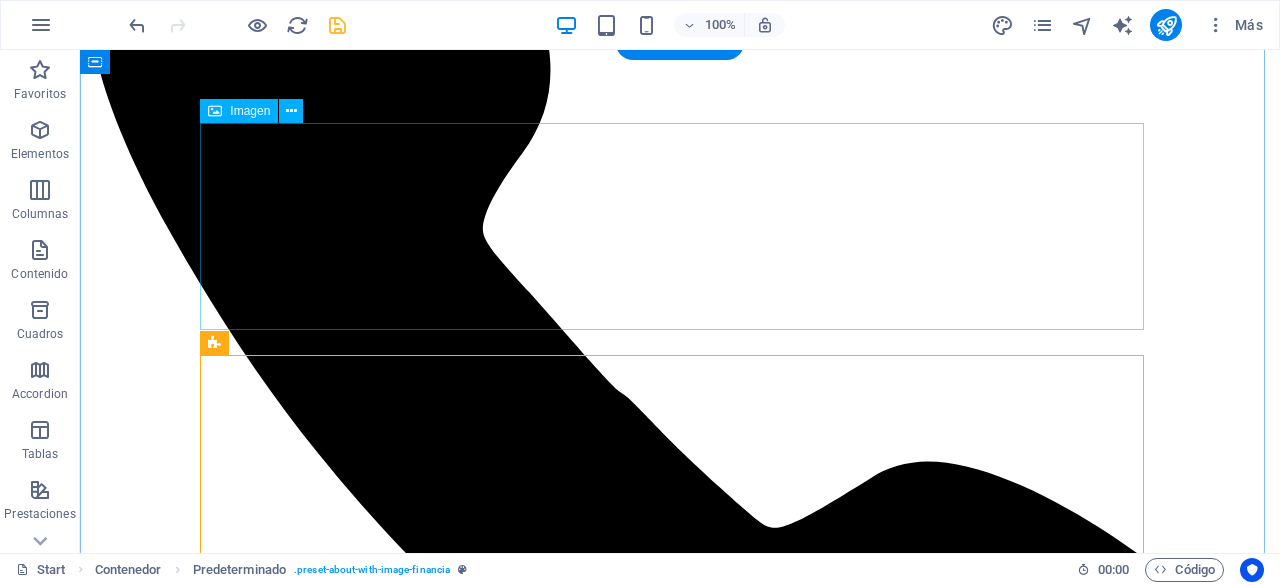 click at bounding box center (680, 27604) 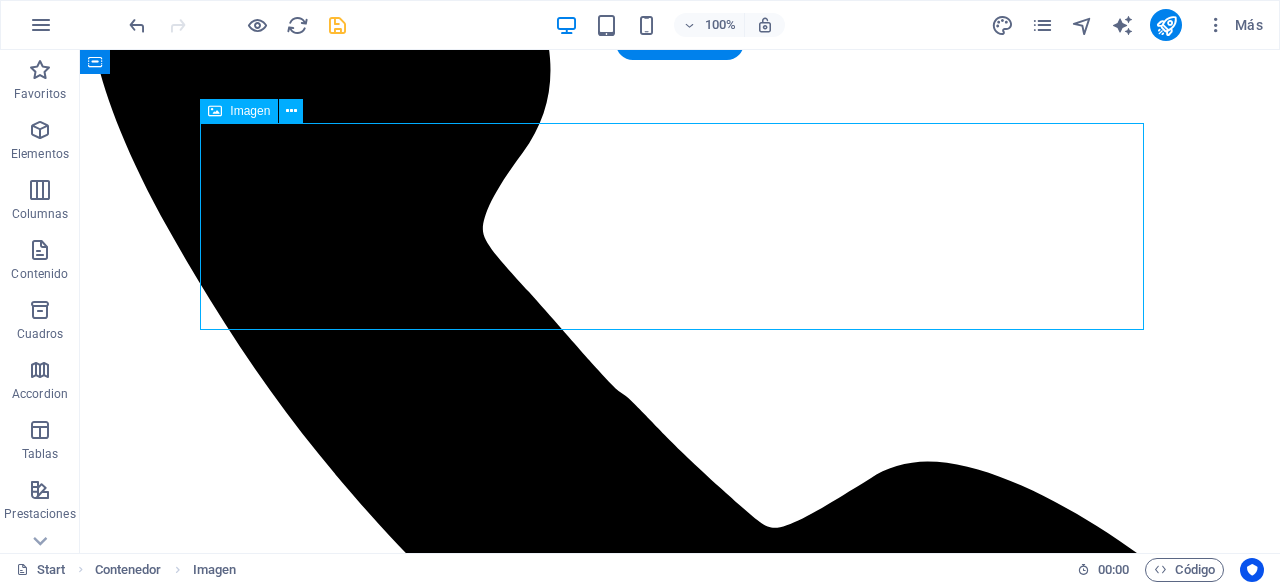 click at bounding box center (680, 27604) 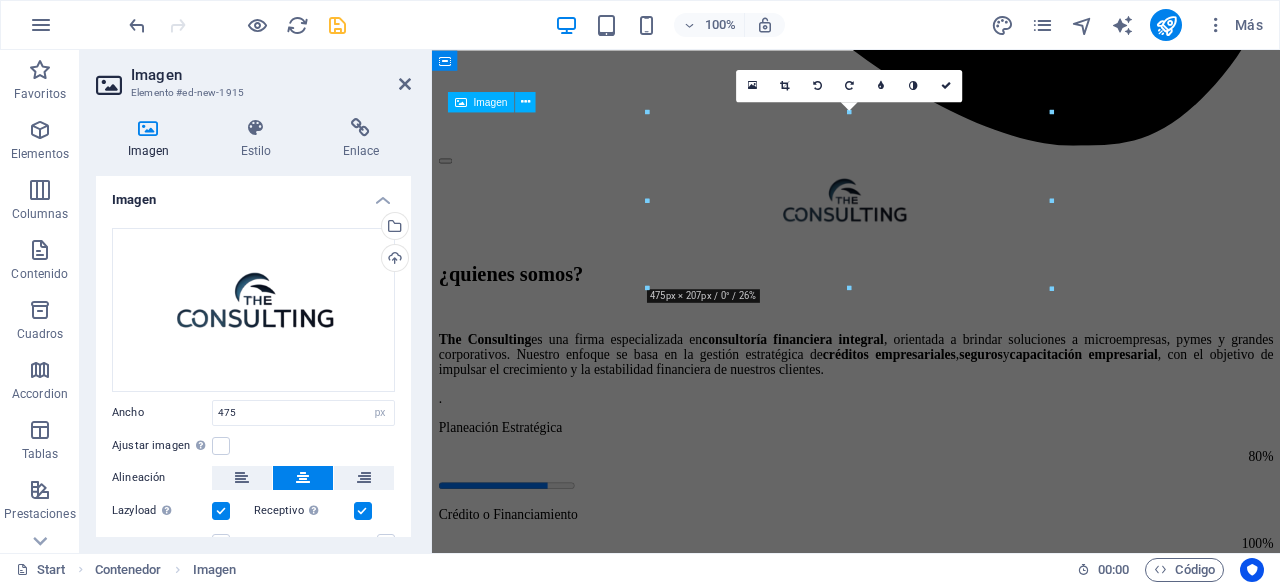 scroll, scrollTop: 5190, scrollLeft: 0, axis: vertical 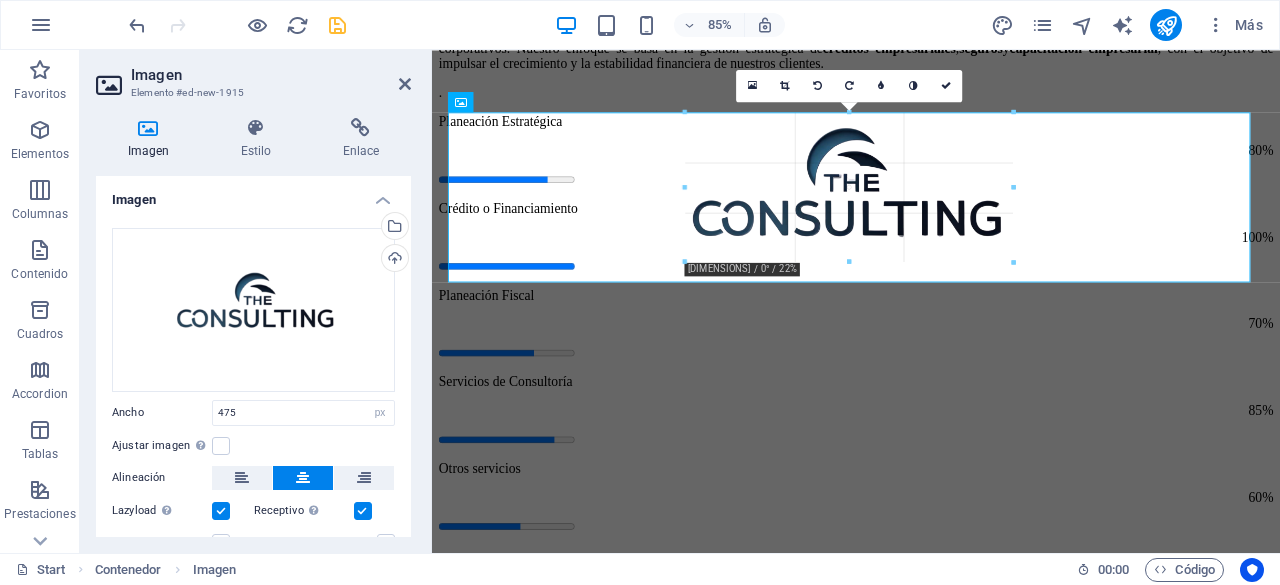 drag, startPoint x: 1049, startPoint y: 287, endPoint x: 621, endPoint y: 224, distance: 432.61185 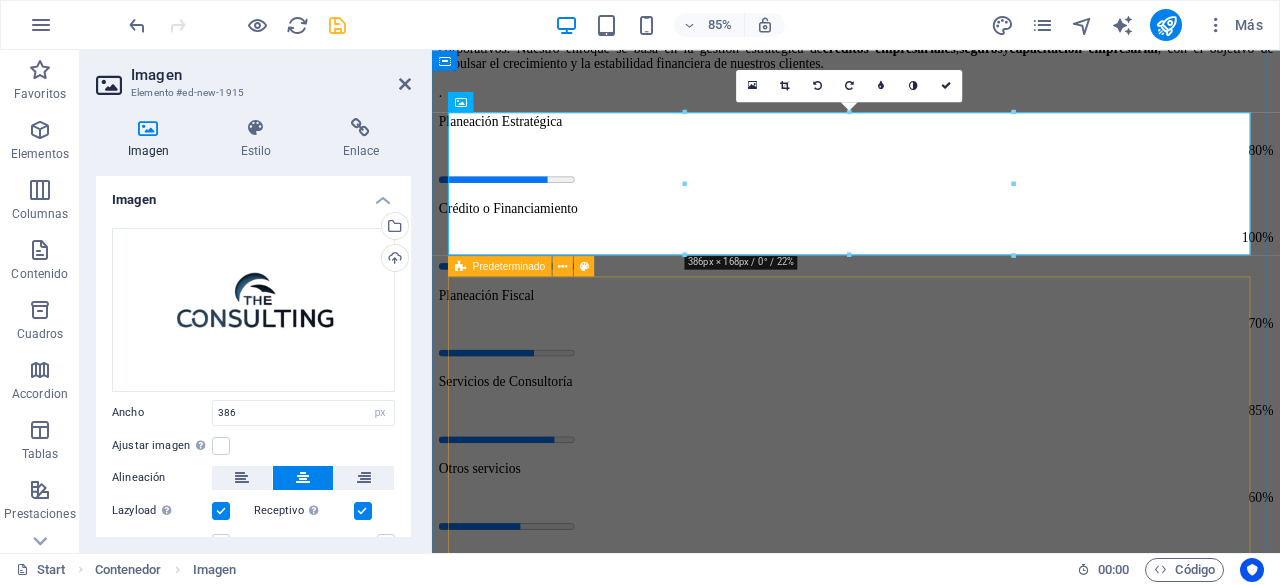 click on "¡No esperes mas al exito! ¡Tengo problemas en Buró de Crédito puedo tener crédito? En The Consulting , sabemos que tu historial no define tu presente ni tu futuro. Gracias a nuestras alianzas estratégicas con instituciones financieras flexibles, contamos con opciones de crédito donde el Buró de Crédito no es un factor determinante para la aprobación . ¡Me ayudan a elegir el credito que mi empresa necesita? Sabemos que cada negocio es único. Por eso, en The Consulting no solo vemos números: evaluamos tu giro, tus flujos de ingreso y el destino del recurso para diseñar una solución financiera que realmente se adapte a tus necesidades. ¡no cuento con recibos de nómina, puedo obtener una hipoteca? En The Consulting , contamos con alianzas estratégicas que nos permiten ofrecerte créditos hipotecarios aún si no cuentas con comprobantes tradicionales . Analizamos tu situación y te brindamos opciones a través de diferentes medios de comprobación de ingresos, ajustándonos a tu perfil y necesidades. . En 🏠" at bounding box center (931, 25004) 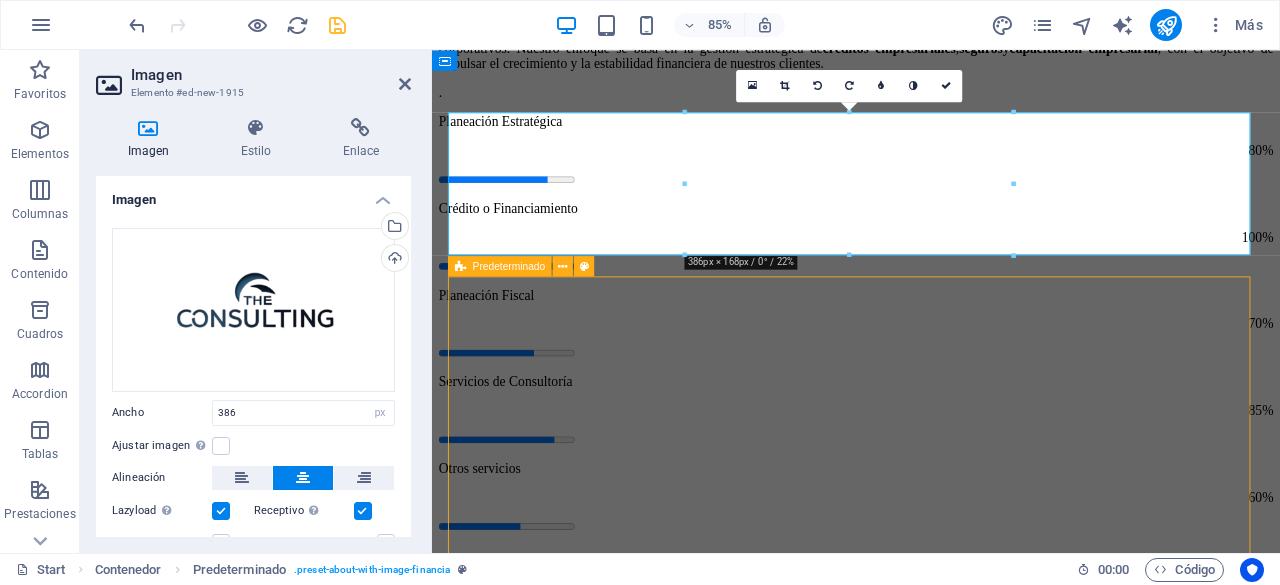 scroll, scrollTop: 4830, scrollLeft: 0, axis: vertical 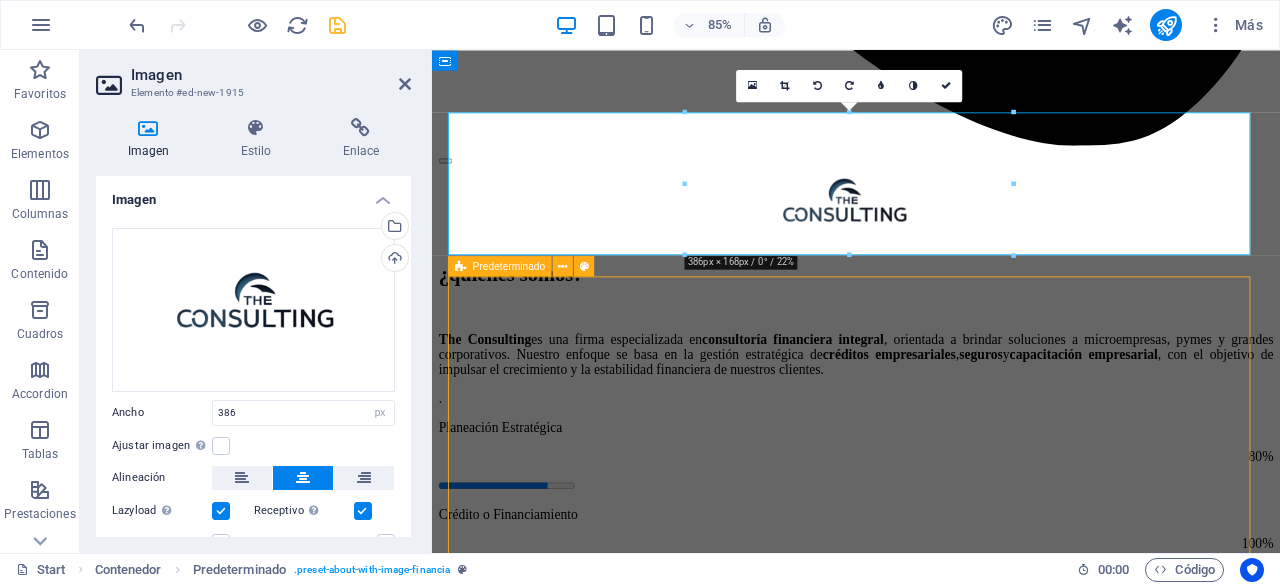 click on "¡No esperes mas al exito! ¡Tengo problemas en Buró de Crédito puedo tener crédito? En The Consulting , sabemos que tu historial no define tu presente ni tu futuro. Gracias a nuestras alianzas estratégicas con instituciones financieras flexibles, contamos con opciones de crédito donde el Buró de Crédito no es un factor determinante para la aprobación . ¡Me ayudan a elegir el credito que mi empresa necesita? Sabemos que cada negocio es único. Por eso, en The Consulting no solo vemos números: evaluamos tu giro, tus flujos de ingreso y el destino del recurso para diseñar una solución financiera que realmente se adapte a tus necesidades. ¡no cuento con recibos de nómina, puedo obtener una hipoteca? En The Consulting , contamos con alianzas estratégicas que nos permiten ofrecerte créditos hipotecarios aún si no cuentas con comprobantes tradicionales . Analizamos tu situación y te brindamos opciones a través de diferentes medios de comprobación de ingresos, ajustándonos a tu perfil y necesidades. . En 🏠" at bounding box center (931, 25364) 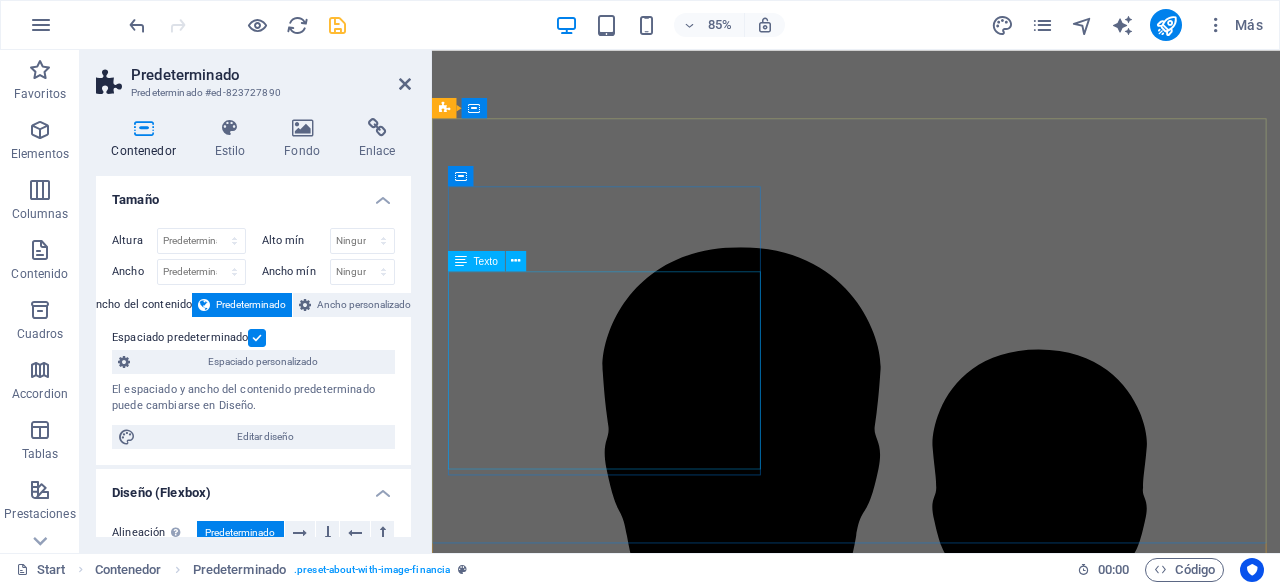 scroll, scrollTop: 6738, scrollLeft: 0, axis: vertical 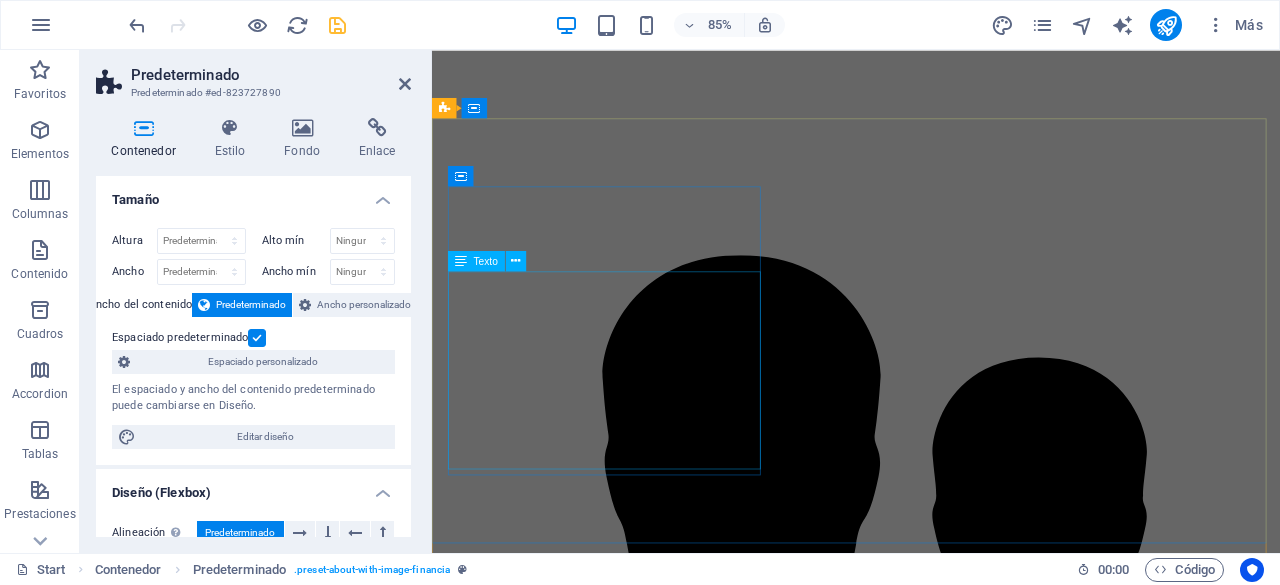 click on "The Consulting [NUMBER] [STREET] , [CITY] [POSTAL_CODE] [PHONE] [EMAIL] Legal Notice | Privacy" at bounding box center [931, 24857] 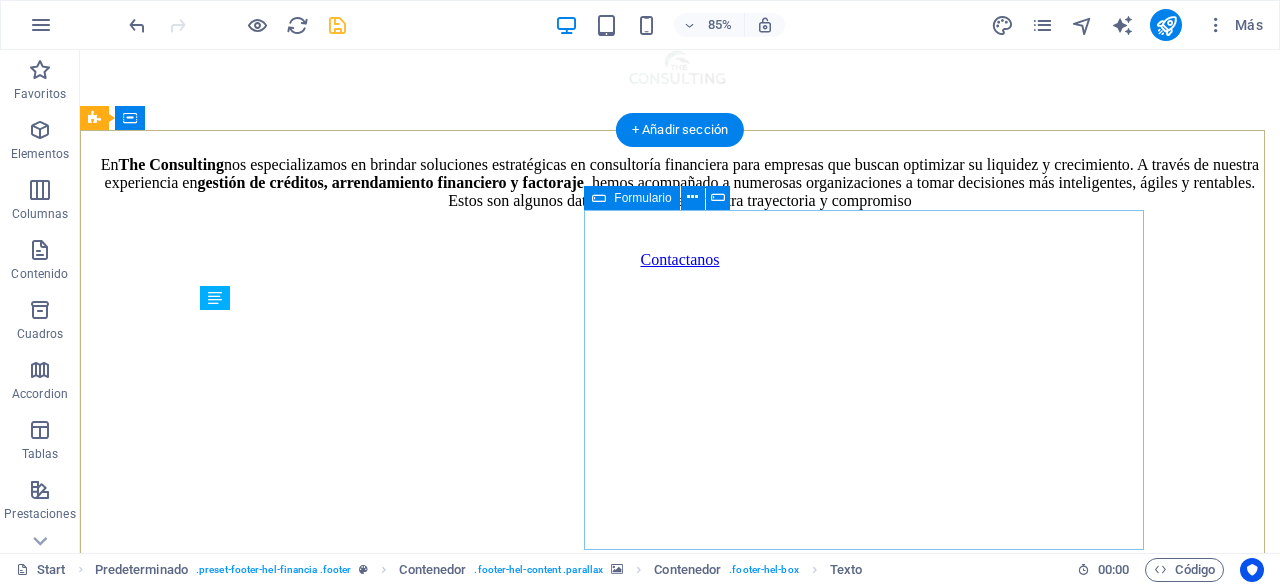 scroll, scrollTop: 6378, scrollLeft: 0, axis: vertical 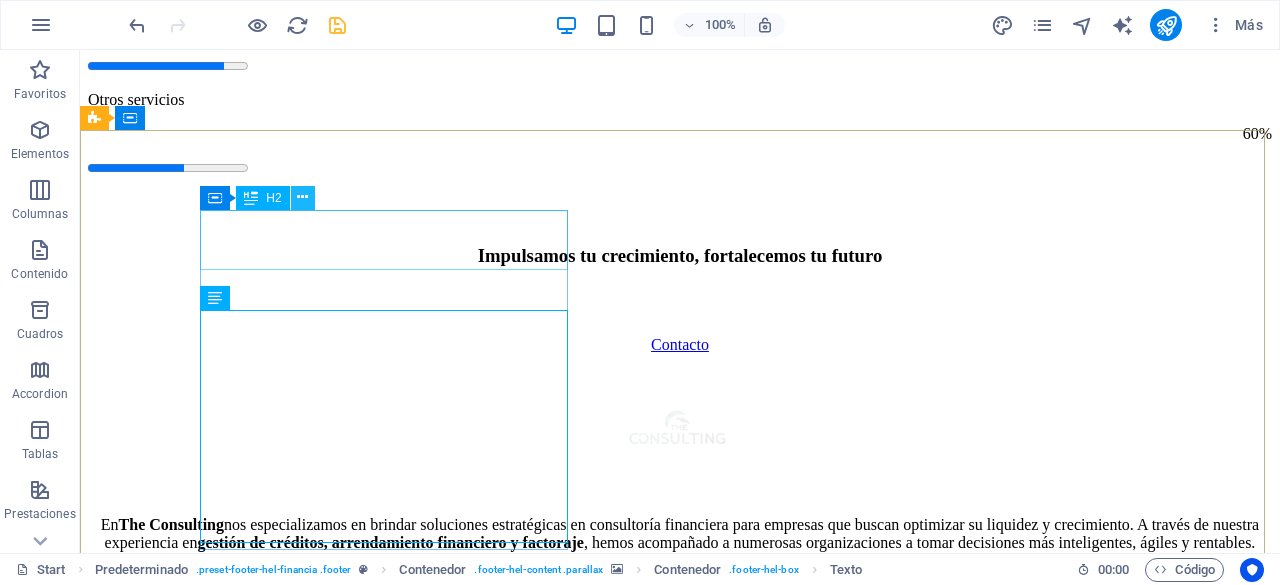 click at bounding box center [302, 197] 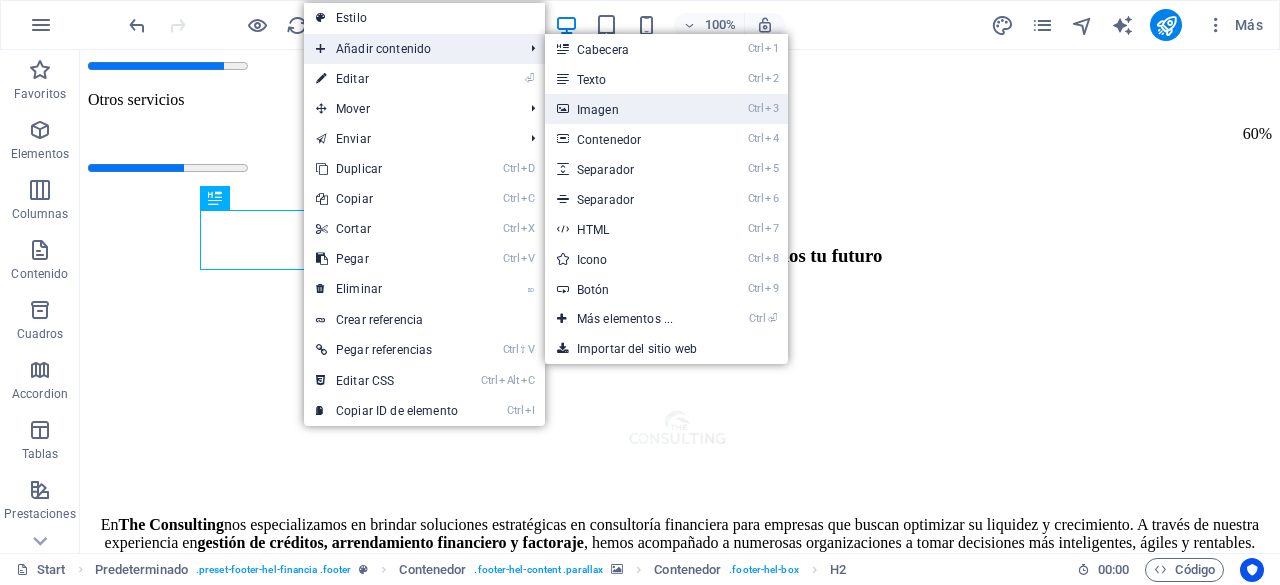 click on "Ctrl 3  Imagen" at bounding box center [629, 109] 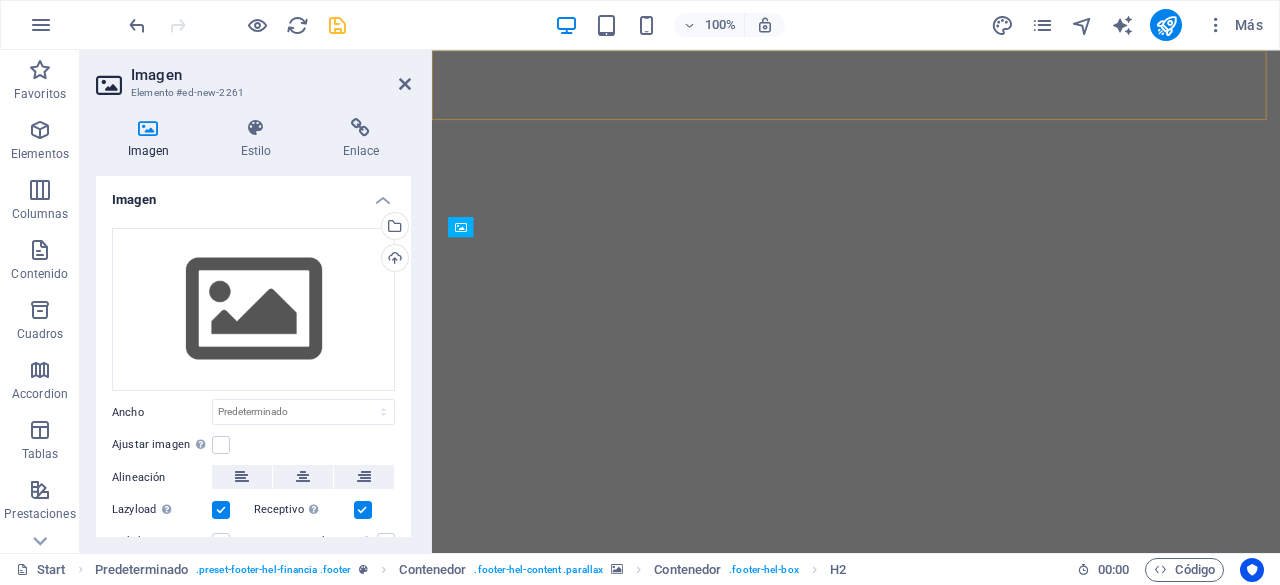 scroll, scrollTop: 6738, scrollLeft: 0, axis: vertical 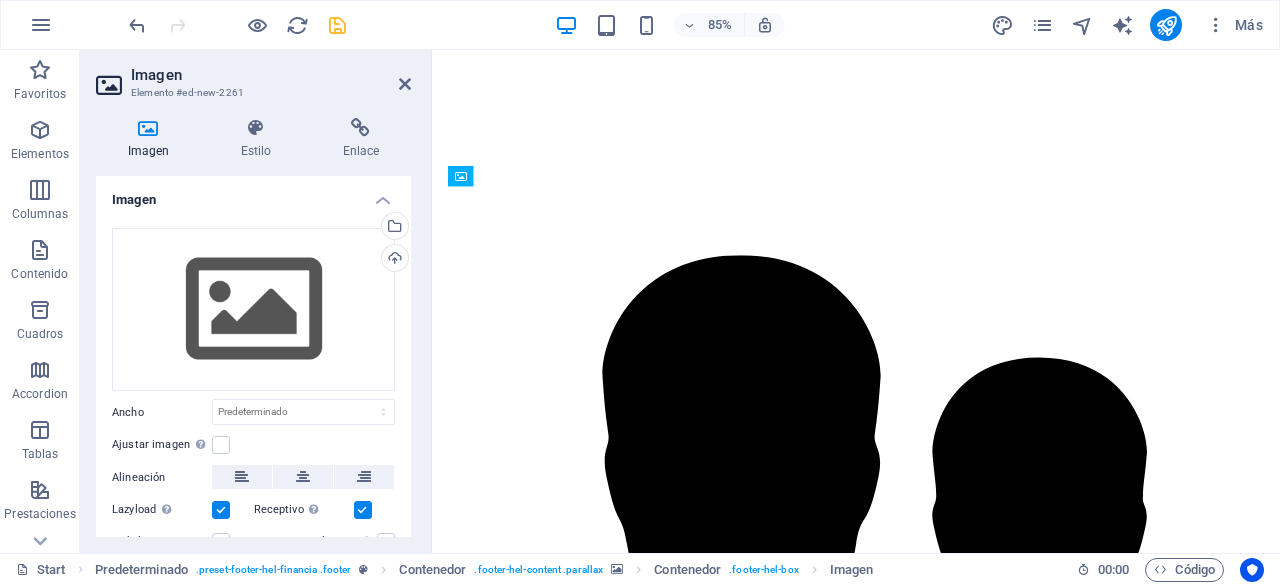 drag, startPoint x: 668, startPoint y: 304, endPoint x: 661, endPoint y: 219, distance: 85.28775 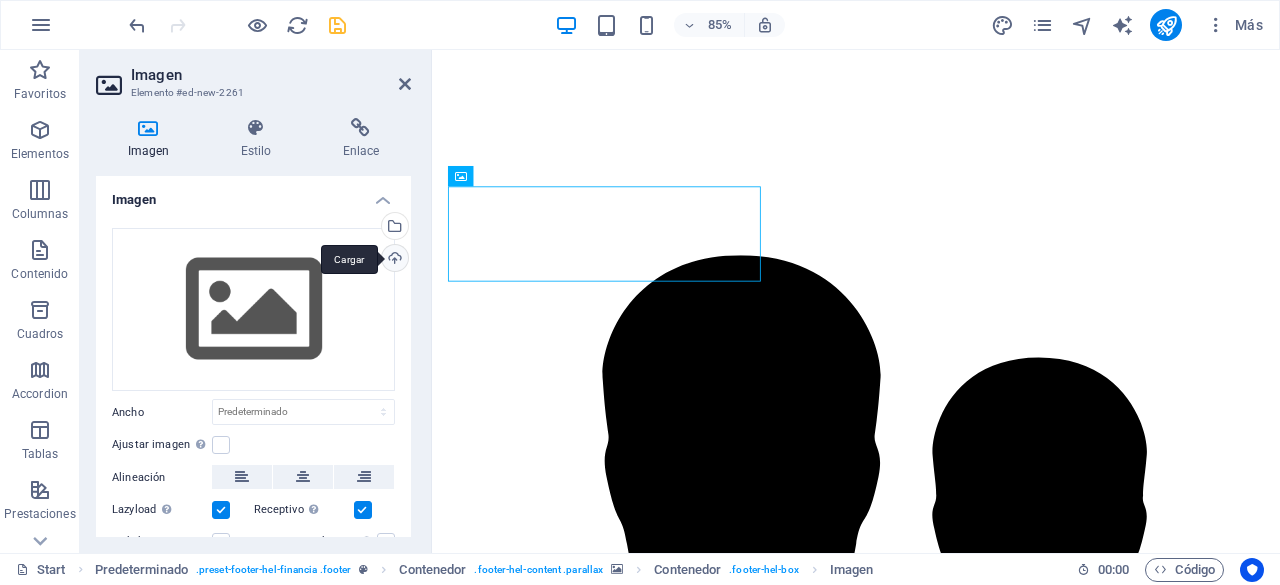 click on "Cargar" at bounding box center (393, 260) 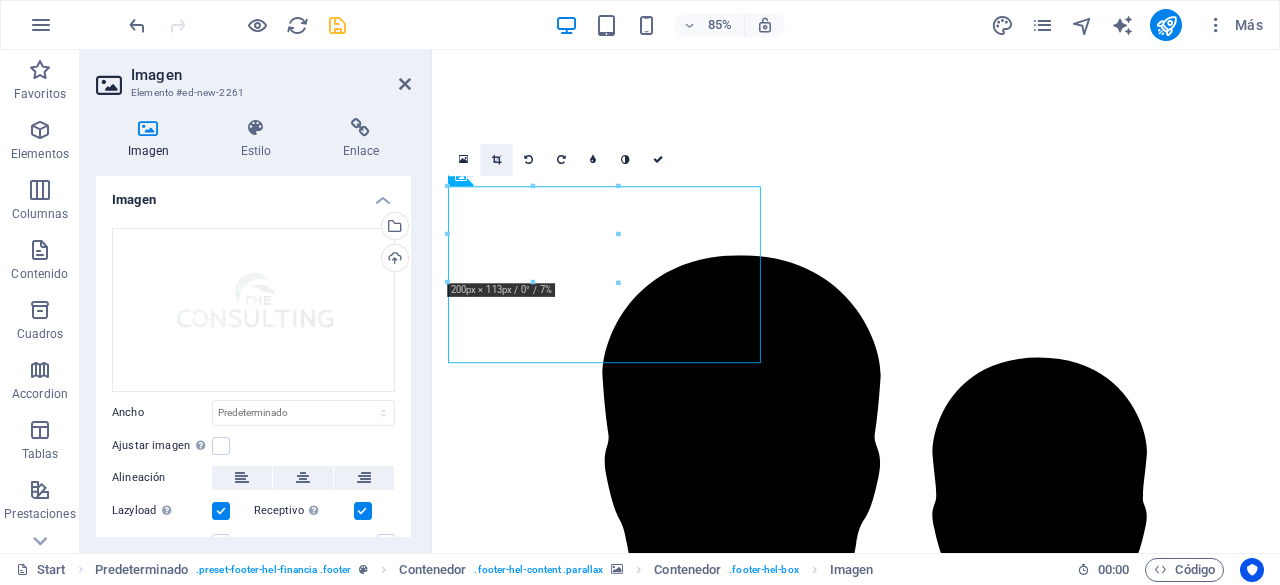 click at bounding box center (496, 160) 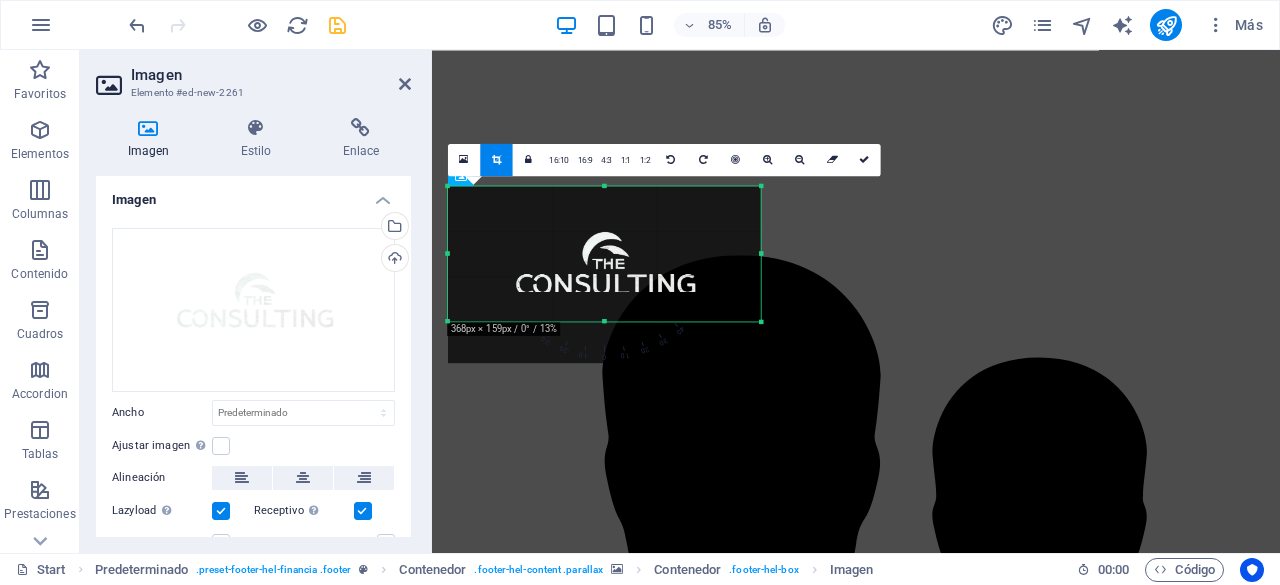 drag, startPoint x: 607, startPoint y: 362, endPoint x: 612, endPoint y: 301, distance: 61.204575 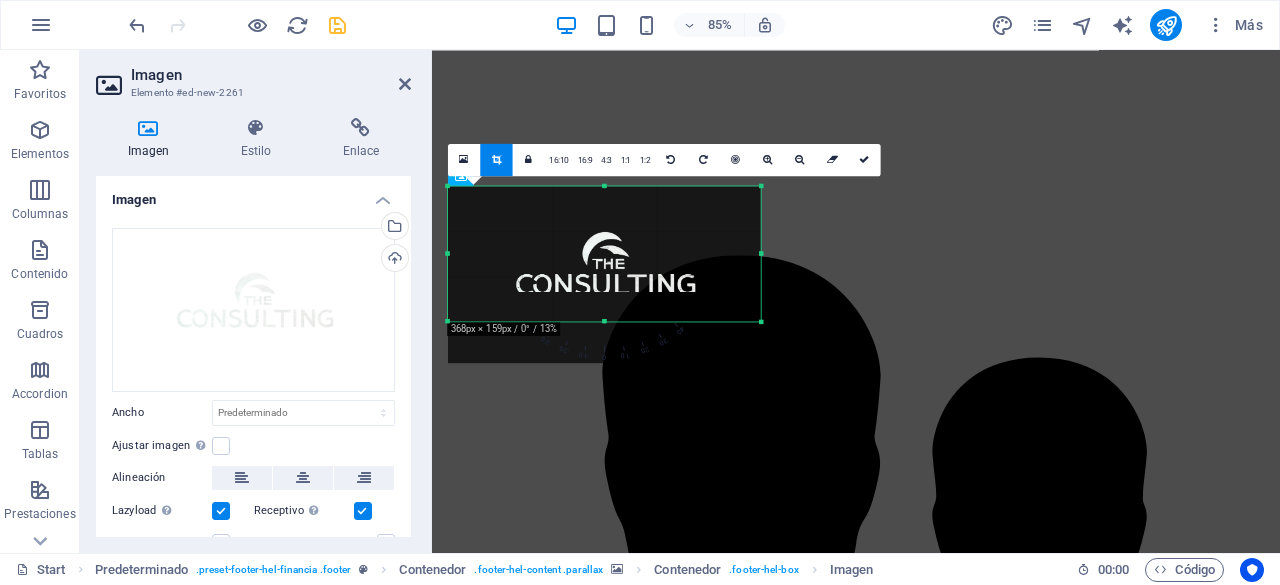 click on "180 170 160 150 140 130 120 110 100 90 80 70 60 50 40 30 20 10 0 -10 -20 -30 -40 -50 -60 -70 -80 -90 -100 -110 -120 -130 -140 -150 -160 -170 [DIMENSIONS] / 0° / 13% 16:10 16:9 4:3 1:1 1:2 0" at bounding box center (604, 253) 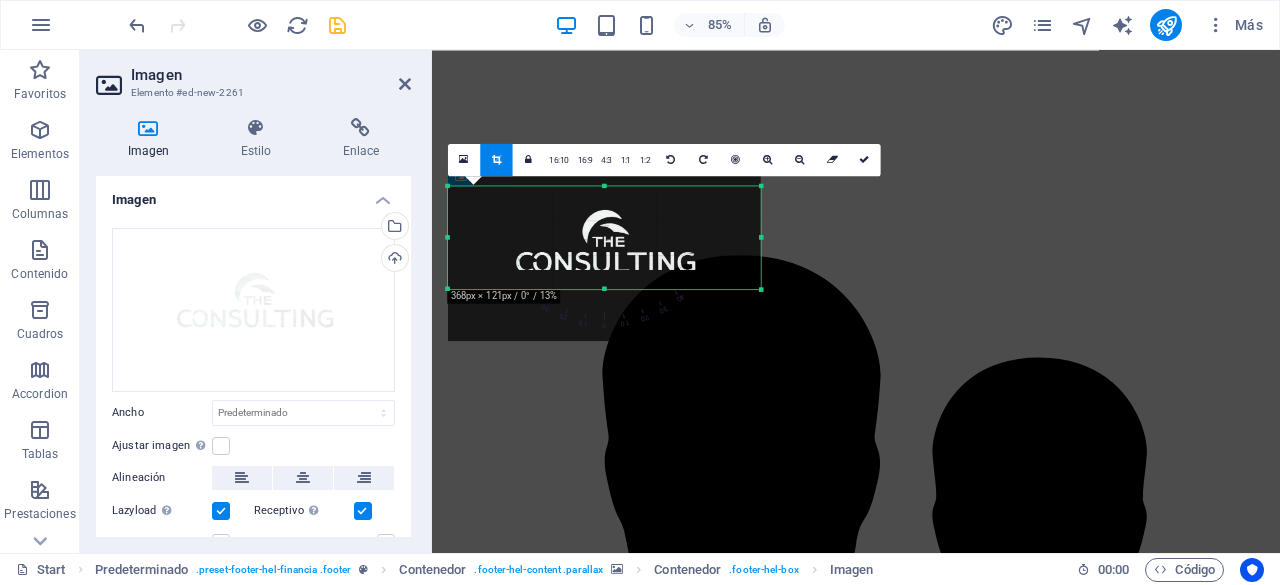 drag, startPoint x: 606, startPoint y: 184, endPoint x: 606, endPoint y: 211, distance: 27 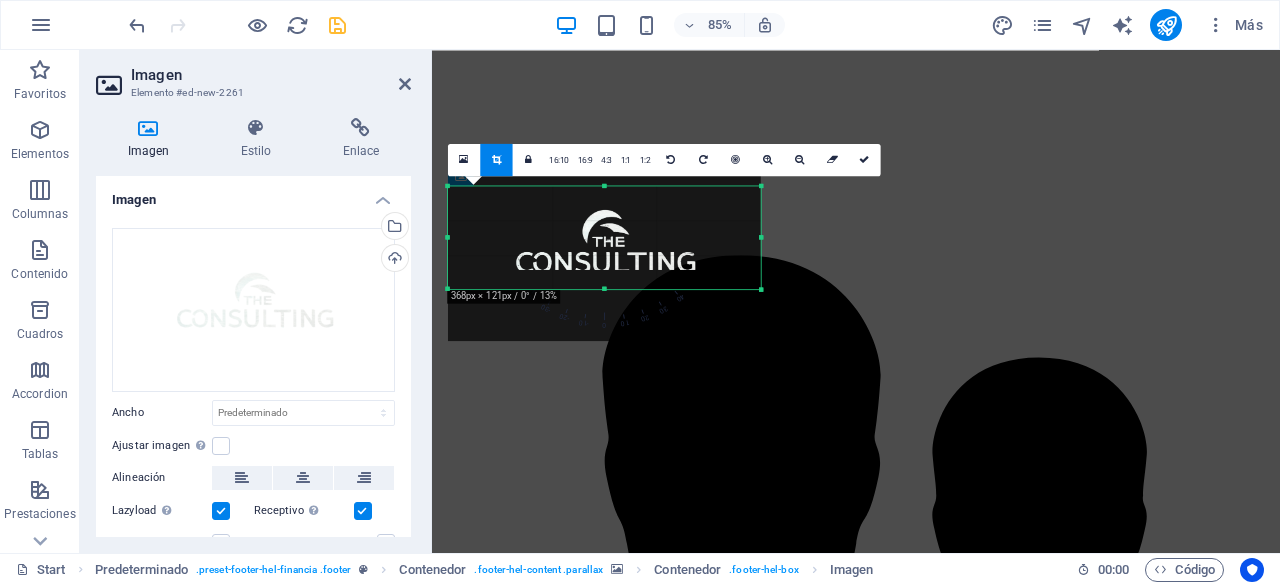 click on "180 170 160 150 140 130 120 110 100 90 80 70 60 50 40 30 20 10 0 -10 -20 -30 -40 -50 -60 -70 -80 -90 -100 -110 -120 -130 -140 -150 -160 -170 368px × 121px / 0° / 13% 16:10 16:9 4:3 1:1 1:2 0" at bounding box center (604, 237) 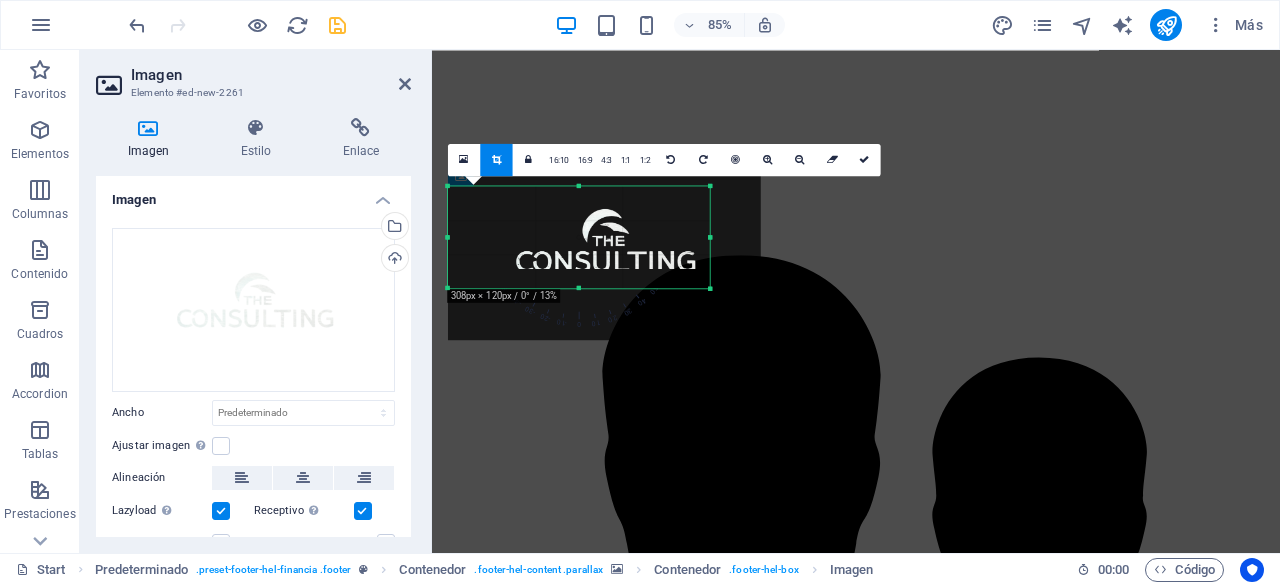 drag, startPoint x: 762, startPoint y: 239, endPoint x: 702, endPoint y: 246, distance: 60.40695 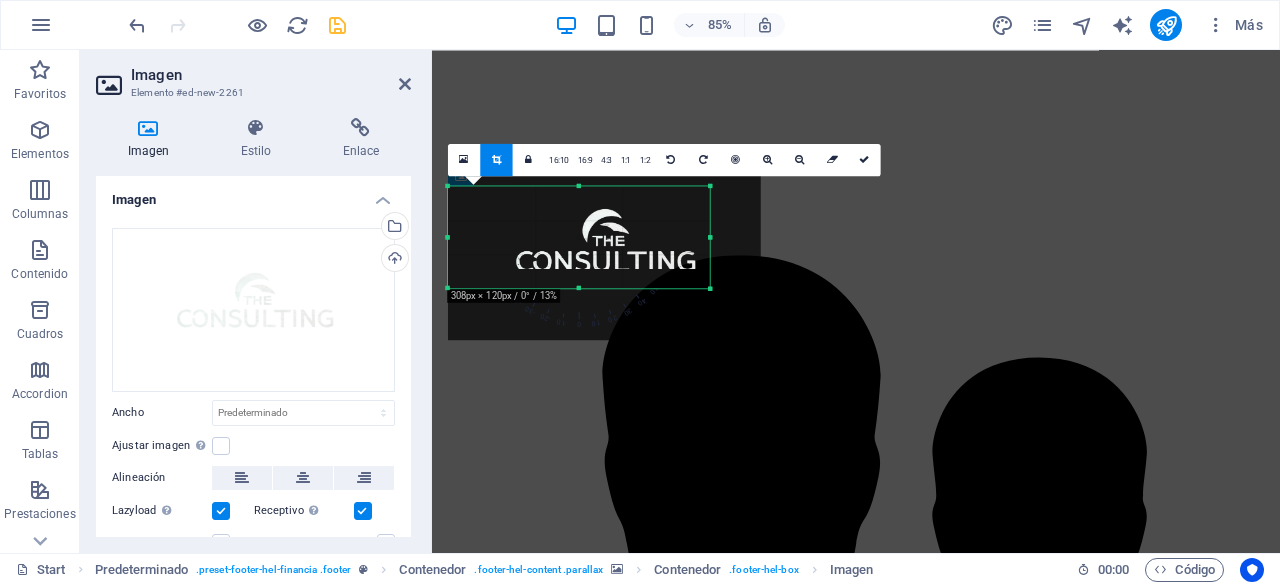 click on "180 170 160 150 140 130 120 110 100 90 80 70 60 50 40 30 20 10 0 -10 -20 -30 -40 -50 -60 -70 -80 -90 -100 -110 -120 -130 -140 -150 -160 -170 308px × 120px / 0° / 13% 16:10 16:9 4:3 1:1 1:2 0" at bounding box center (579, 237) 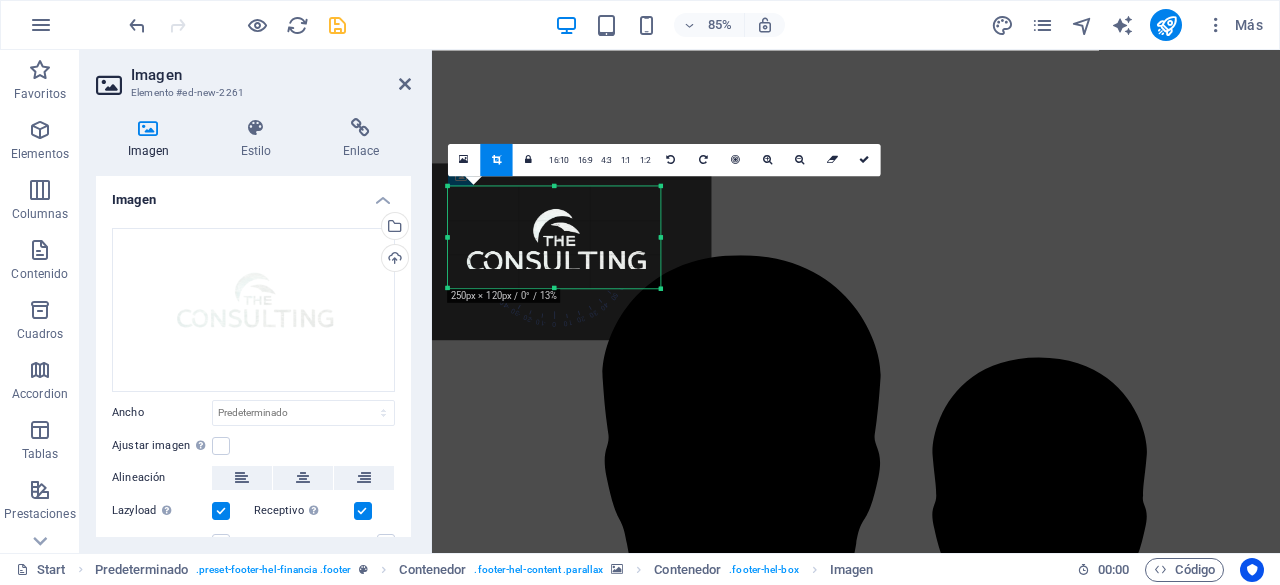 drag, startPoint x: 450, startPoint y: 239, endPoint x: 508, endPoint y: 239, distance: 58 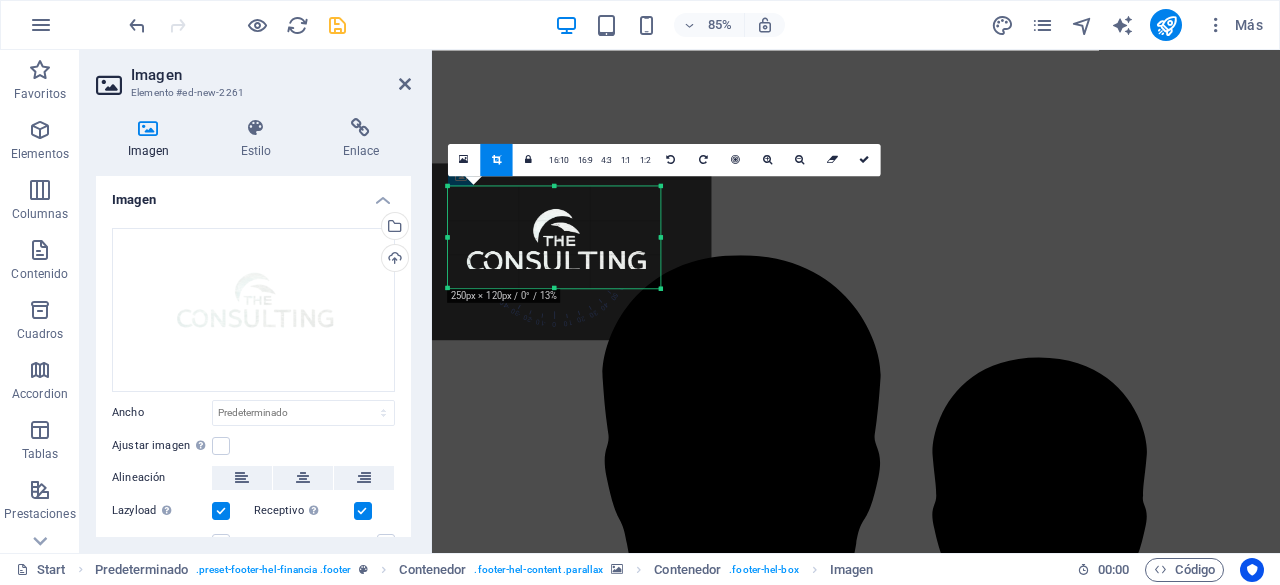 click on "180 170 160 150 140 130 120 110 100 90 80 70 60 50 40 30 20 10 0 -10 -20 -30 -40 -50 -60 -70 -80 -90 -100 -110 -120 -130 -140 -150 -160 -170 250px × 120px / 0° / 13% 16:10 16:9 4:3 1:1 1:2 0" at bounding box center (554, 237) 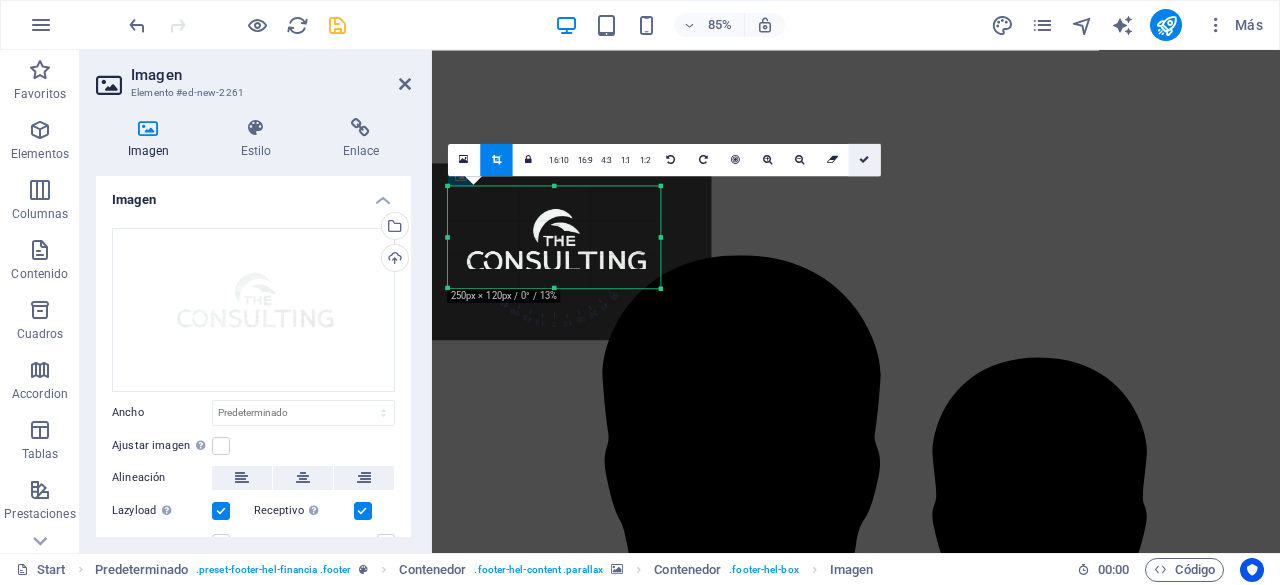 click at bounding box center (864, 160) 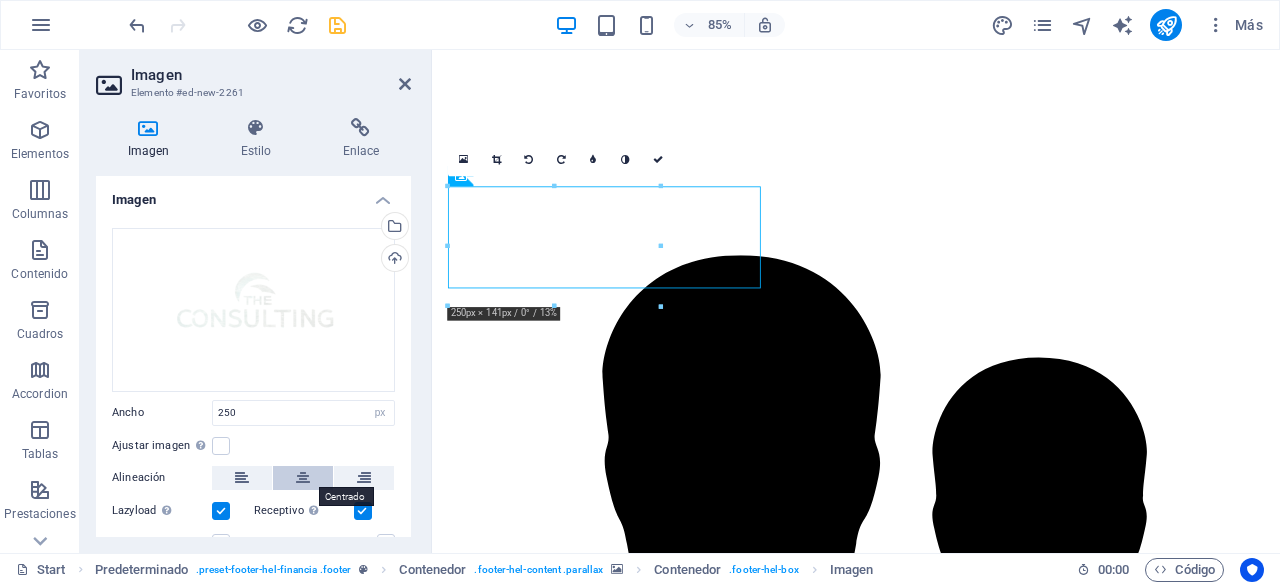 click at bounding box center [303, 478] 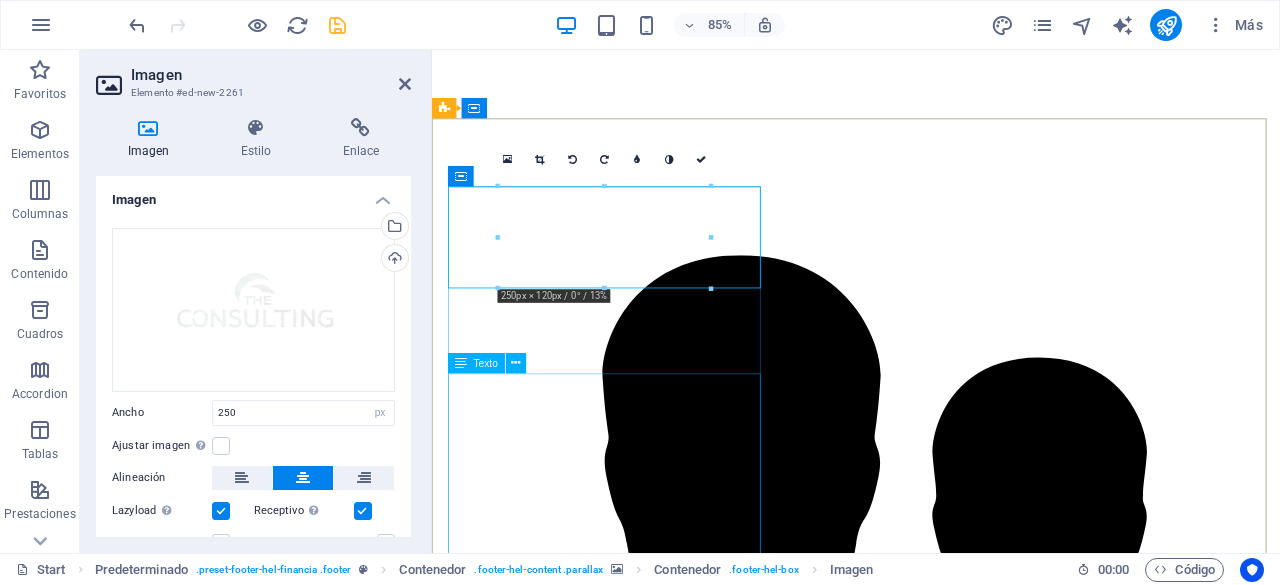 click on "The Consulting [NUMBER] [STREET] , [CITY] [POSTAL_CODE] [PHONE] [EMAIL] Legal Notice | Privacy" at bounding box center (931, 25038) 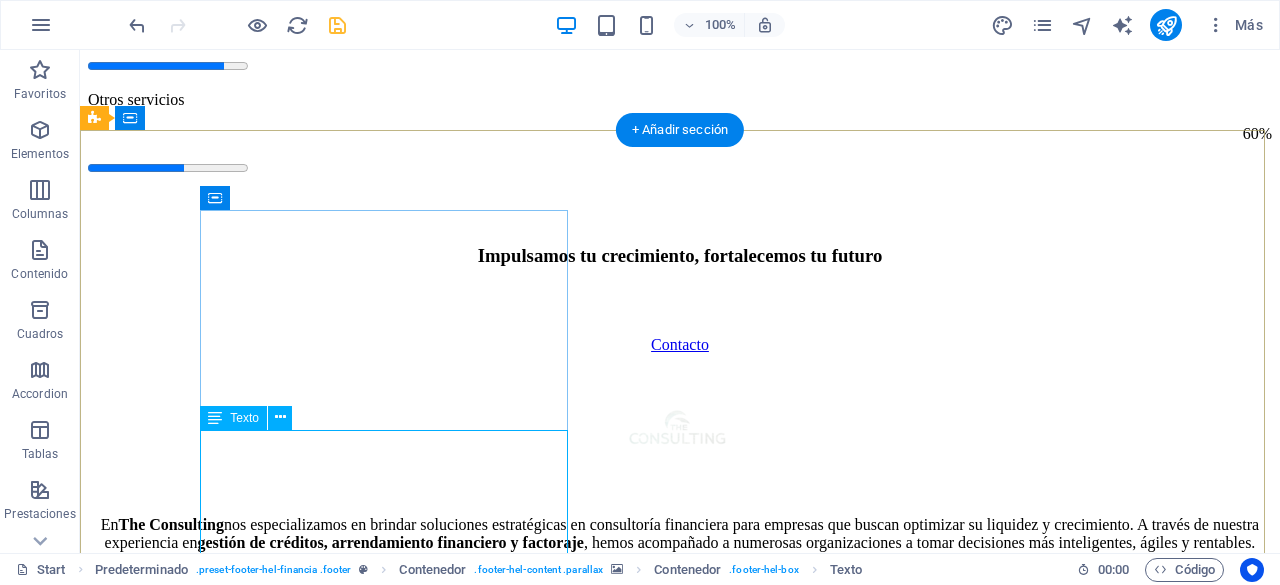 scroll, scrollTop: 6422, scrollLeft: 0, axis: vertical 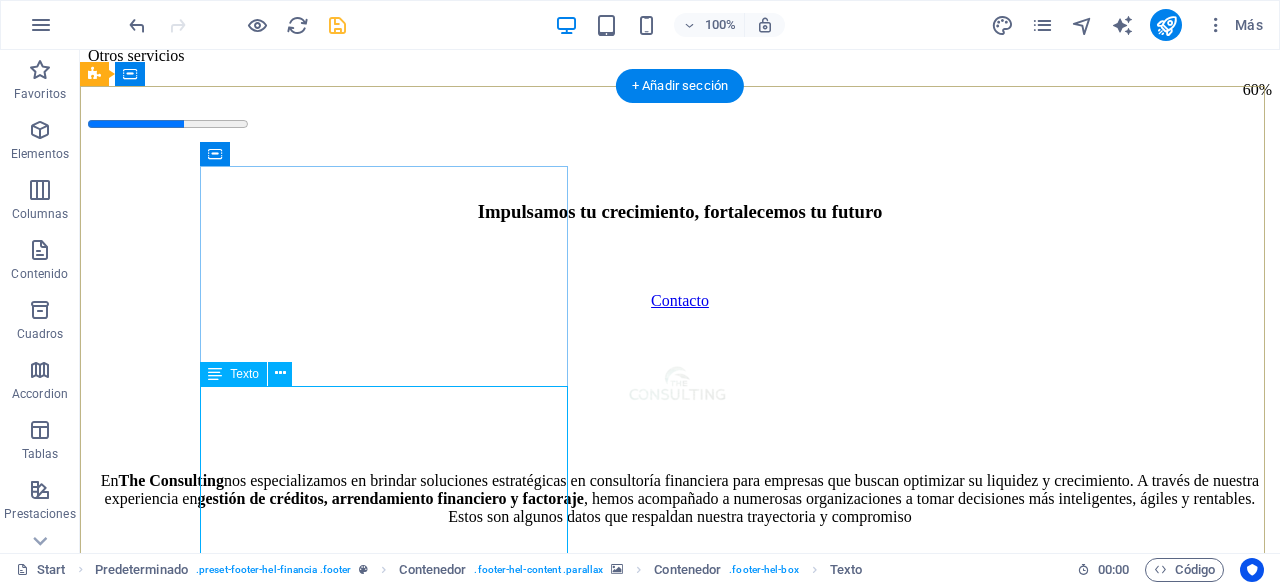 click on "The Consulting [NUMBER] [STREET] , [CITY] [POSTAL_CODE] [PHONE] [EMAIL] Legal Notice | Privacy" at bounding box center [680, 28278] 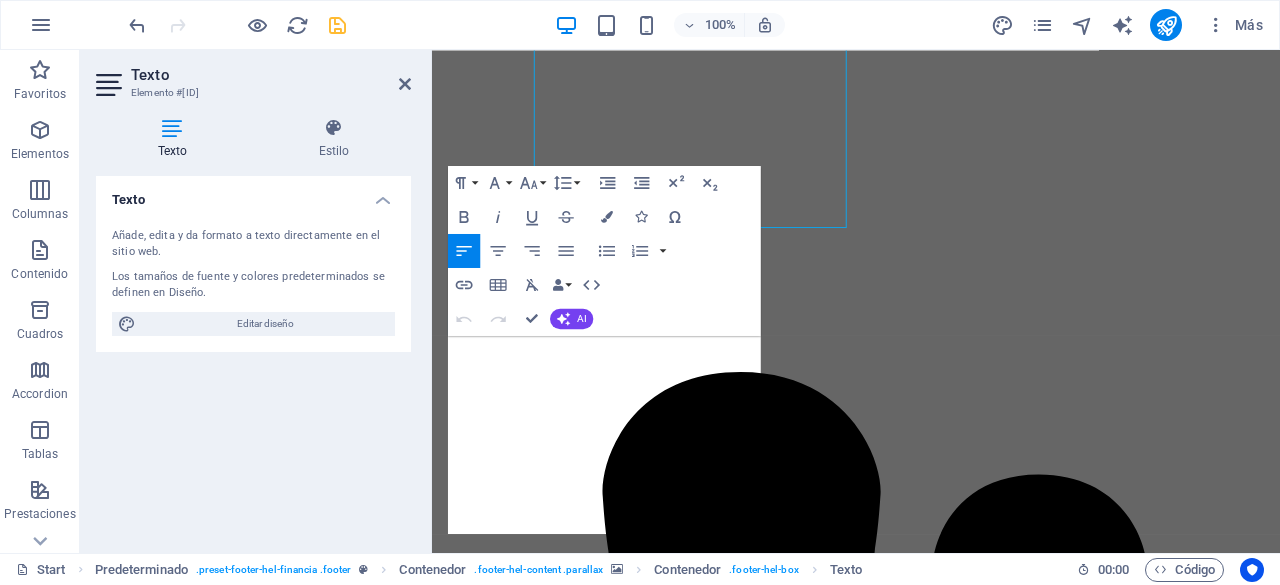 scroll, scrollTop: 6782, scrollLeft: 0, axis: vertical 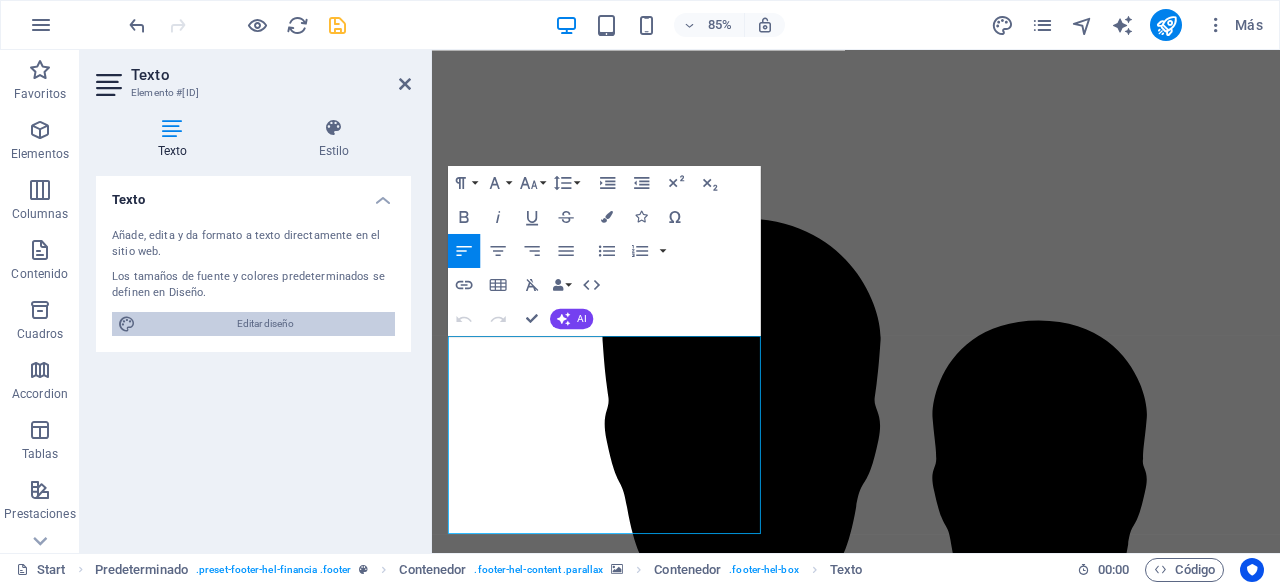 click on "Editar diseño" at bounding box center [265, 324] 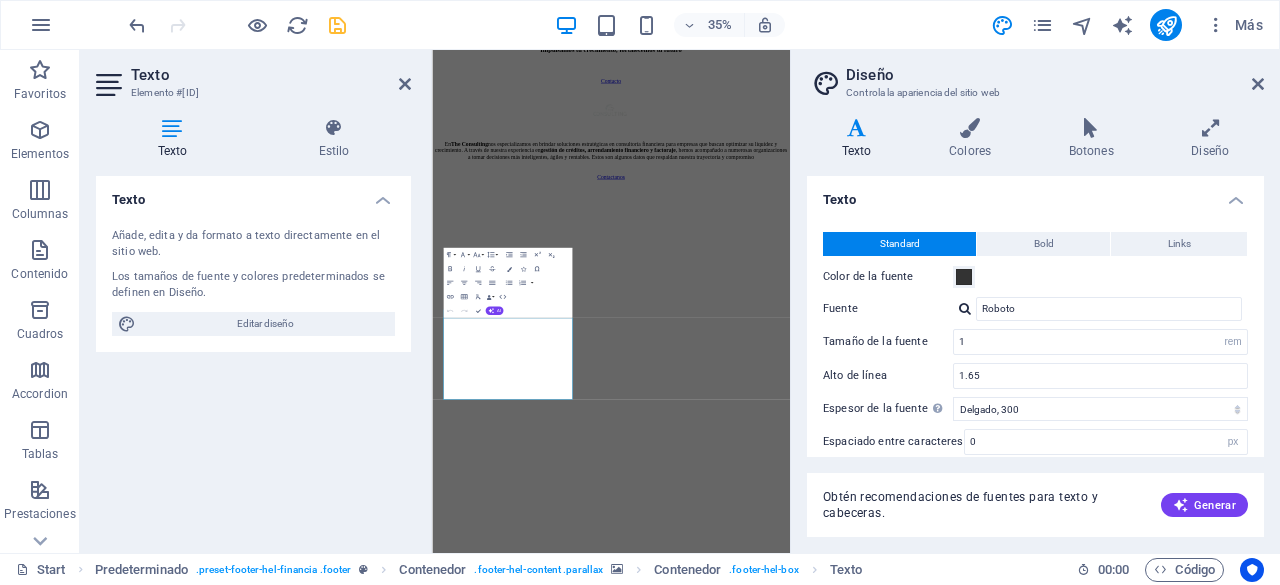 scroll, scrollTop: 7150, scrollLeft: 0, axis: vertical 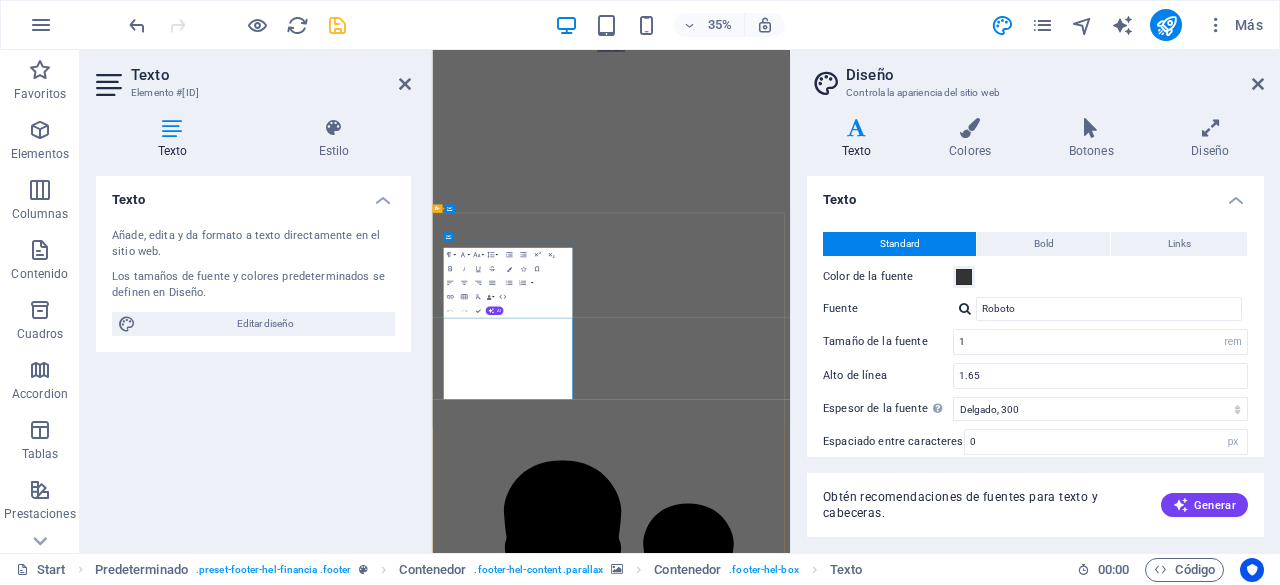 click on "The Consulting [NUMBER] [STREET] , [CITY] [POSTAL_CODE] [PHONE] [EMAIL] Legal Notice | Privacy" at bounding box center [943, 27559] 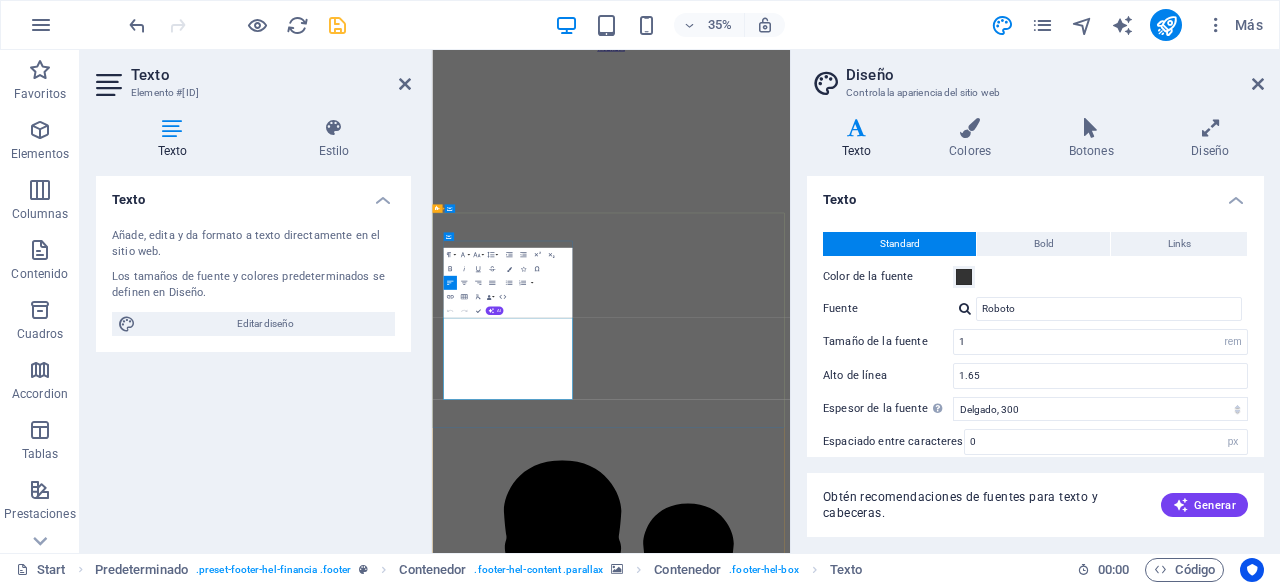 click on "401 F St NW" at bounding box center (487, 27524) 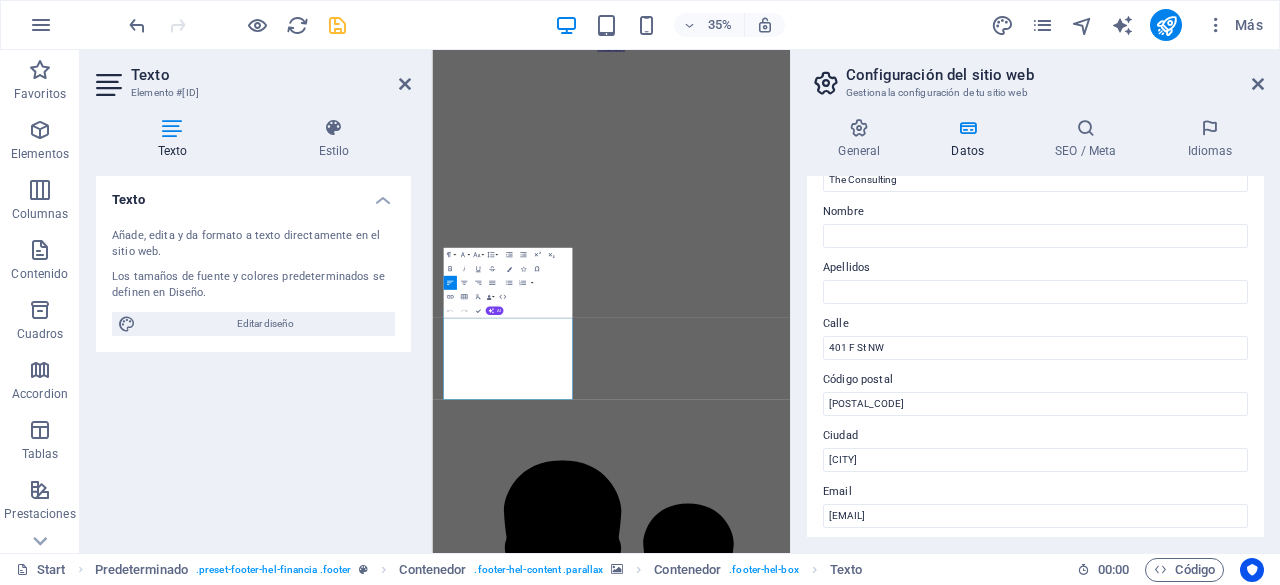scroll, scrollTop: 90, scrollLeft: 0, axis: vertical 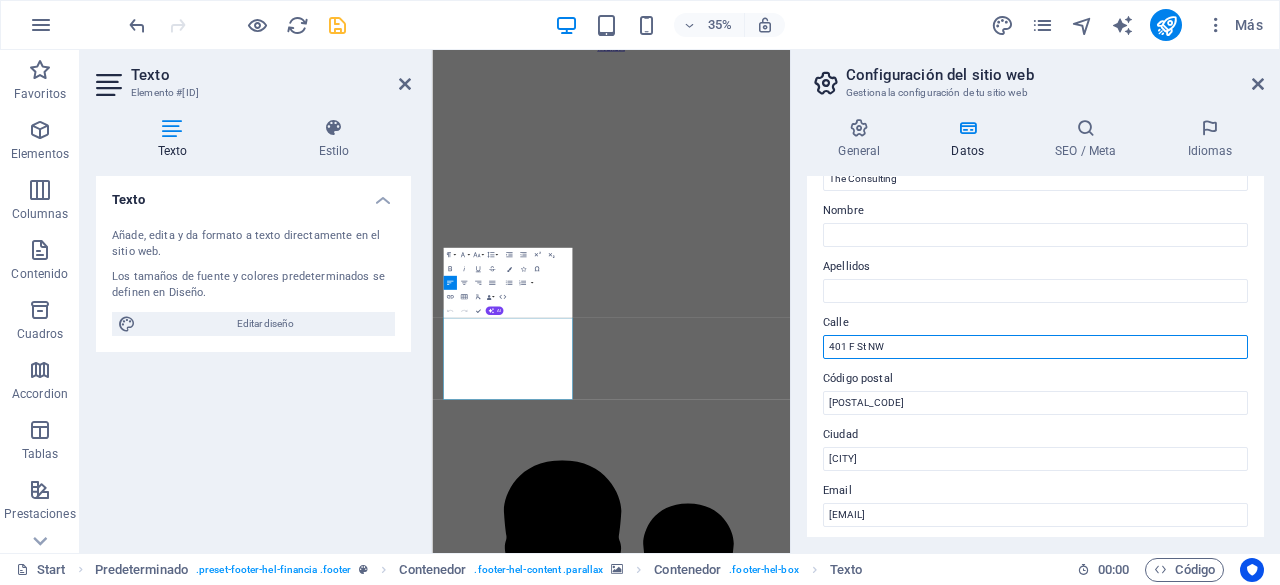 click on "401 F St NW" at bounding box center [1035, 347] 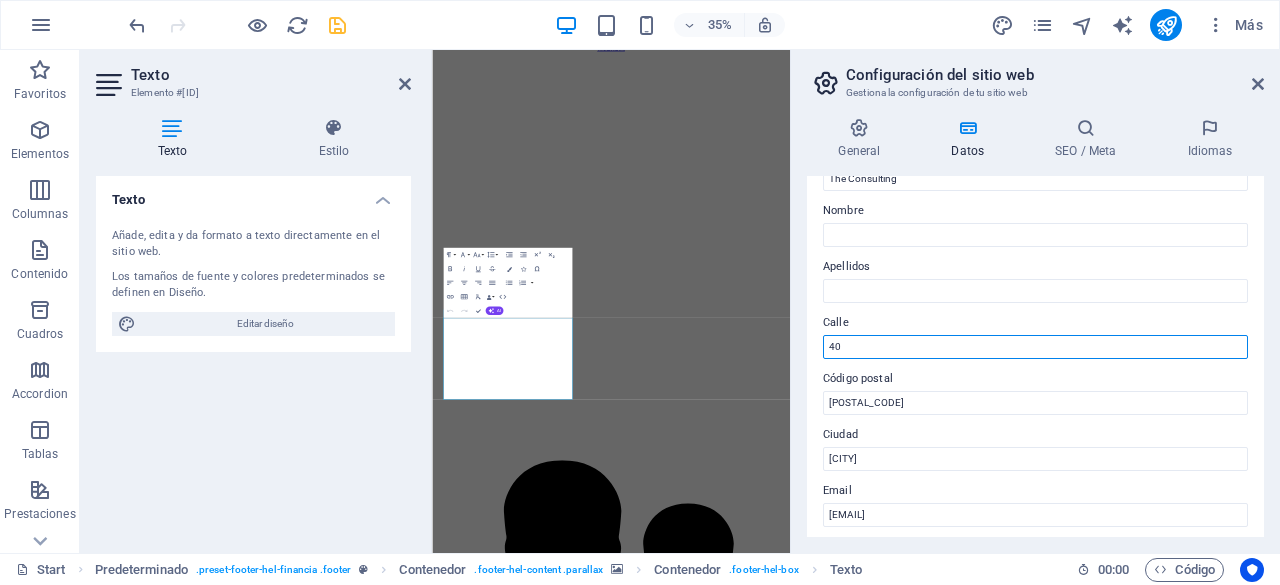 type on "4" 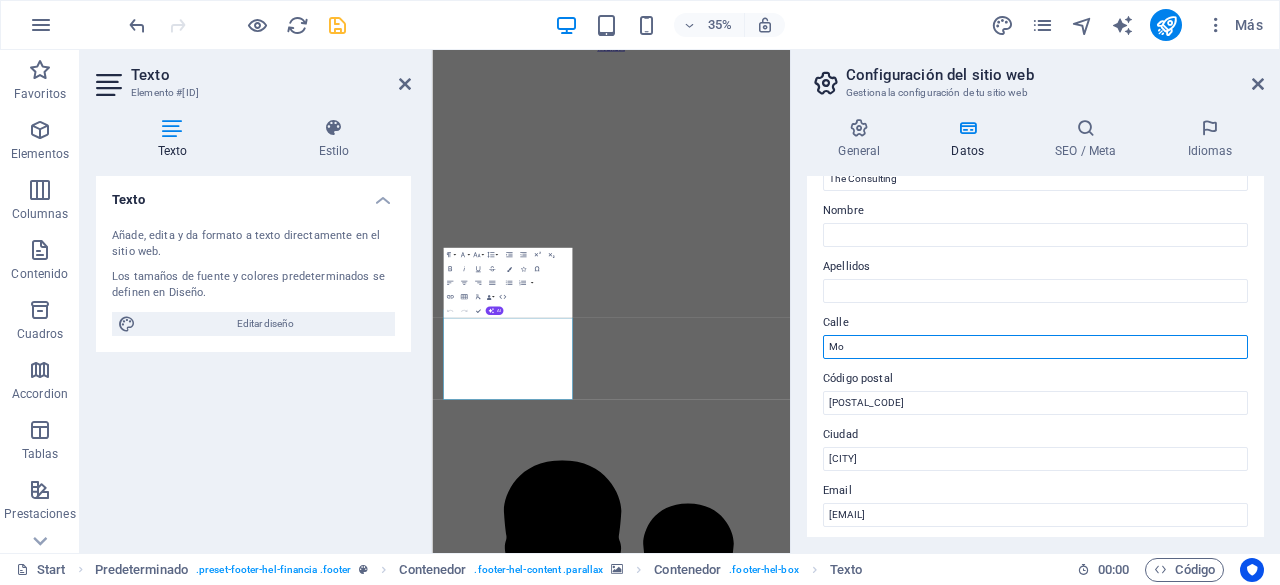 type on "M" 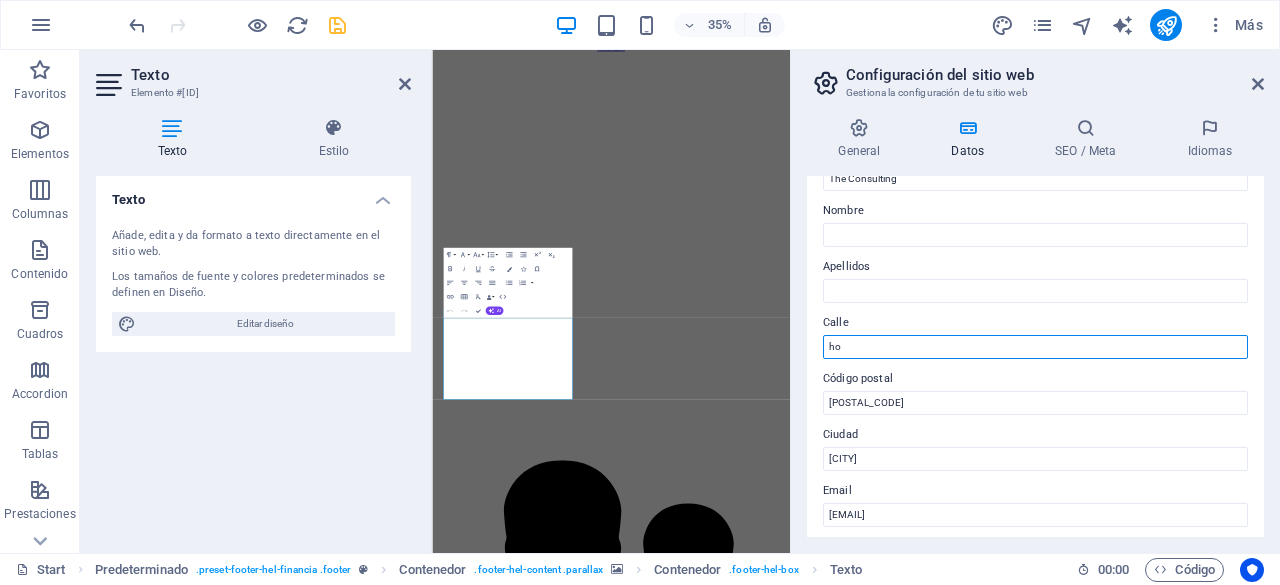 type on "h" 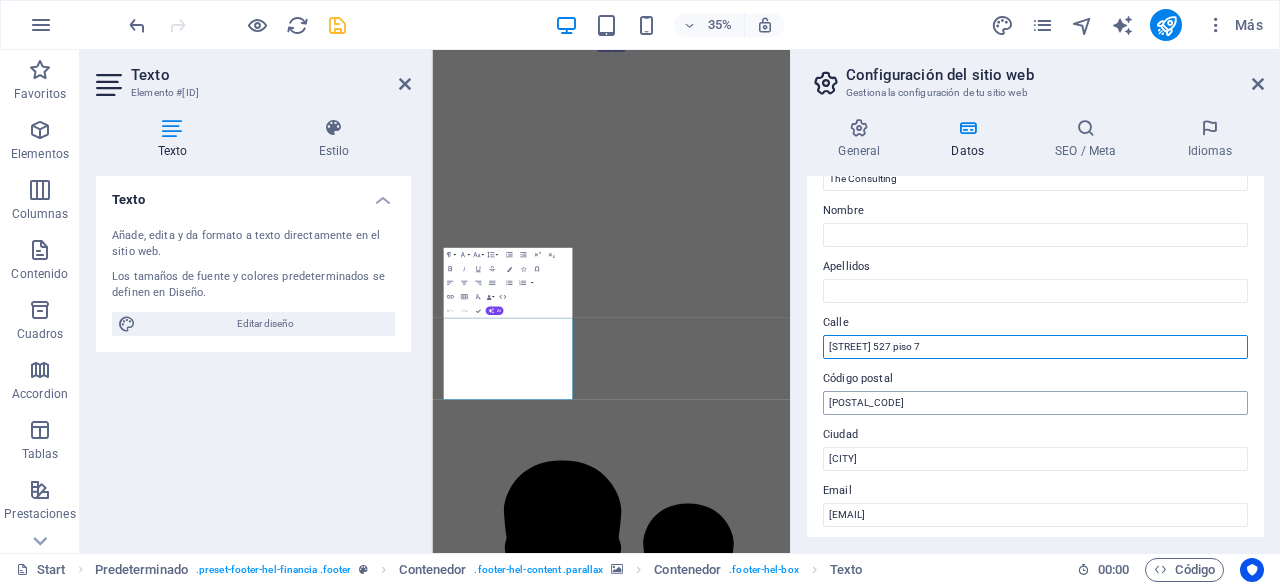 type on "[STREET] 527 piso 7" 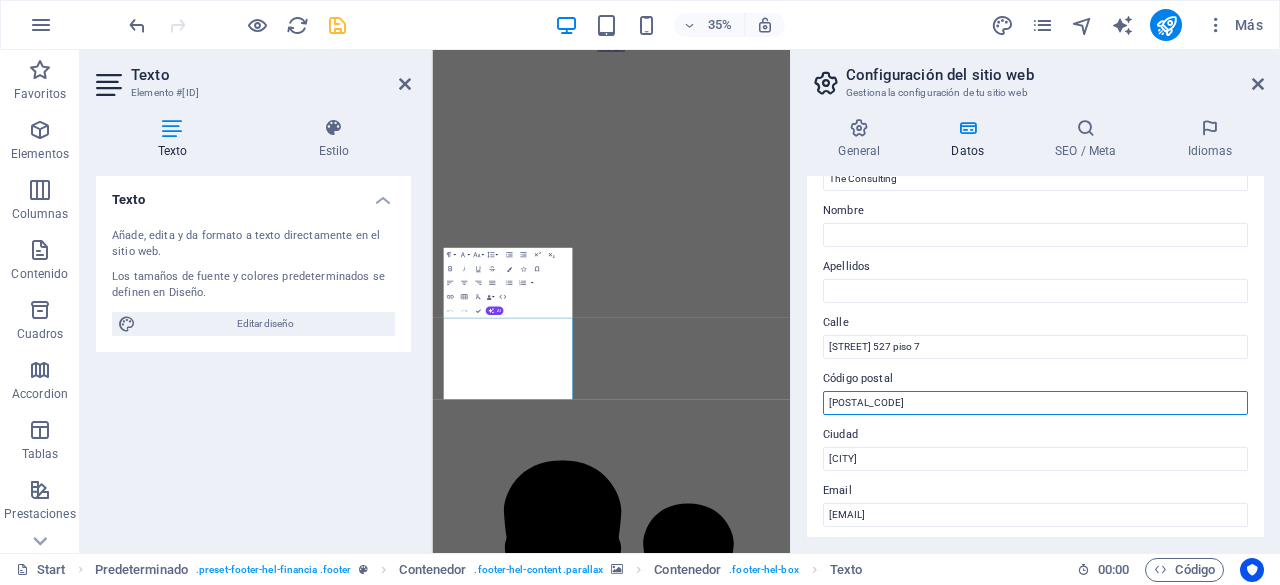 click on "[POSTAL_CODE]" at bounding box center (1035, 403) 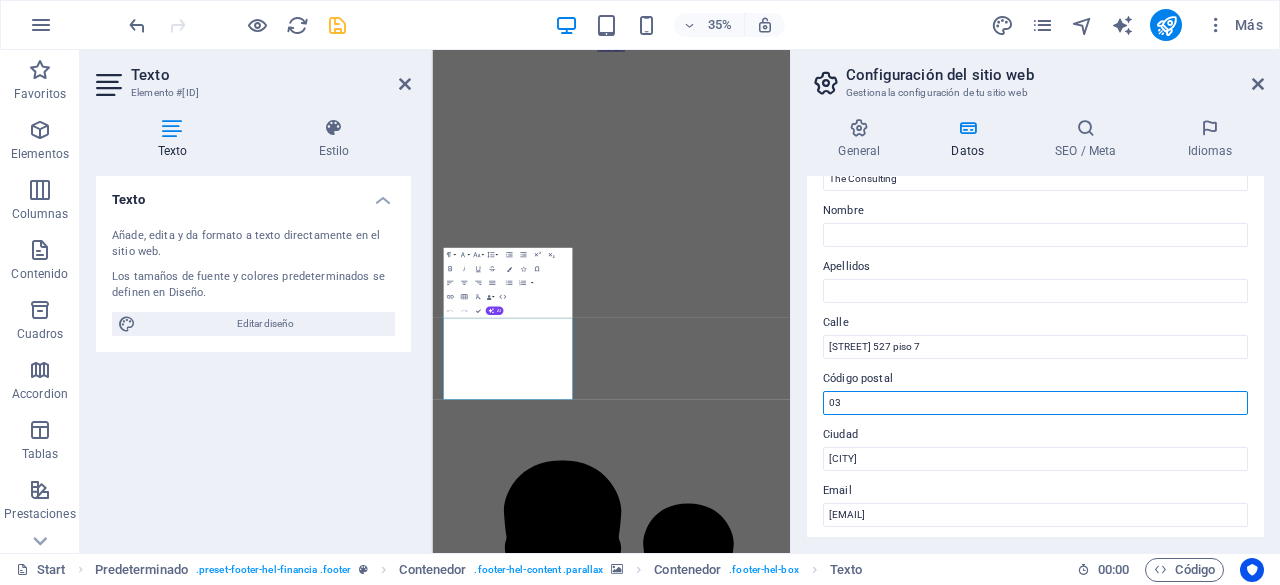 type on "0" 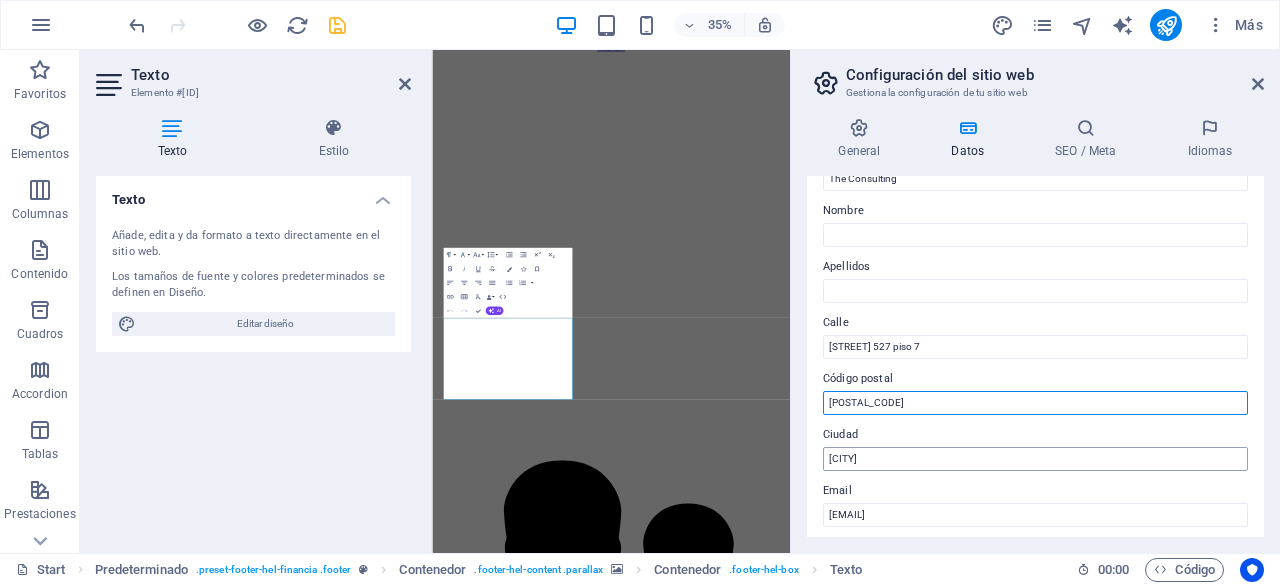 type on "[POSTAL_CODE]" 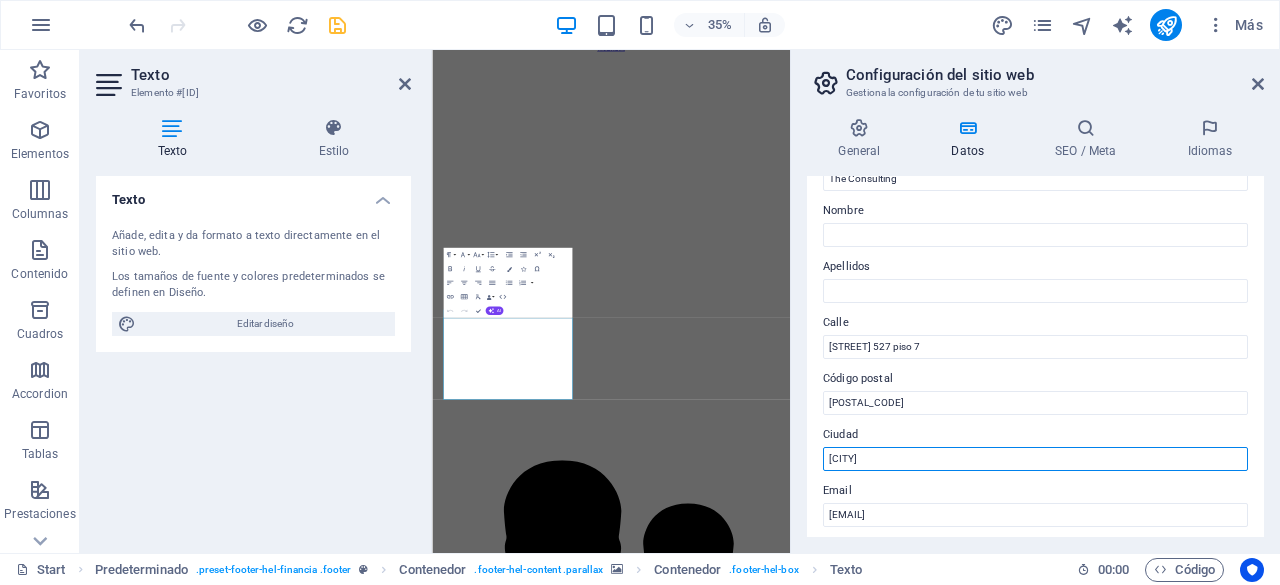 click on "[CITY]" at bounding box center (1035, 459) 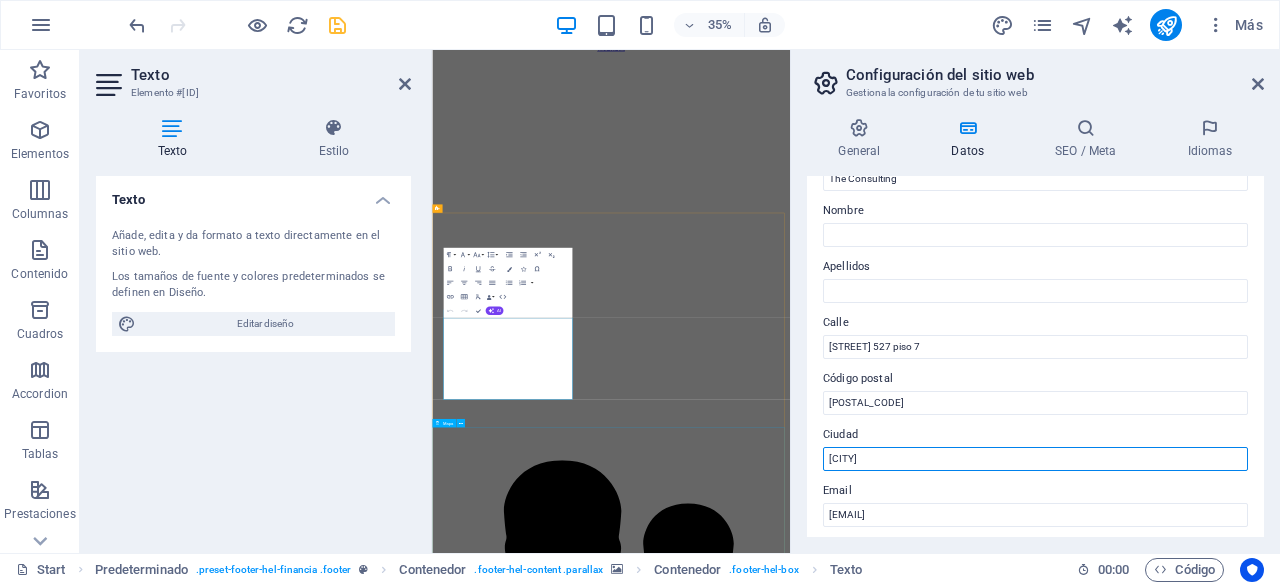 drag, startPoint x: 1352, startPoint y: 508, endPoint x: 1420, endPoint y: 1220, distance: 715.2398 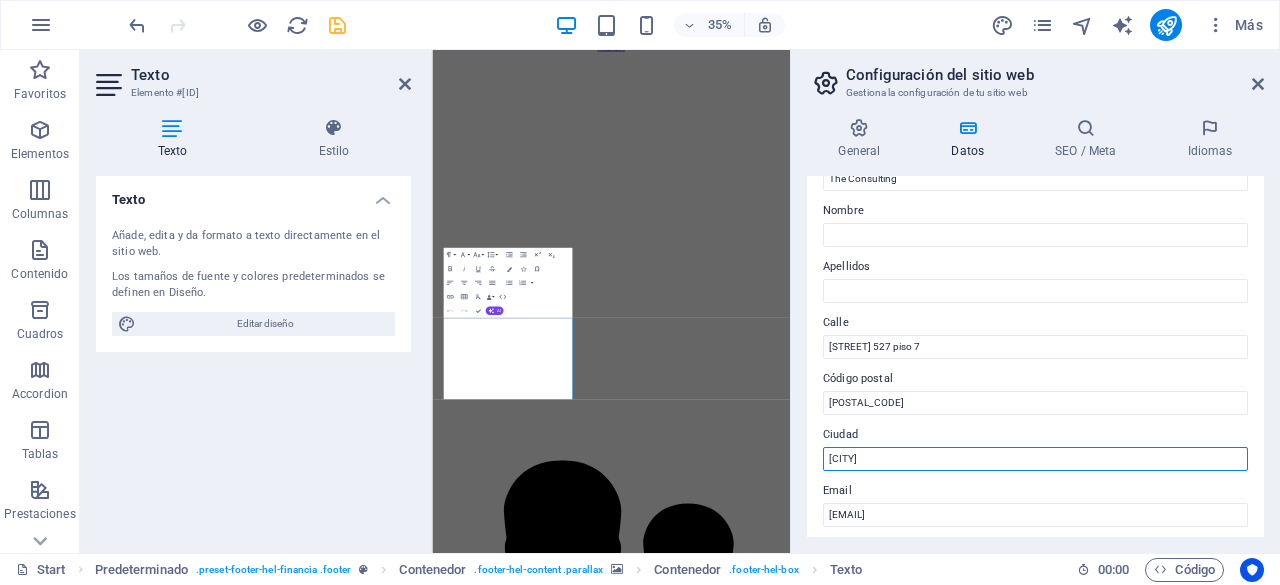 click on "[CITY]" at bounding box center (1035, 459) 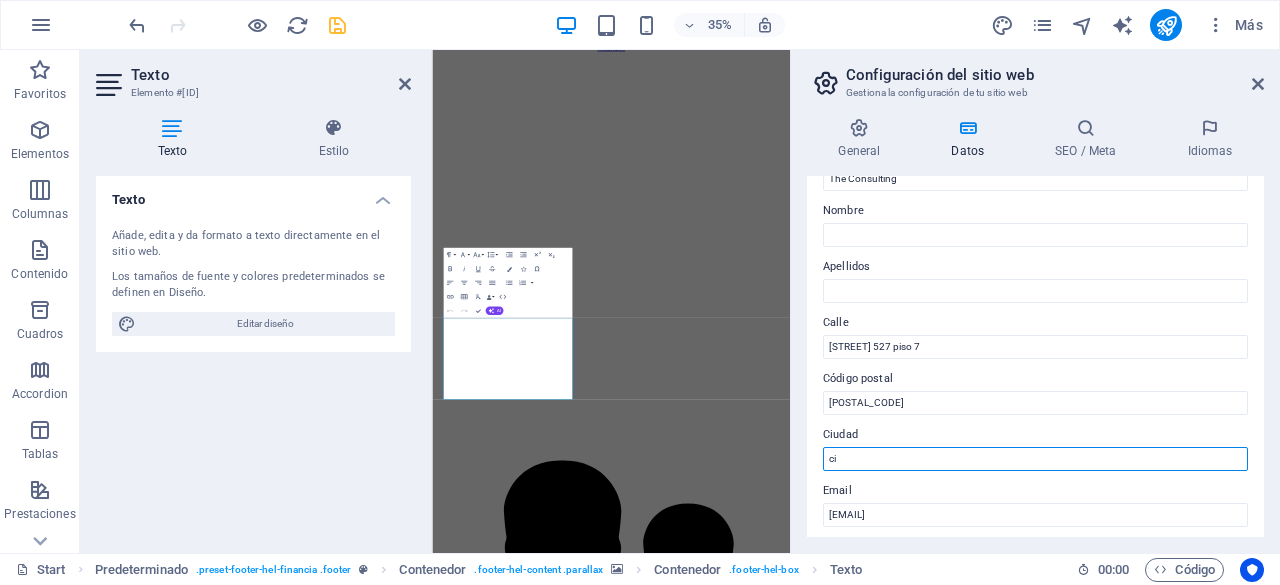 type on "c" 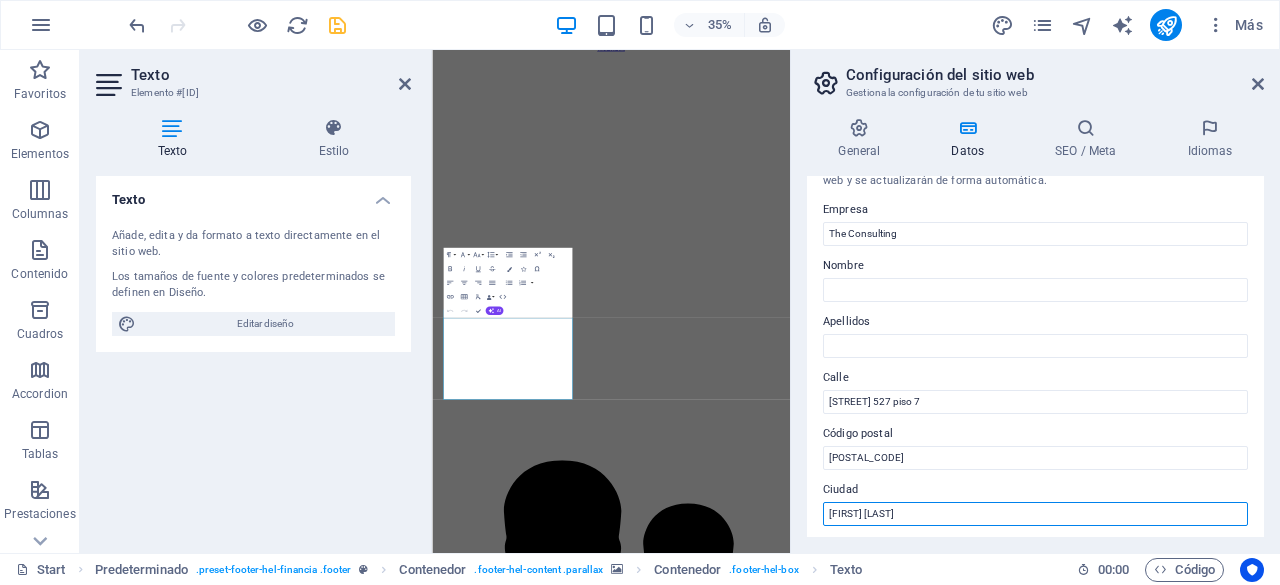 scroll, scrollTop: 0, scrollLeft: 0, axis: both 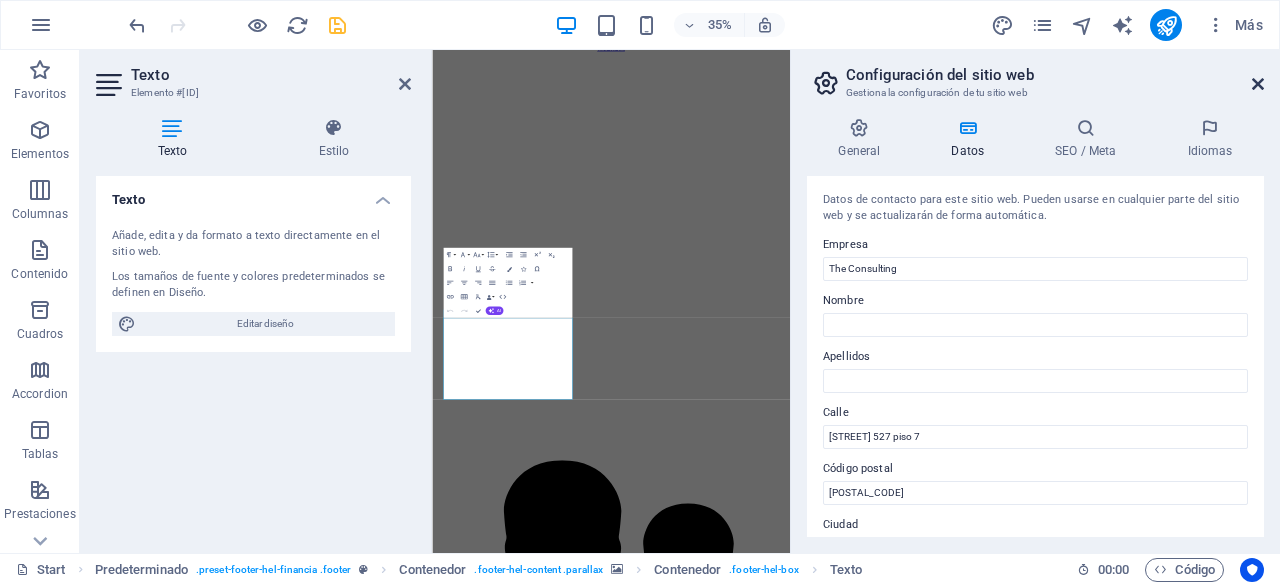 type on "[FIRST] [LAST]" 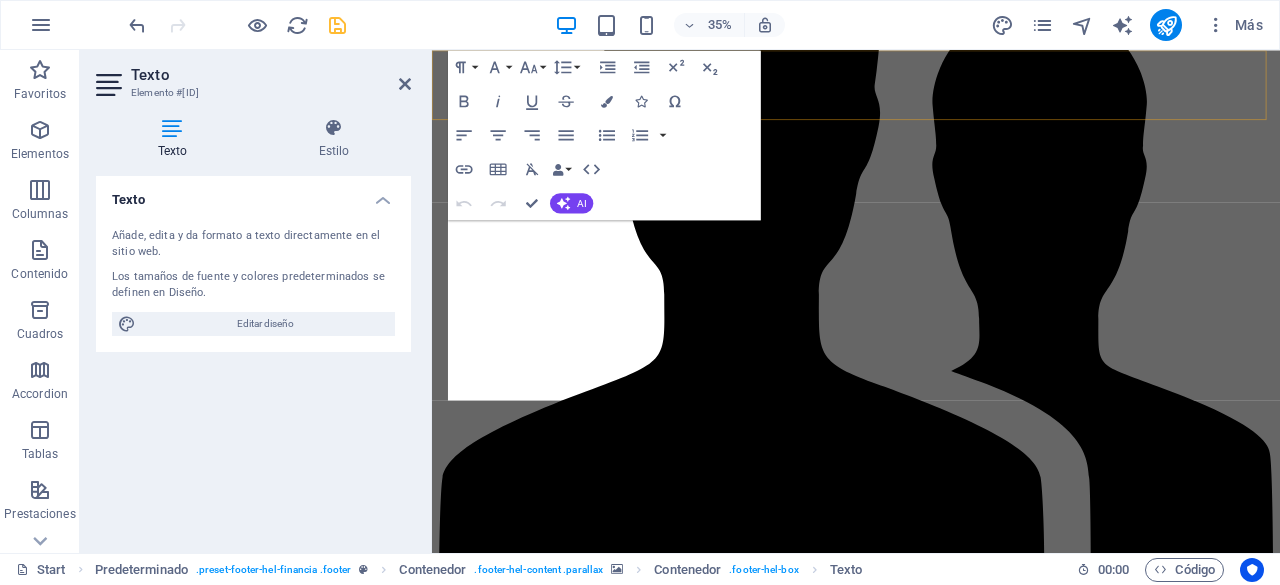 scroll, scrollTop: 6938, scrollLeft: 0, axis: vertical 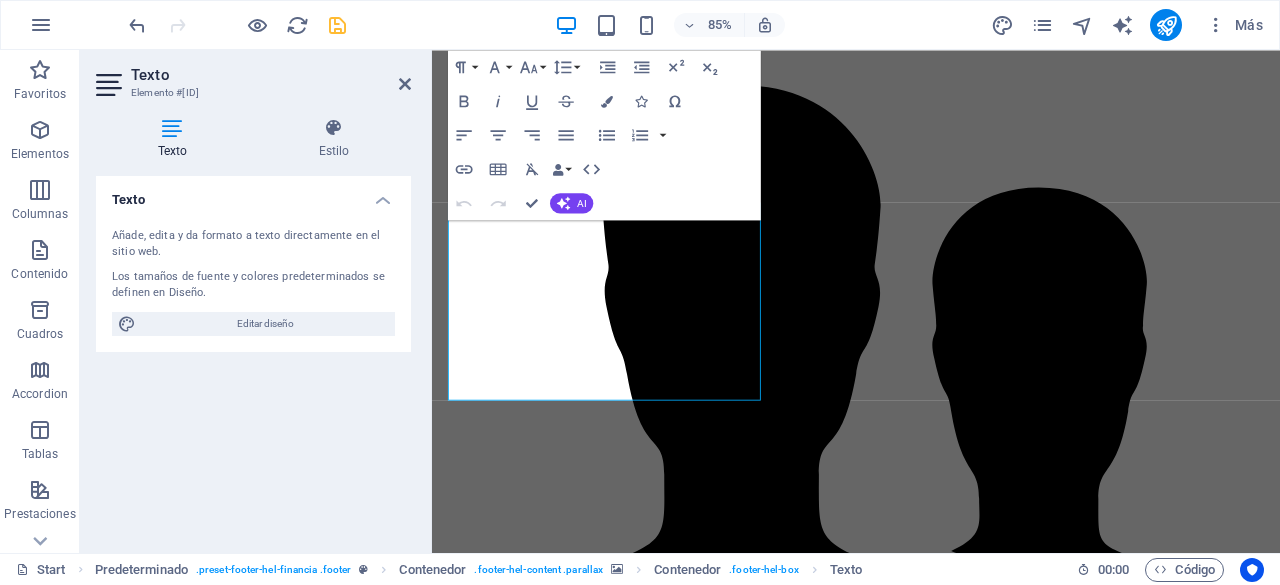 click at bounding box center (931, 23954) 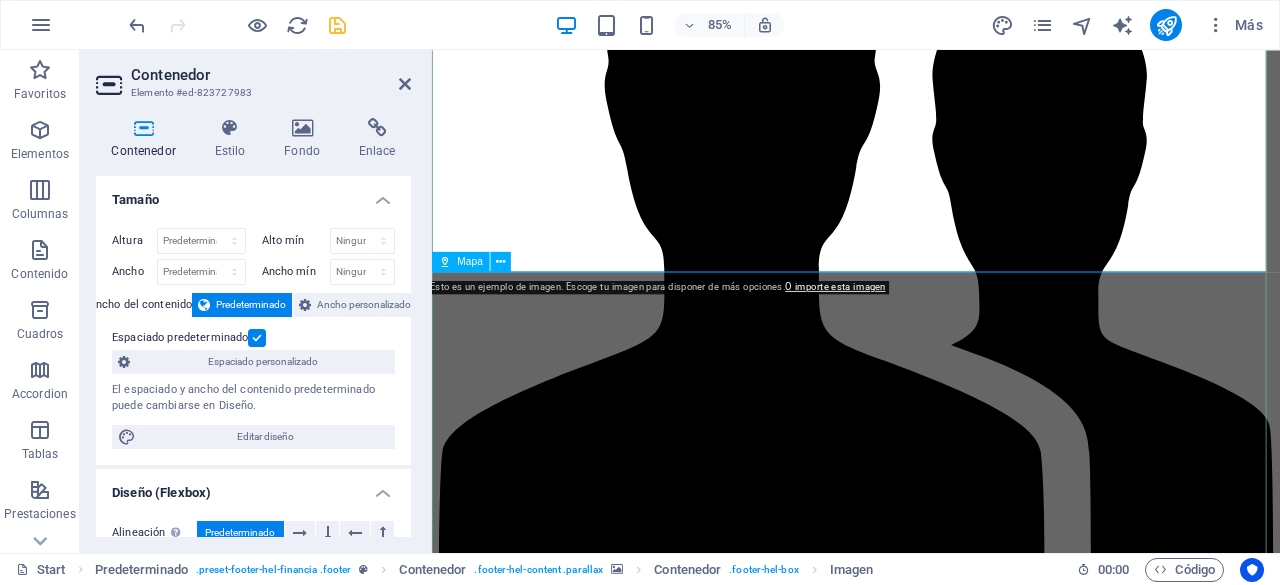 scroll, scrollTop: 7184, scrollLeft: 0, axis: vertical 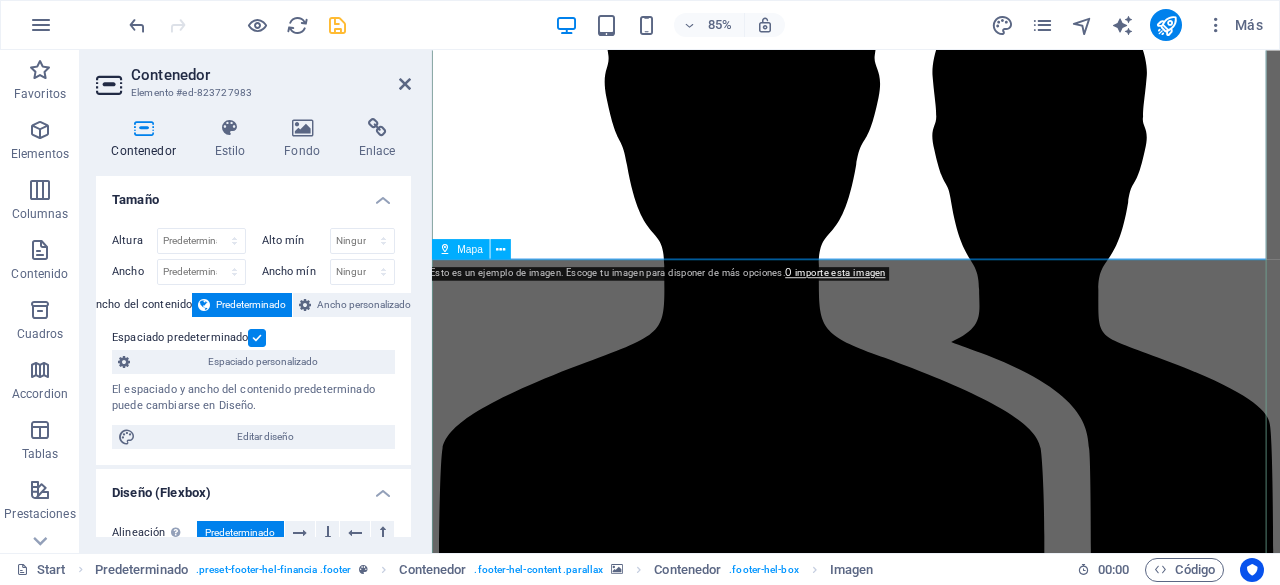 click at bounding box center (931, 25221) 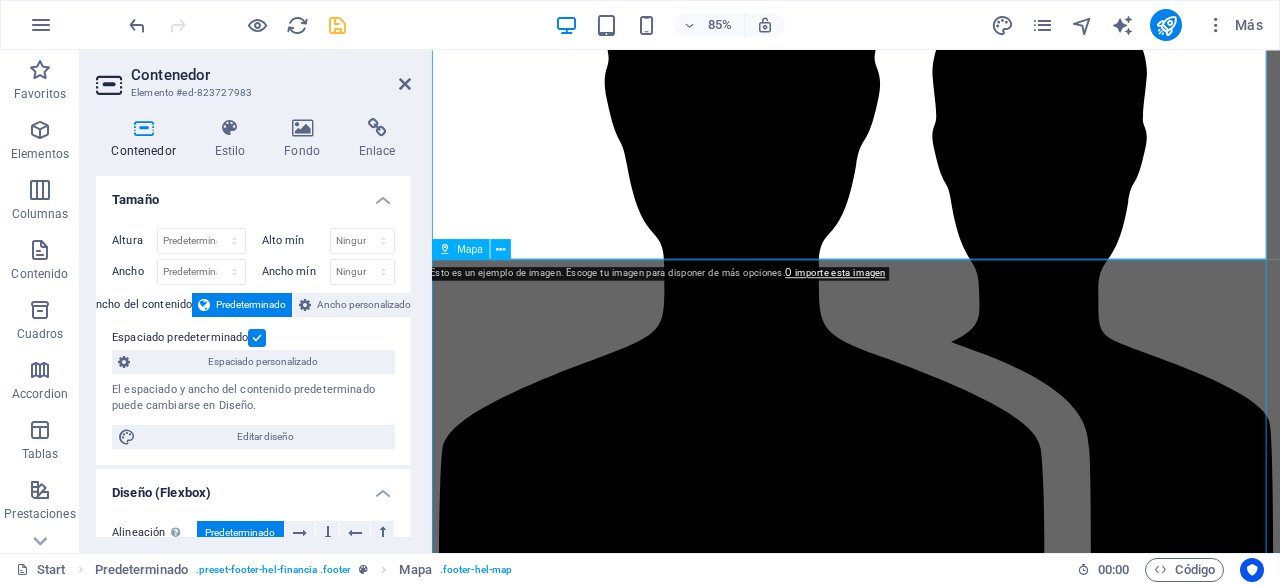 click at bounding box center [931, 25221] 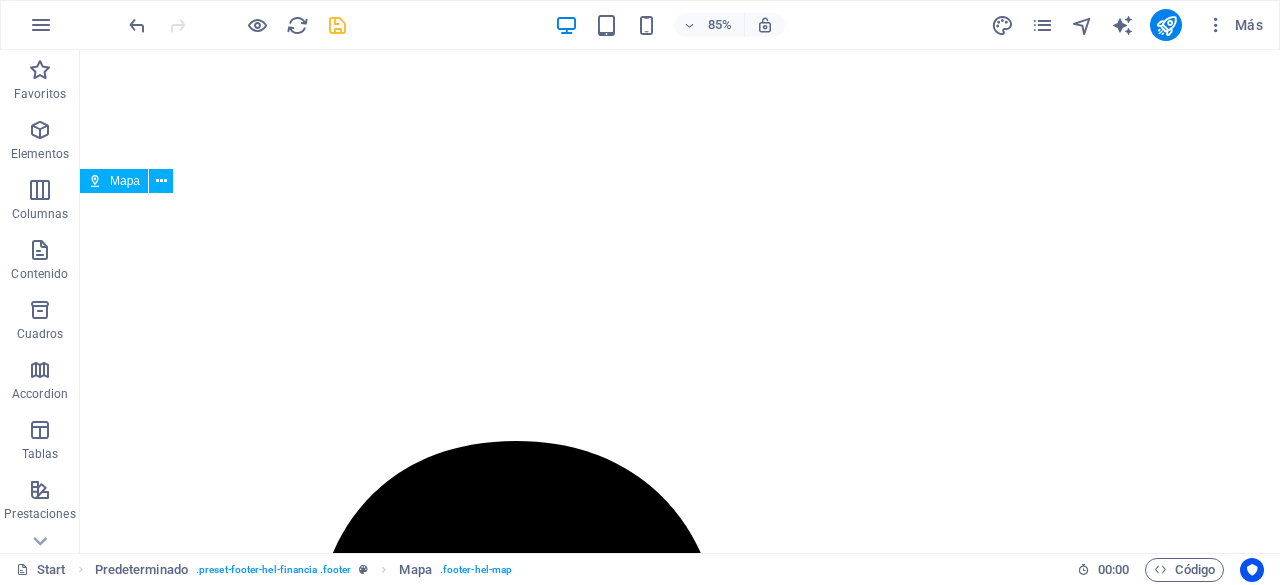scroll, scrollTop: 6927, scrollLeft: 0, axis: vertical 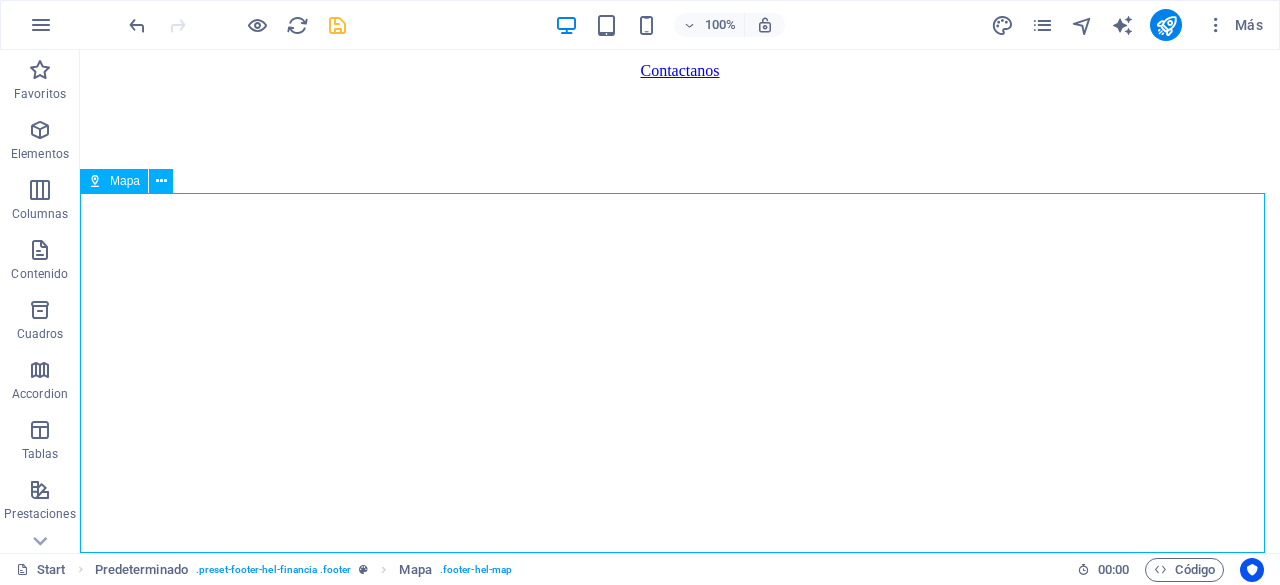 click at bounding box center [680, 28402] 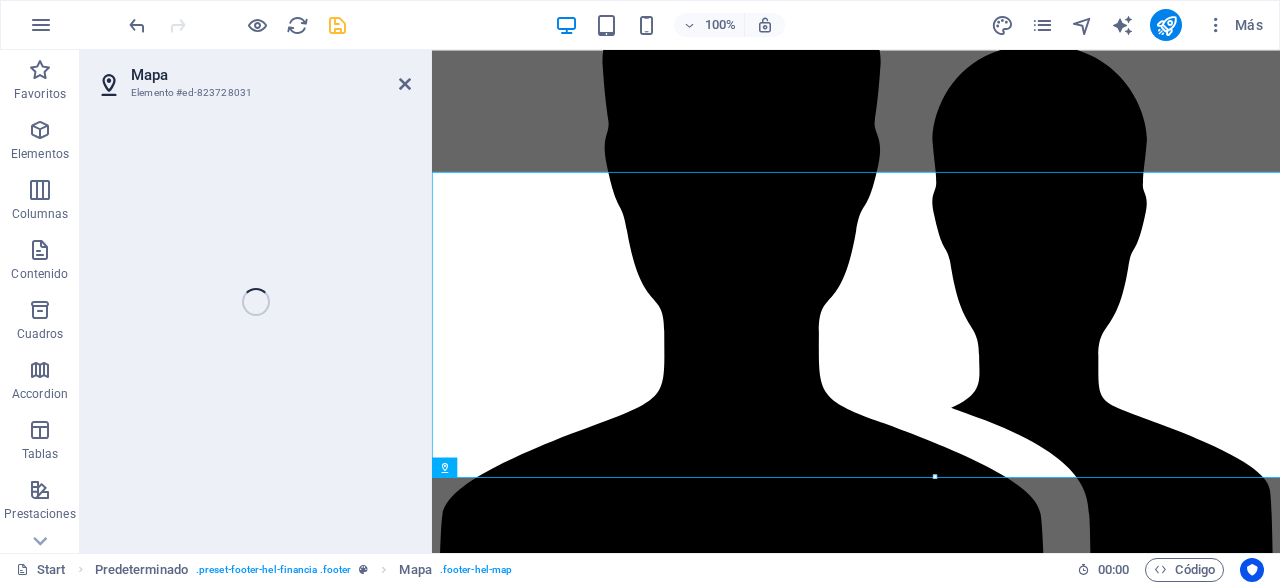 select on "1" 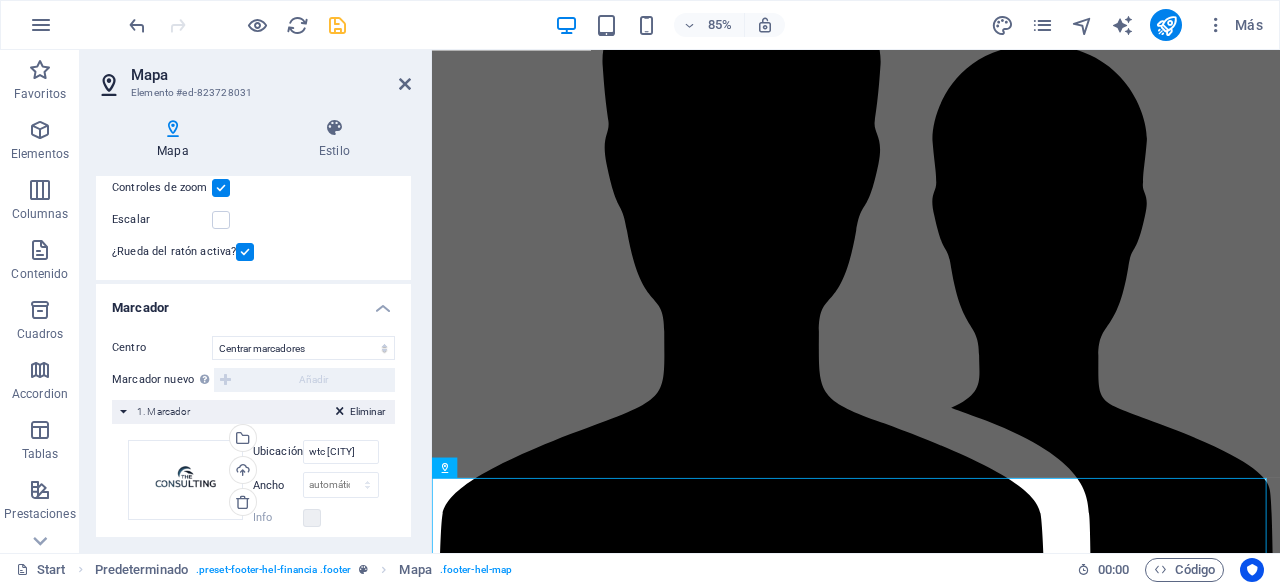 scroll, scrollTop: 271, scrollLeft: 0, axis: vertical 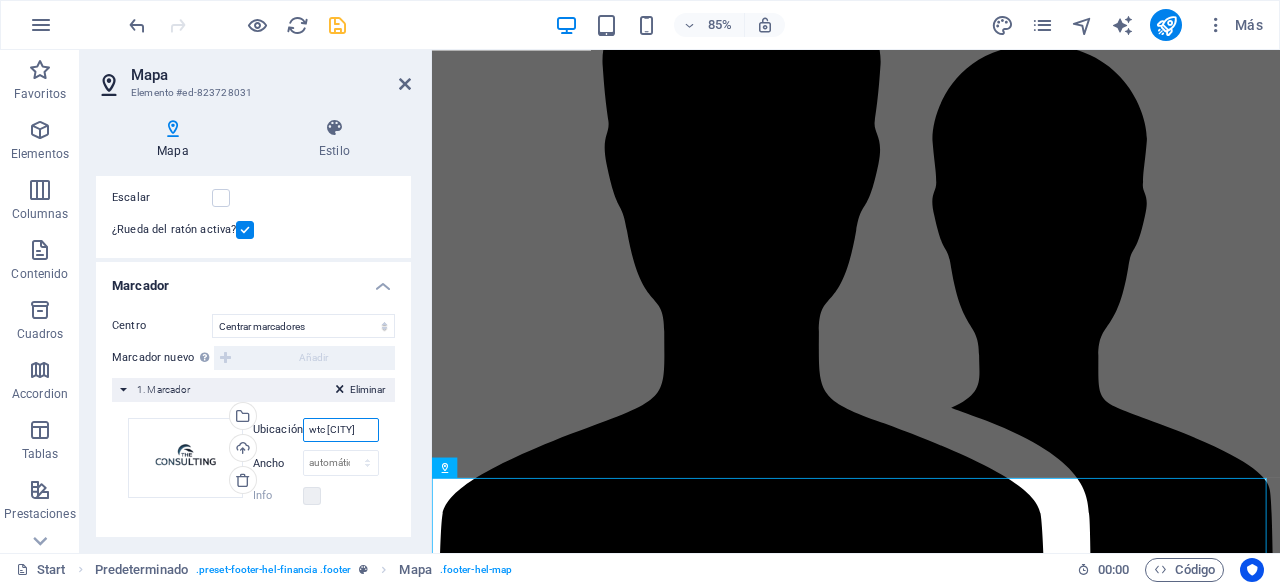 click on "wtc [CITY]" at bounding box center (341, 430) 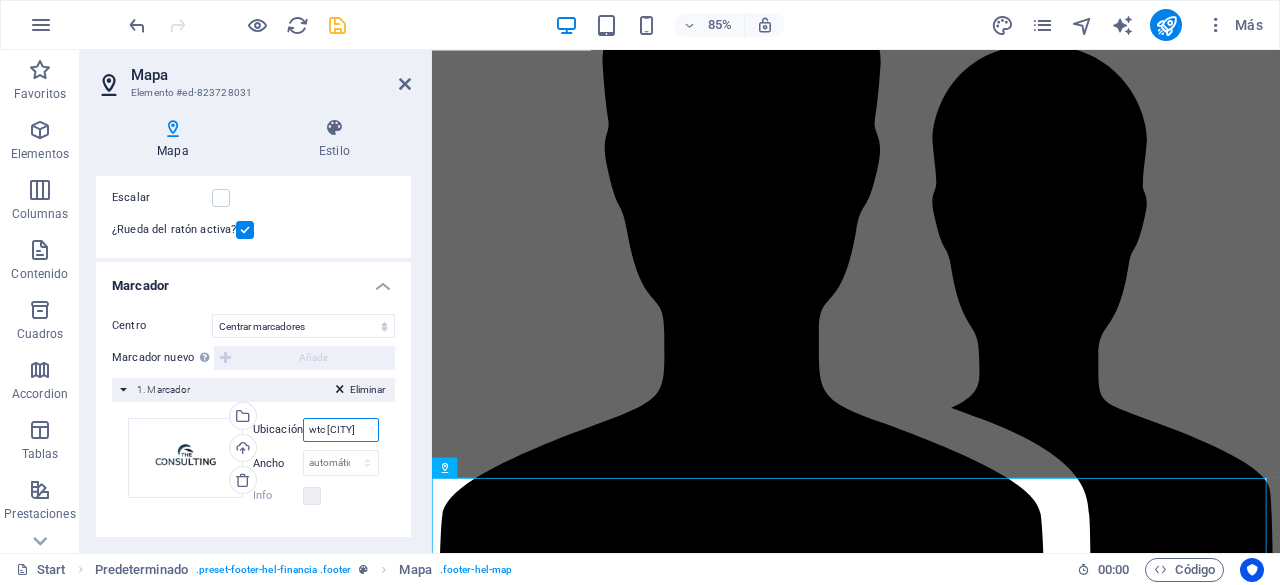click on "wtc [CITY]" at bounding box center (341, 430) 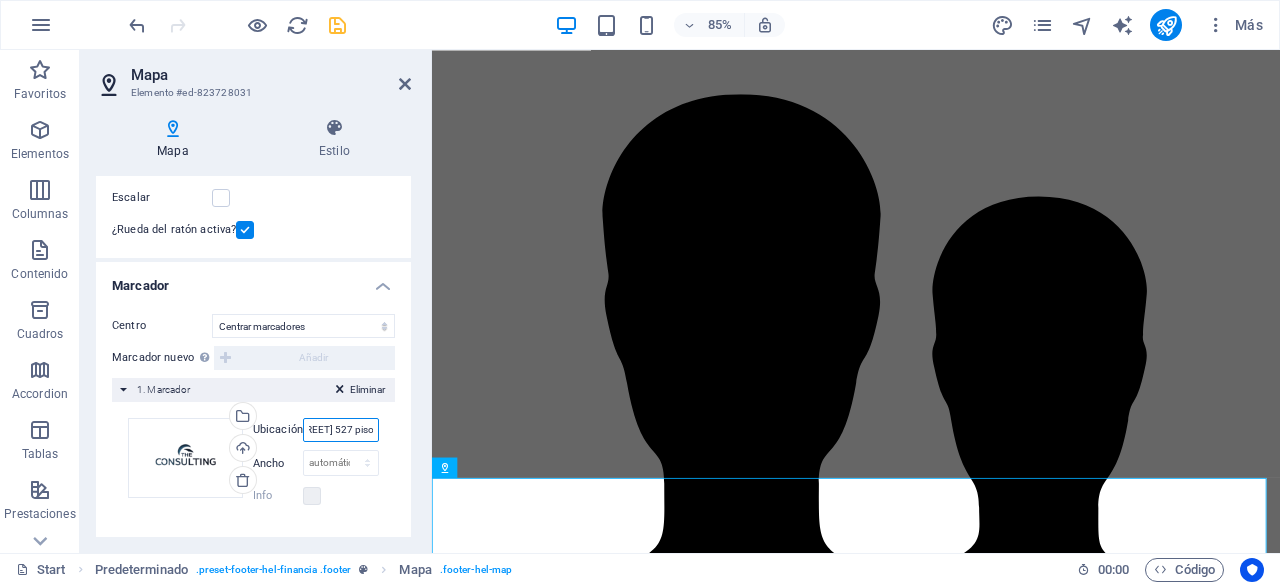 scroll, scrollTop: 0, scrollLeft: 24, axis: horizontal 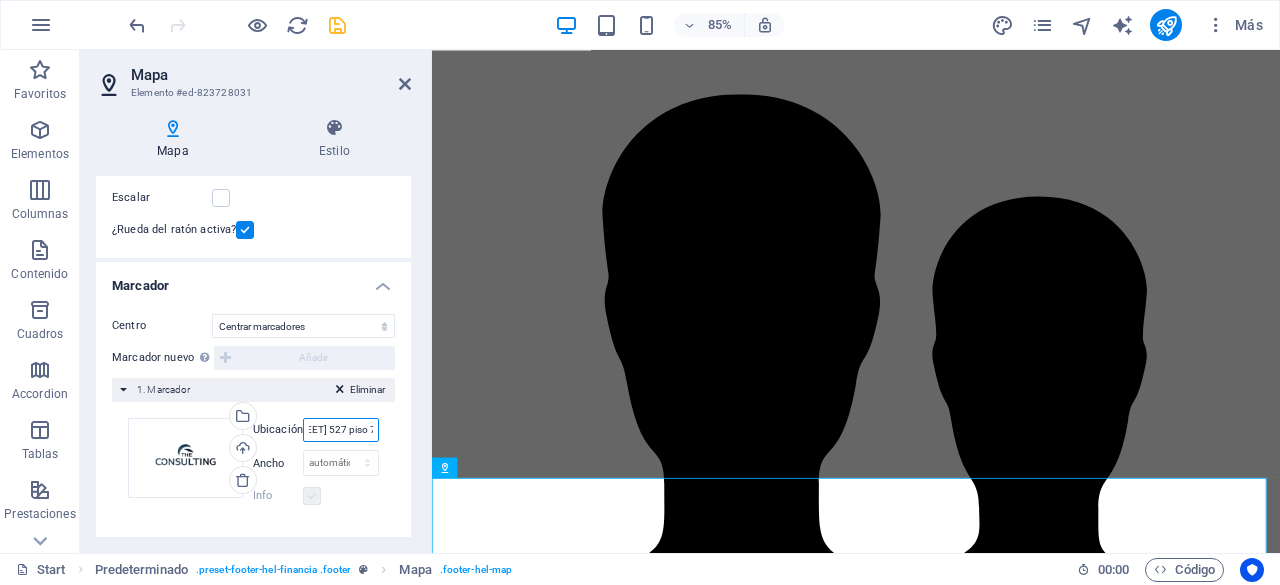 type on "[STREET] 527 piso 7" 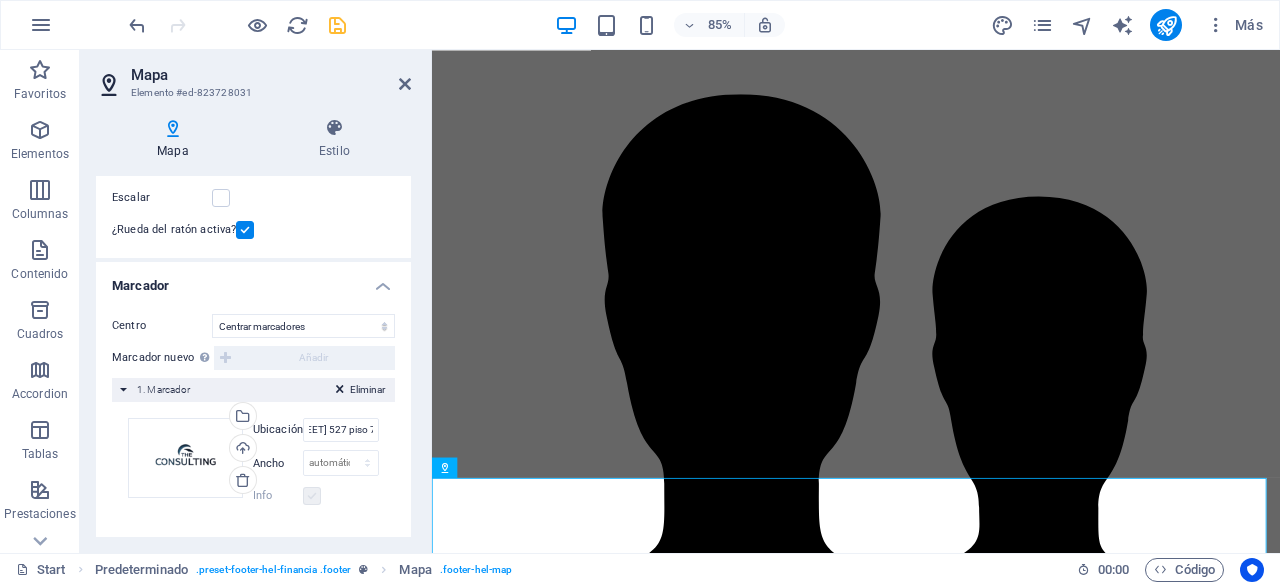 scroll, scrollTop: 0, scrollLeft: 0, axis: both 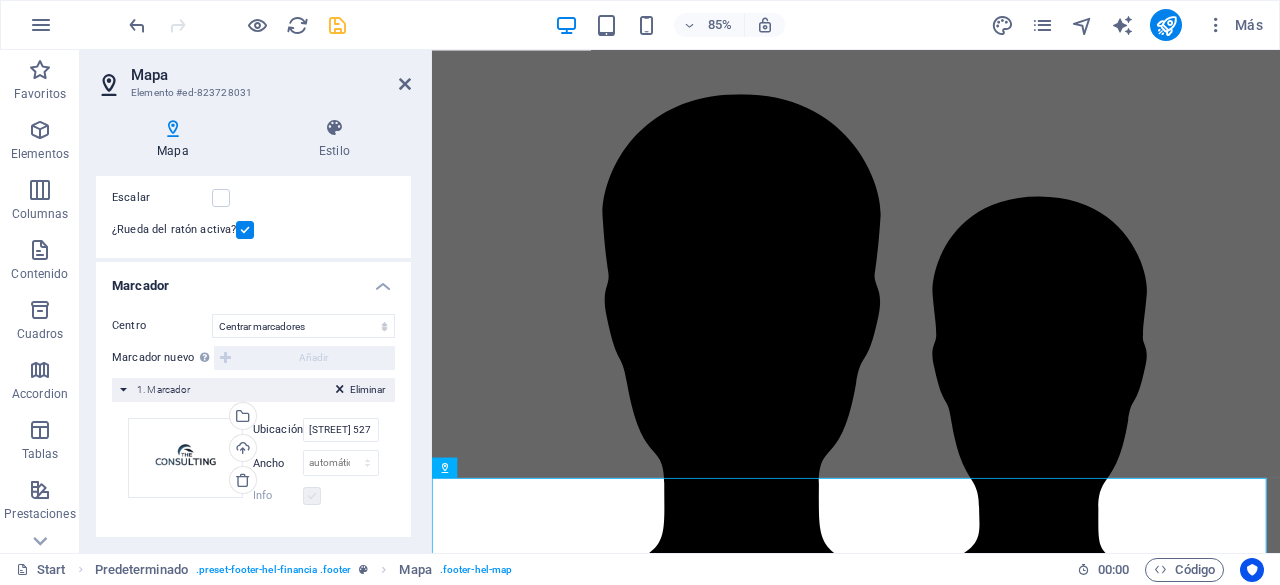 click at bounding box center (312, 496) 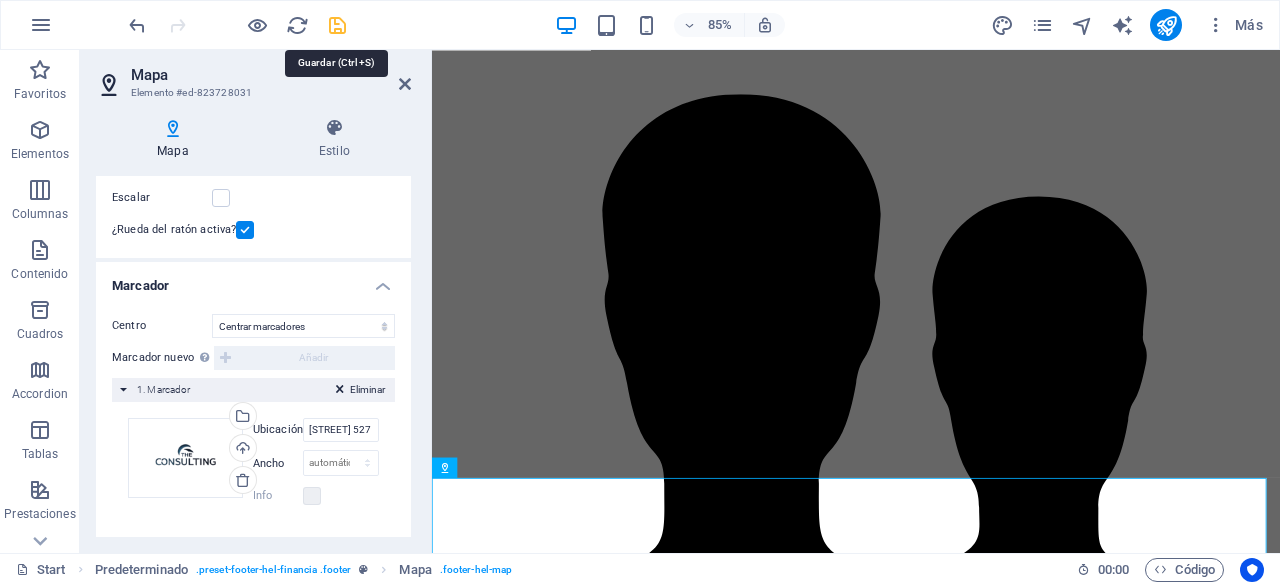click at bounding box center (337, 25) 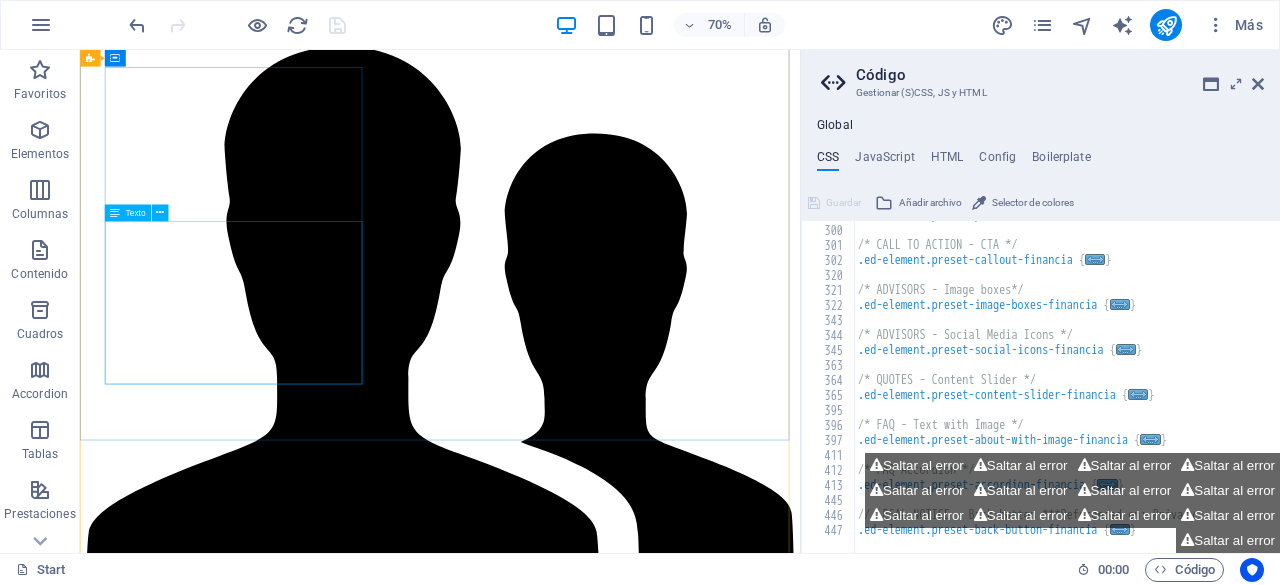 click on "The Consulting Homero 527 piso 7 , Miguel Hidalgo 01160 +52 [PHONE] [EMAIL] Legal Notice | Privacy" at bounding box center (594, 24996) 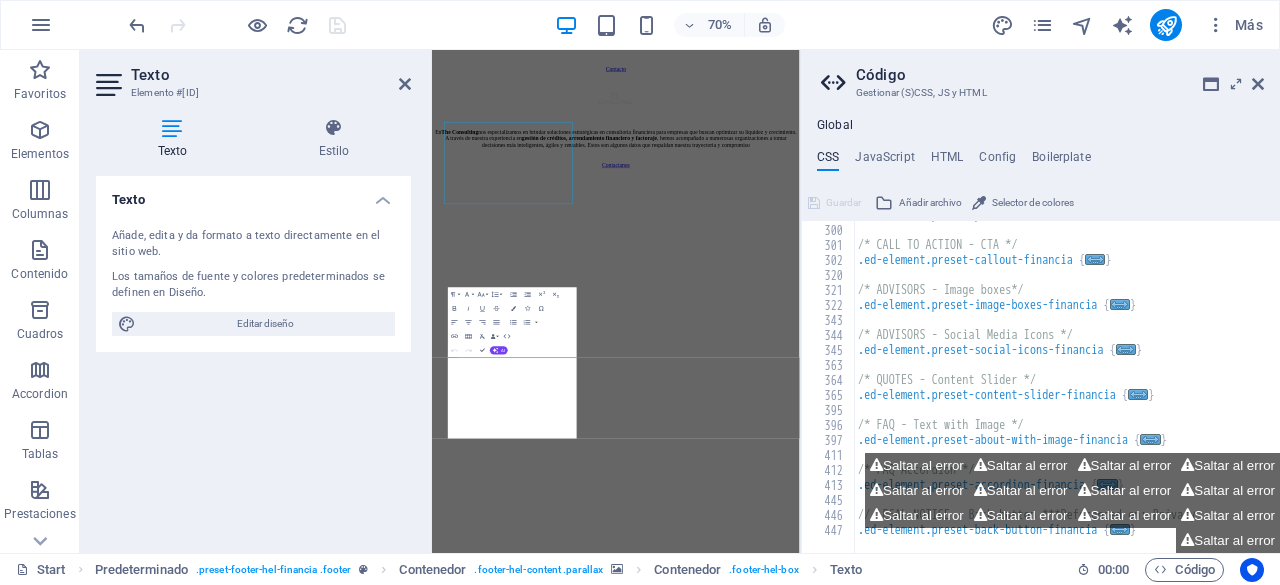 scroll, scrollTop: 6964, scrollLeft: 0, axis: vertical 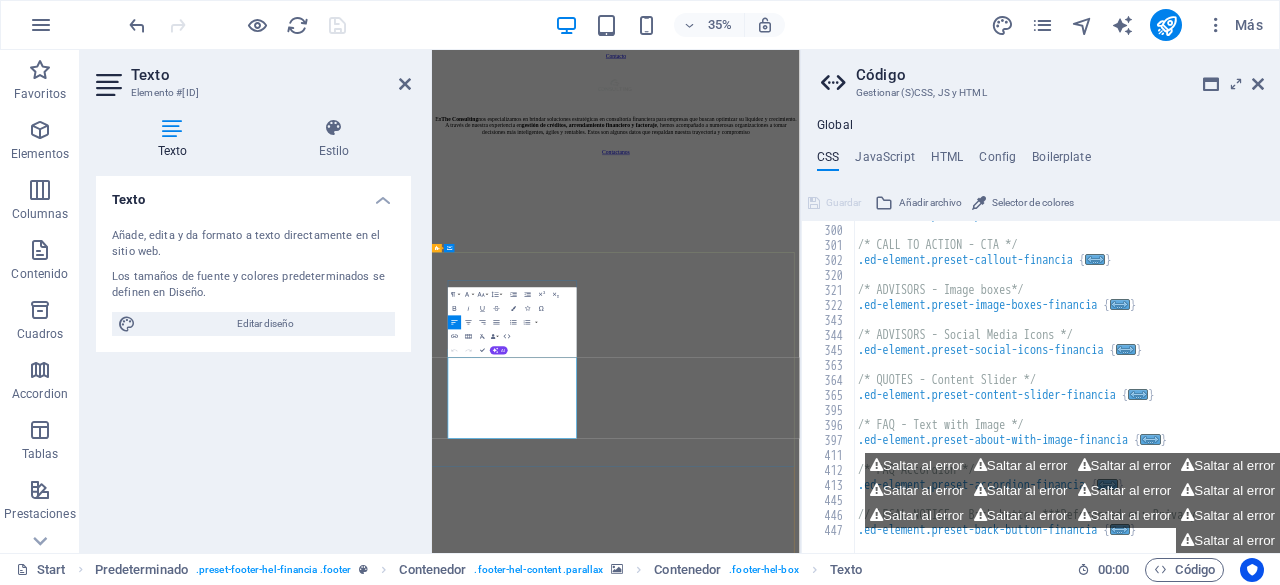 click on "+55 [PHONE]" at bounding box center [486, 28083] 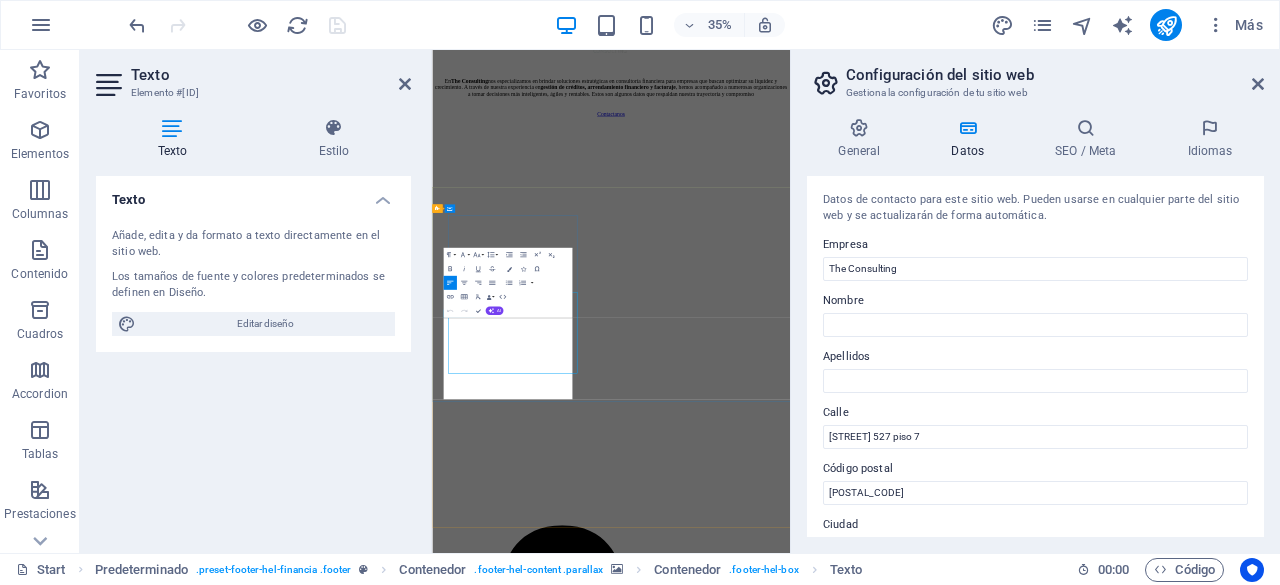 scroll, scrollTop: 7150, scrollLeft: 0, axis: vertical 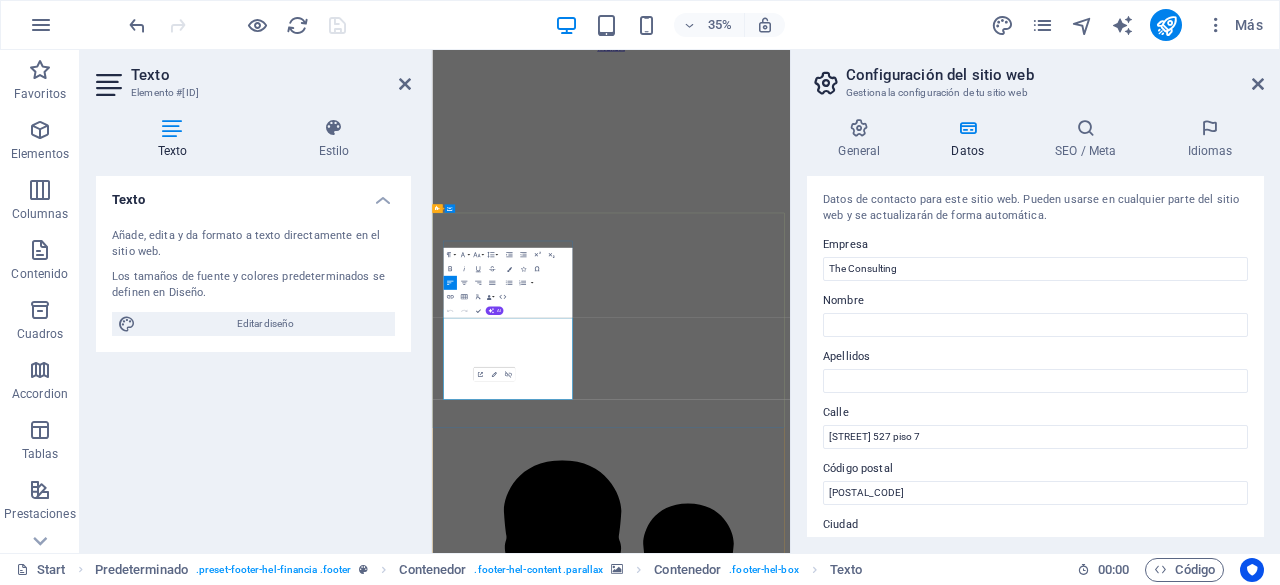 click on "[EMAIL]" at bounding box center (470, 27592) 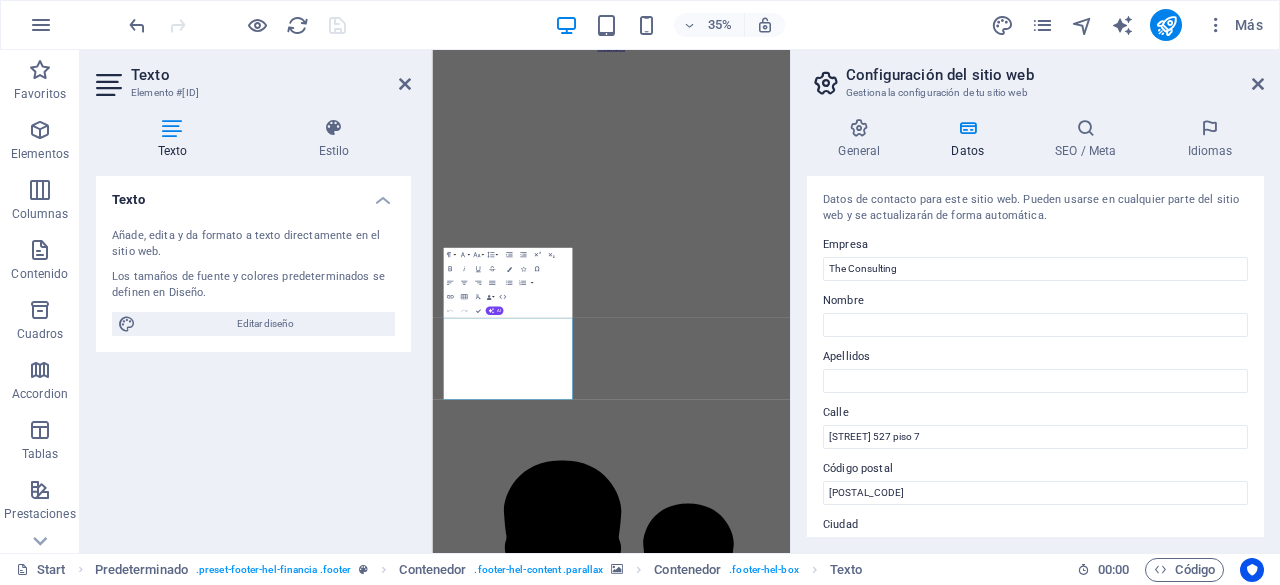 click on "Datos" at bounding box center (972, 139) 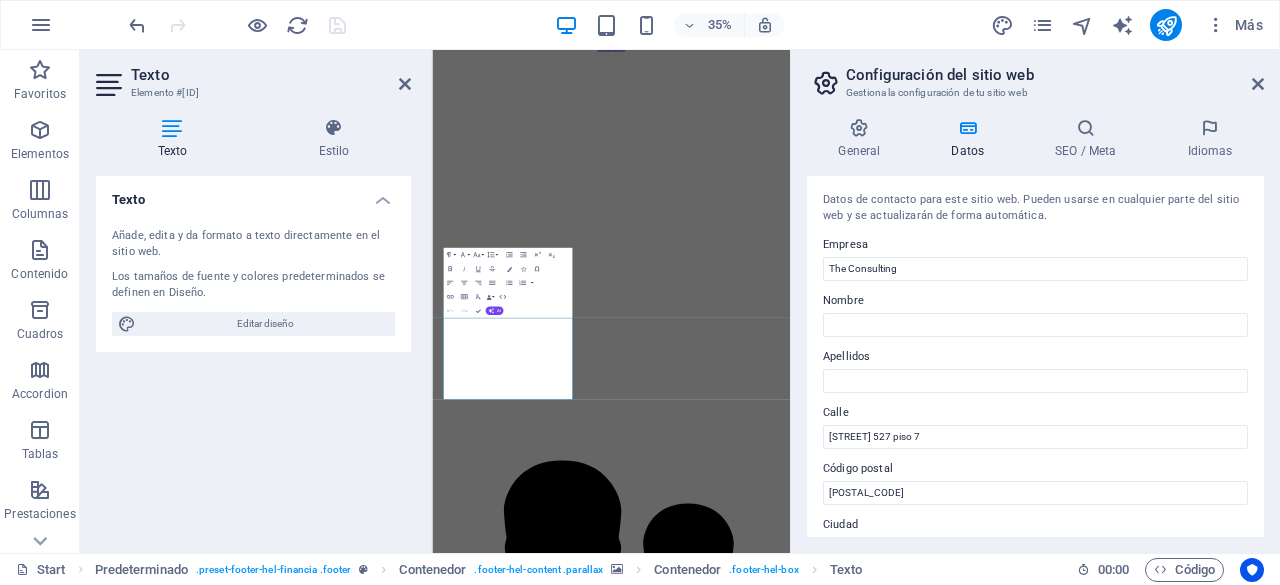 click on "Datos" at bounding box center (972, 139) 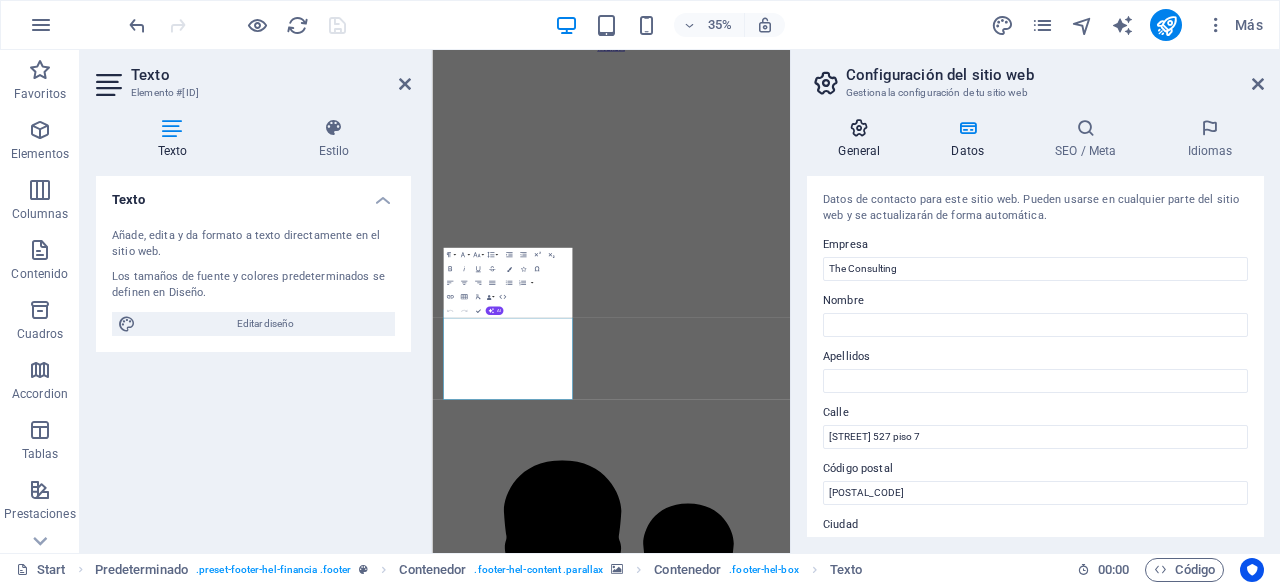 click on "General" at bounding box center (863, 139) 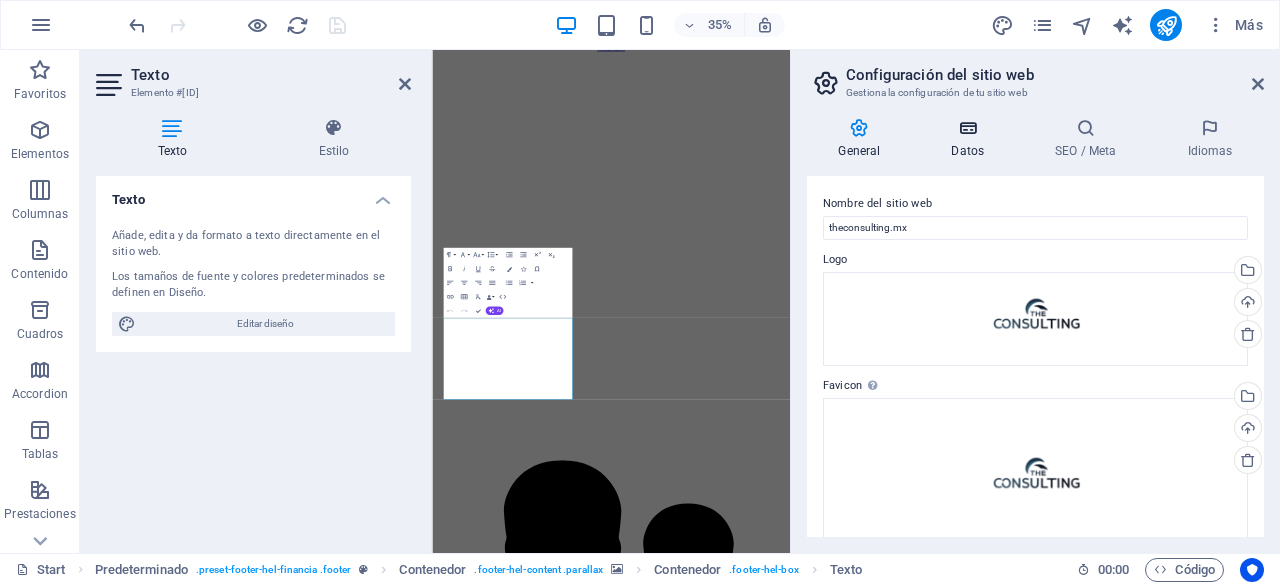click on "Datos" at bounding box center (972, 139) 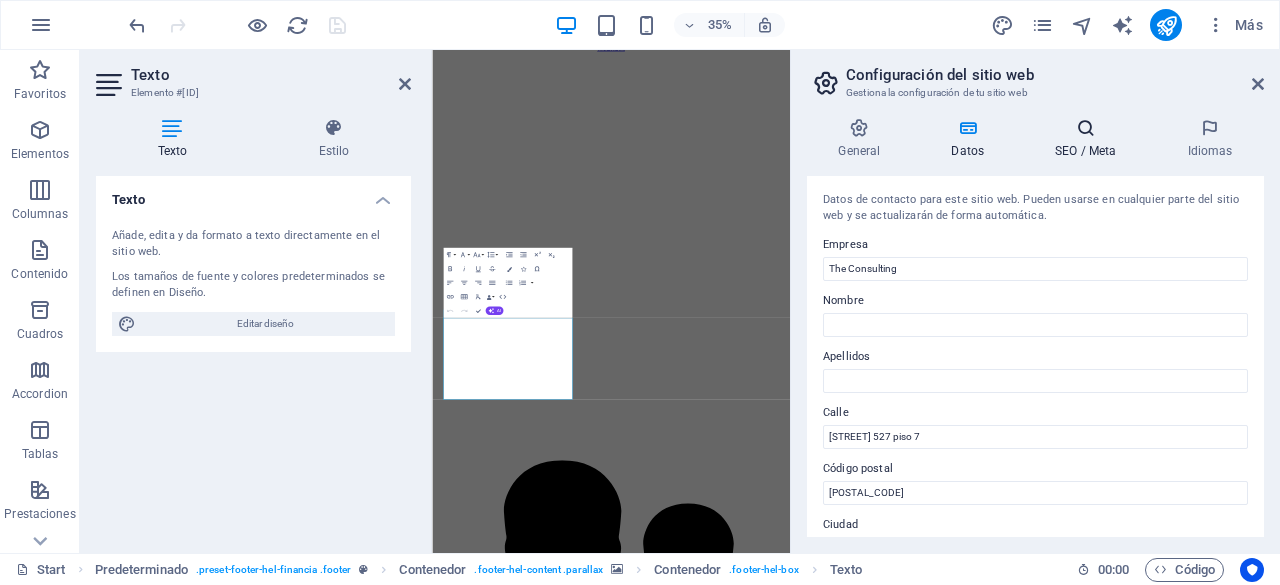click on "SEO / Meta" at bounding box center (1090, 139) 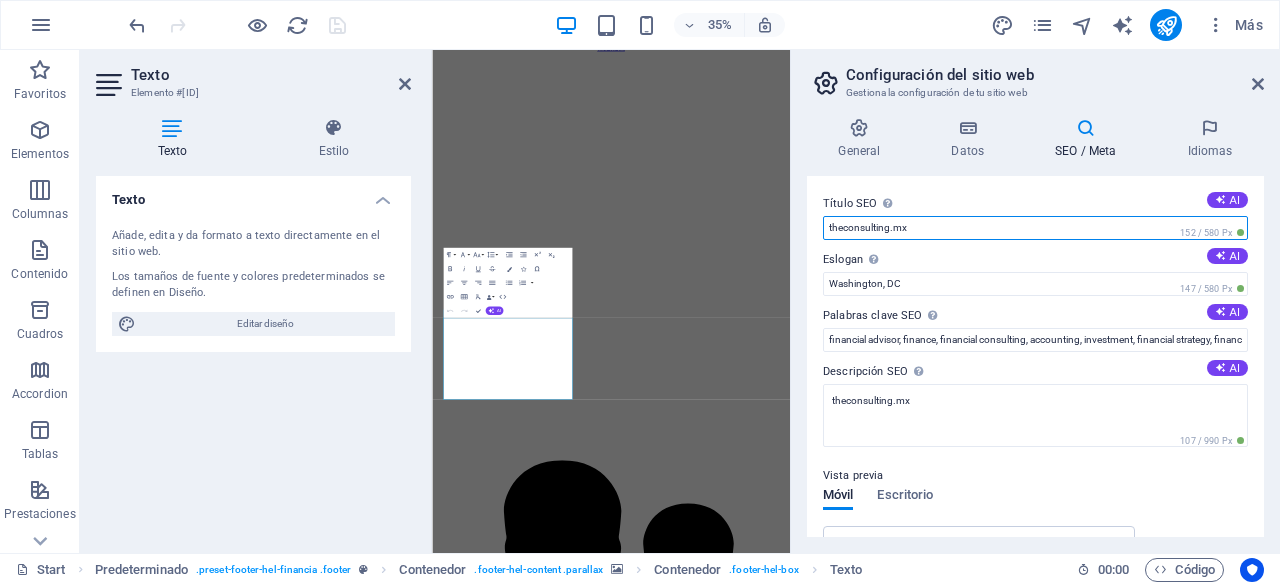 click on "theconsulting.mx" at bounding box center [1035, 228] 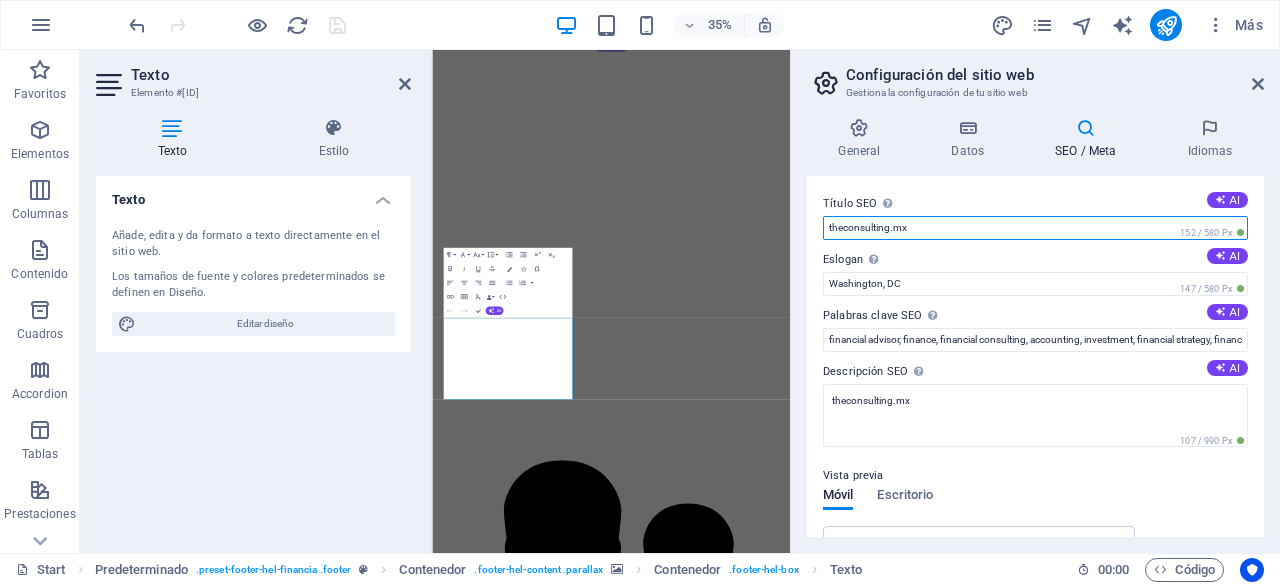 click on "theconsulting.mx" at bounding box center [1035, 228] 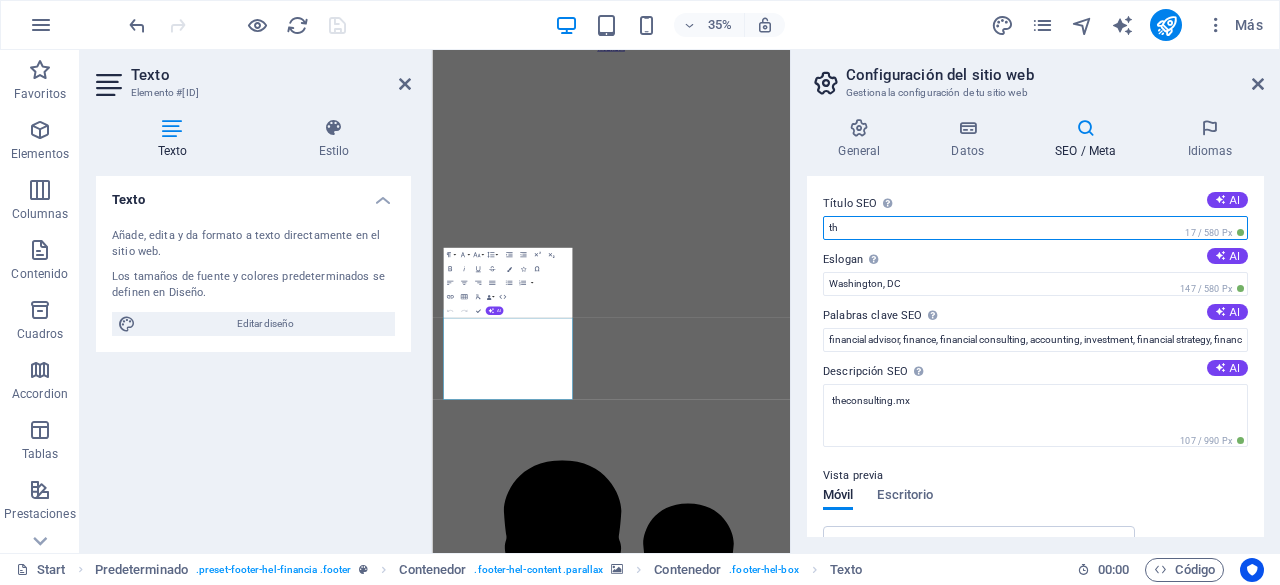 type on "t" 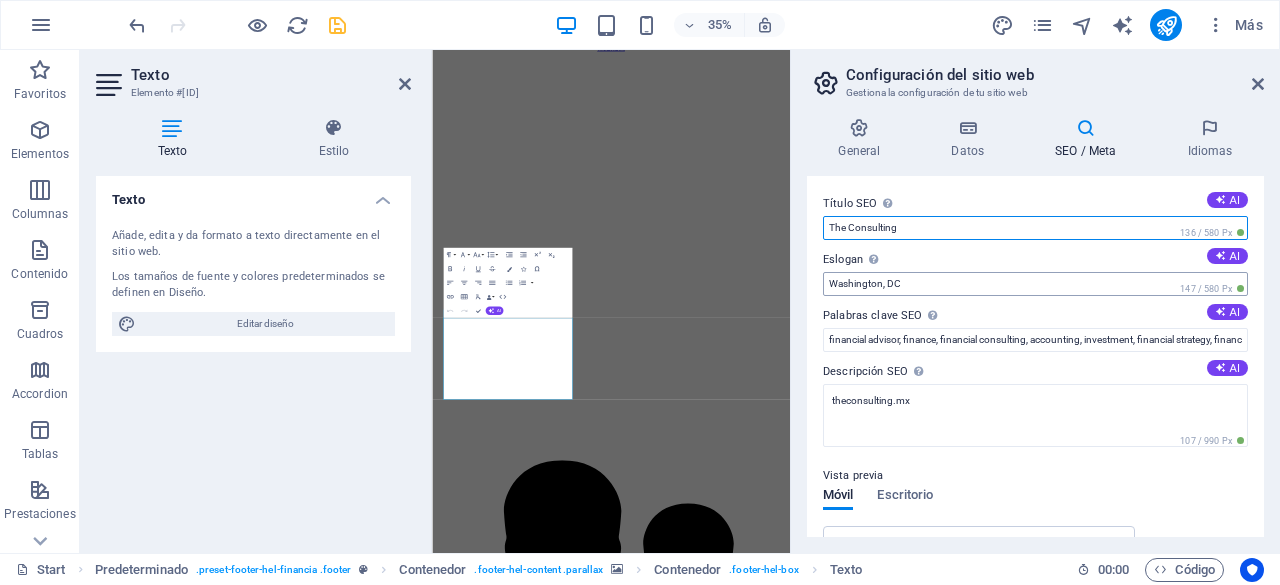 type on "The Consulting" 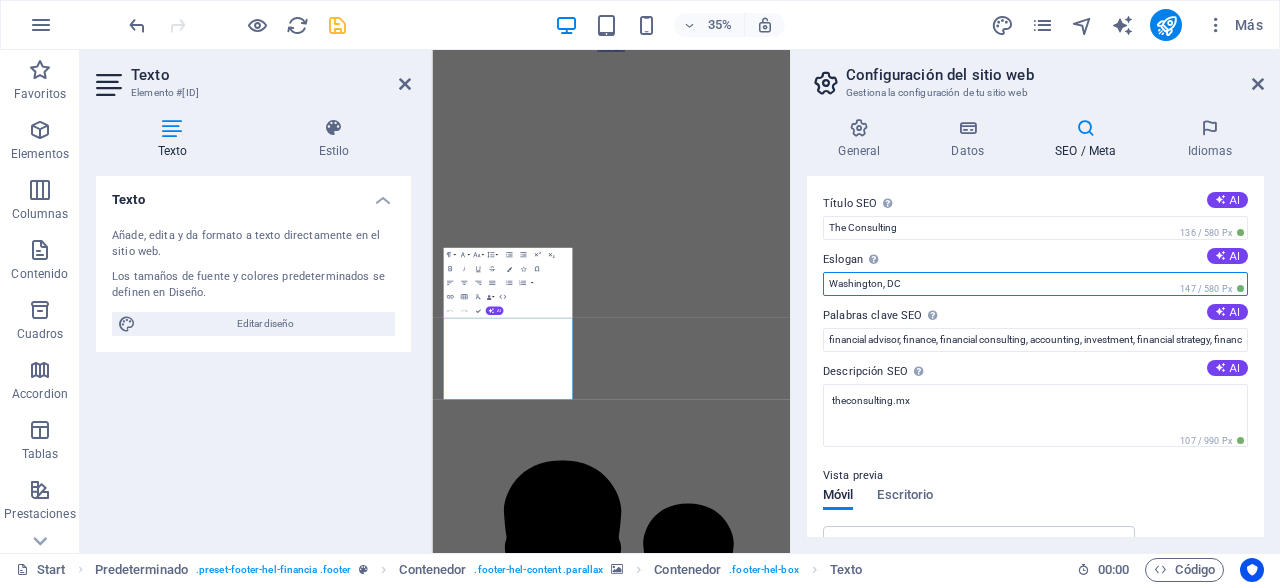 click on "Washington, DC" at bounding box center (1035, 284) 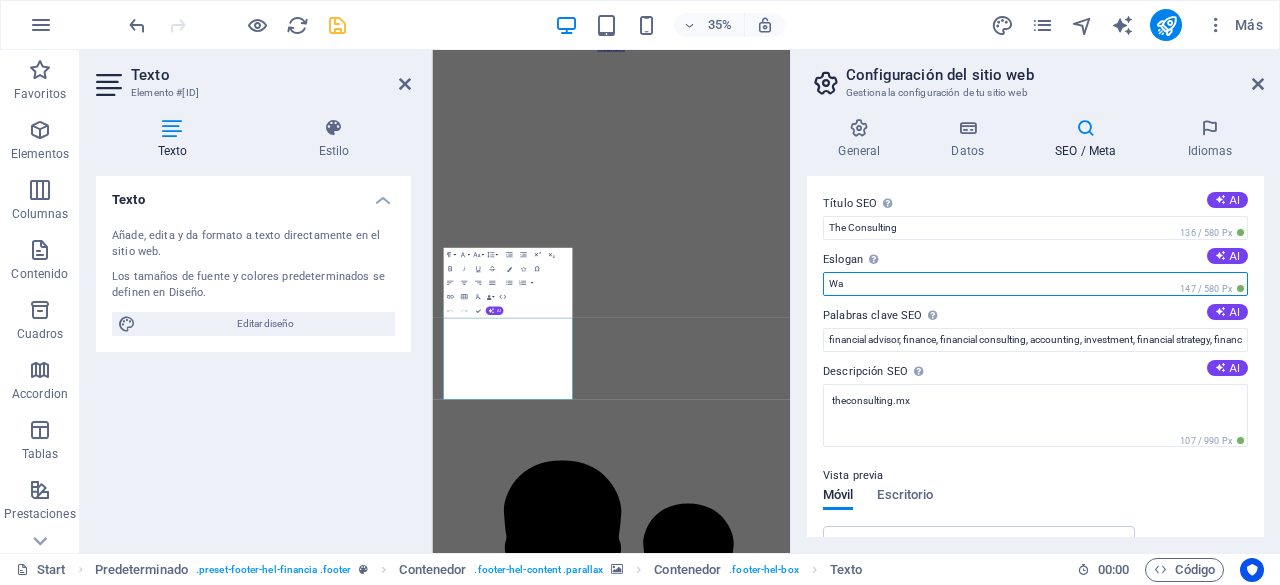 type on "W" 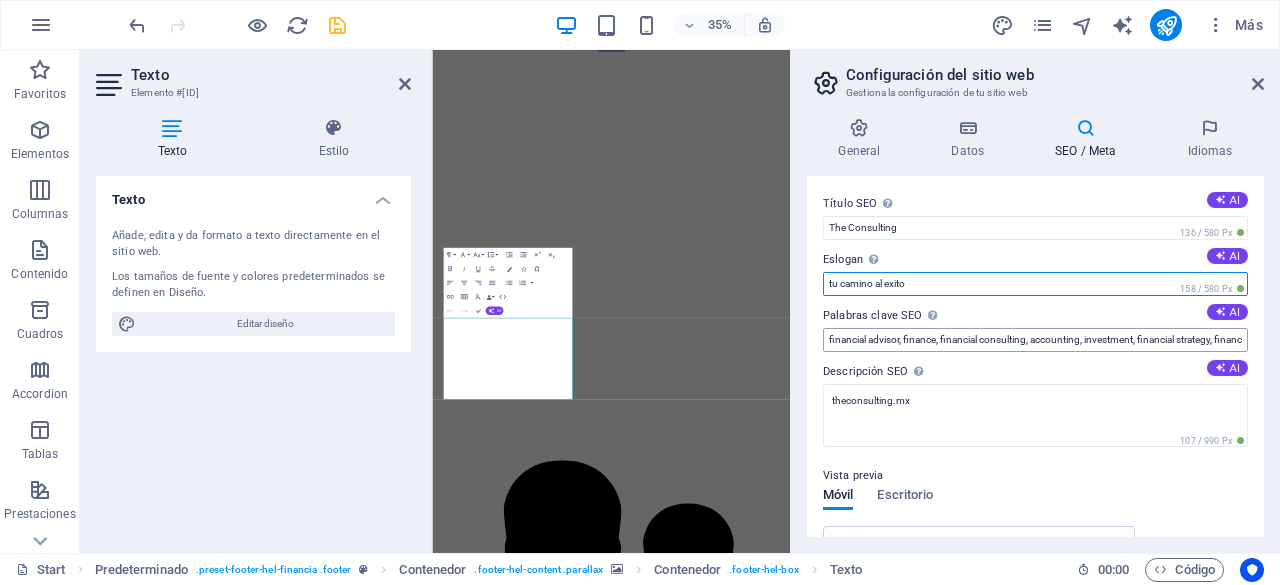 type on "tu camino al exito" 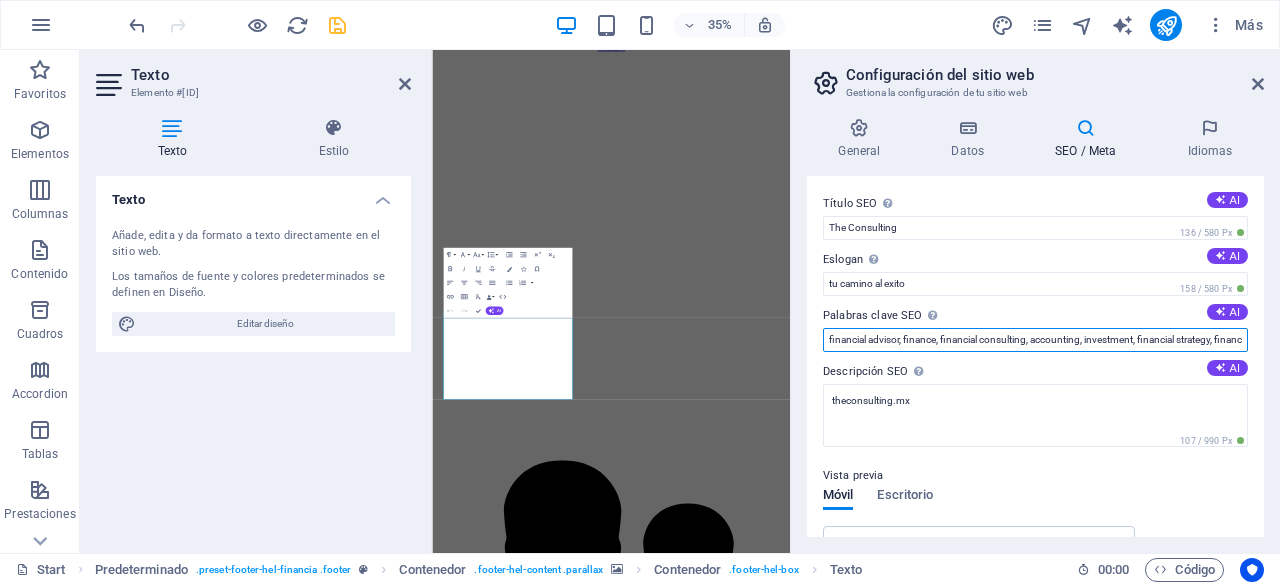 click on "financial advisor, finance, financial consulting, accounting, investment, financial strategy, financial planning, investment strategies, business consulting, consulting, financial services, theconsulting.mx, [CITY], [STATE]" at bounding box center [1035, 340] 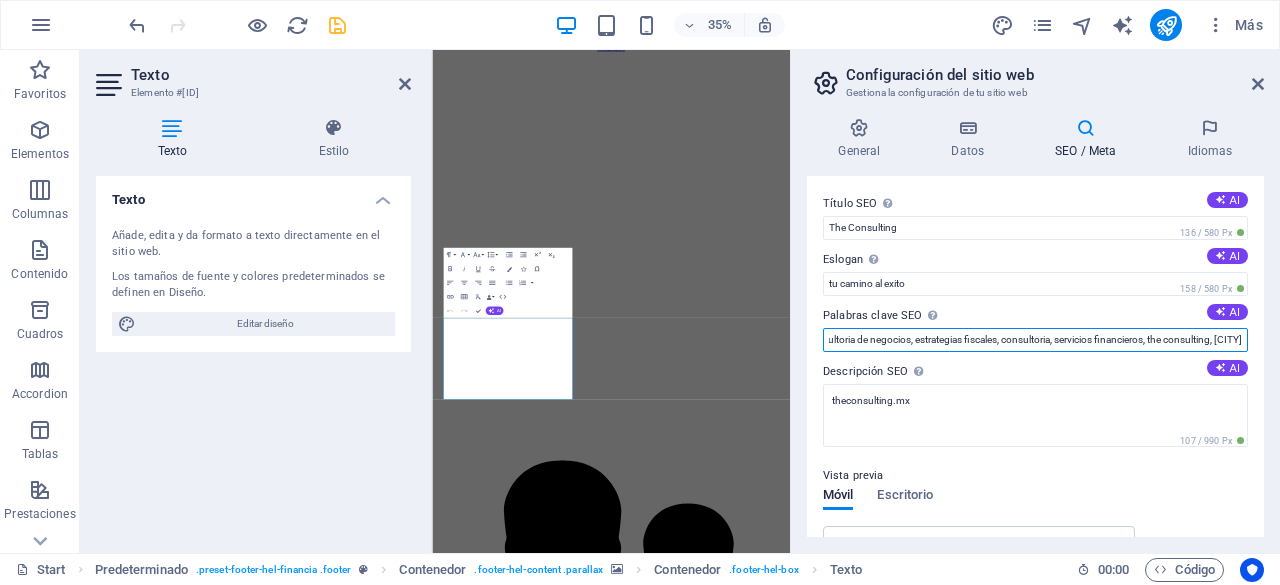 scroll, scrollTop: 0, scrollLeft: 1003, axis: horizontal 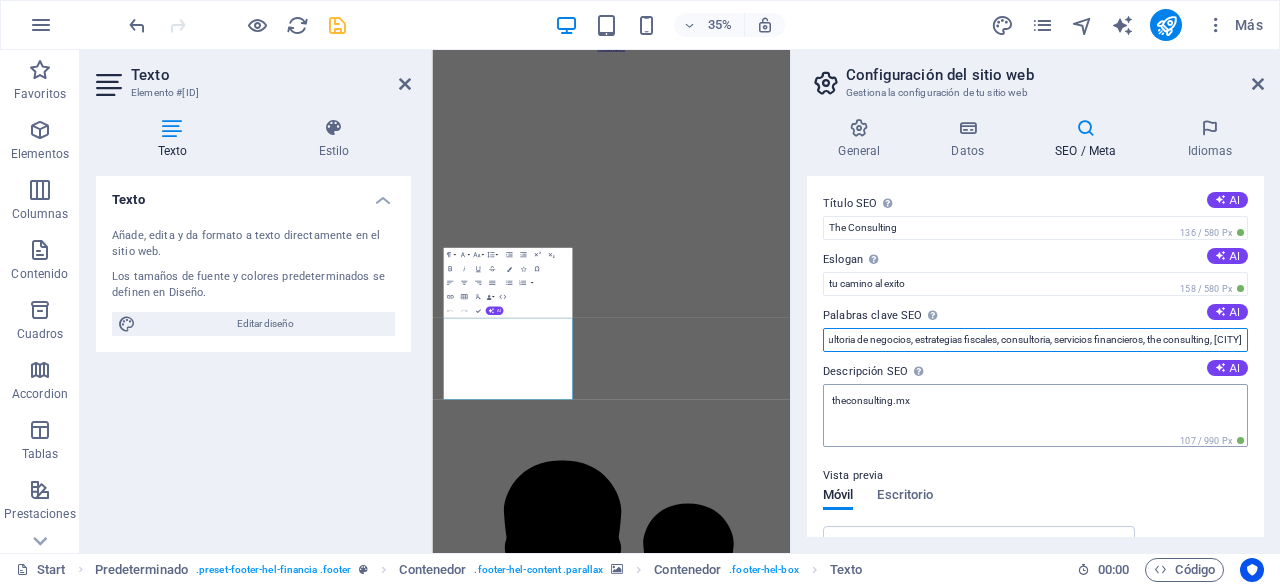 type on "asesor financiero, finanzas, consultoria financiera, contabilidad intilegente, factoraje, arrendamiento, credito, hipotecario, credito auto, estrategias financieras, planeacion financiera, estrategias empresariales, consultoria de negocios, estrategias fiscales, consultoria, servicios financieros, the consulting, [CITY]" 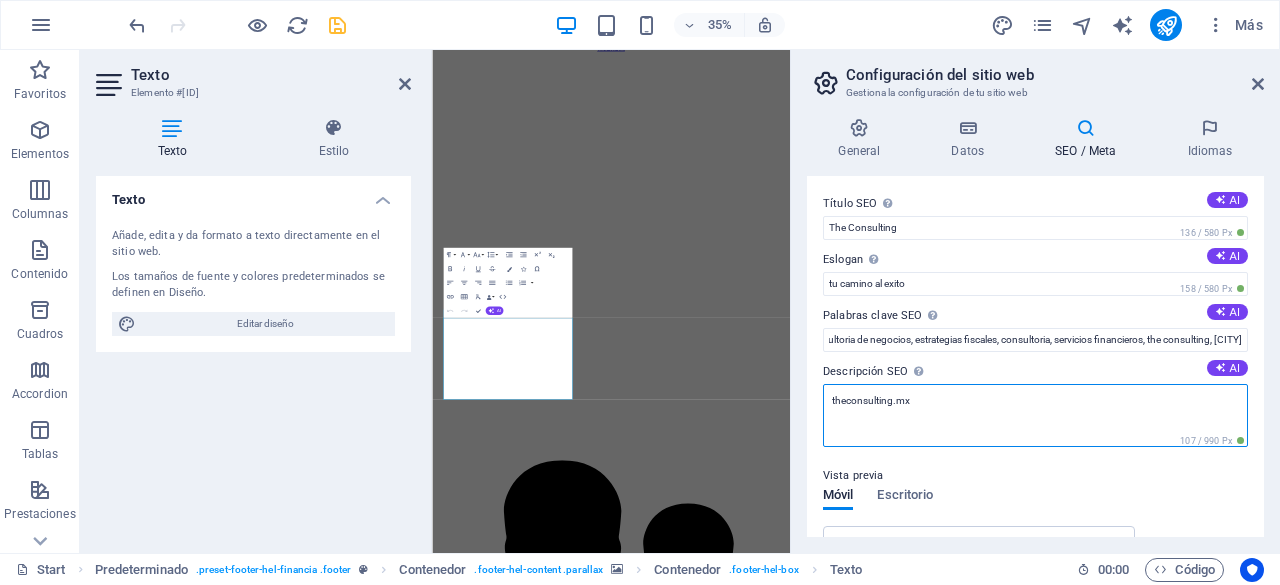 click on "theconsulting.mx" at bounding box center [1035, 415] 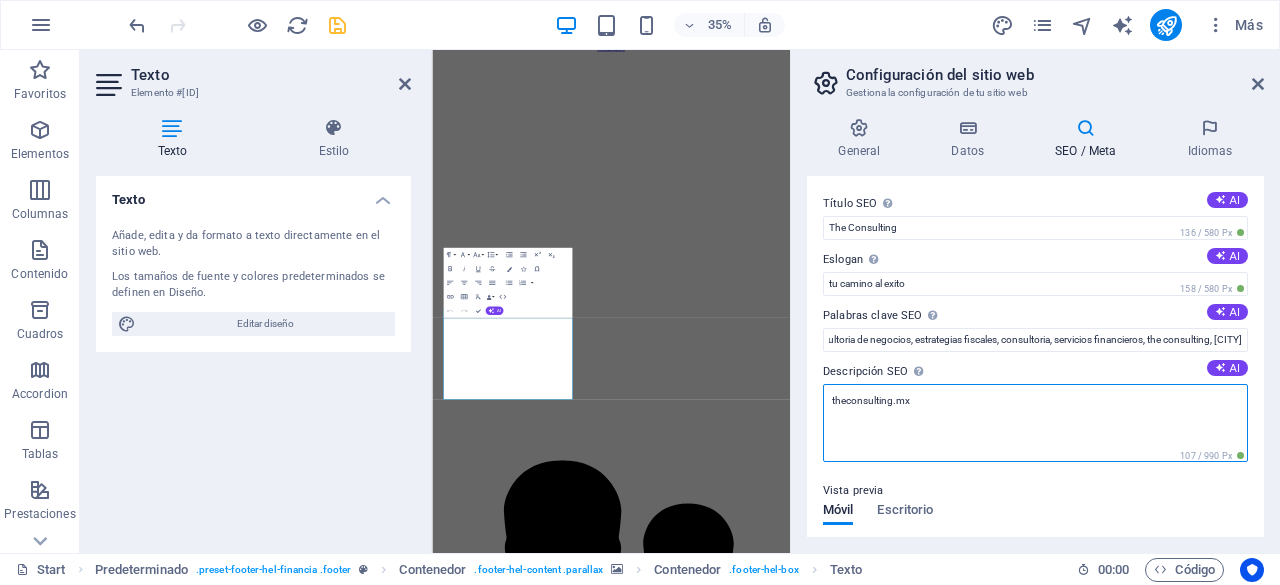 scroll, scrollTop: 0, scrollLeft: 0, axis: both 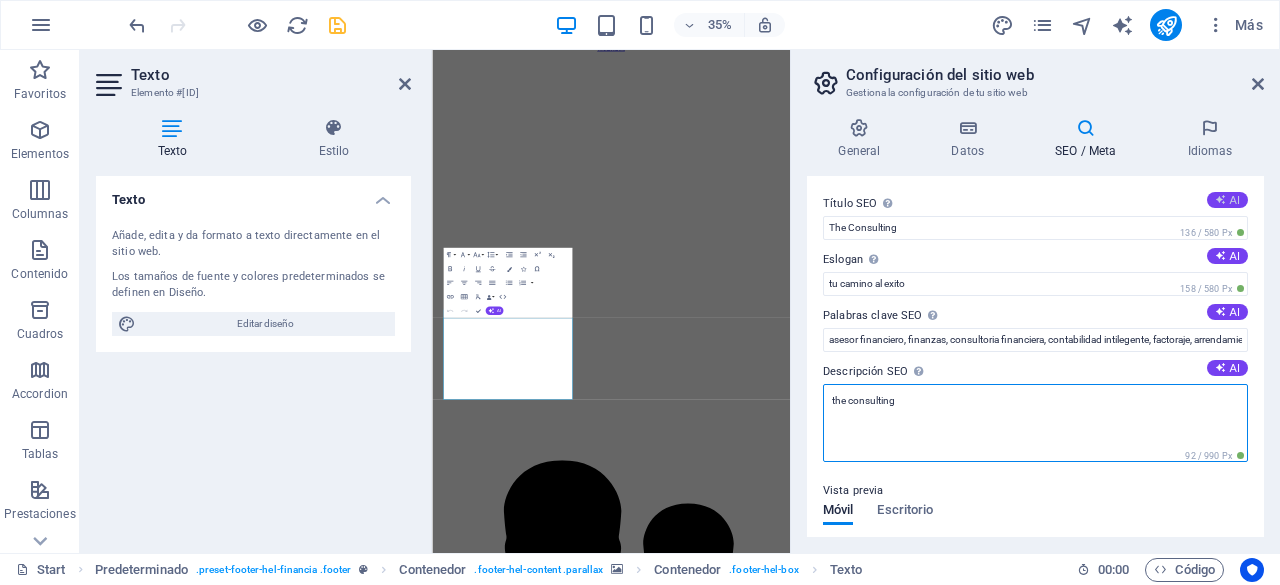 type on "the consulting" 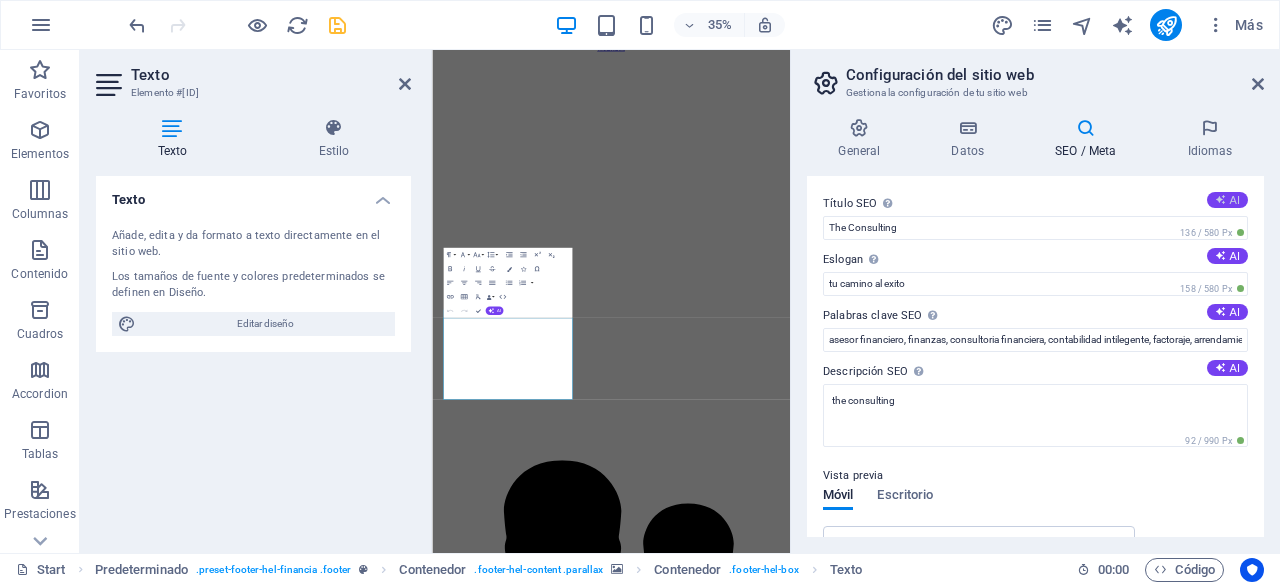 click on "AI" at bounding box center (1227, 200) 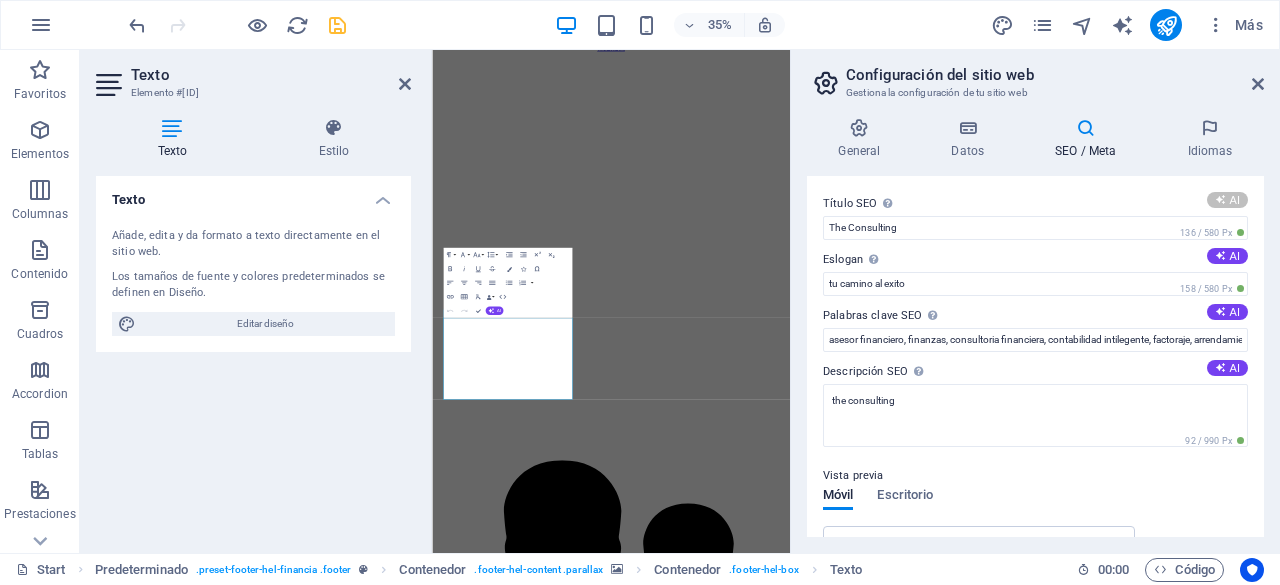 type on "Consultoría Financiera A Tu Medida" 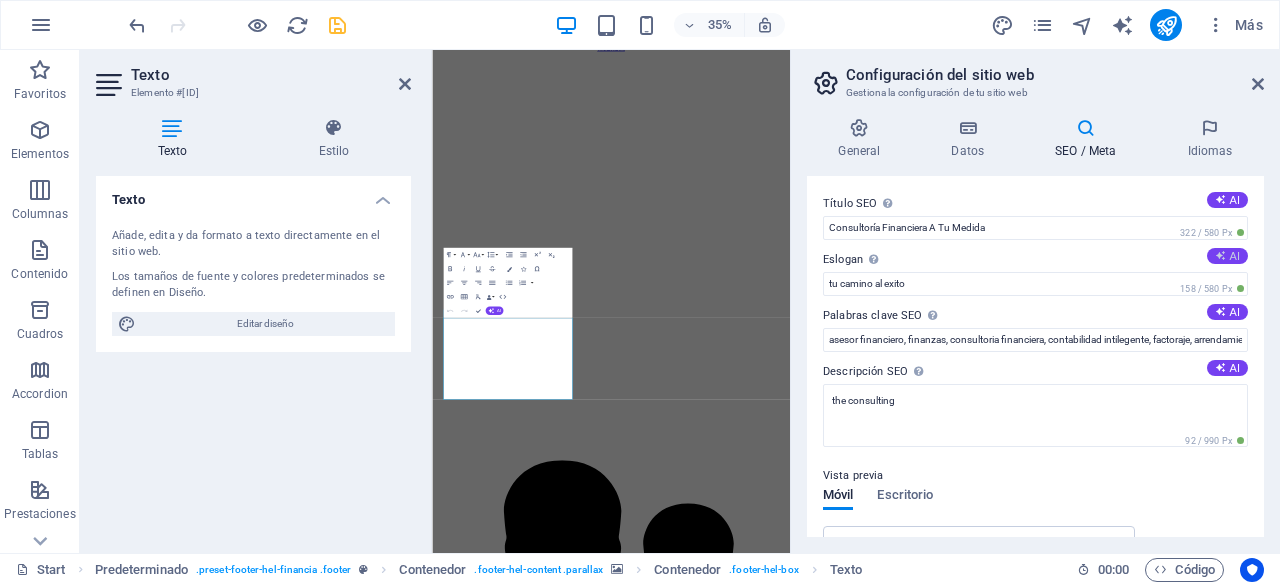 click on "AI" at bounding box center (1227, 256) 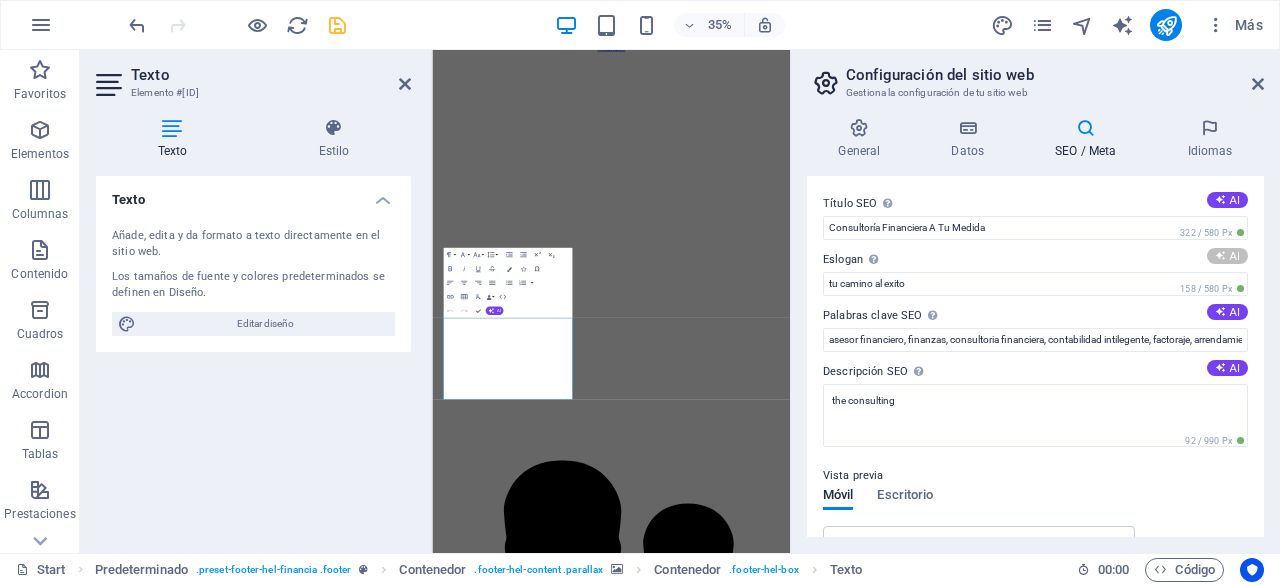 type on "Impulsa tu negocio hacia un futuro sólido" 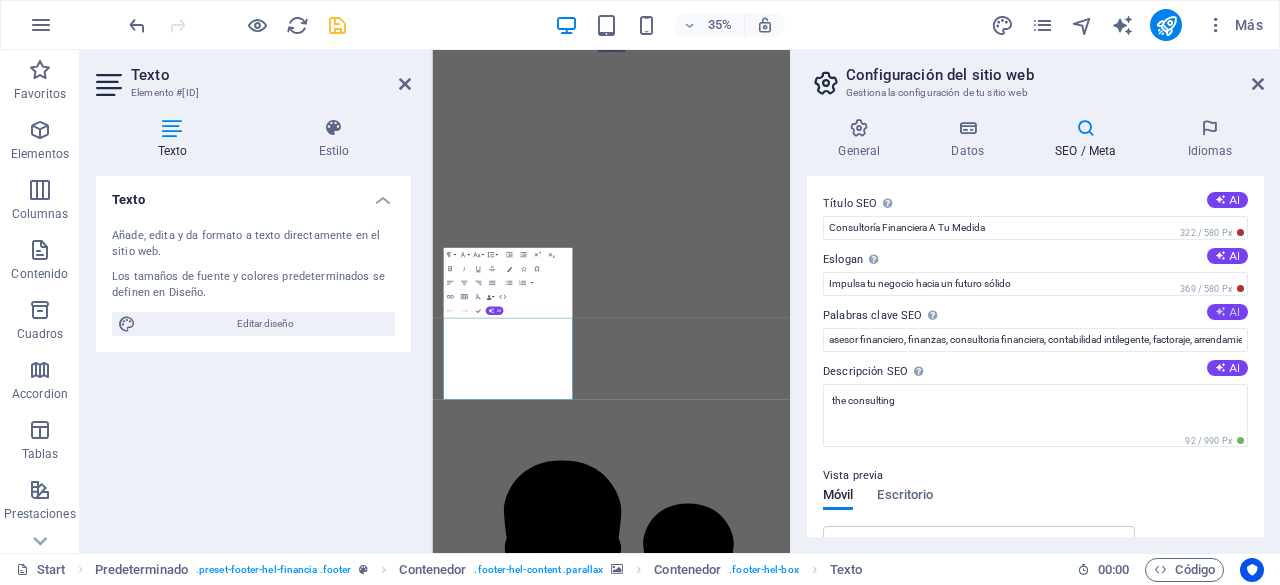 click on "AI" at bounding box center [1227, 312] 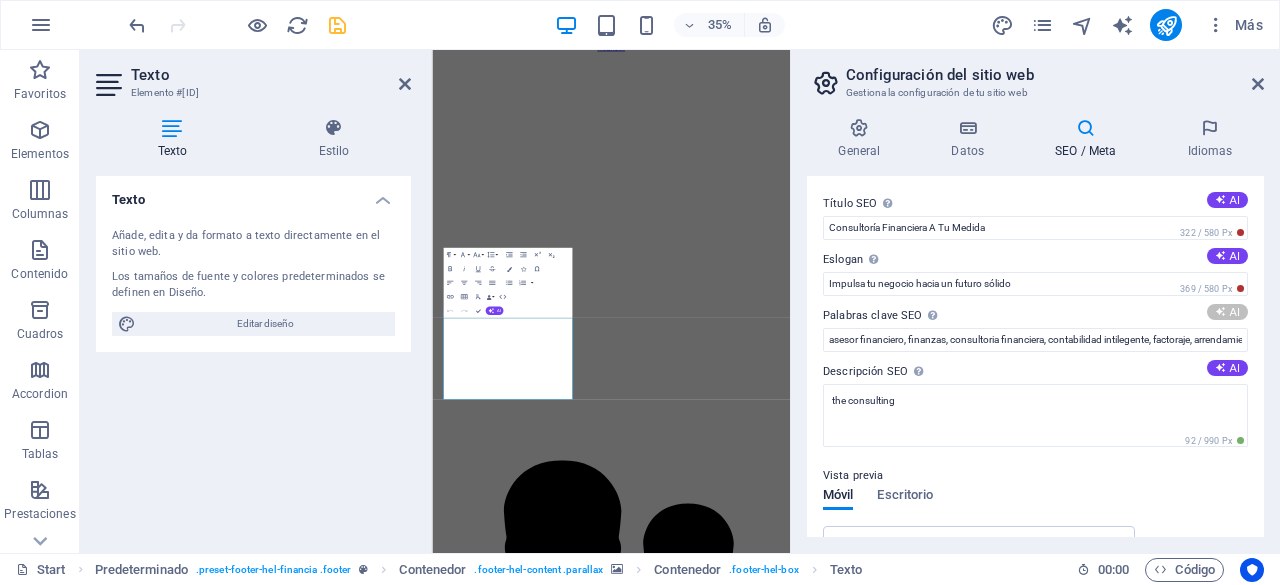 type on "consultoría financiera, gestión de créditos, asesoría para empresas, financiamiento pymes, arrendamiento financiero, soluciones estratégicas" 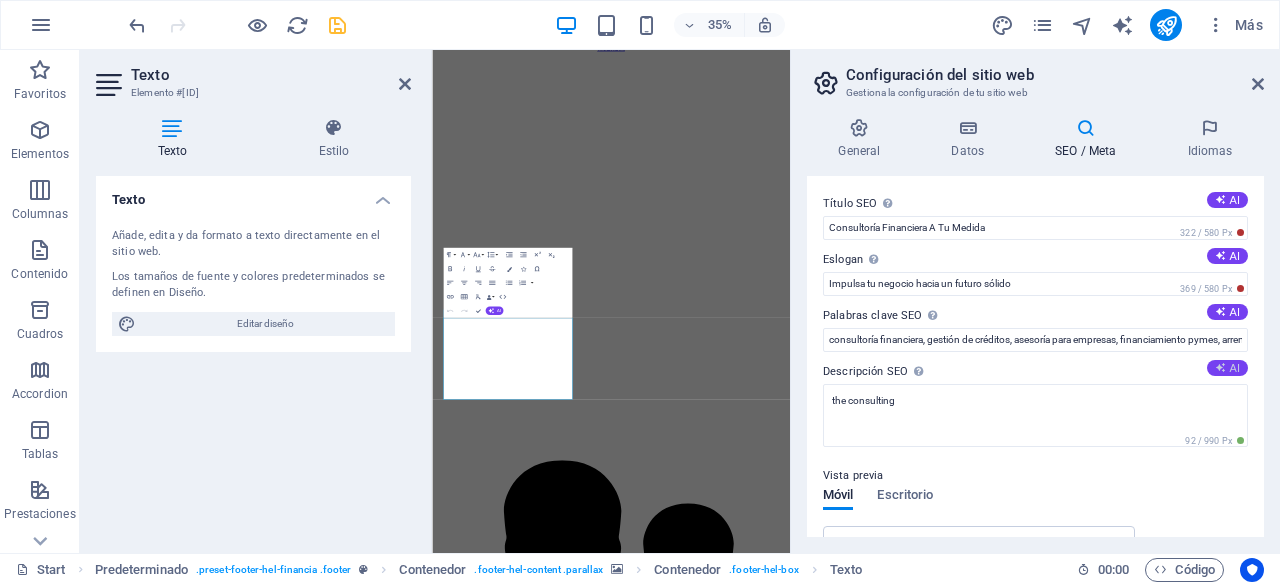 click on "AI" at bounding box center [1227, 368] 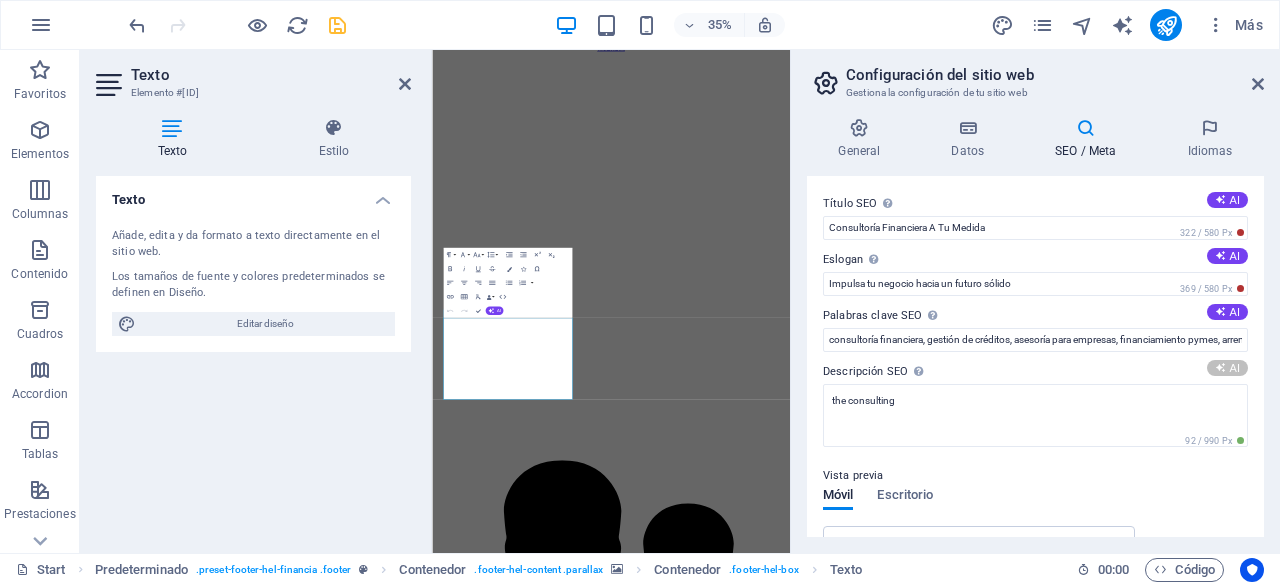 type on "Impulsa el crecimiento de tu empresa con consultoría financiera integral. En The Consulting, te ofrecemos soluciones personalizadas." 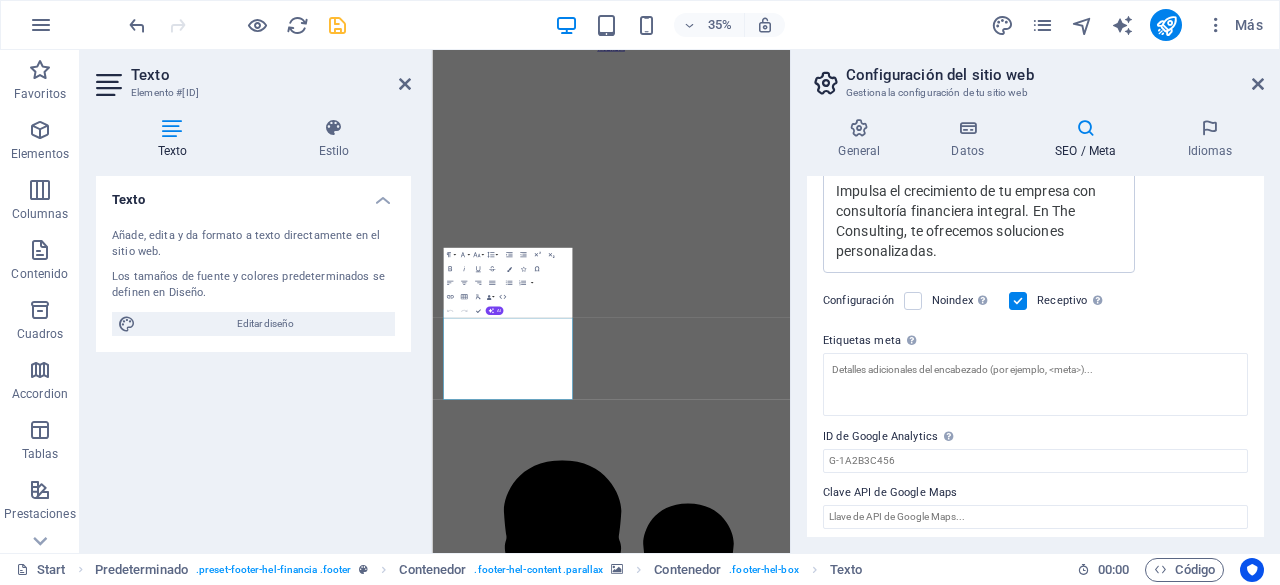 scroll, scrollTop: 488, scrollLeft: 0, axis: vertical 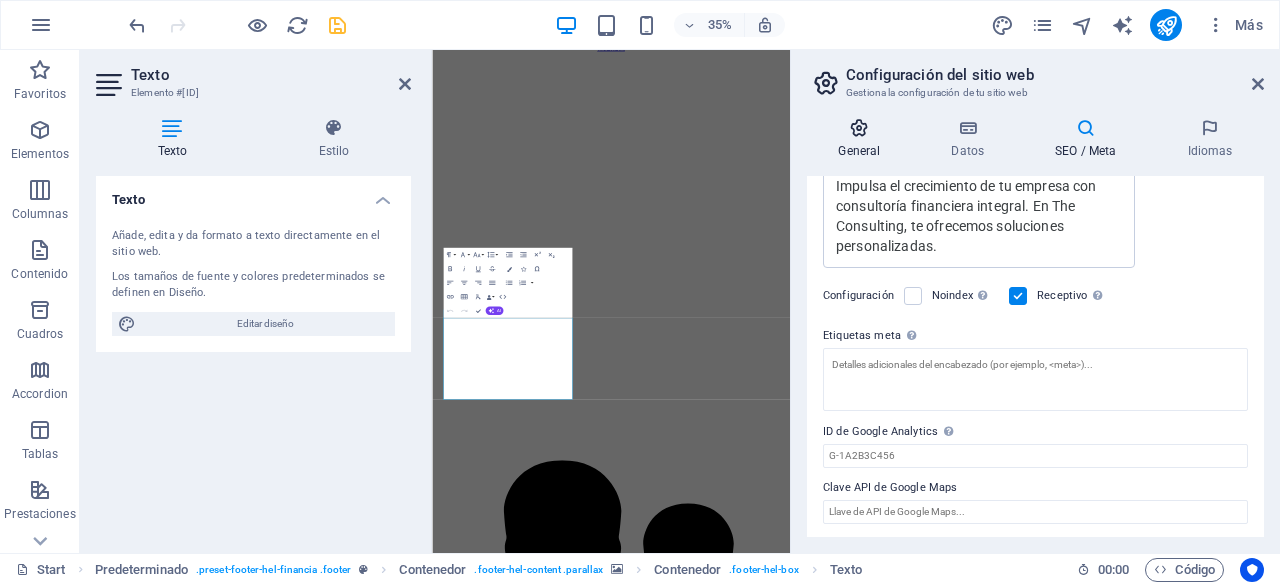 click at bounding box center [859, 128] 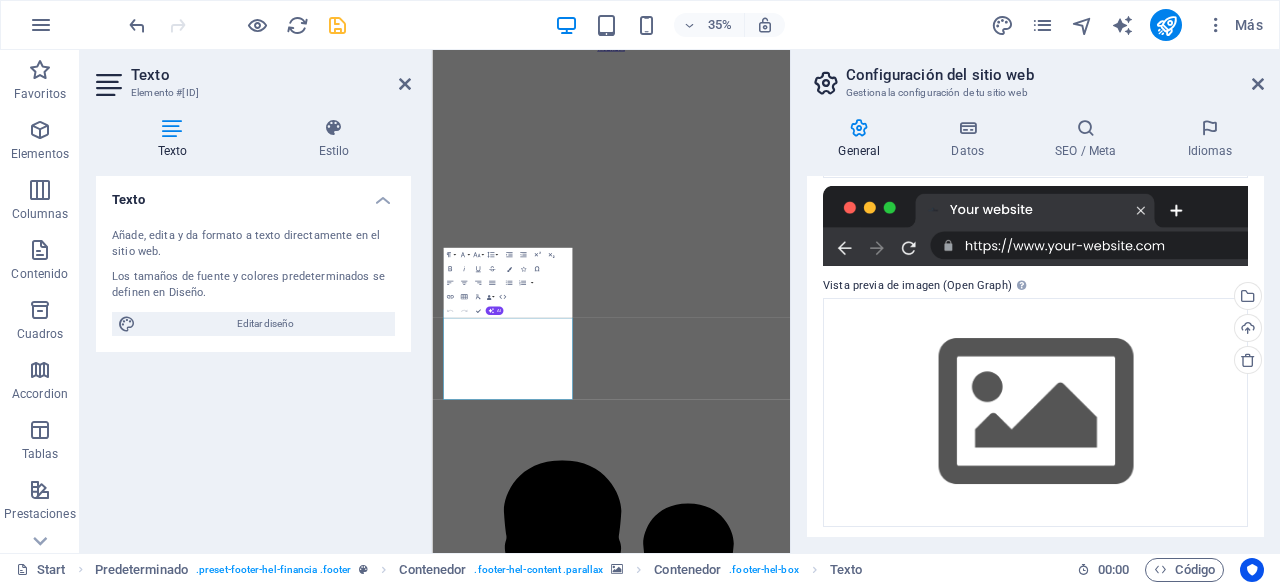 scroll, scrollTop: 386, scrollLeft: 0, axis: vertical 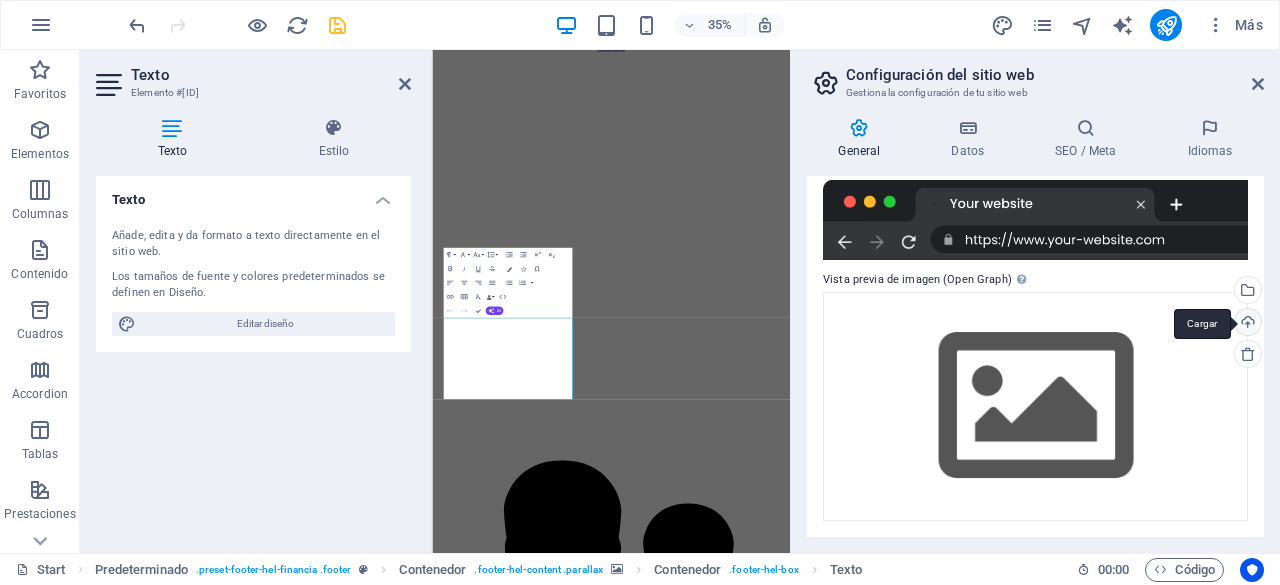 click on "Cargar" at bounding box center [1246, 324] 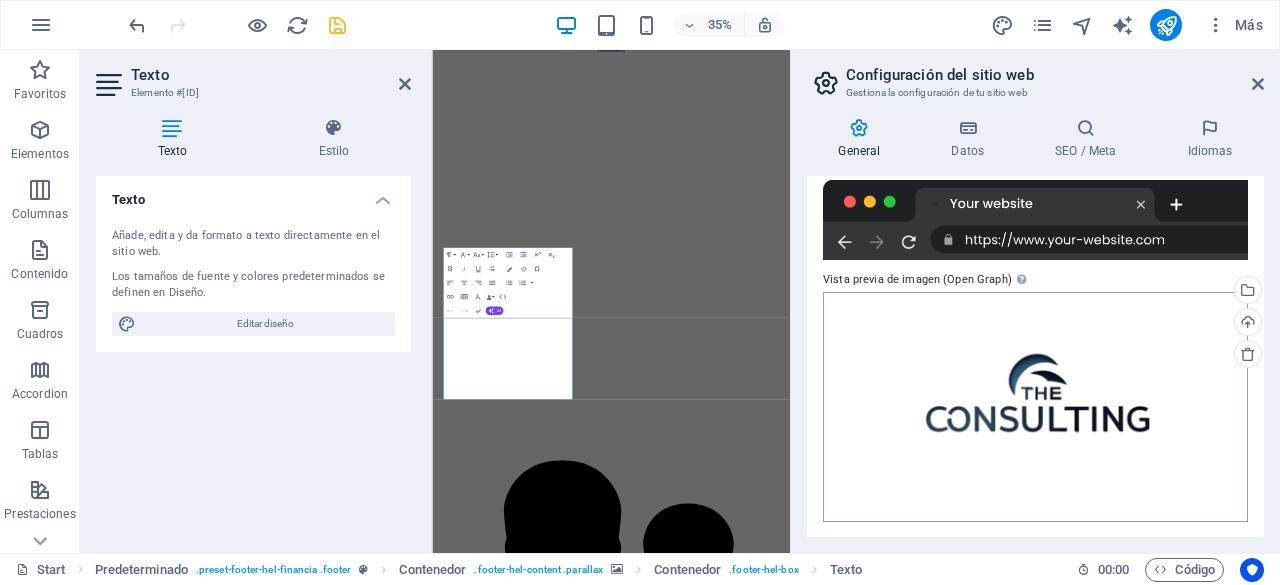 scroll, scrollTop: 386, scrollLeft: 0, axis: vertical 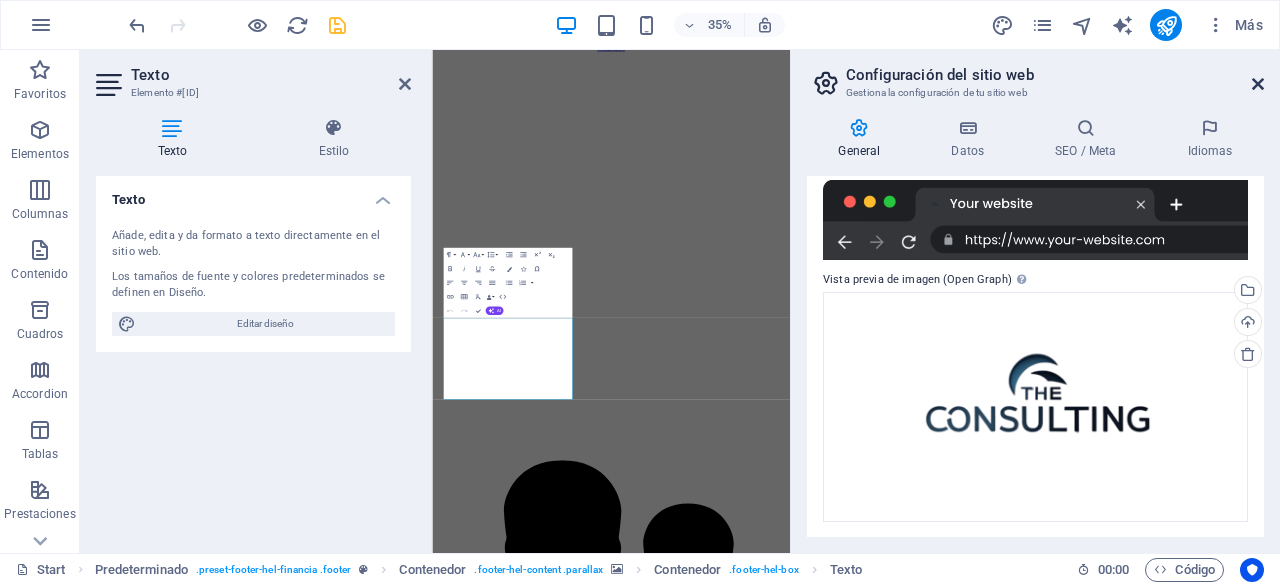 click at bounding box center [1258, 84] 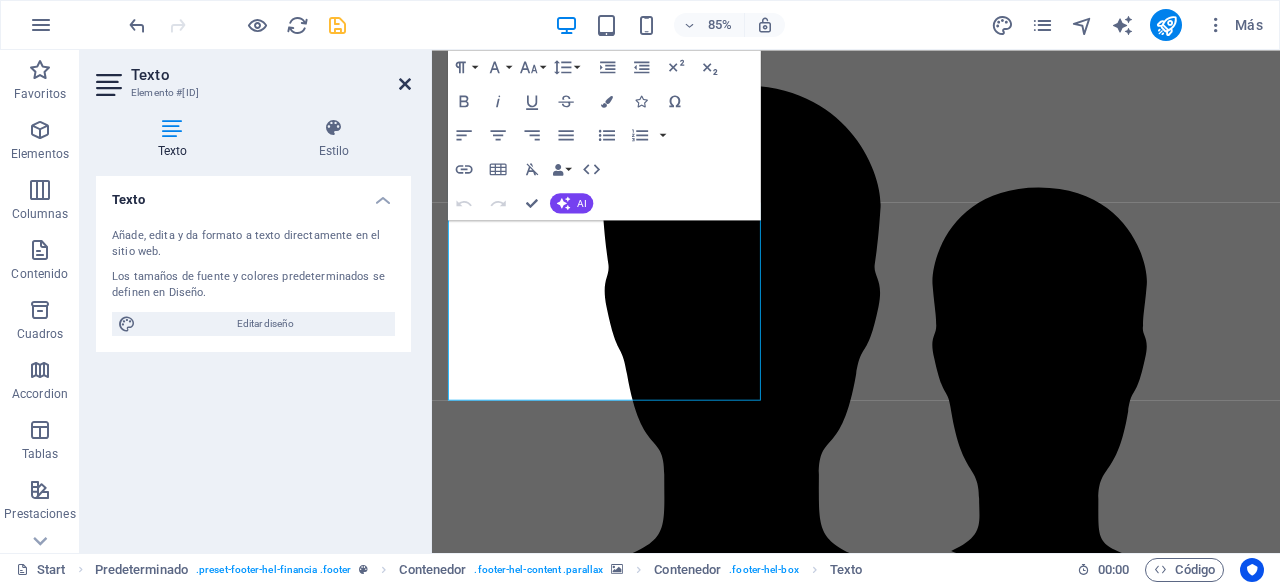 click at bounding box center (405, 84) 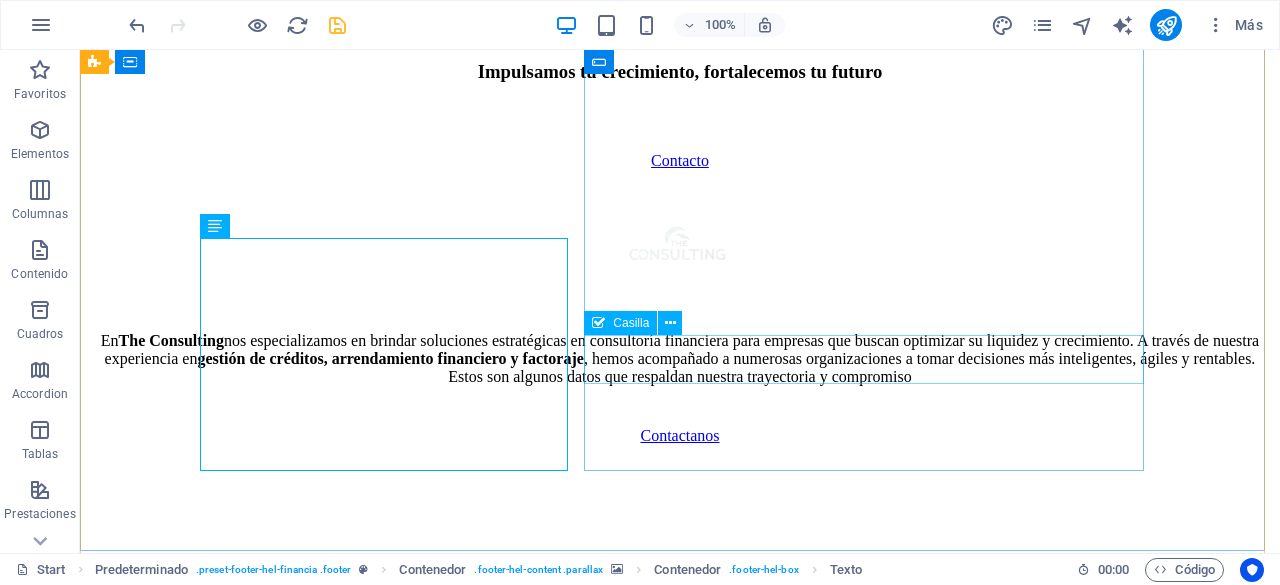 scroll, scrollTop: 6560, scrollLeft: 0, axis: vertical 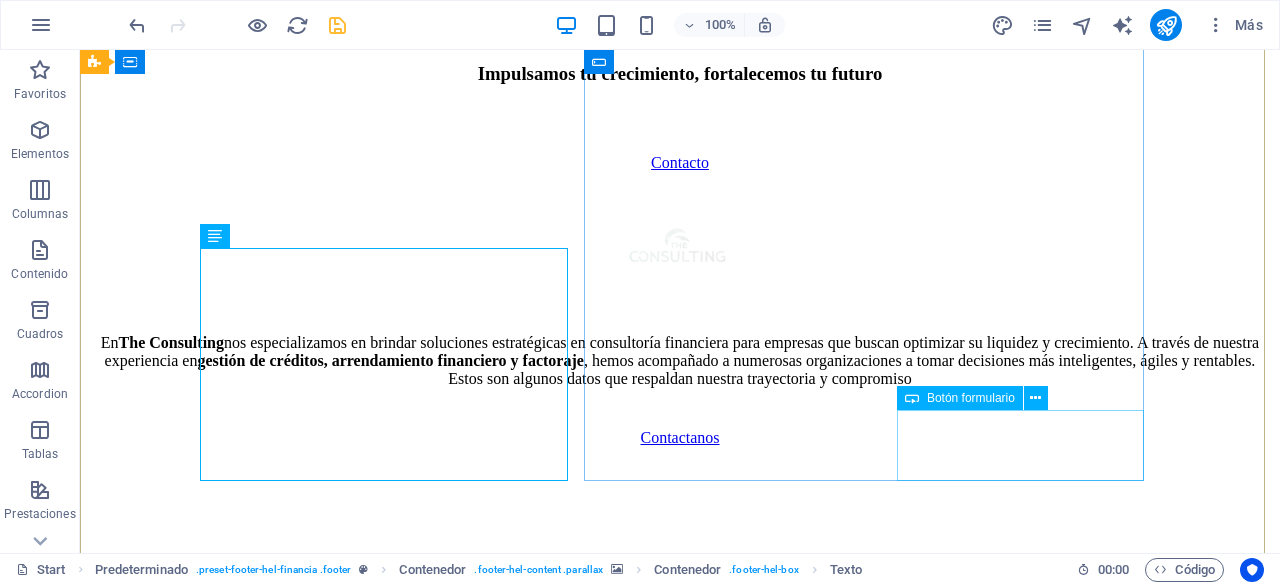 click on "Enviar" at bounding box center [680, 28578] 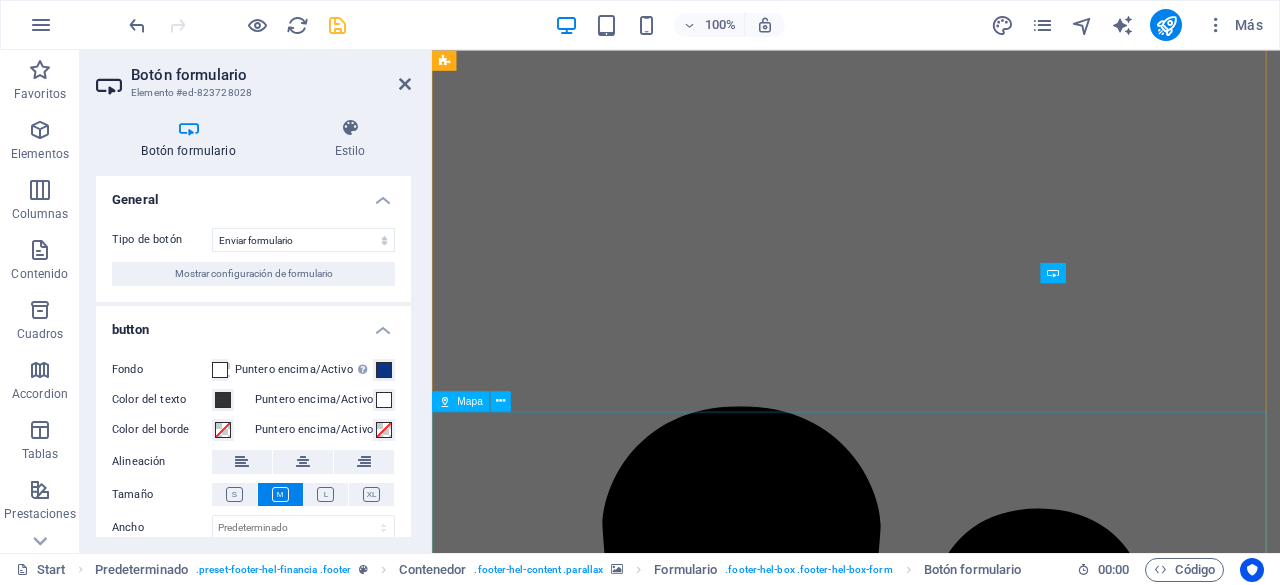 scroll, scrollTop: 7006, scrollLeft: 0, axis: vertical 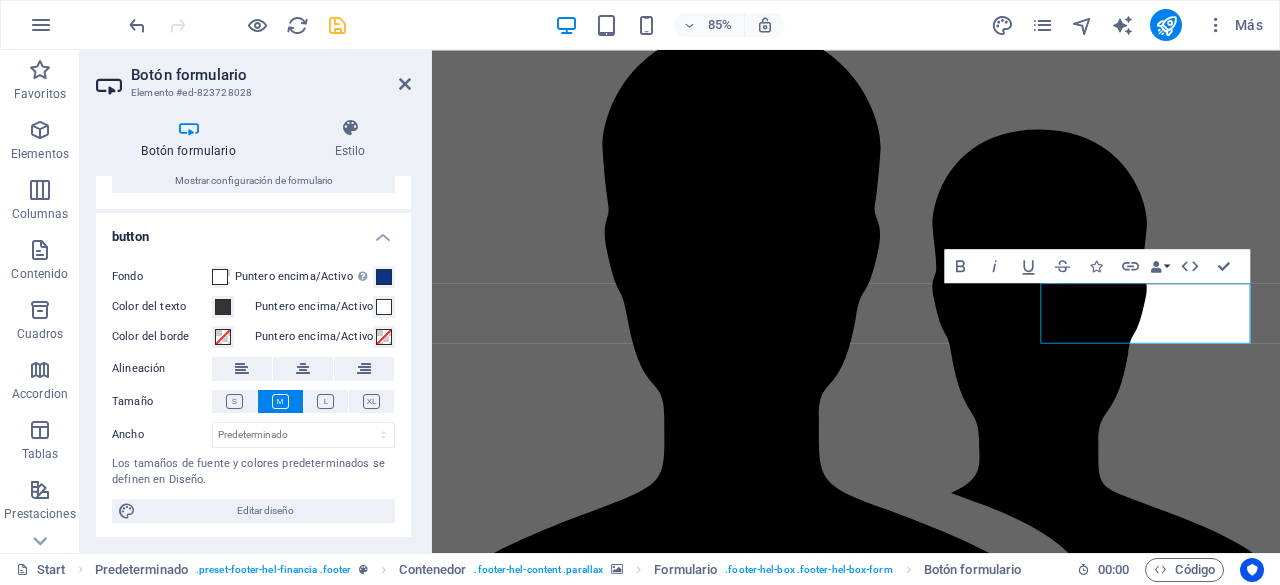 click at bounding box center [188, 128] 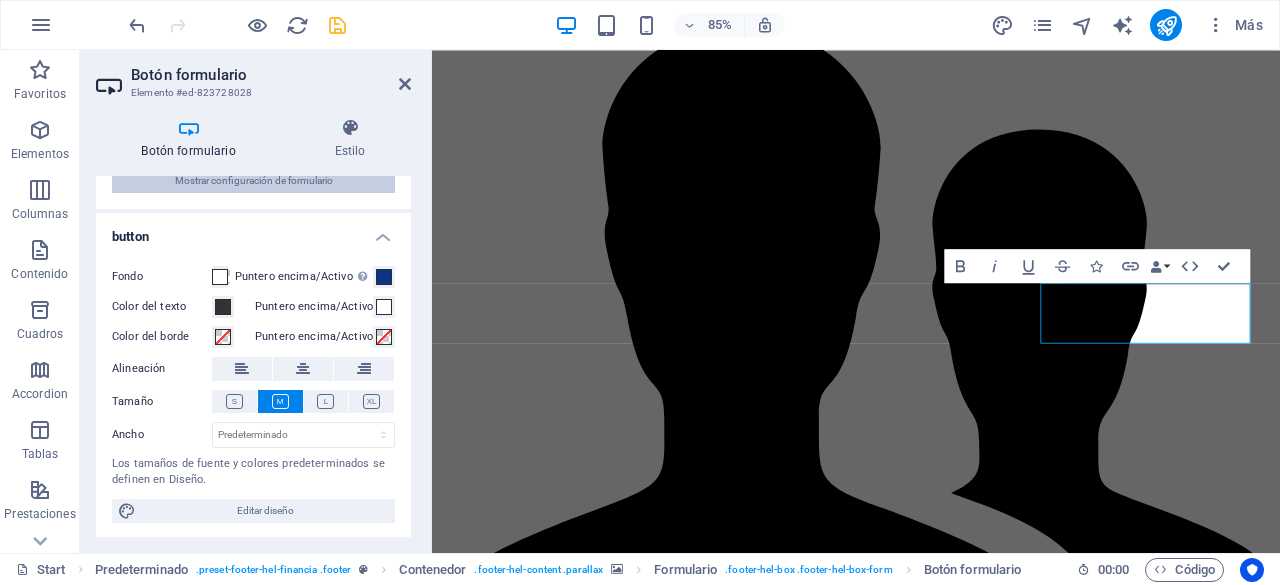 click on "Mostrar configuración de formulario" at bounding box center [254, 181] 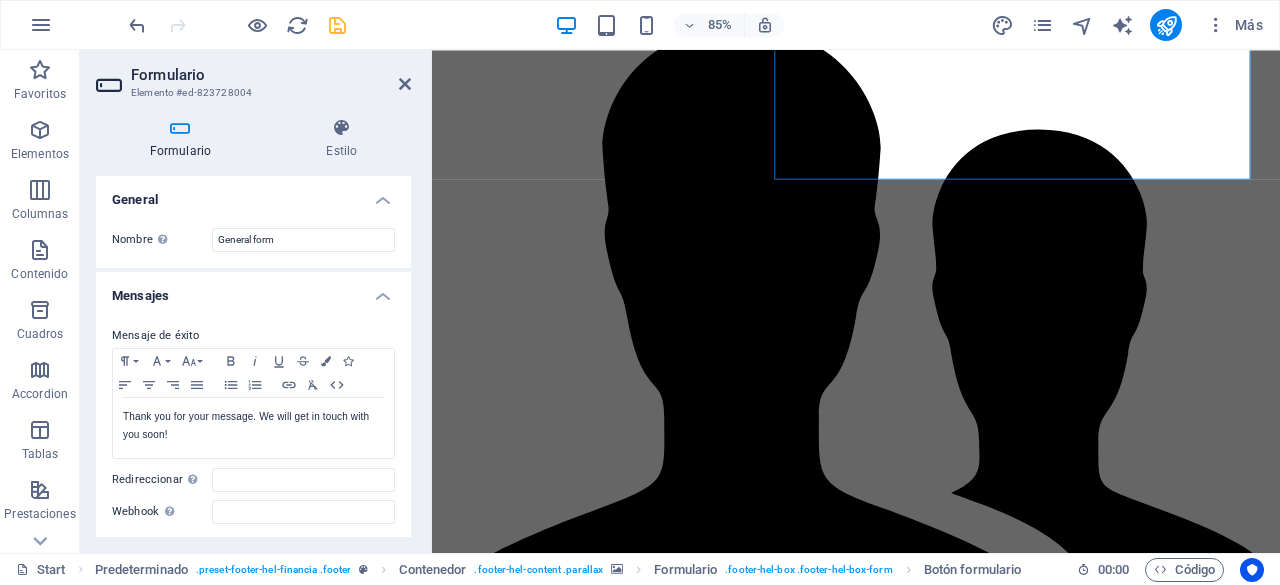 scroll, scrollTop: 7198, scrollLeft: 0, axis: vertical 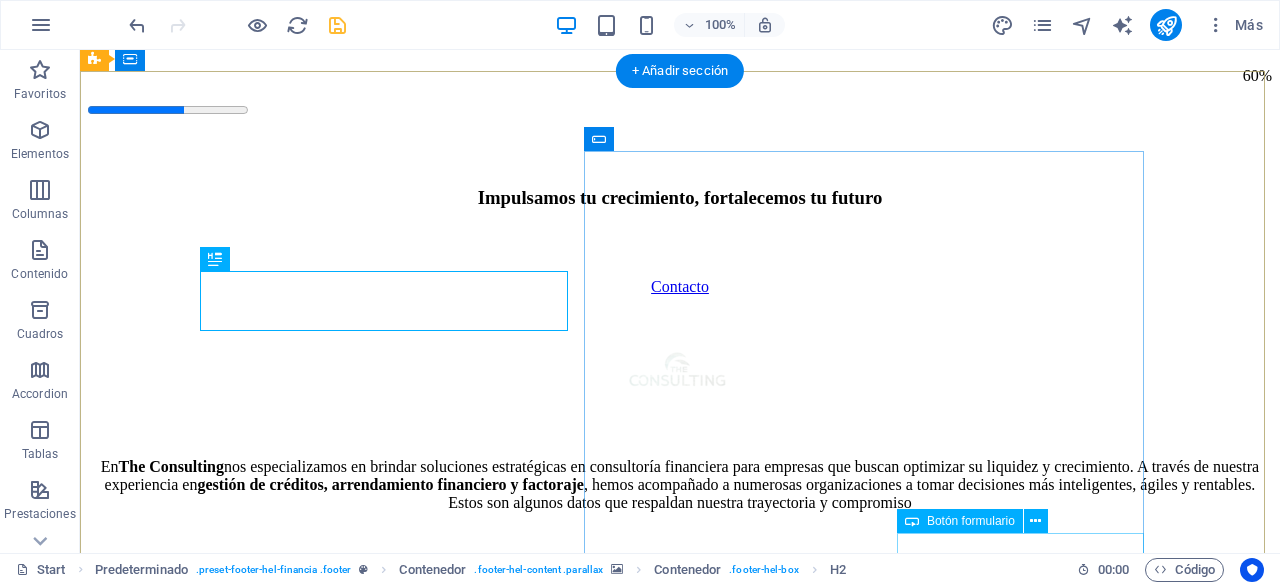 click on "Enviar" at bounding box center (680, 28702) 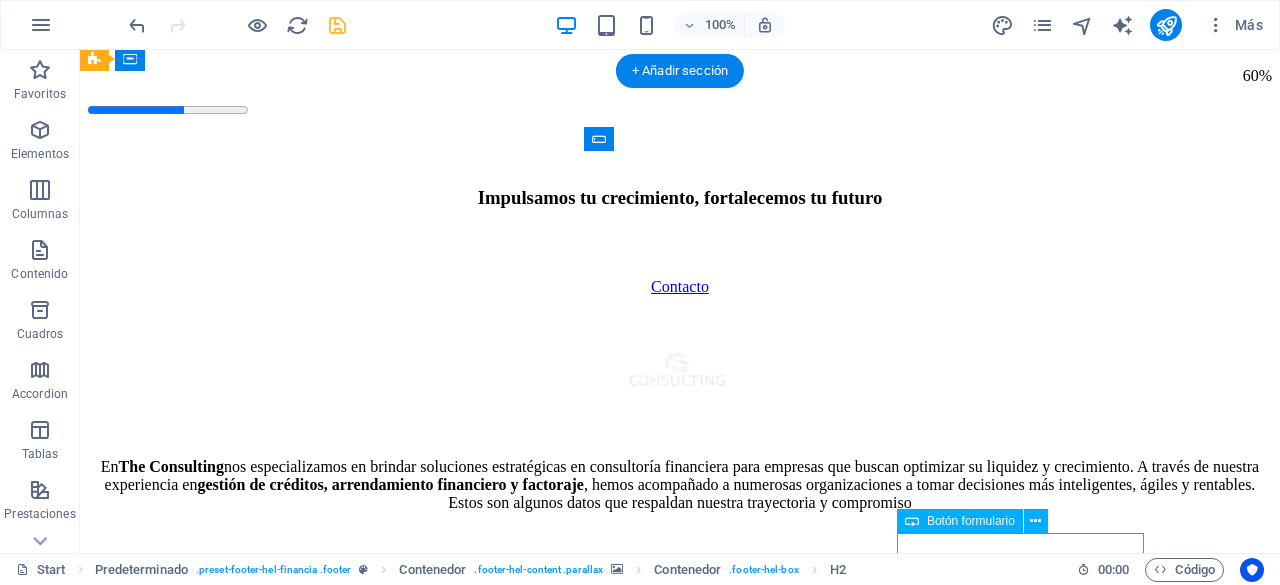 click on "Enviar" at bounding box center [680, 28702] 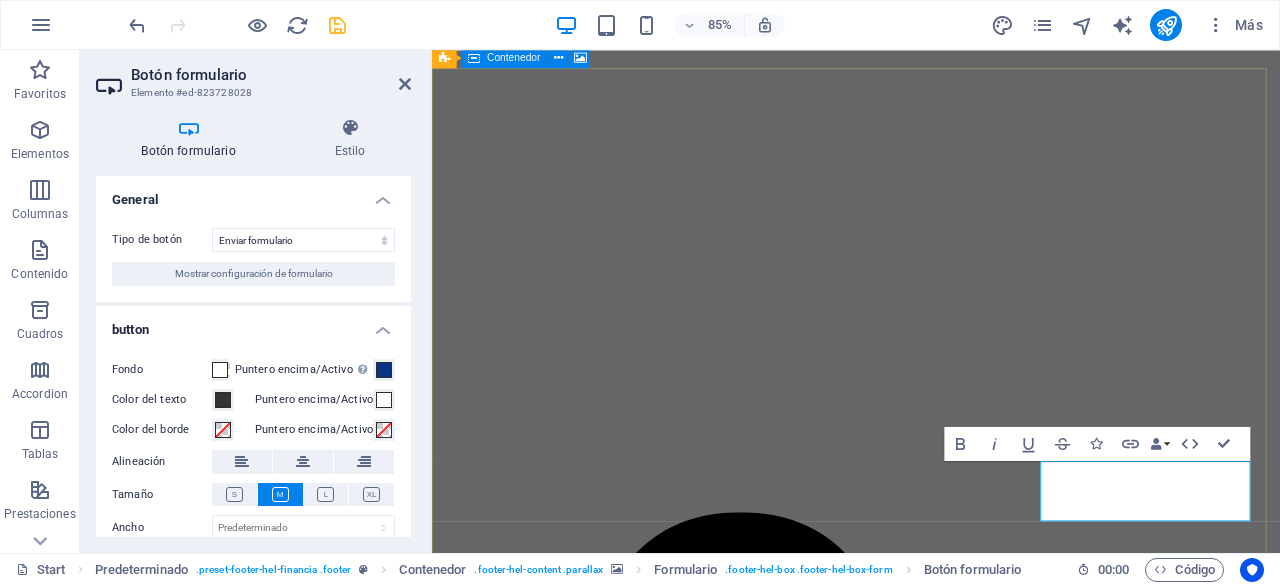 scroll, scrollTop: 6796, scrollLeft: 0, axis: vertical 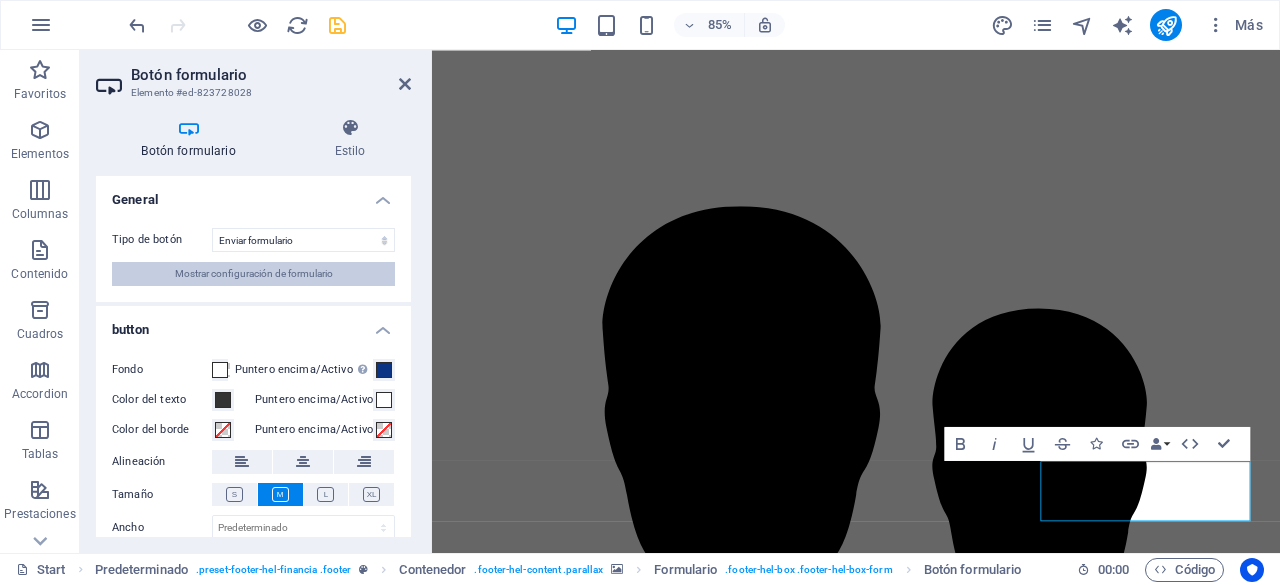 click on "Mostrar configuración de formulario" at bounding box center [254, 274] 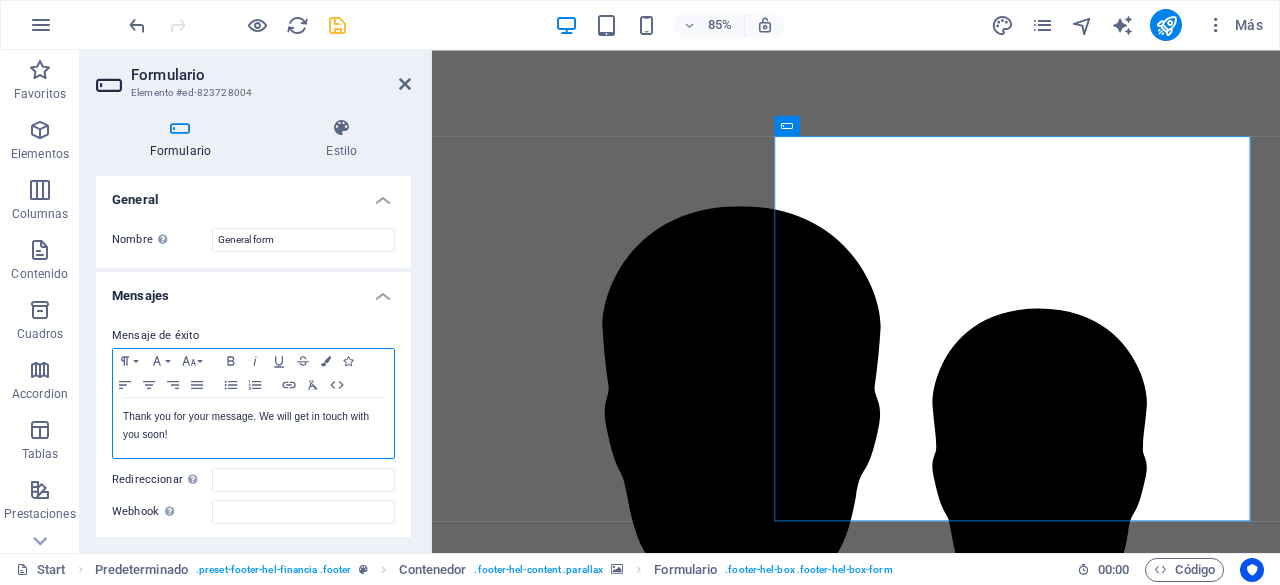 click on "Thank you for your message. We will get in touch with you soon!" at bounding box center (253, 426) 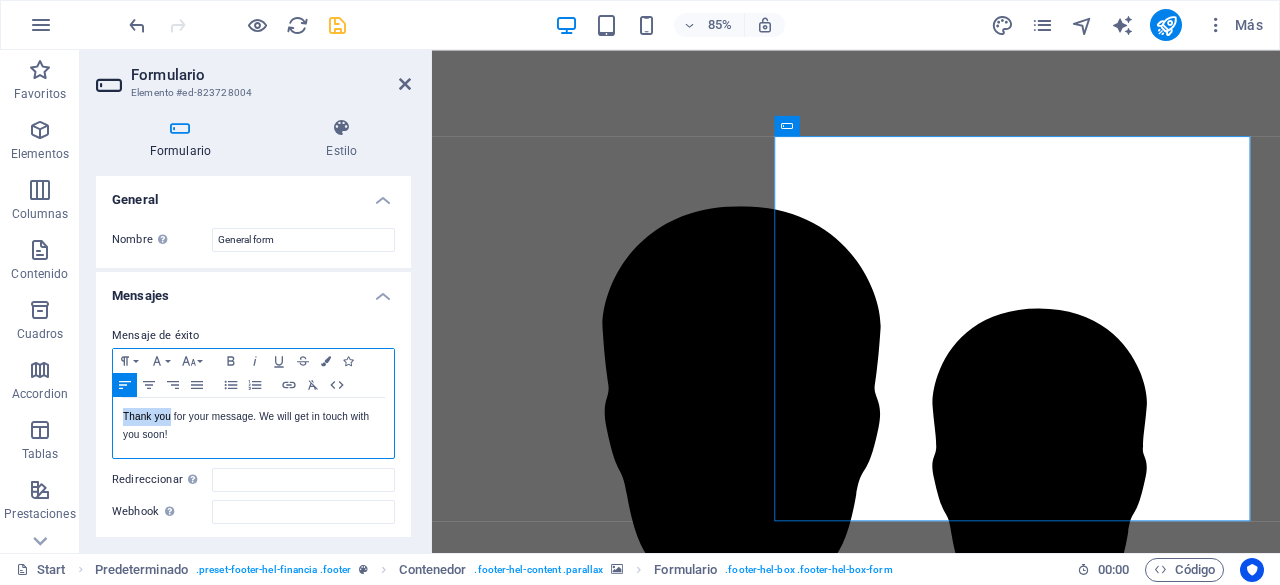 type 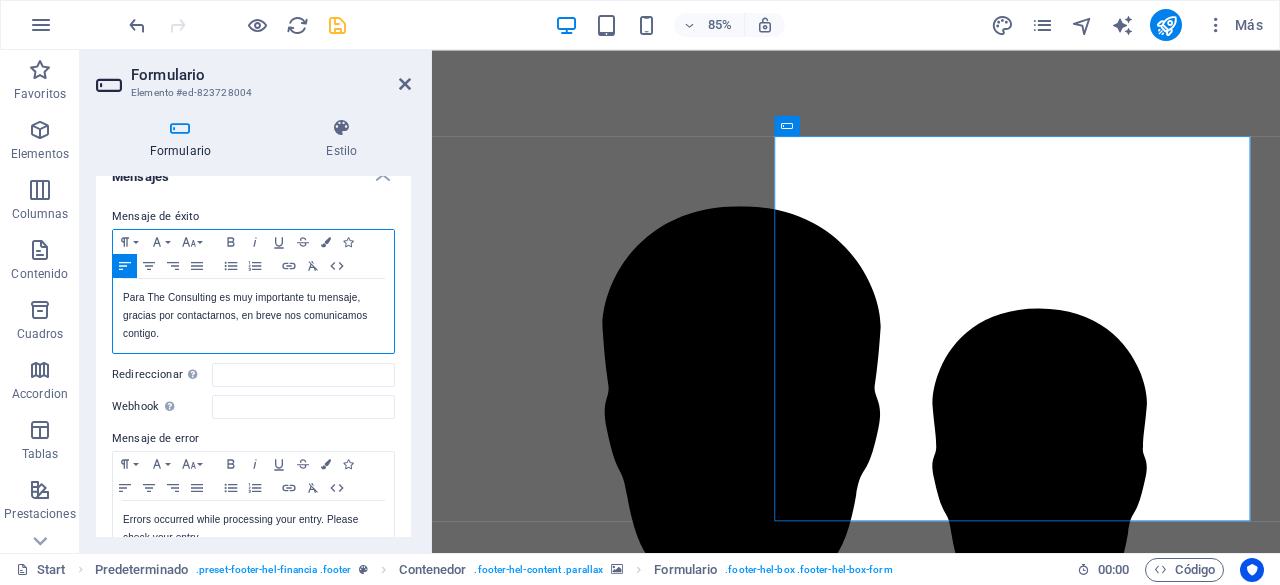 scroll, scrollTop: 124, scrollLeft: 0, axis: vertical 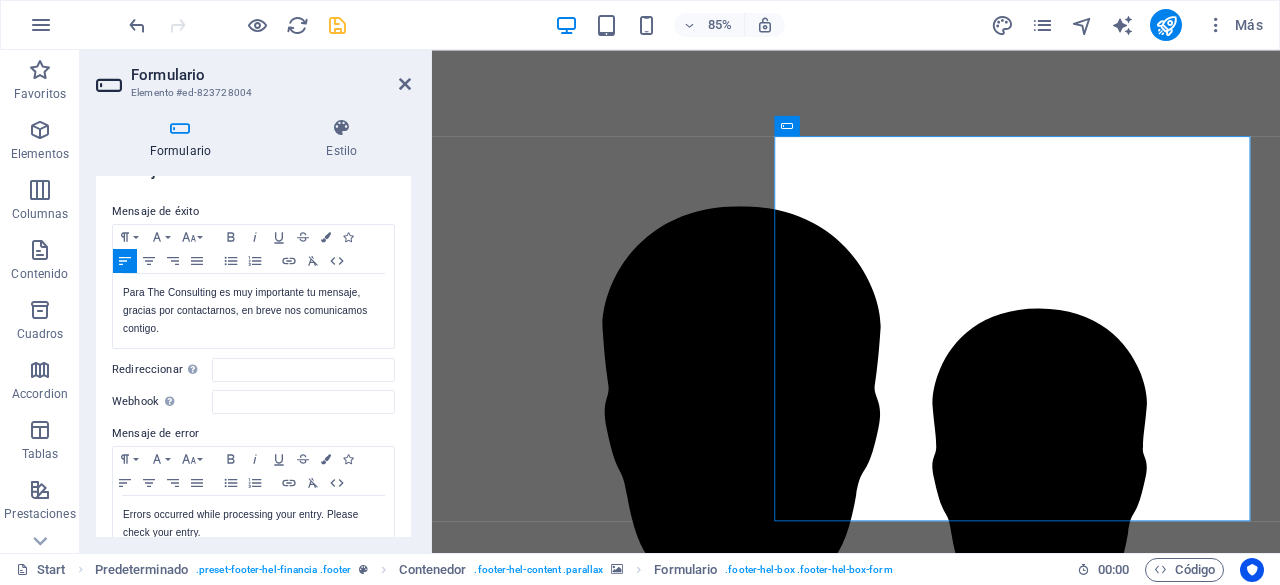 click on "Redireccionar Defina un destino de redireccionamiento cuando un formulario se envíe correctamente. Por ejemplo, una página de éxito." at bounding box center (162, 370) 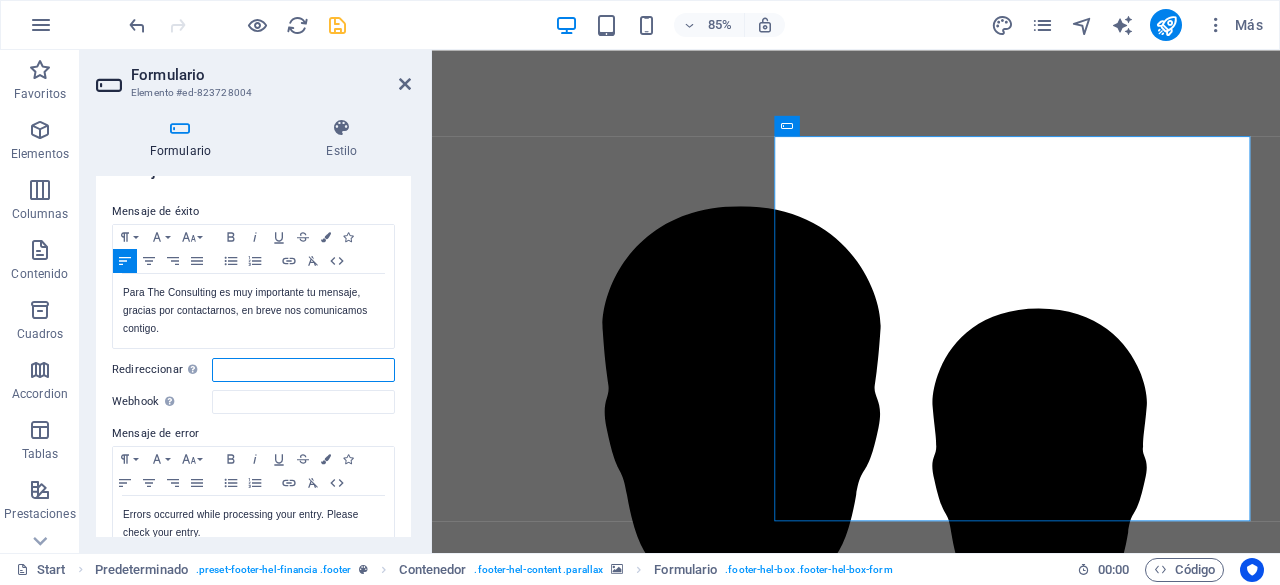 click on "Redireccionar Defina un destino de redireccionamiento cuando un formulario se envíe correctamente. Por ejemplo, una página de éxito." at bounding box center (303, 370) 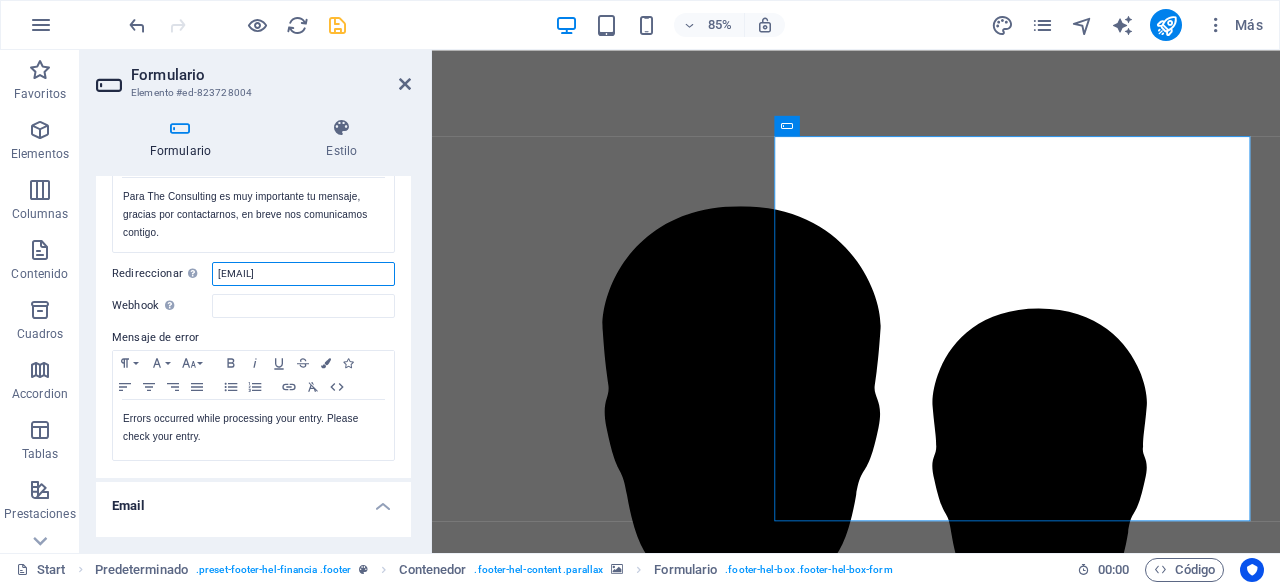 scroll, scrollTop: 230, scrollLeft: 0, axis: vertical 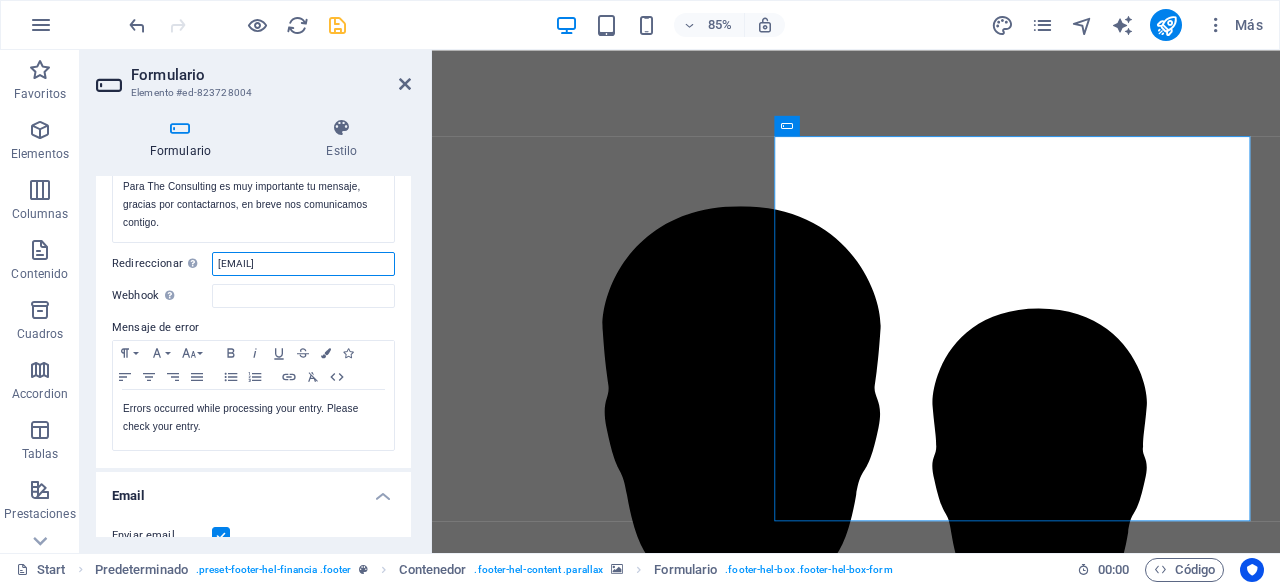 type on "[EMAIL]" 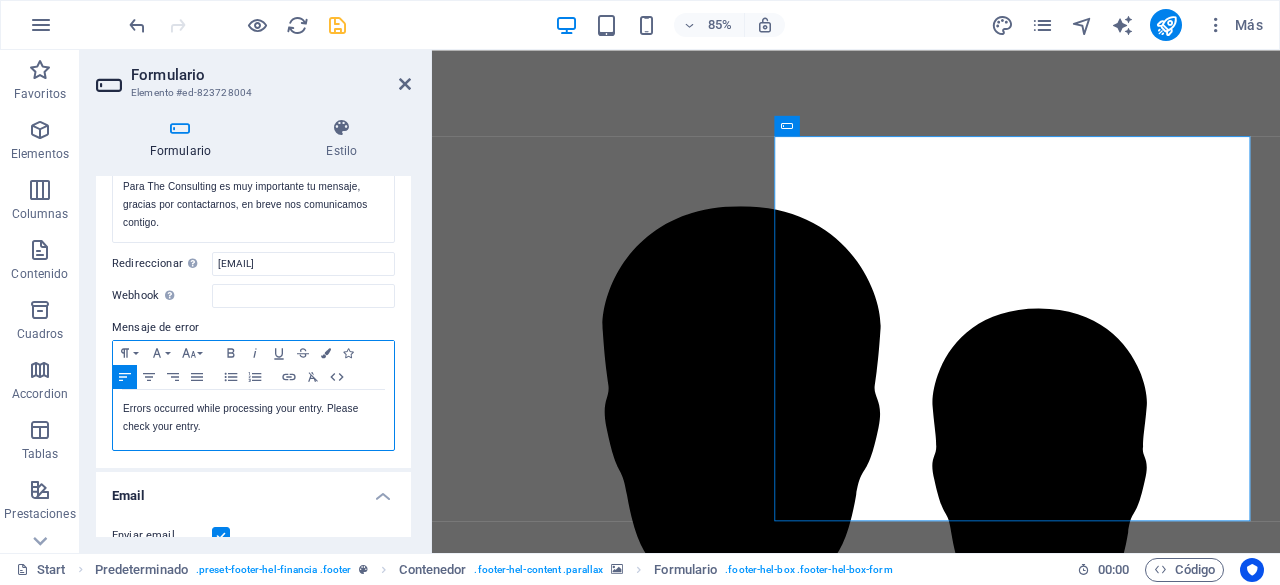 drag, startPoint x: 309, startPoint y: 424, endPoint x: 210, endPoint y: 431, distance: 99.24717 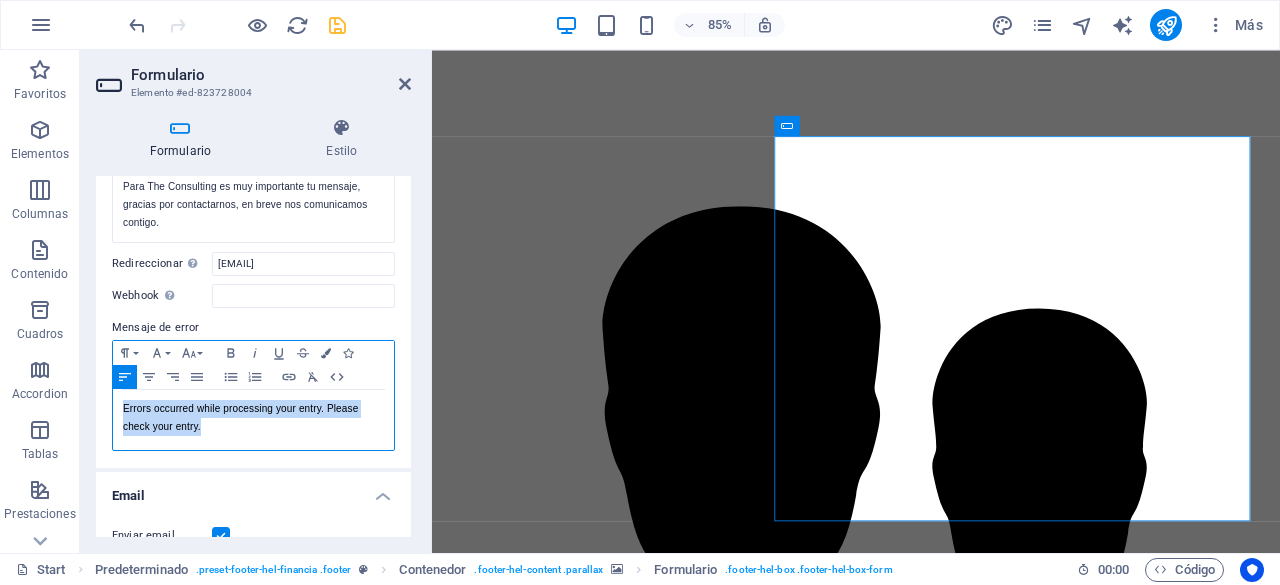 type 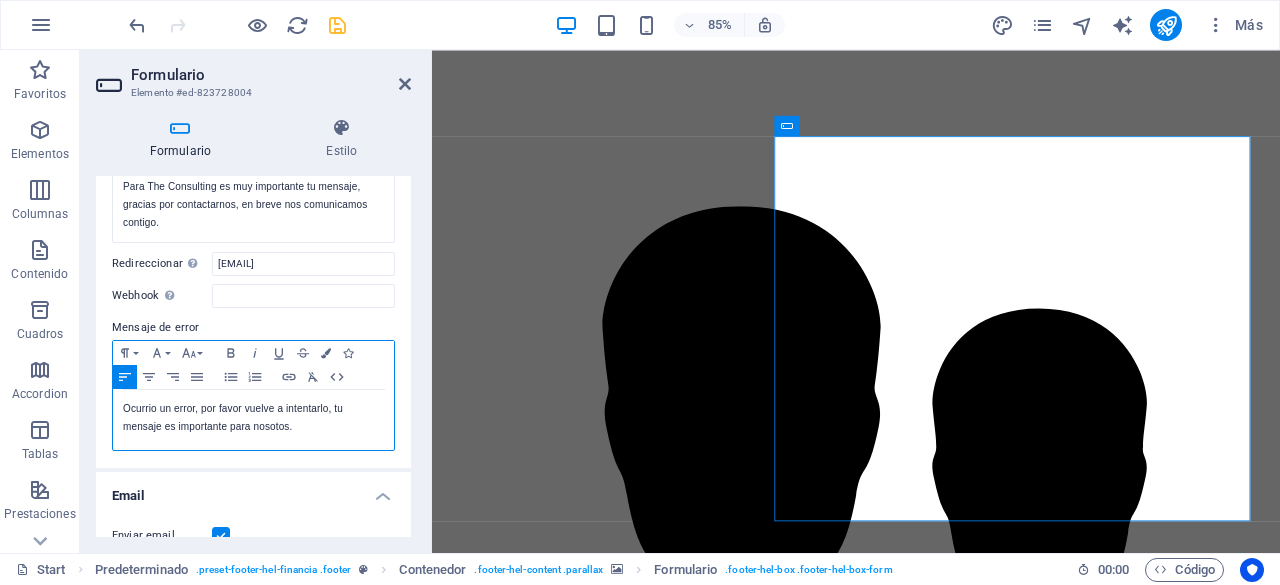 click on "Ocurrio un error, por favor vuelve a intentarlo, tu mensaje es importante para nosotos." at bounding box center [253, 418] 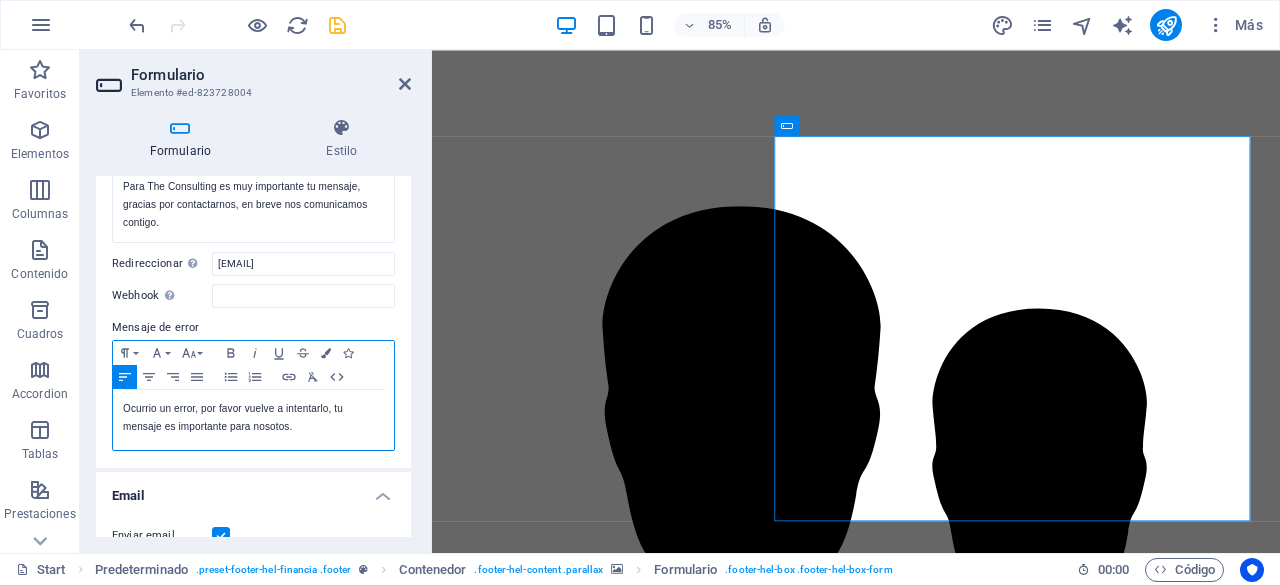 click on "Ocurrio un error, por favor vuelve a intentarlo, tu mensaje es importante para nosotos." at bounding box center [253, 418] 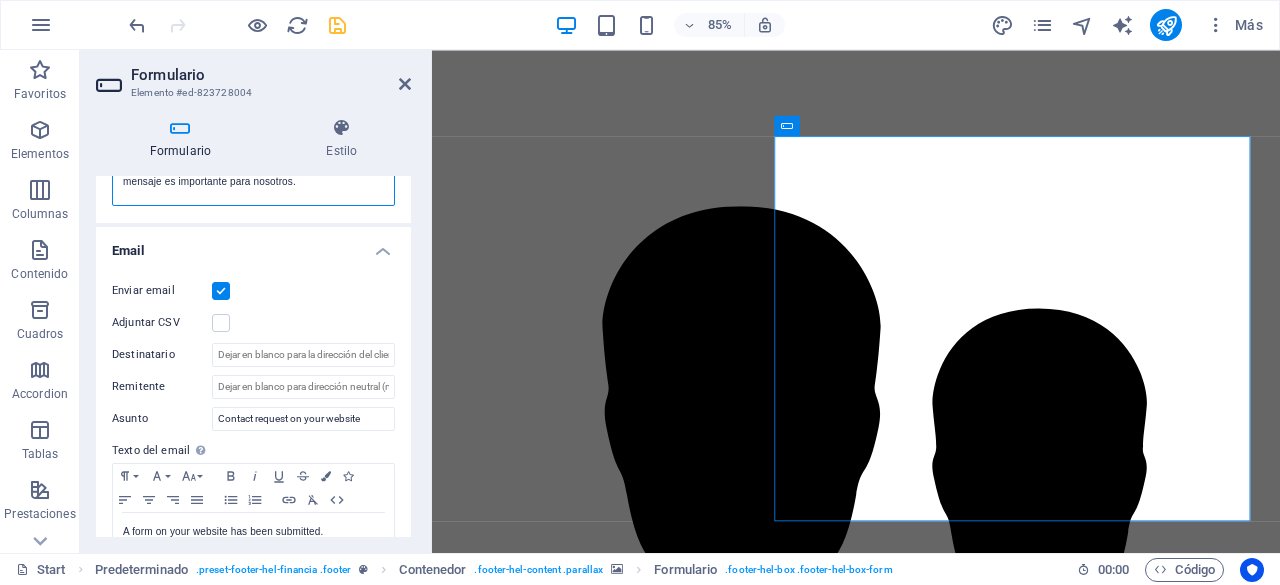 scroll, scrollTop: 476, scrollLeft: 0, axis: vertical 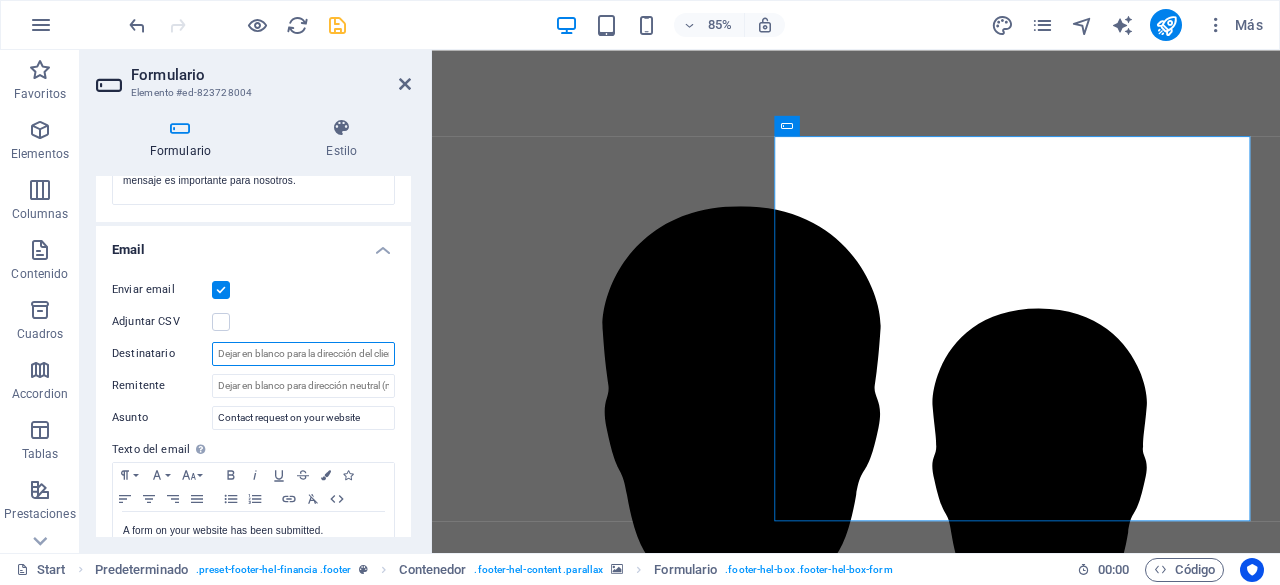click on "Destinatario" at bounding box center [303, 354] 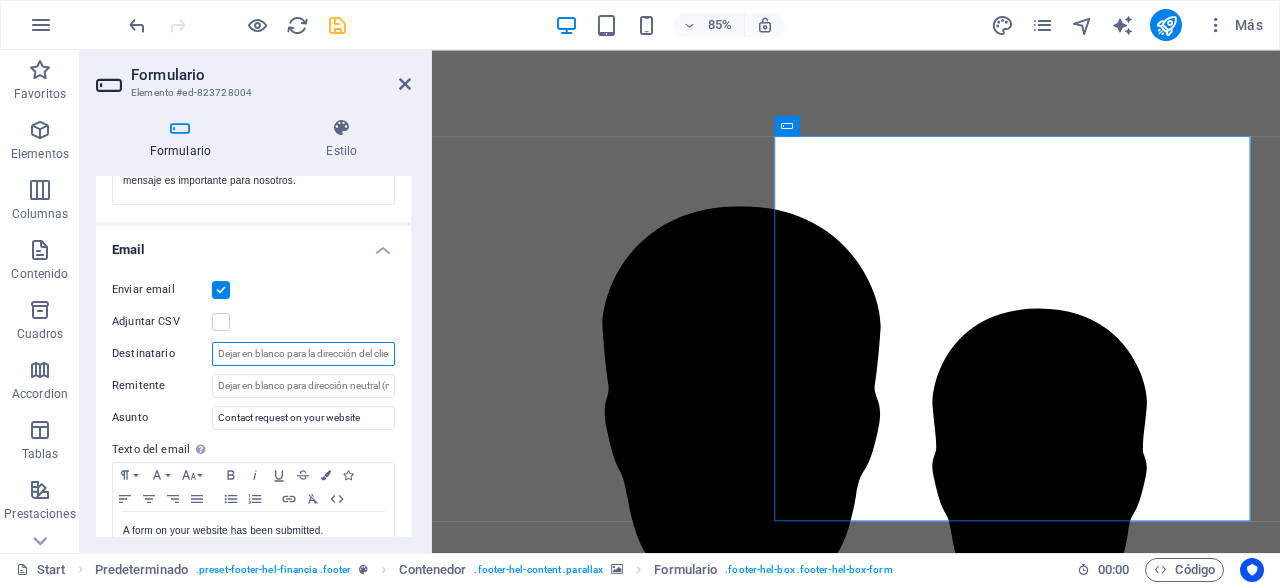 click on "Destinatario" at bounding box center [303, 354] 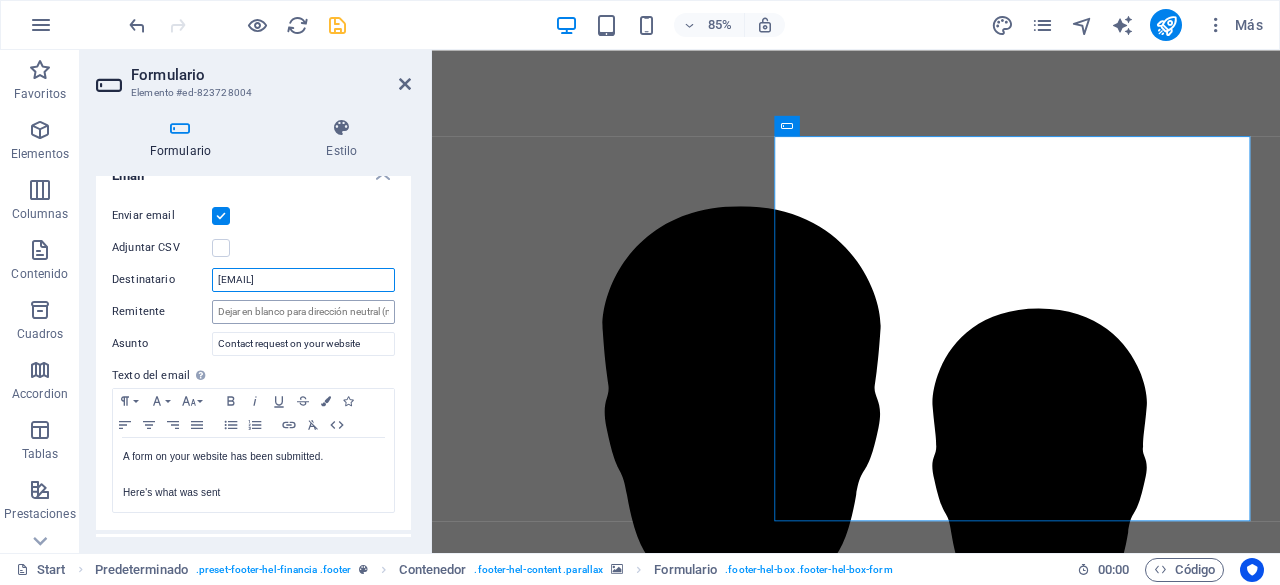 scroll, scrollTop: 551, scrollLeft: 0, axis: vertical 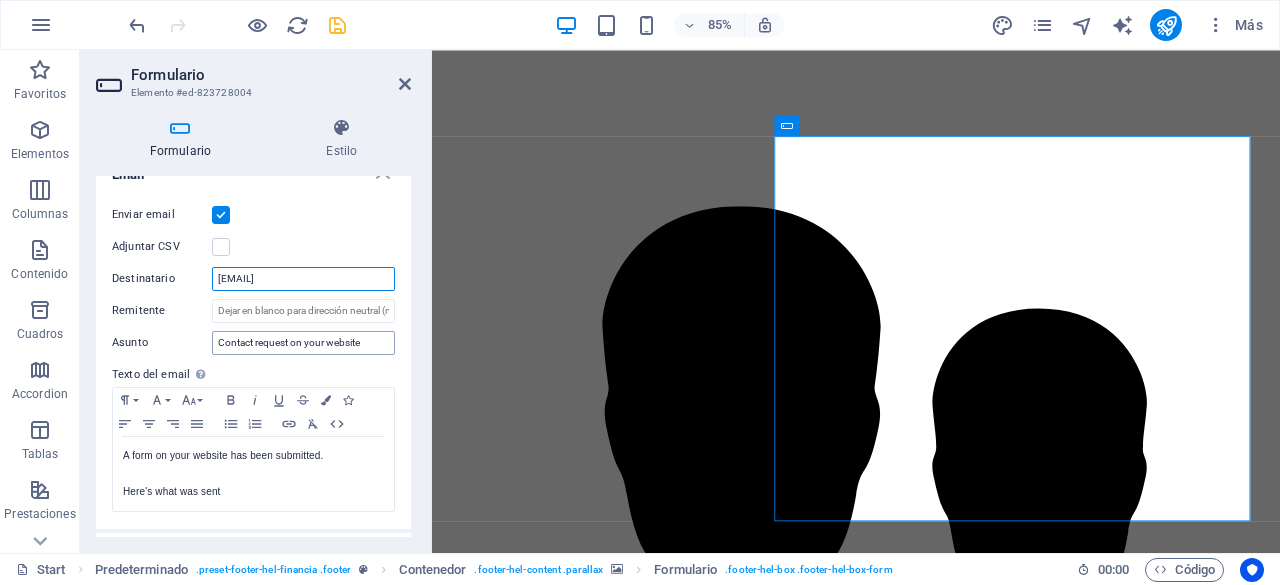 type on "[EMAIL]" 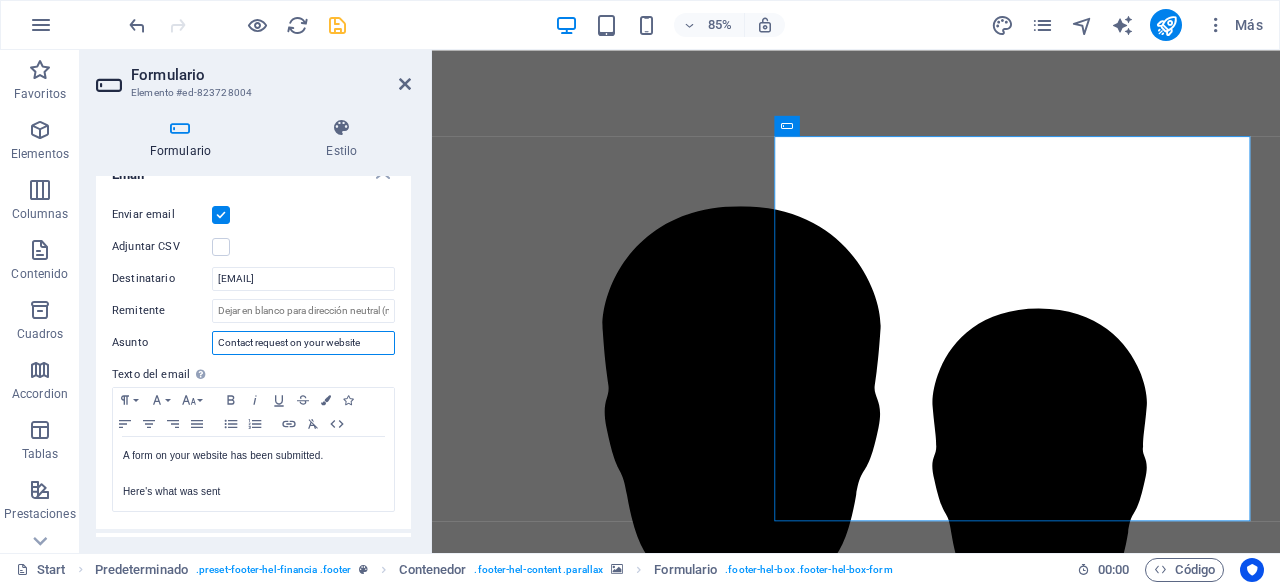 click on "Contact request on your website" at bounding box center [303, 343] 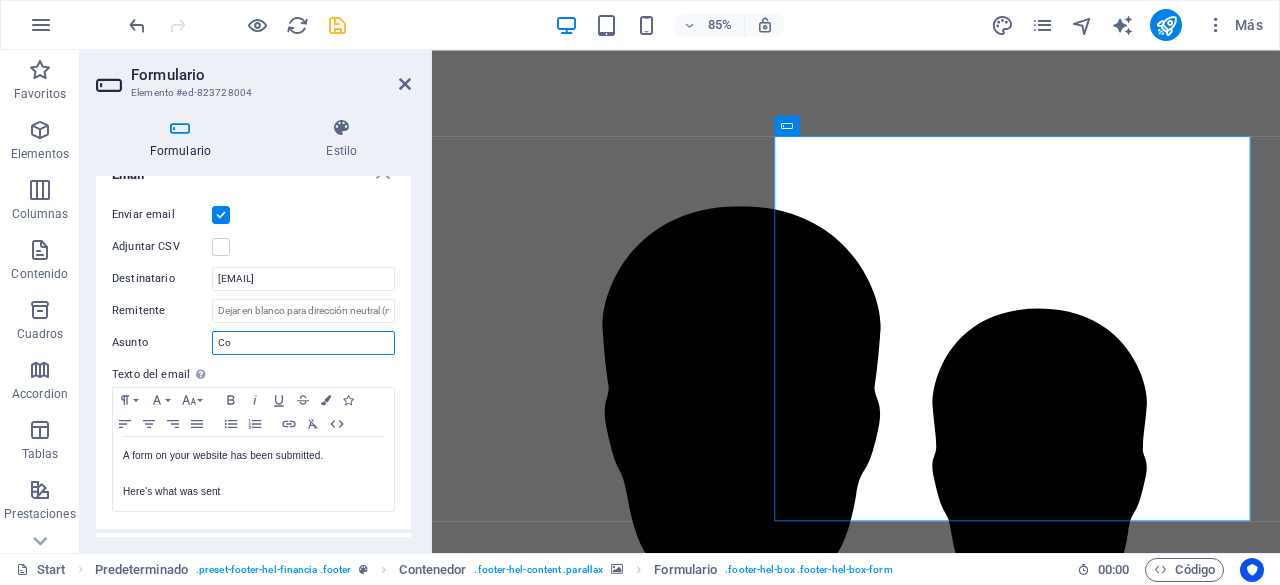 type on "C" 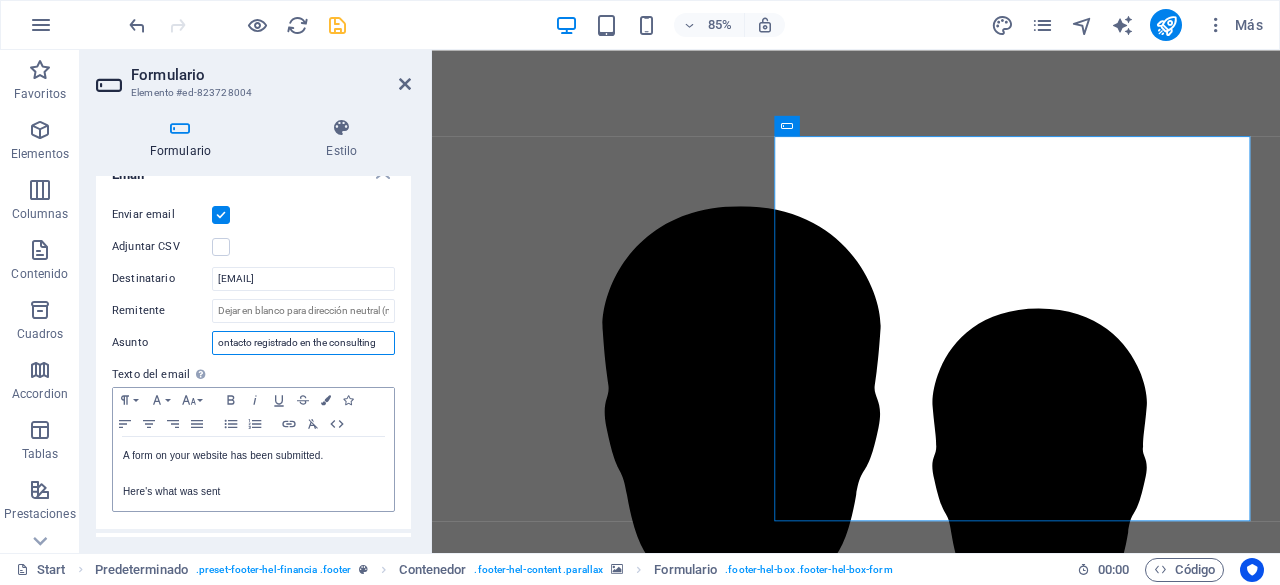 type on "ontacto registrado en the consulting" 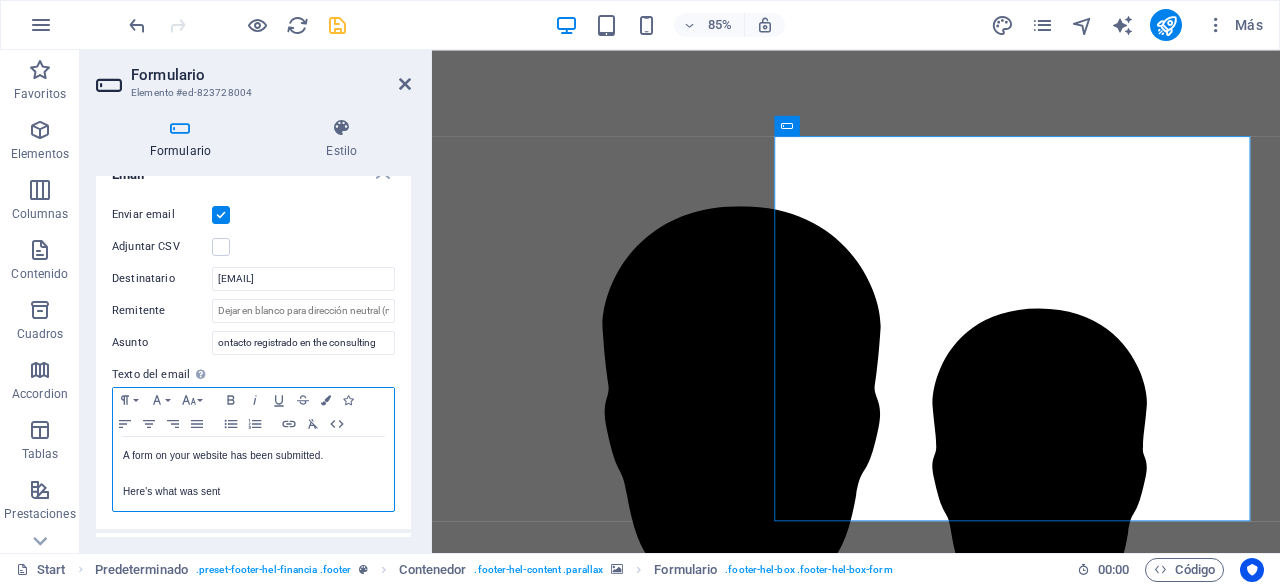 click on "Here's what was sent" at bounding box center [253, 492] 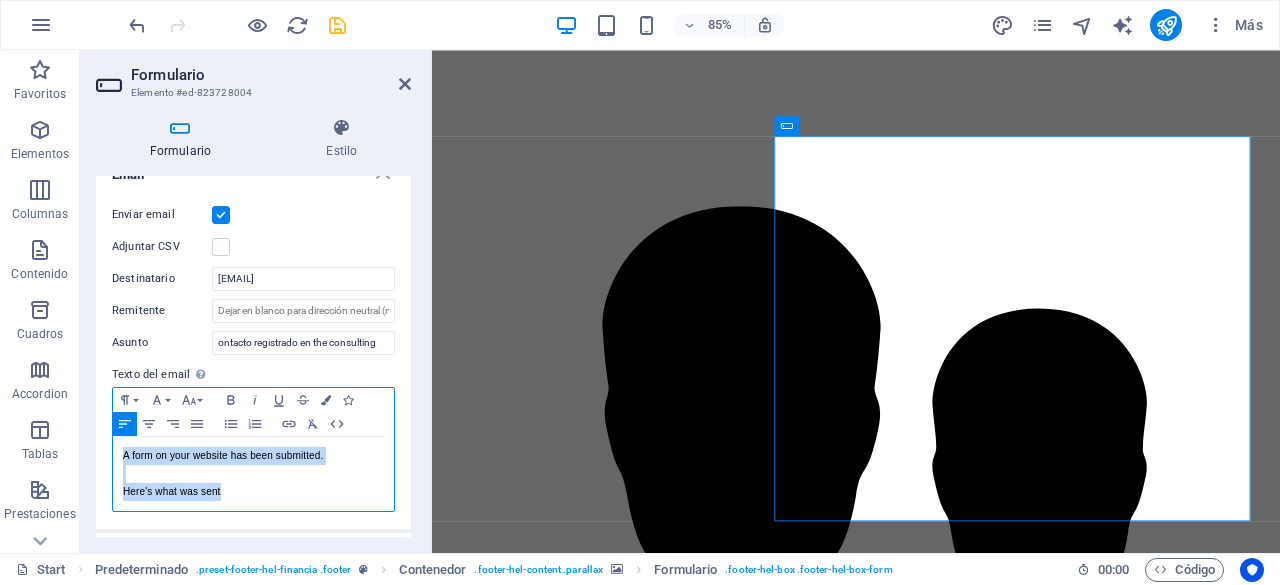 type 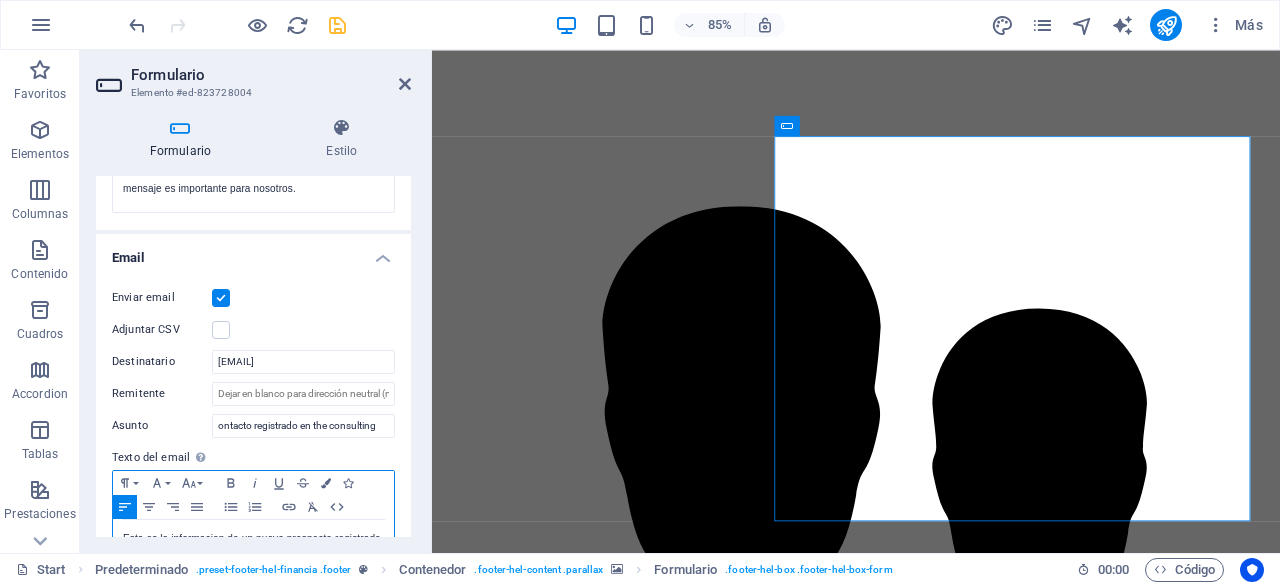 scroll, scrollTop: 466, scrollLeft: 0, axis: vertical 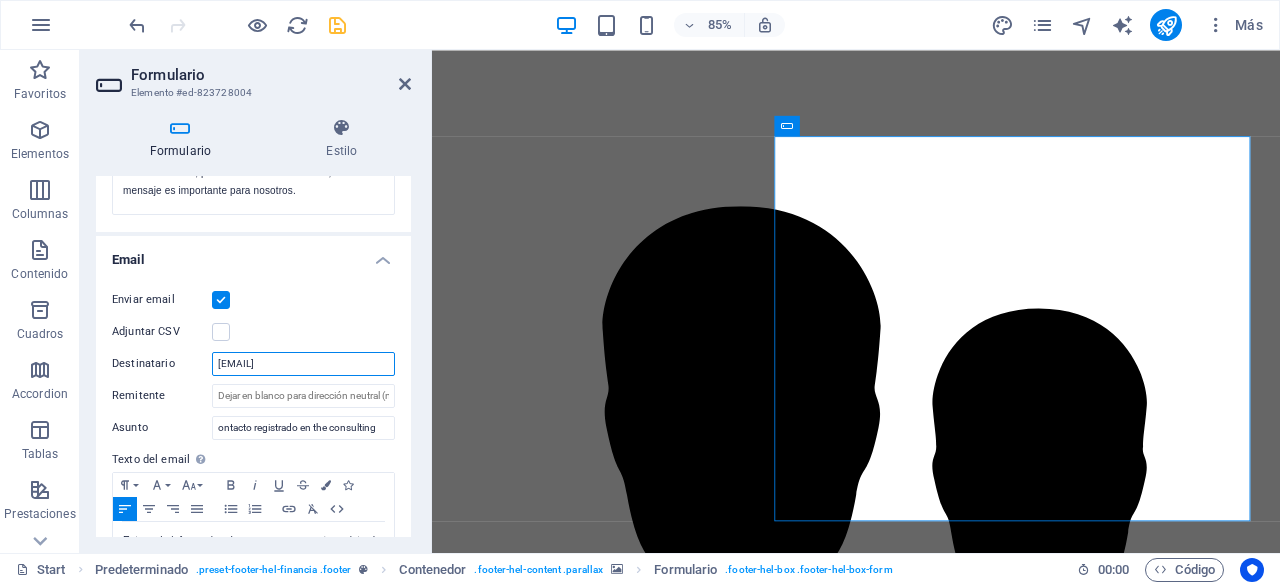 click on "[EMAIL]" at bounding box center (303, 364) 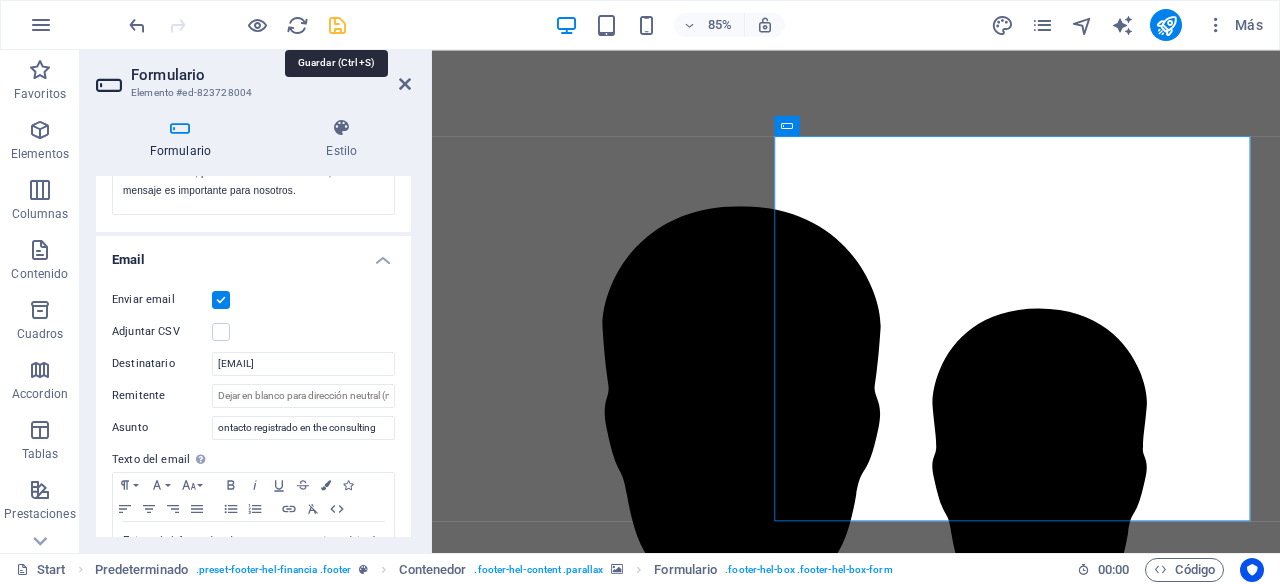 click at bounding box center [337, 25] 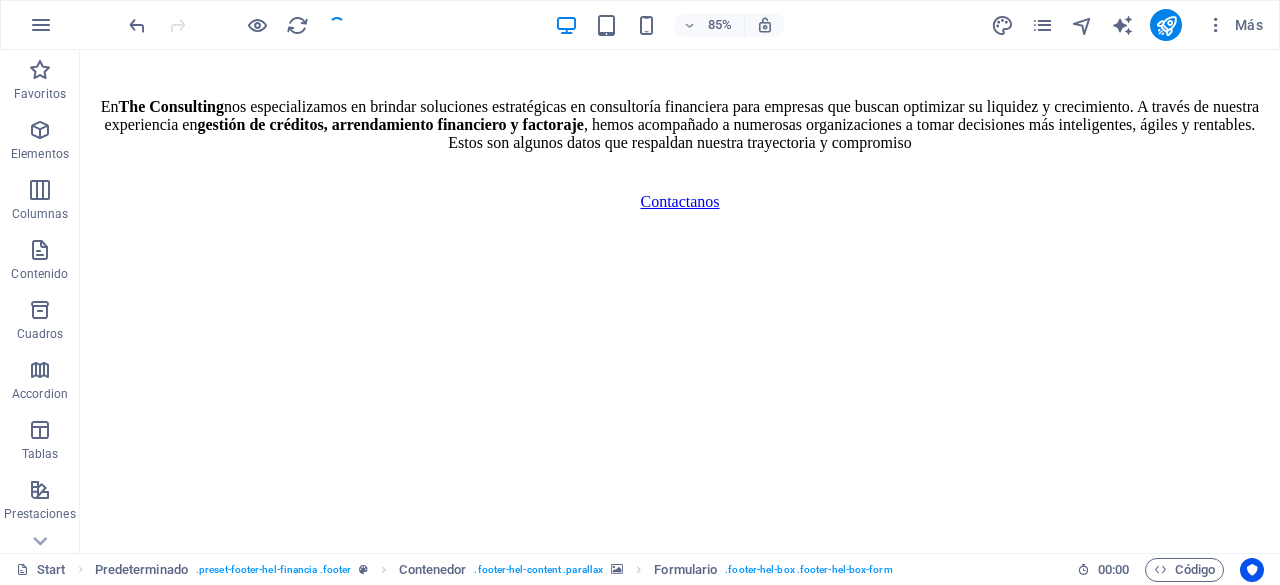 scroll, scrollTop: 6436, scrollLeft: 0, axis: vertical 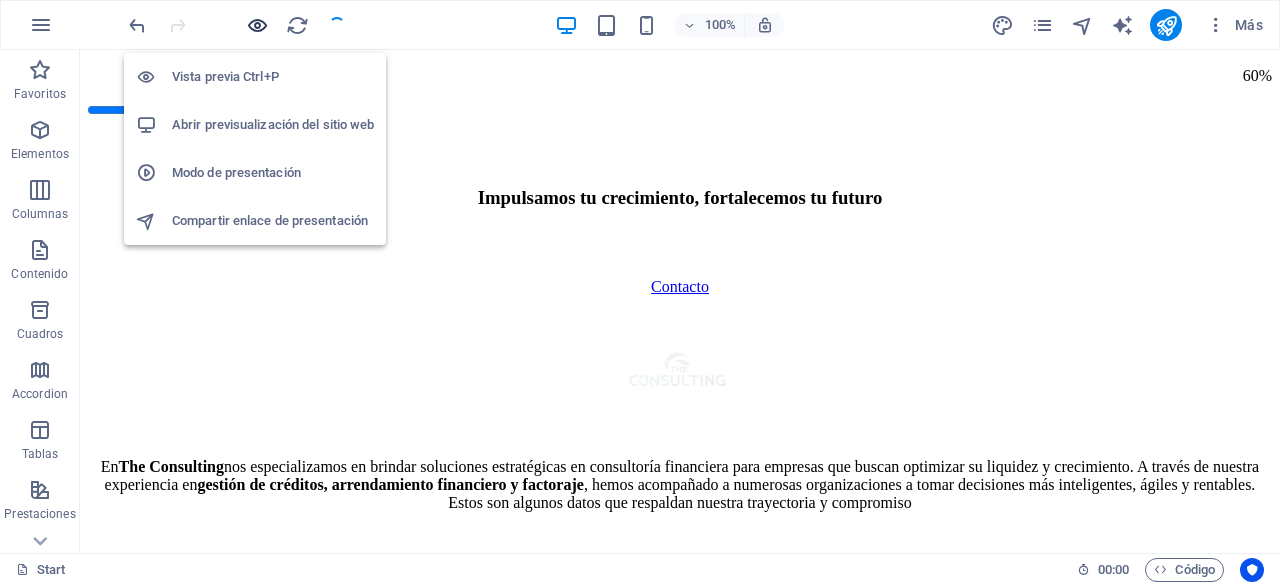 click at bounding box center [257, 25] 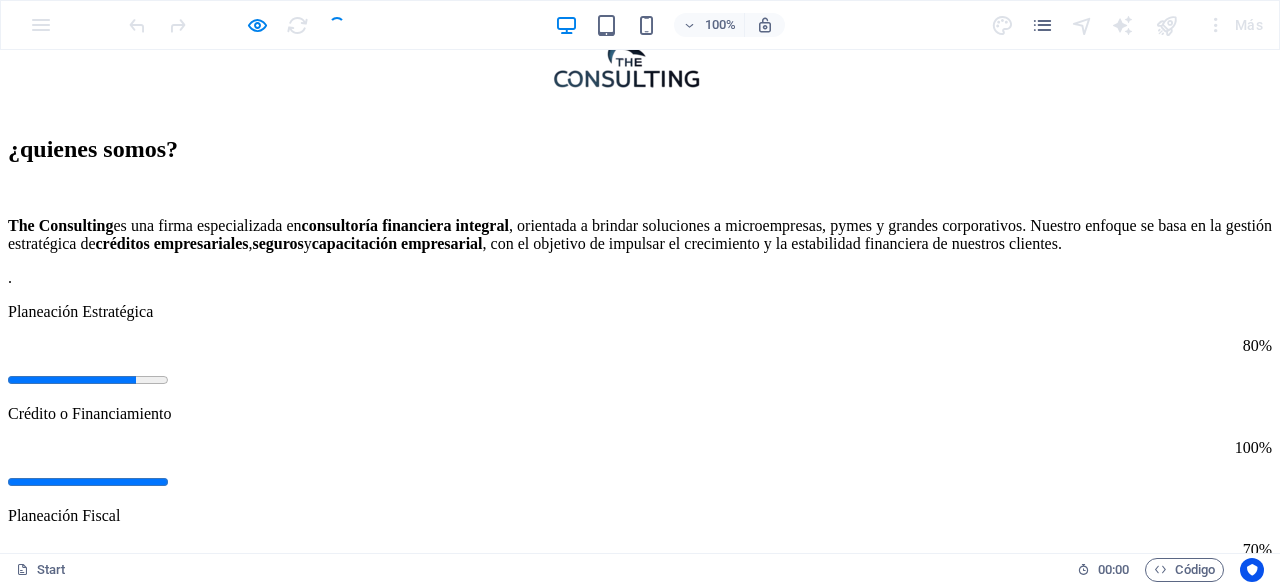scroll, scrollTop: 6382, scrollLeft: 0, axis: vertical 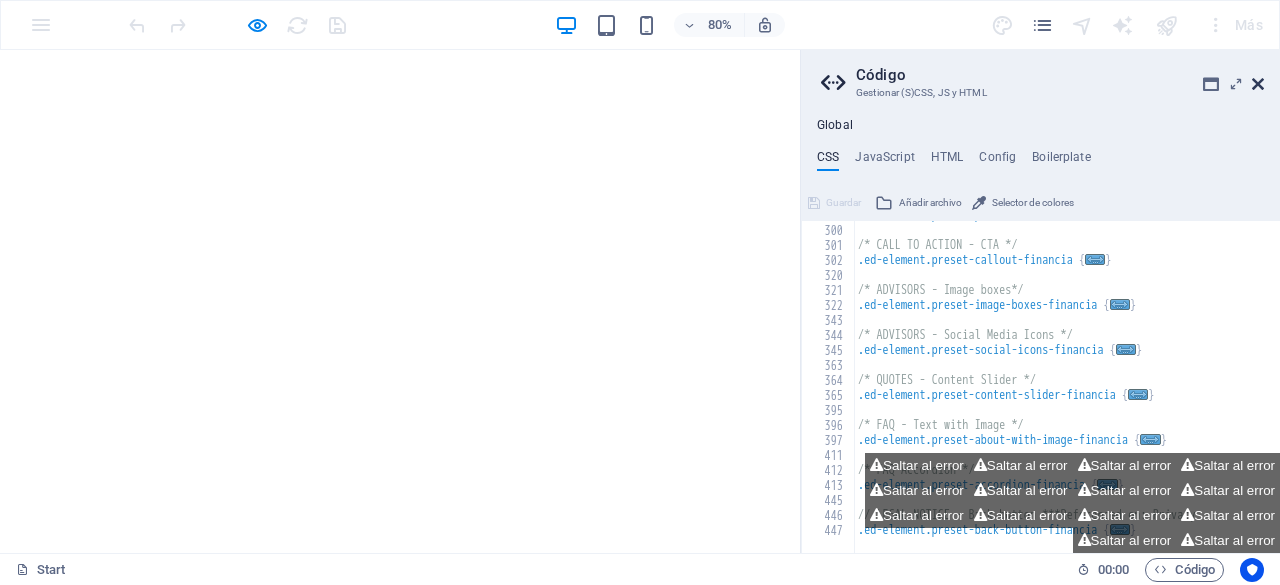 click at bounding box center (1258, 84) 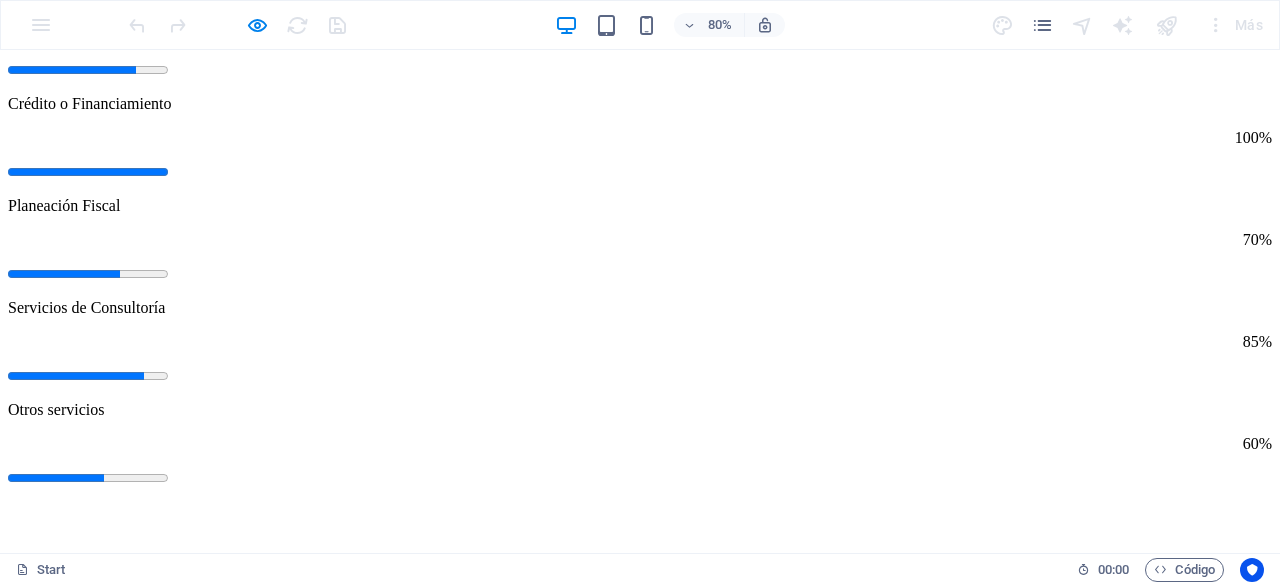 scroll, scrollTop: 6072, scrollLeft: 0, axis: vertical 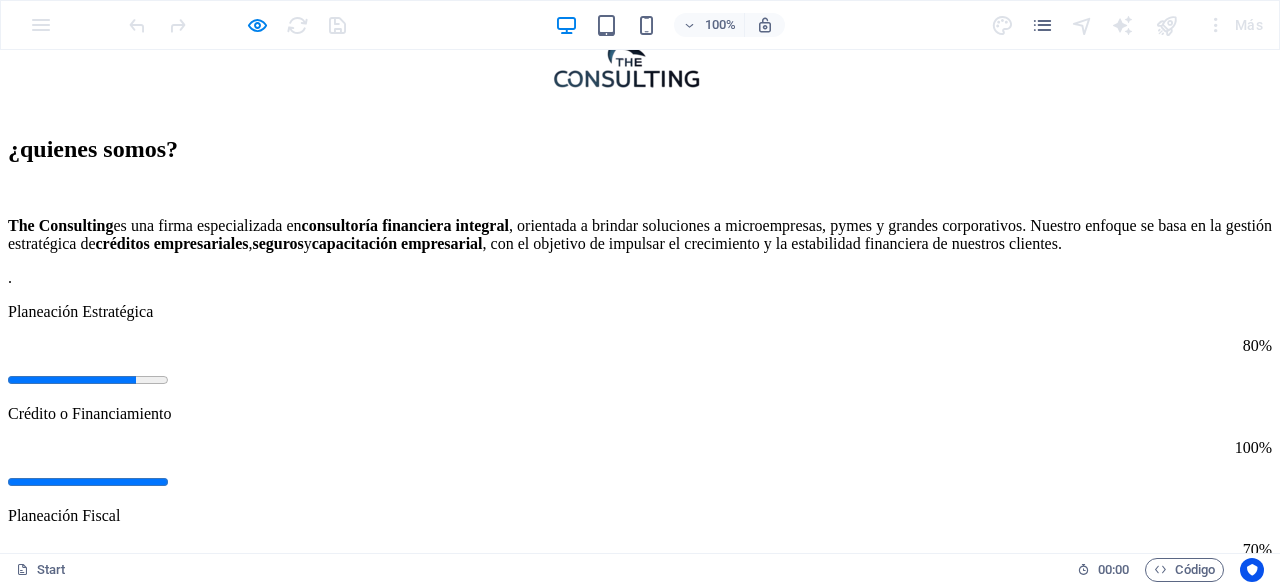 click on "Contacto" at bounding box center [77, -3094] 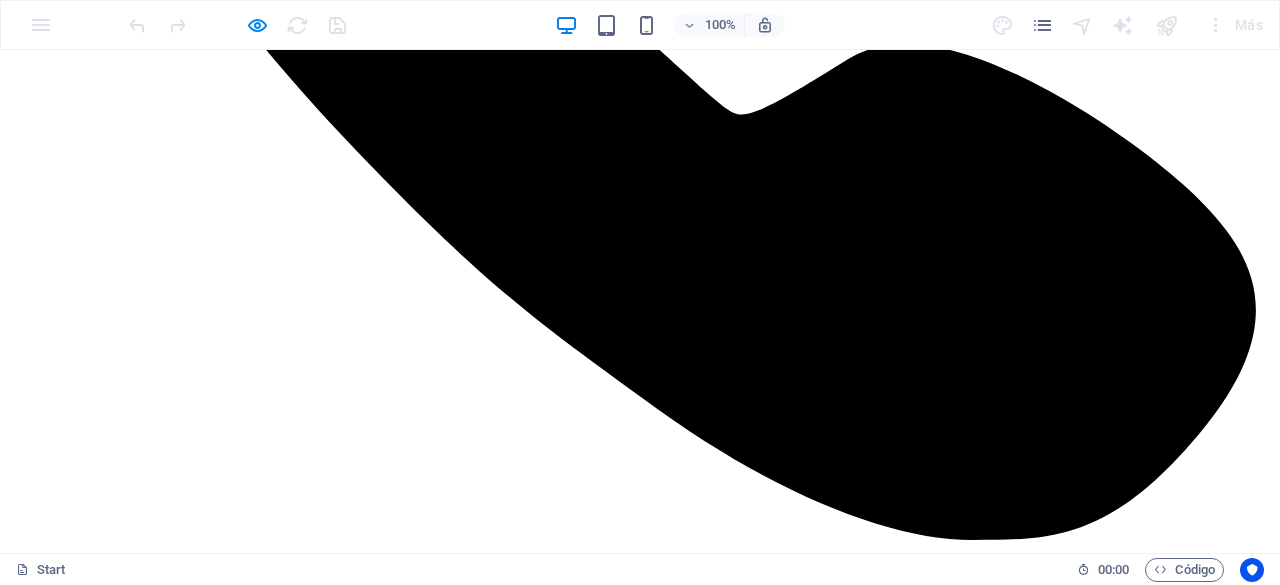 scroll, scrollTop: 5522, scrollLeft: 0, axis: vertical 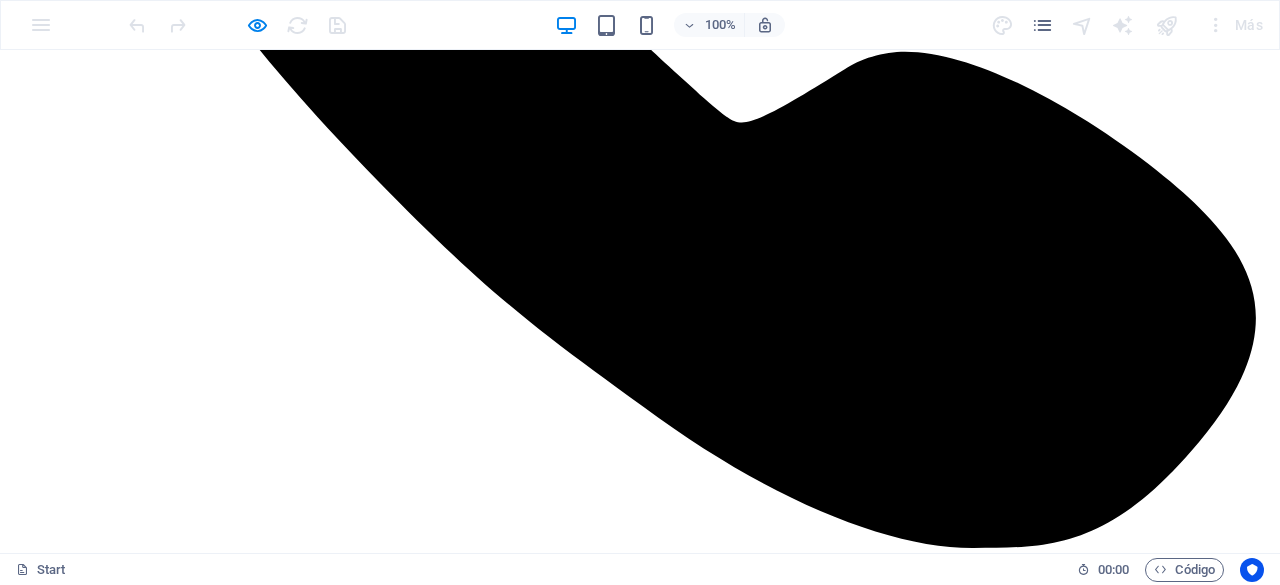 click at bounding box center [96, 29966] 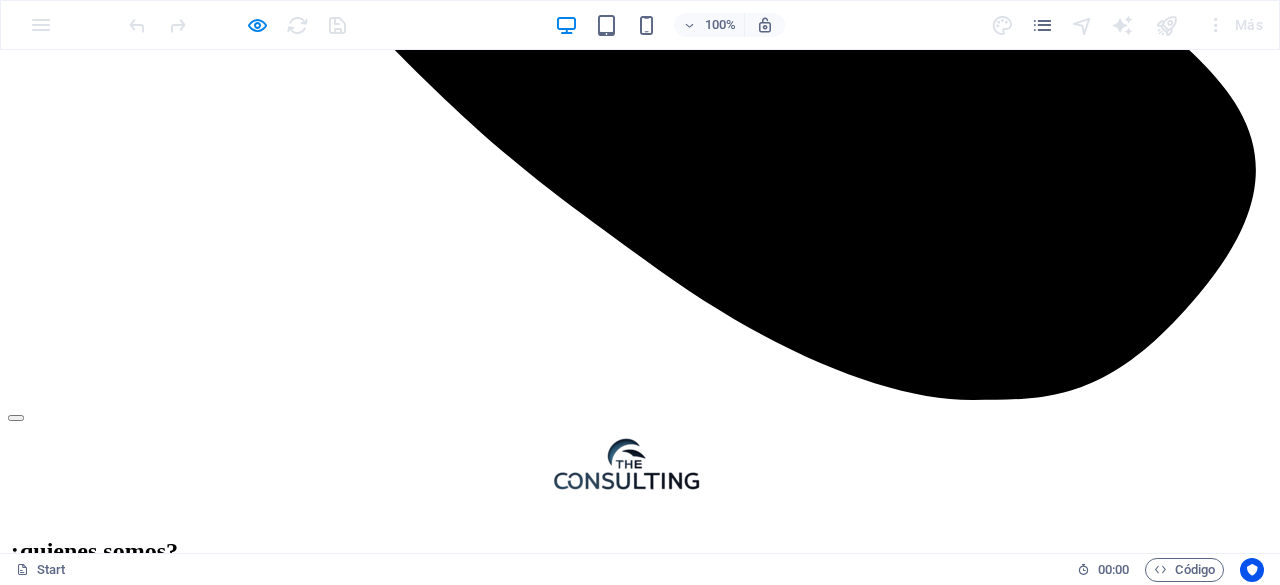 scroll, scrollTop: 5672, scrollLeft: 0, axis: vertical 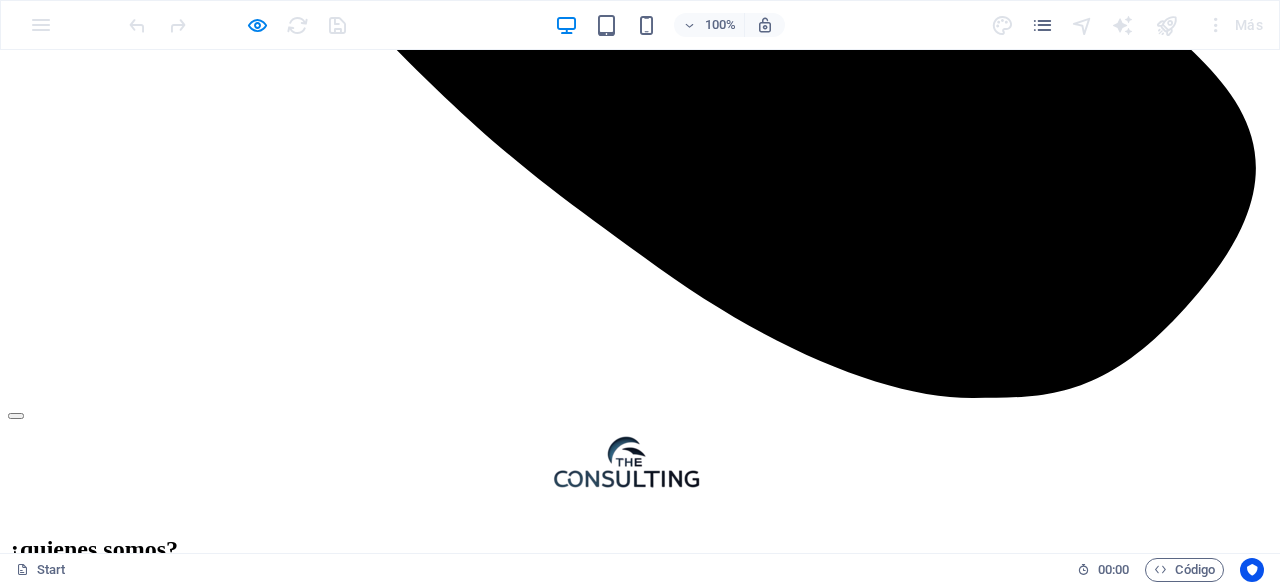 type on "[EMAIL]" 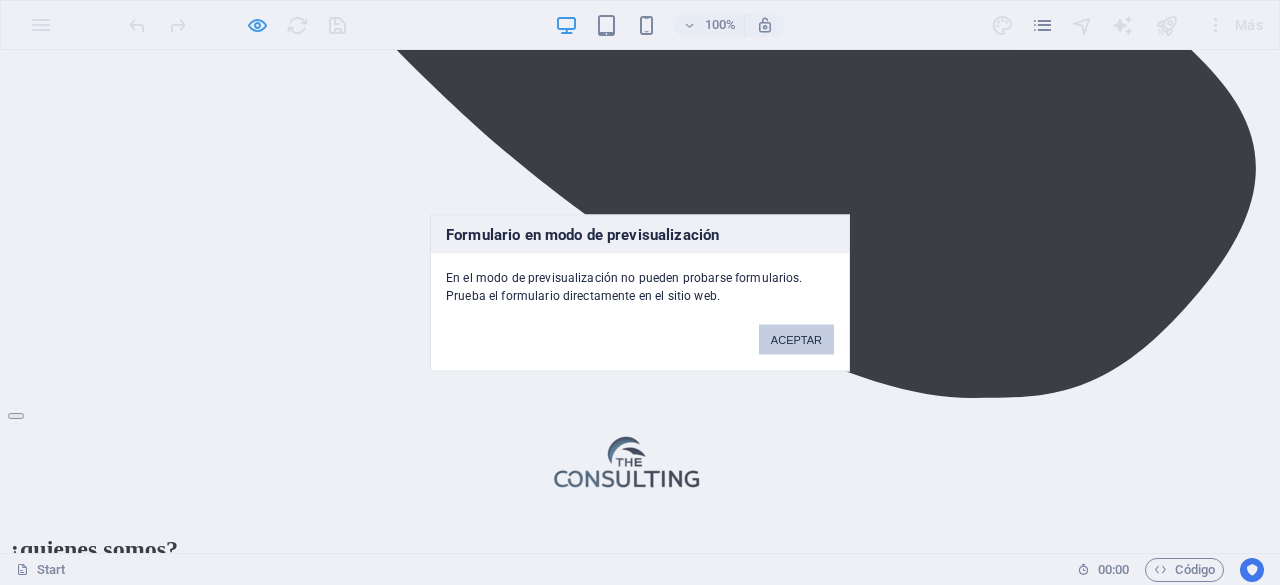 click on "ACEPTAR" at bounding box center [796, 339] 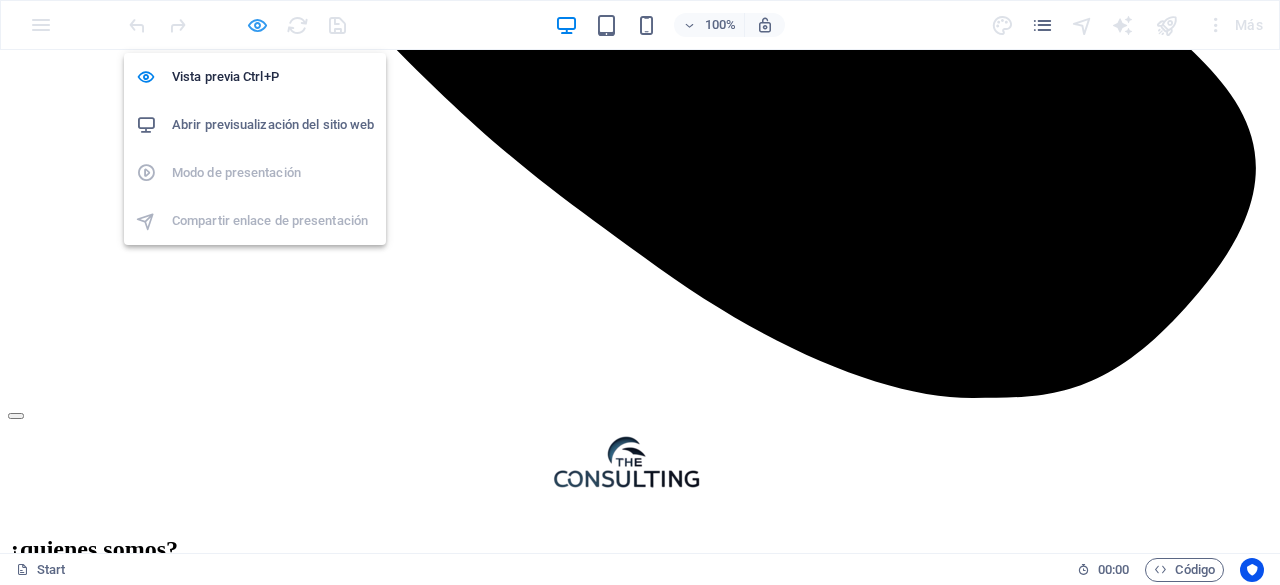 click at bounding box center (257, 25) 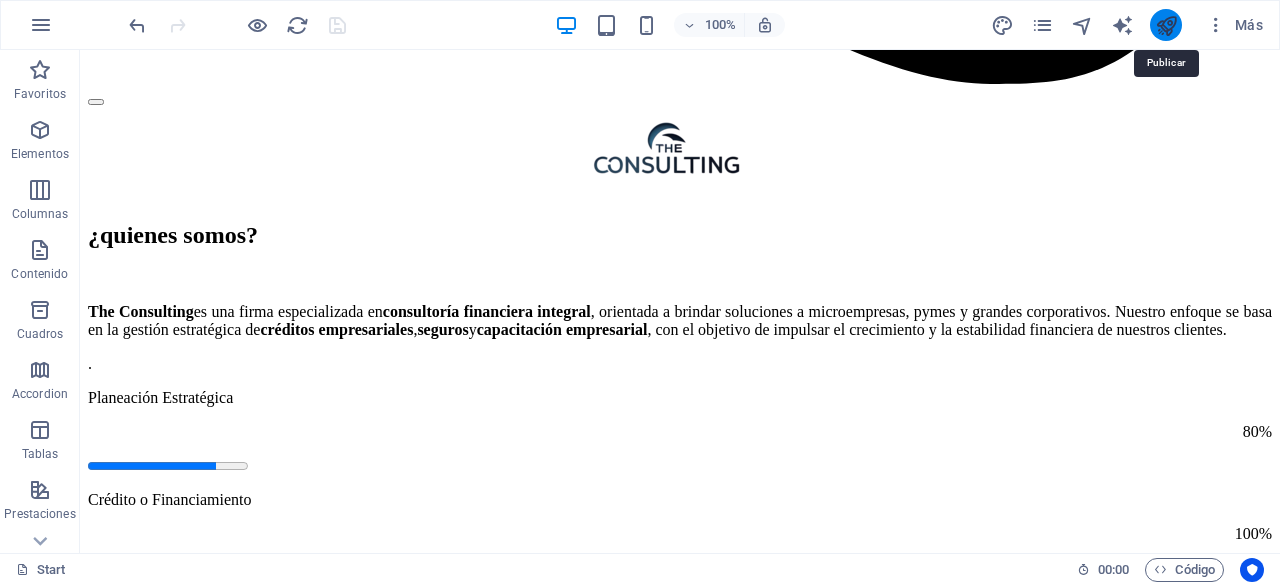 click at bounding box center (1166, 25) 